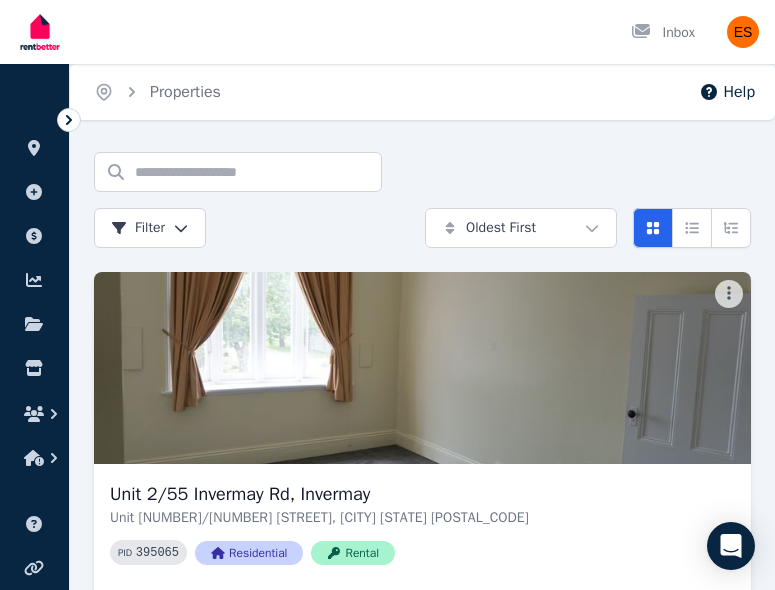 scroll, scrollTop: 482, scrollLeft: 0, axis: vertical 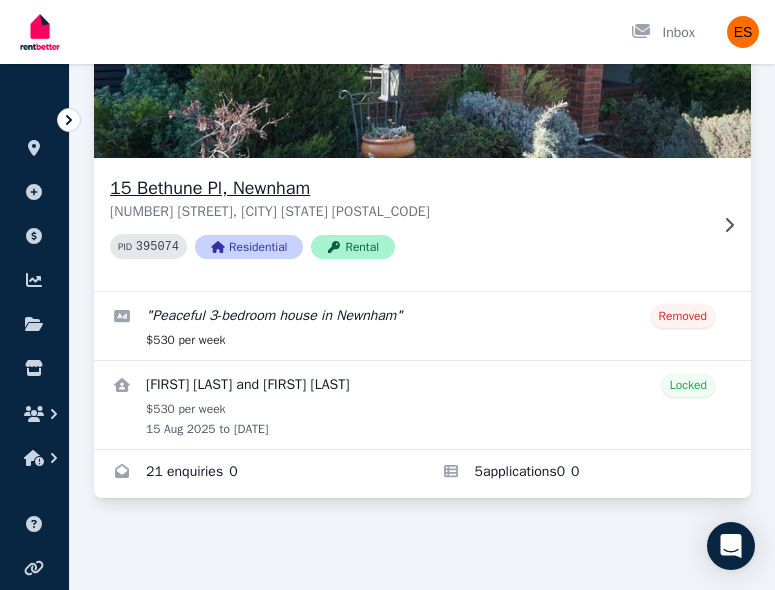 click on "PID   395074 Residential Rental" at bounding box center (408, 246) 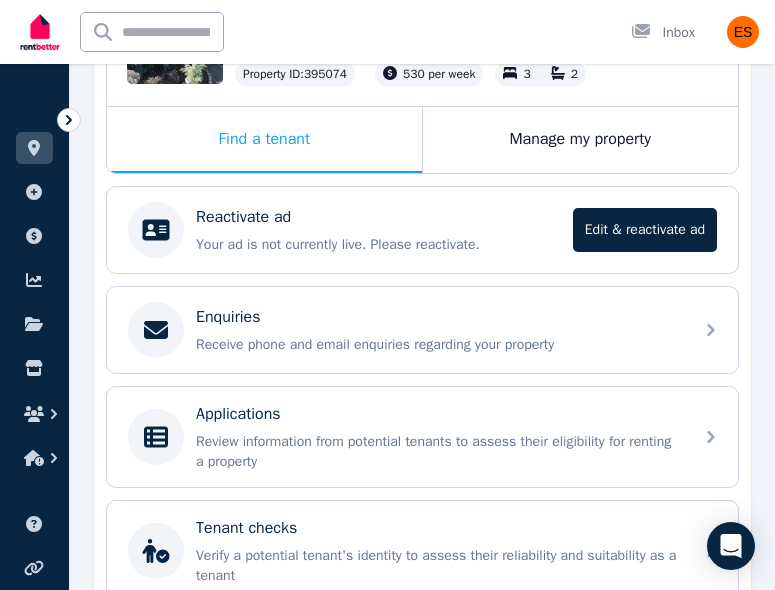 scroll, scrollTop: 280, scrollLeft: 0, axis: vertical 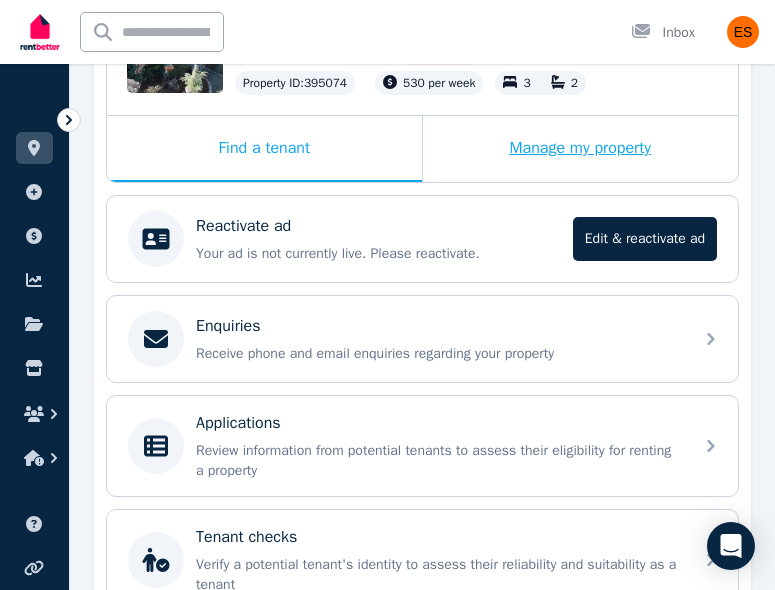click on "Manage my property" at bounding box center [581, 149] 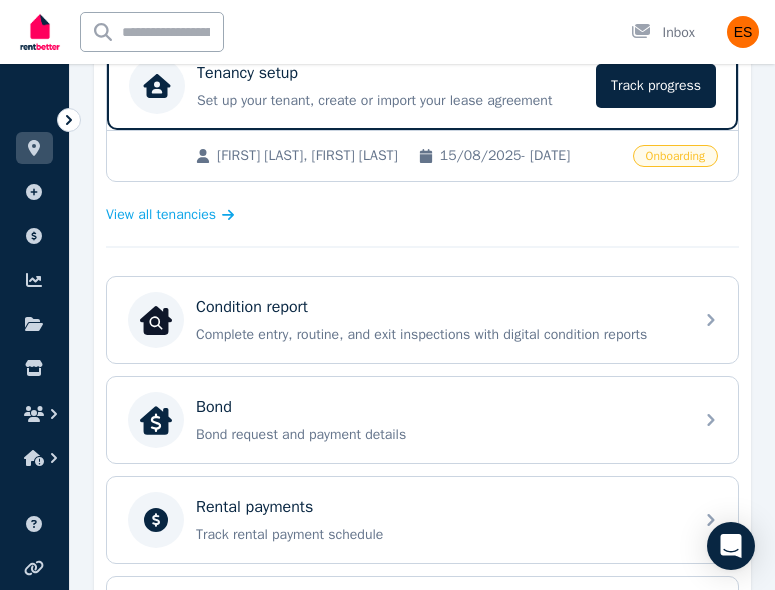 scroll, scrollTop: 441, scrollLeft: 0, axis: vertical 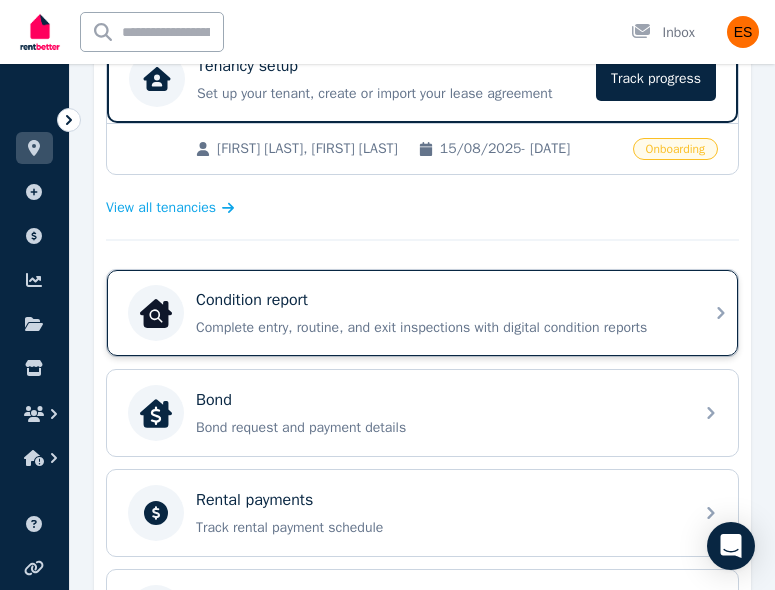 click on "Condition report" at bounding box center [438, 300] 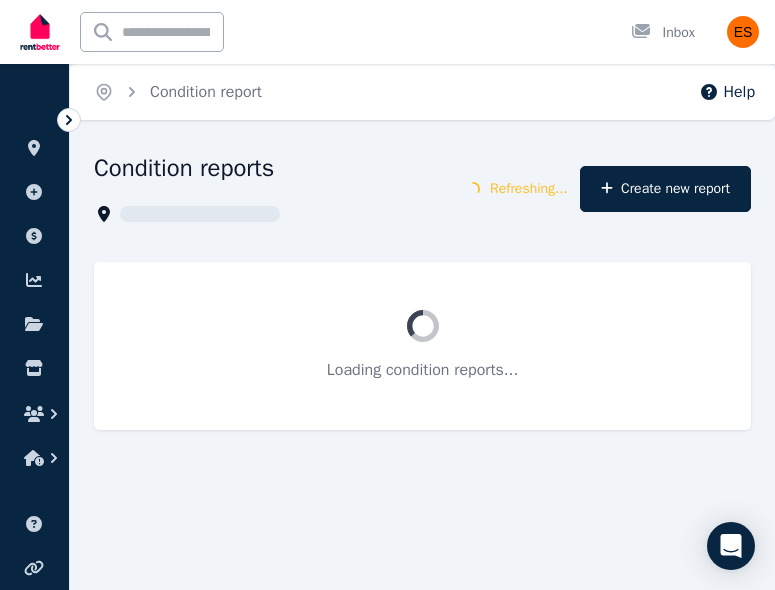 scroll, scrollTop: 0, scrollLeft: 0, axis: both 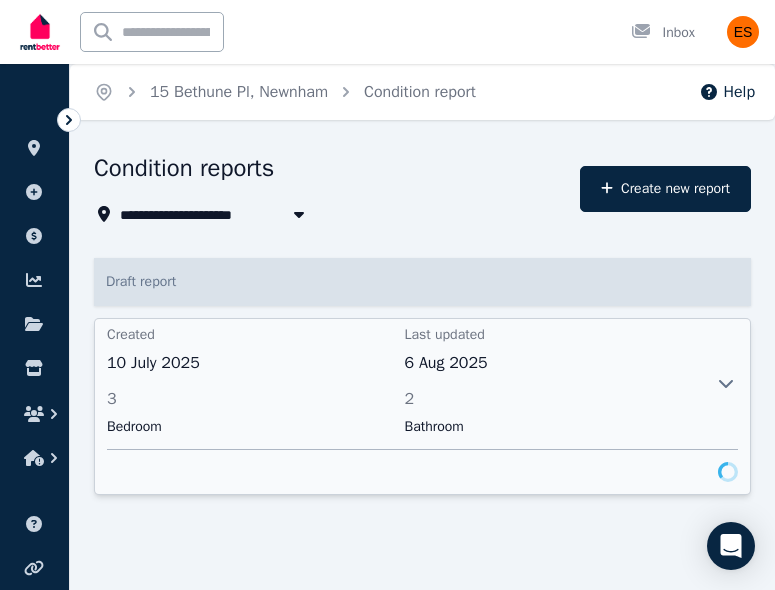 click on "Created 10 July 2025 Last updated 6 Aug 2025 3 Bedroom 2 Bathroom" at bounding box center [422, 406] 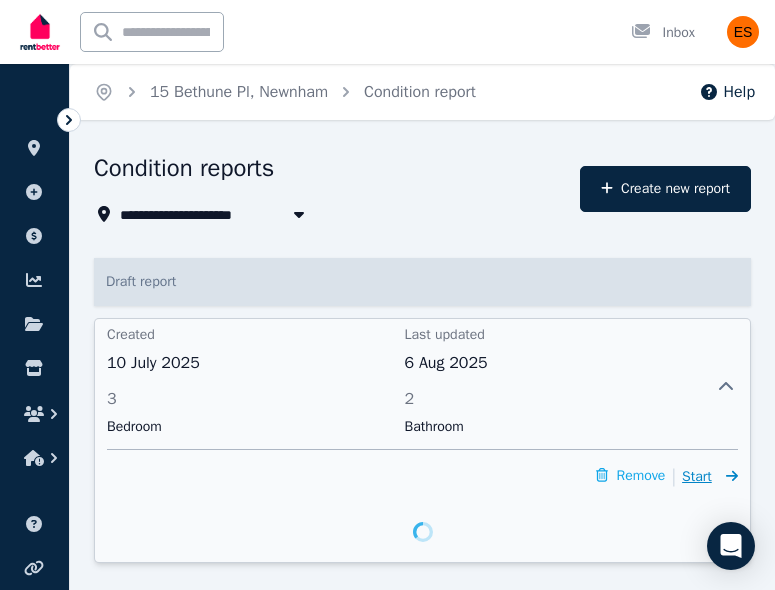 click 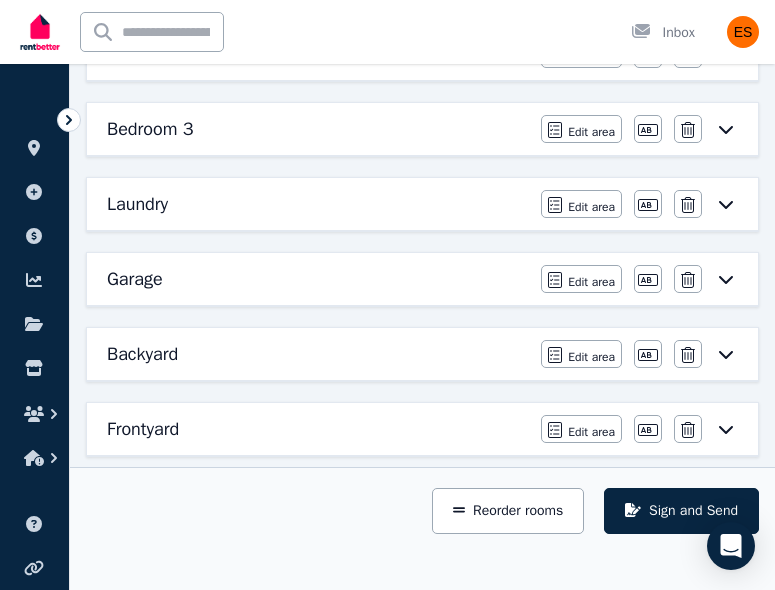 scroll, scrollTop: 882, scrollLeft: 0, axis: vertical 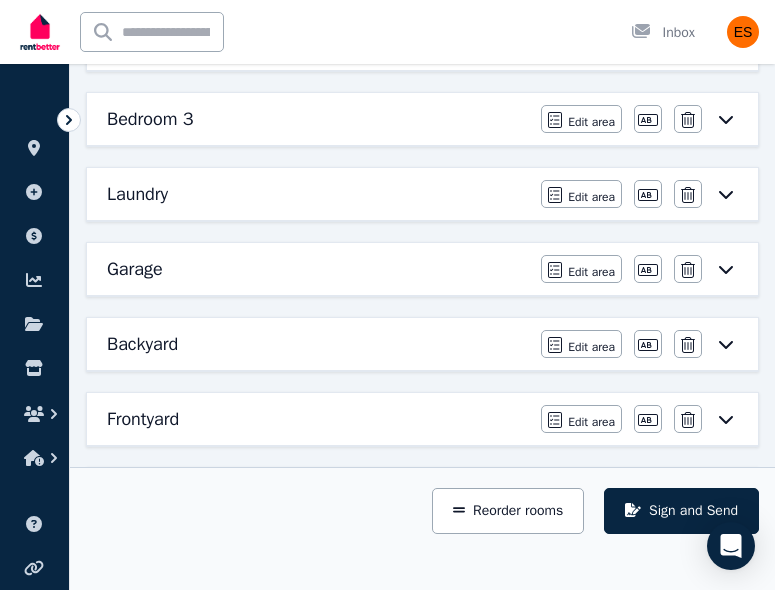click 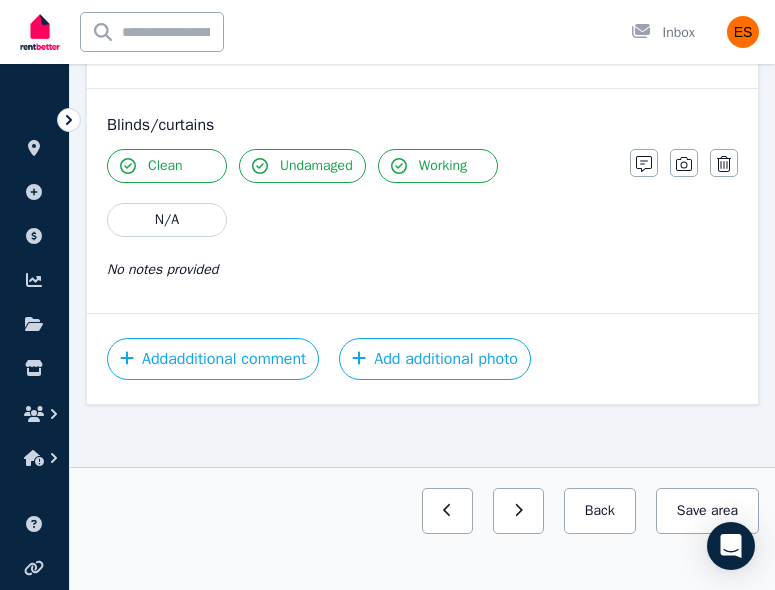 scroll, scrollTop: 1513, scrollLeft: 0, axis: vertical 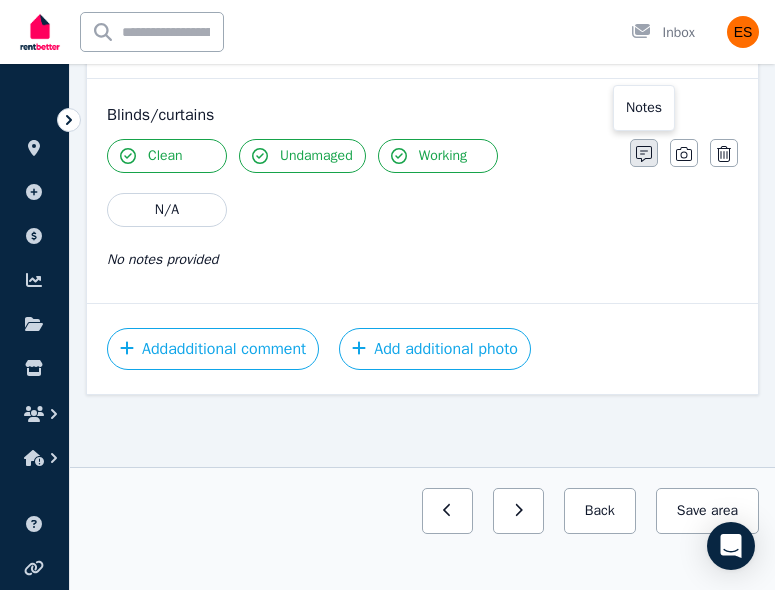 click 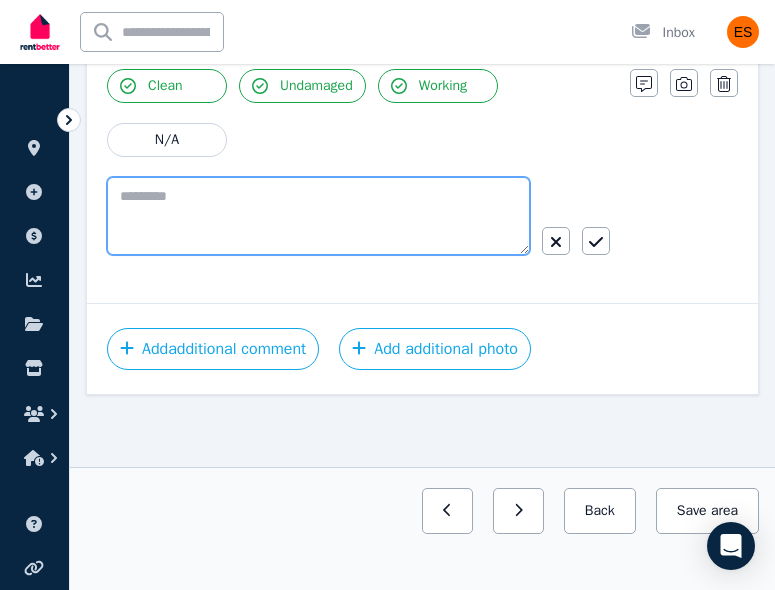 click at bounding box center [318, 216] 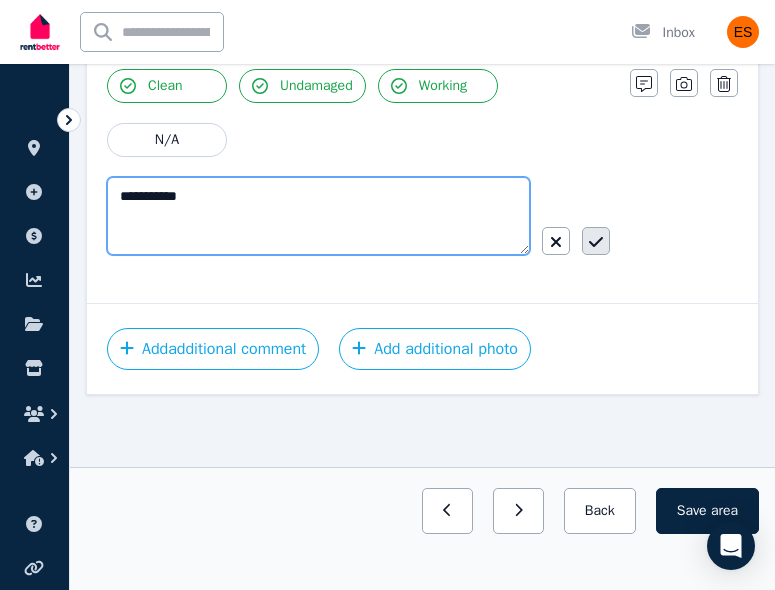 type on "**********" 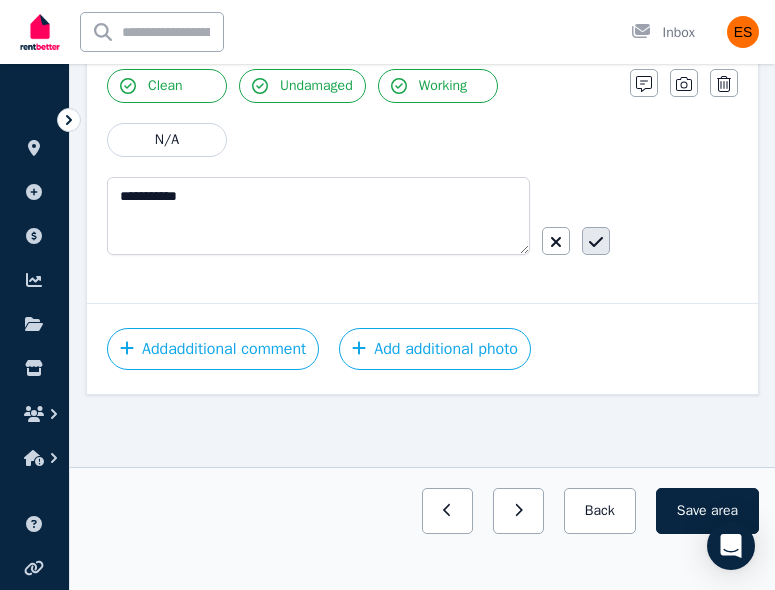 click at bounding box center [596, 241] 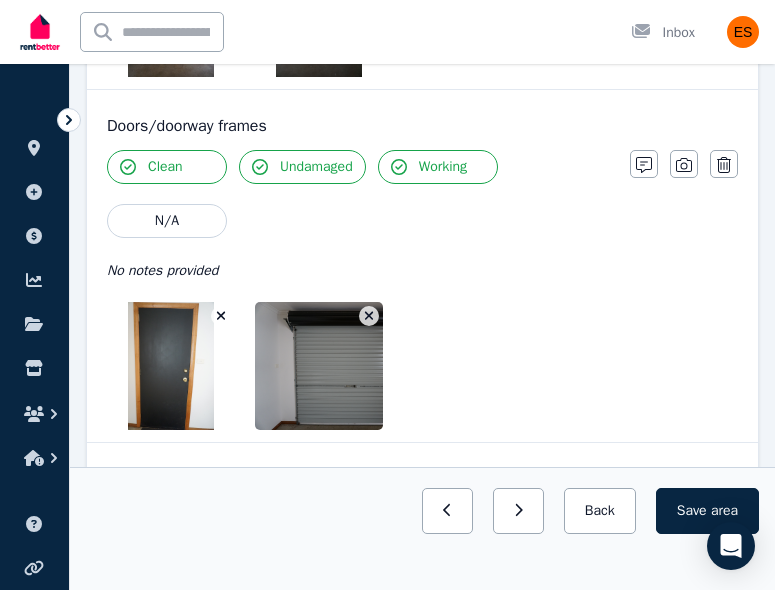 scroll, scrollTop: 569, scrollLeft: 0, axis: vertical 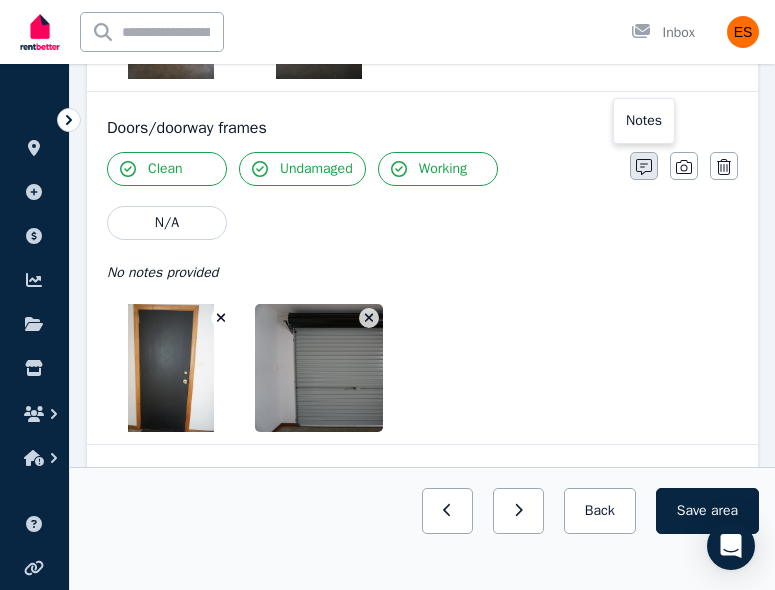 click at bounding box center (644, 166) 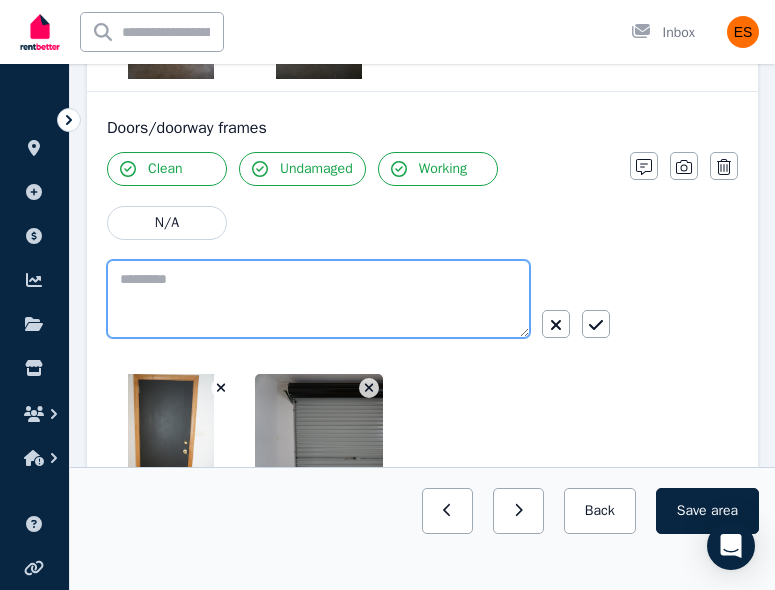 click at bounding box center (318, 299) 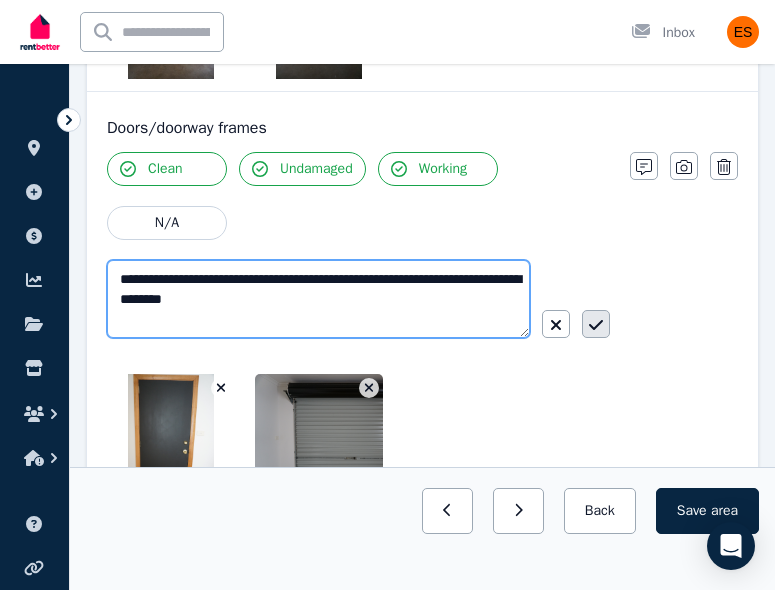 type on "**********" 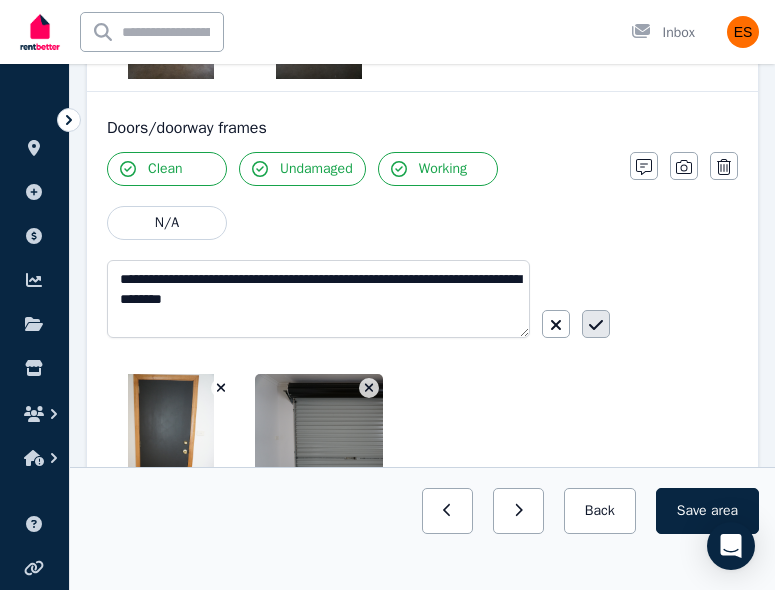 click 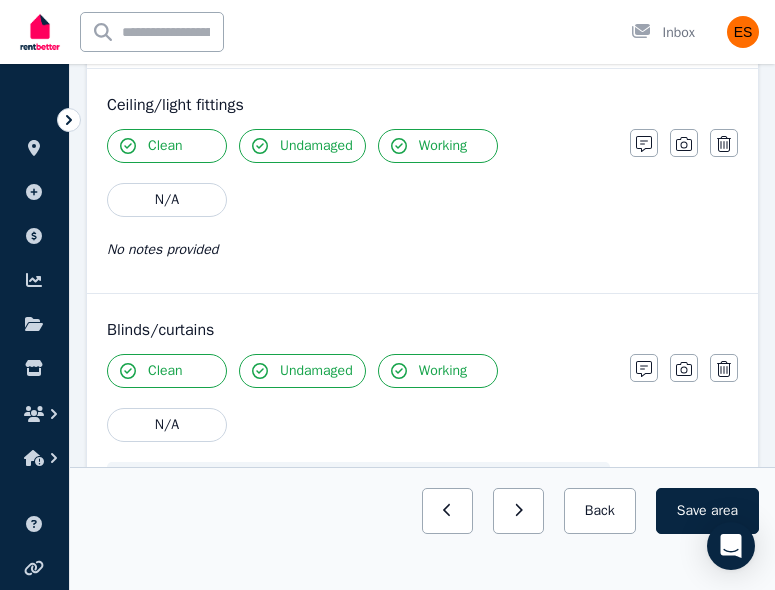 scroll, scrollTop: 1573, scrollLeft: 0, axis: vertical 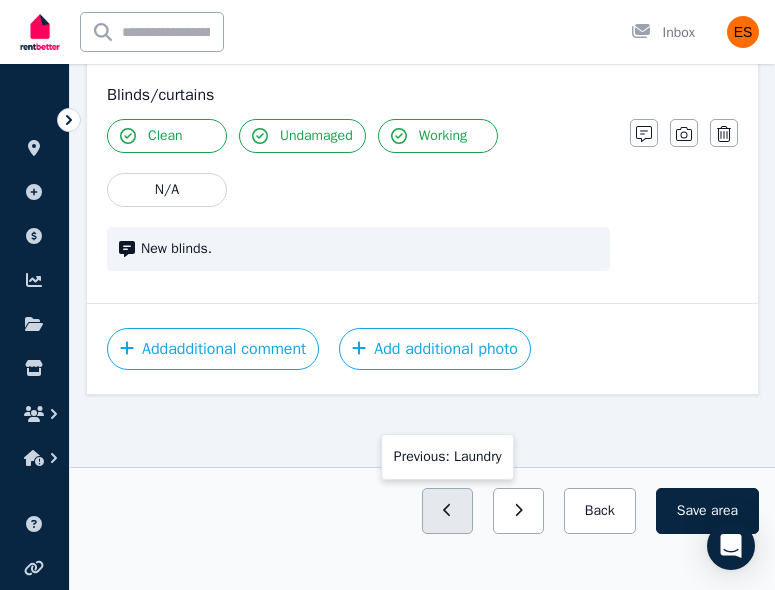 click at bounding box center [447, 511] 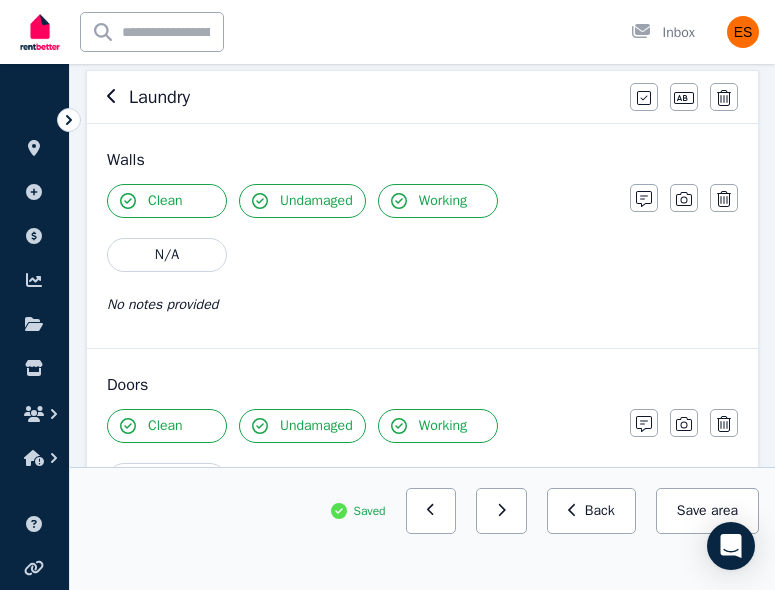 scroll, scrollTop: 170, scrollLeft: 0, axis: vertical 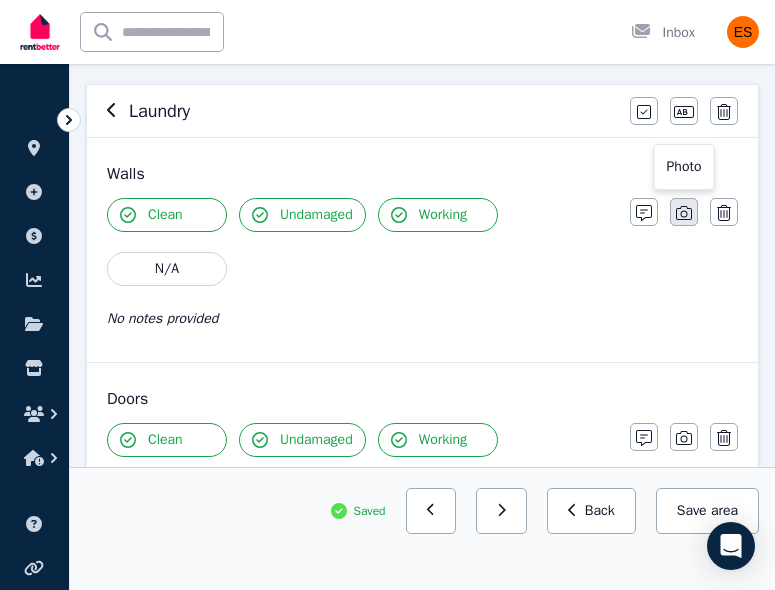 click 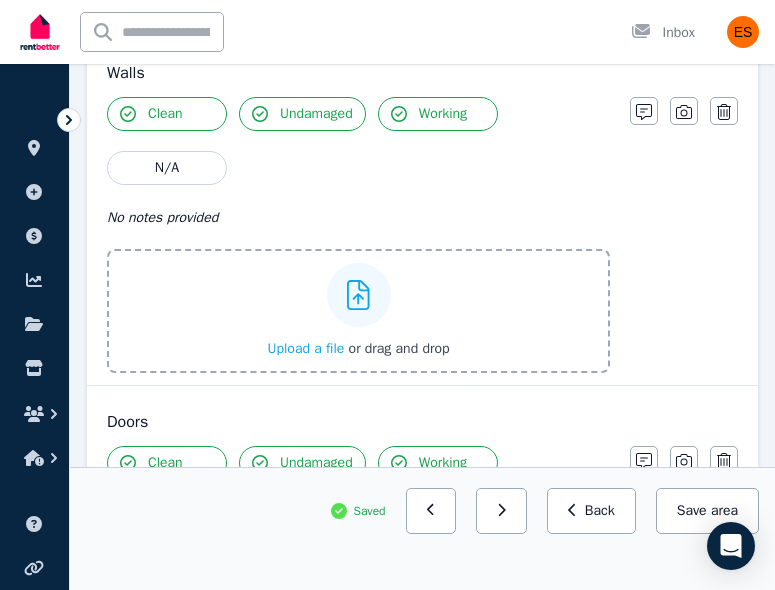 scroll, scrollTop: 287, scrollLeft: 0, axis: vertical 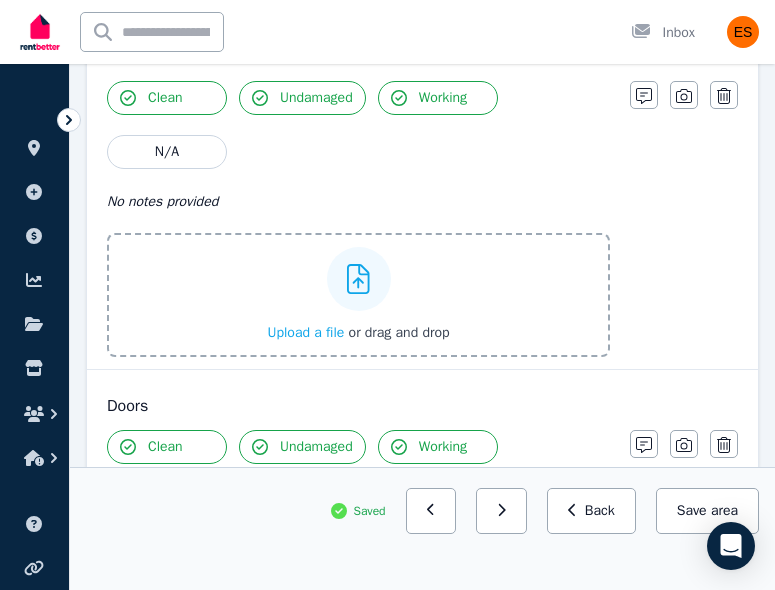 click on "Upload a file" at bounding box center (305, 332) 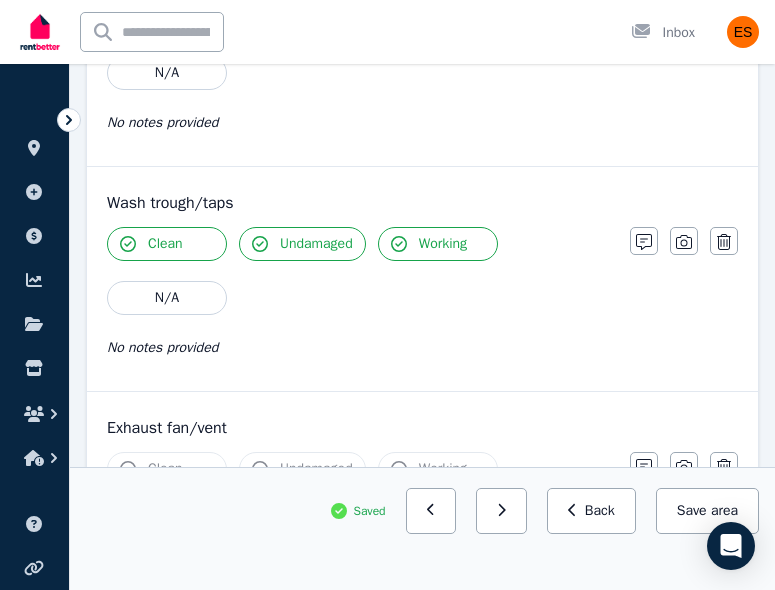 scroll, scrollTop: 1678, scrollLeft: 0, axis: vertical 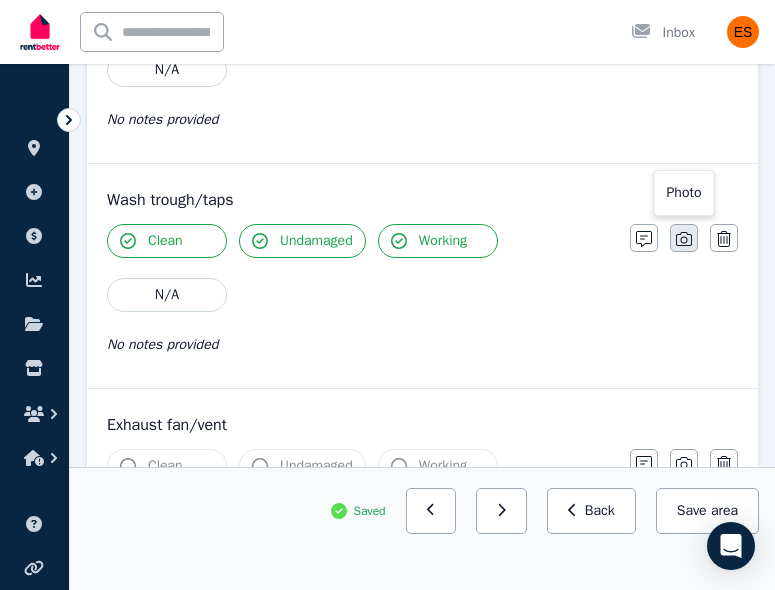 click 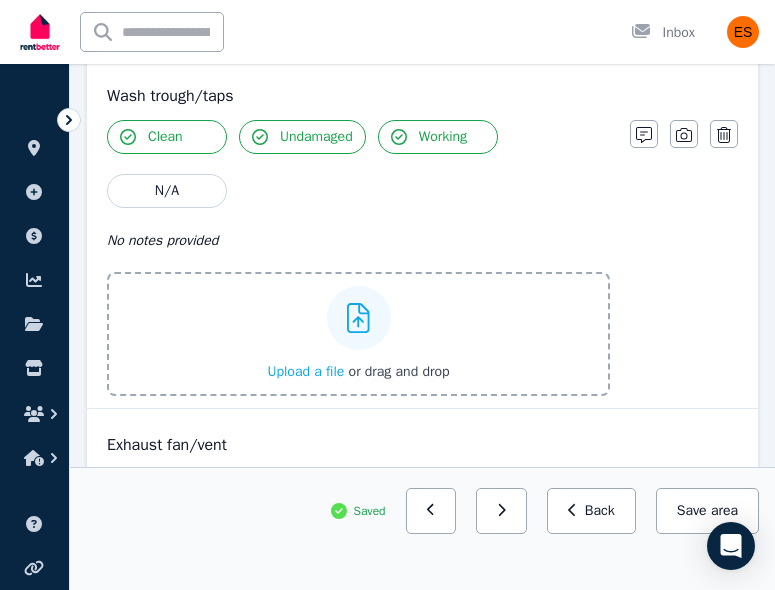 scroll, scrollTop: 1783, scrollLeft: 0, axis: vertical 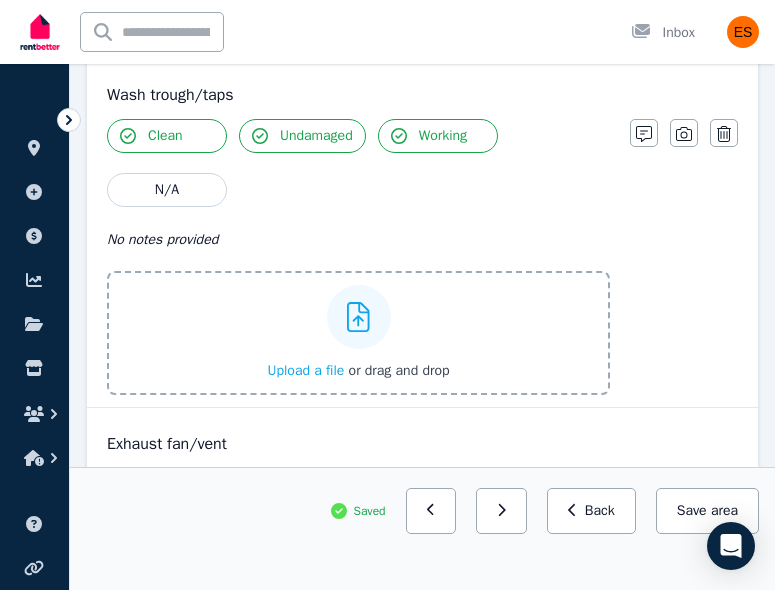 click on "Upload a file" at bounding box center (305, 370) 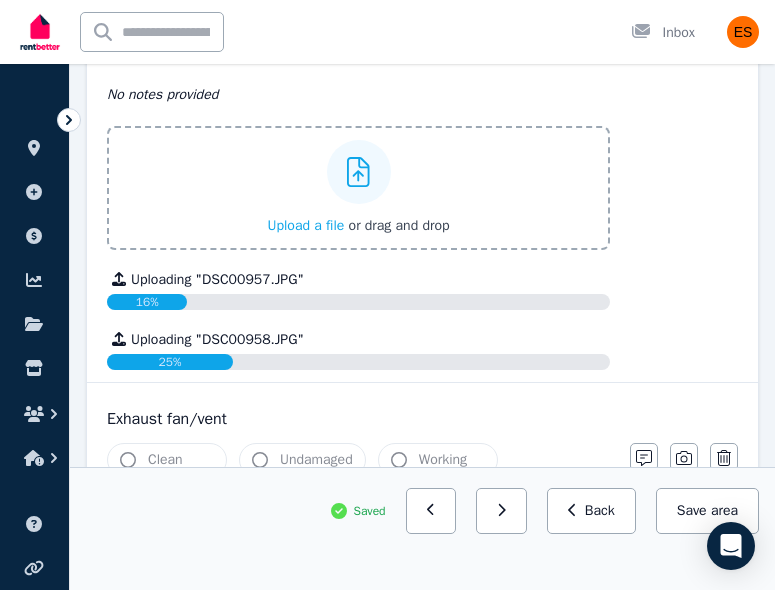 scroll, scrollTop: 2037, scrollLeft: 0, axis: vertical 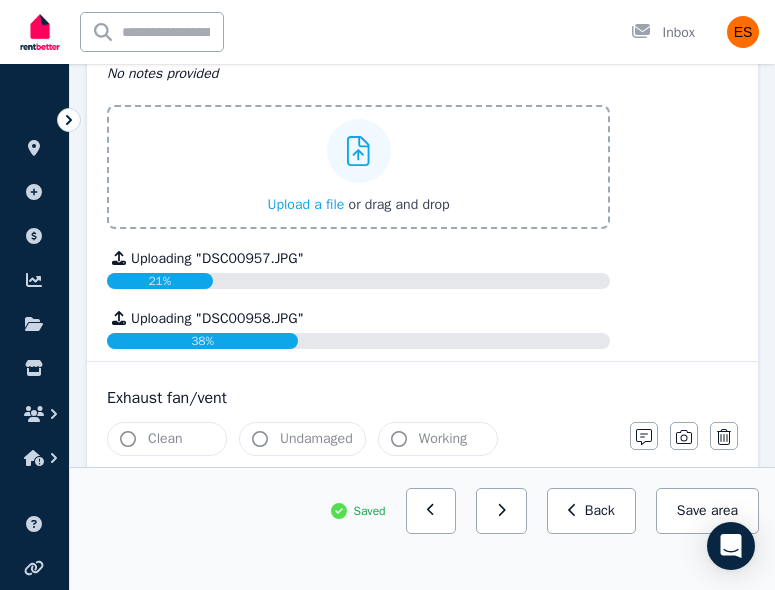 click on "Clean Undamaged Working N/A No notes provided Upload a file or drag and drop Uploading " DSC00957.JPG " 21% Uploading " DSC00958.JPG " 38% Notes Photo Delete" at bounding box center [422, 151] 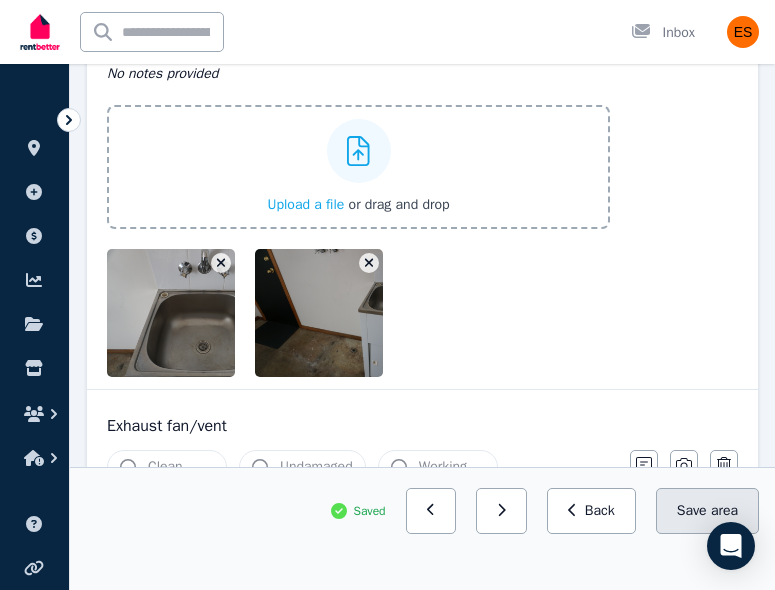 click on "Save   area" at bounding box center (707, 511) 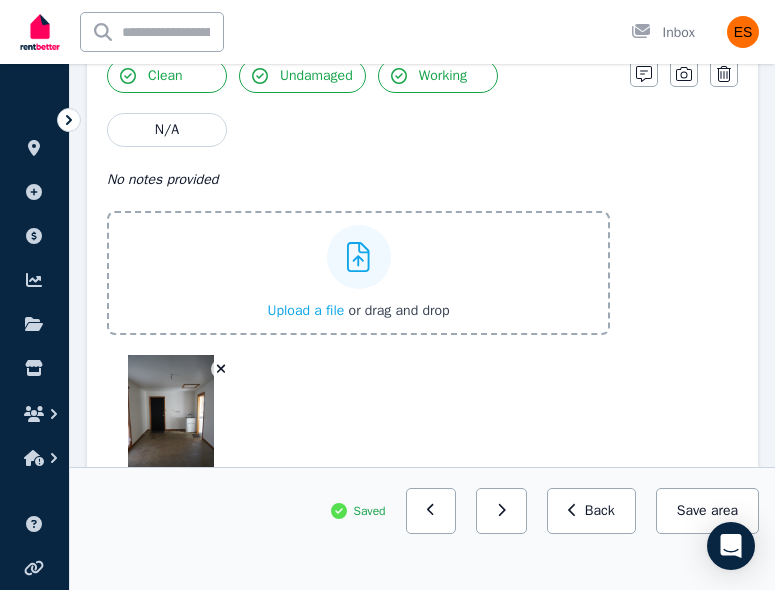 scroll, scrollTop: 307, scrollLeft: 0, axis: vertical 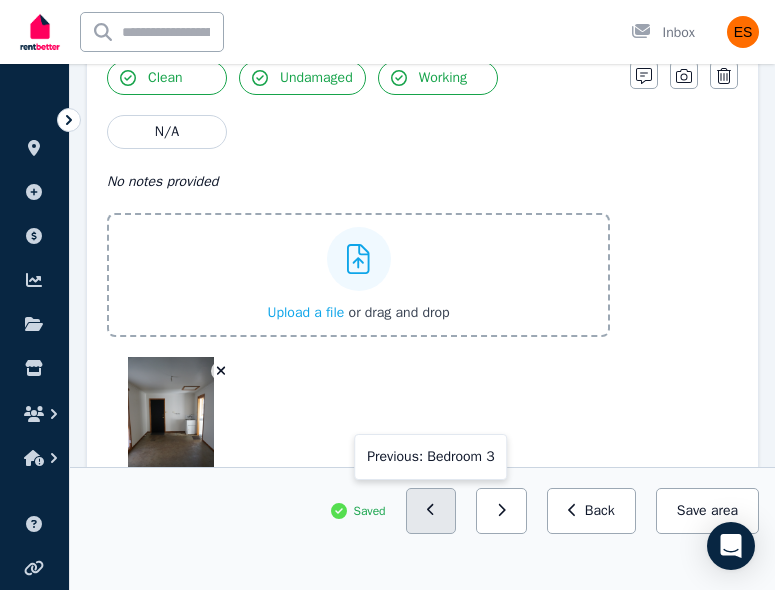 click 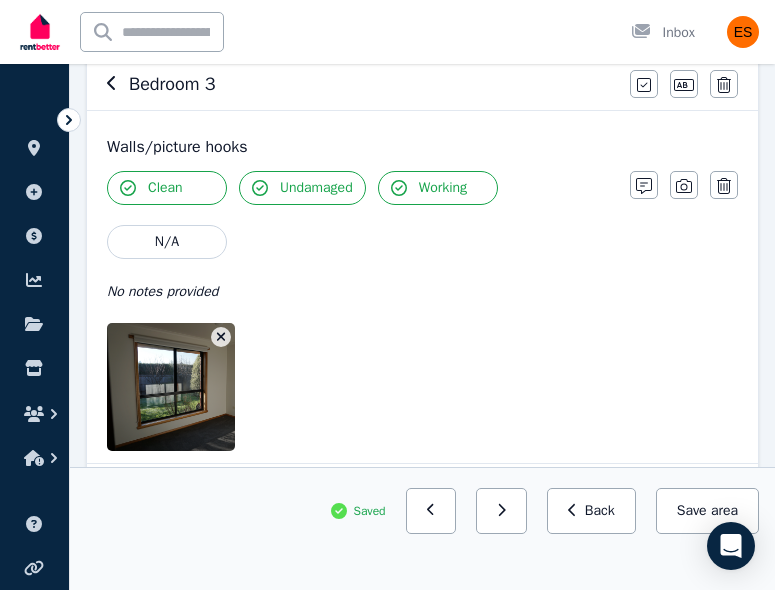 scroll, scrollTop: 200, scrollLeft: 0, axis: vertical 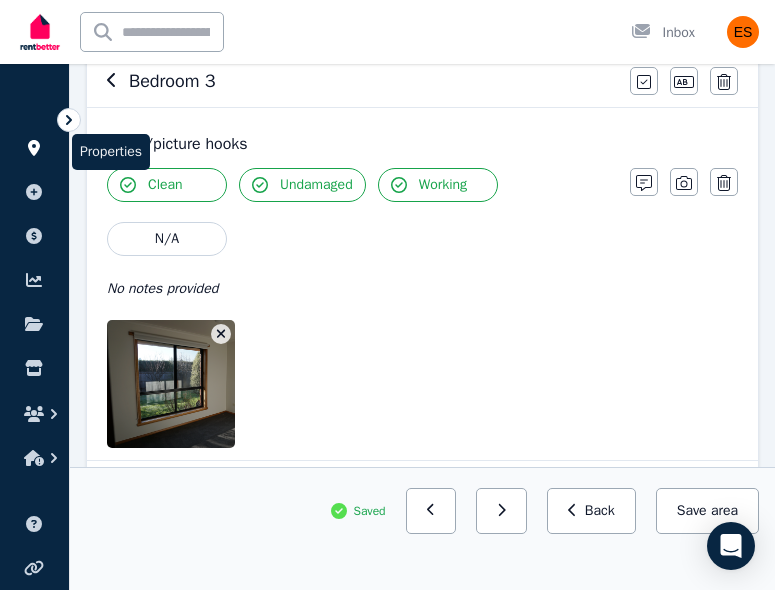 click at bounding box center [34, 148] 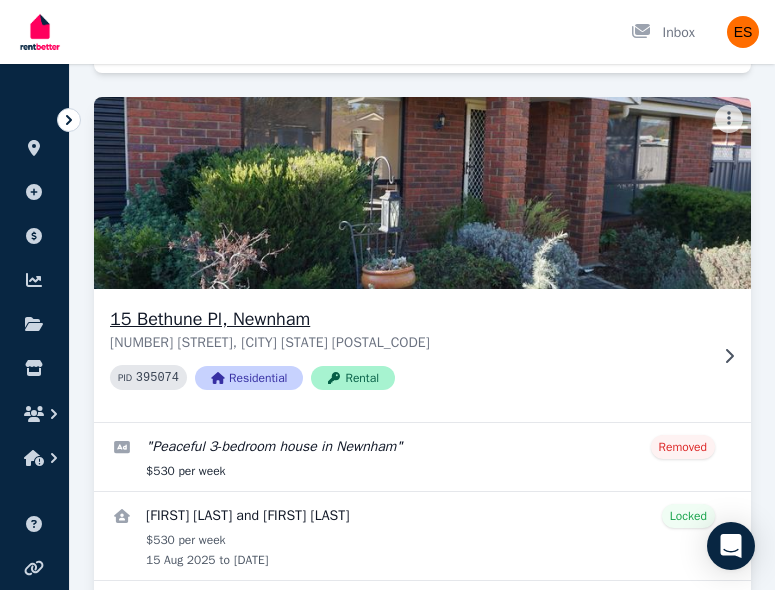 scroll, scrollTop: 1191, scrollLeft: 0, axis: vertical 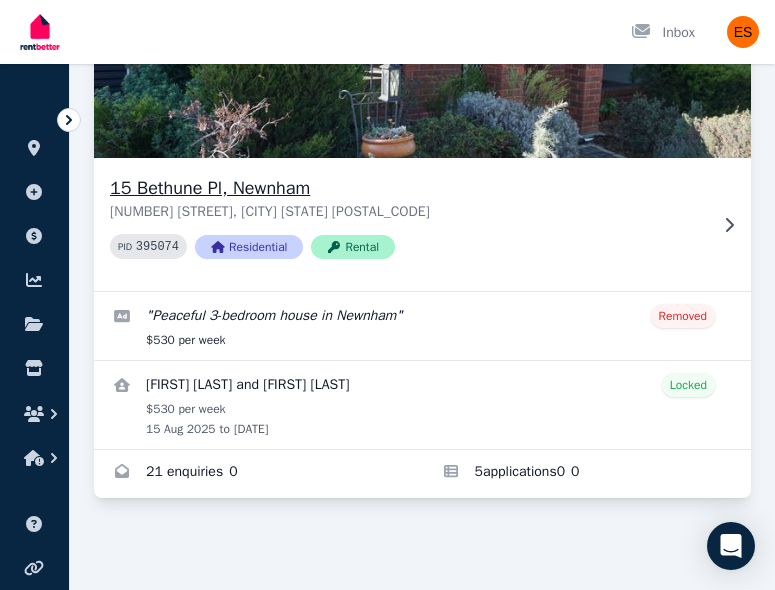 click on "15 Bethune Pl, Newnham" at bounding box center (408, 188) 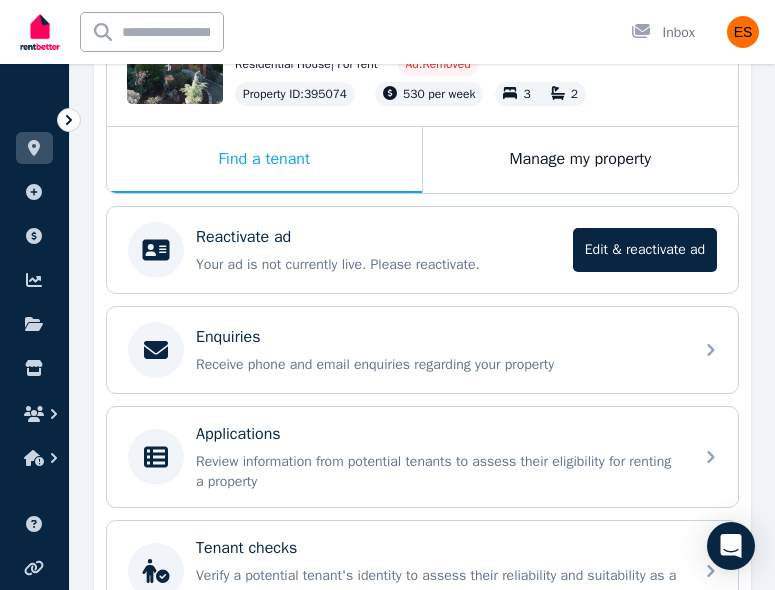 scroll, scrollTop: 271, scrollLeft: 0, axis: vertical 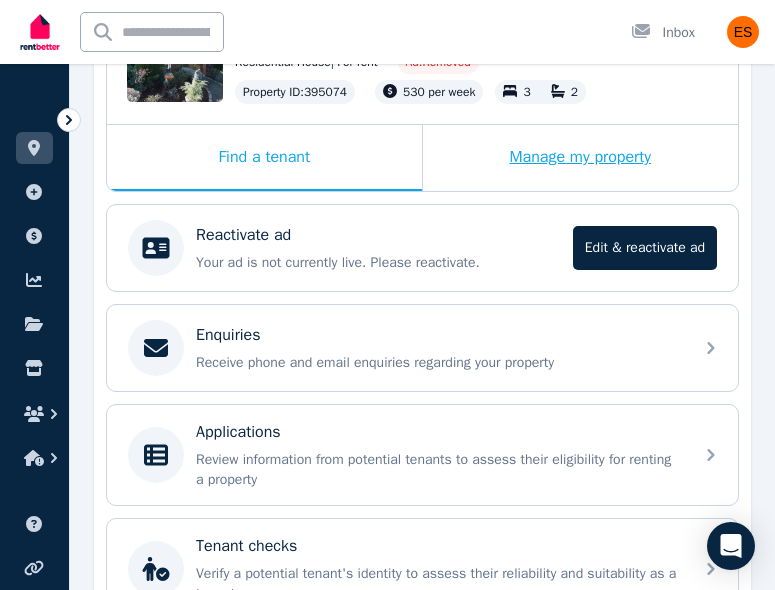 click on "Manage my property" at bounding box center [581, 158] 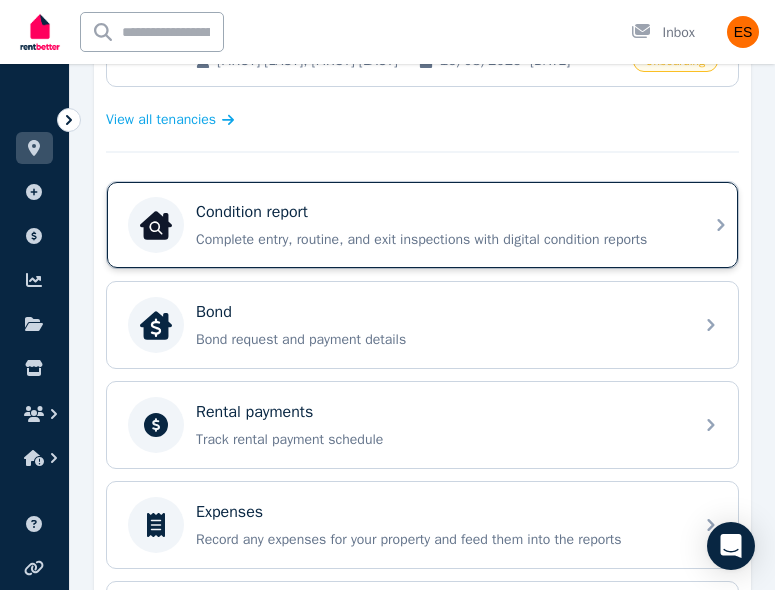scroll, scrollTop: 532, scrollLeft: 0, axis: vertical 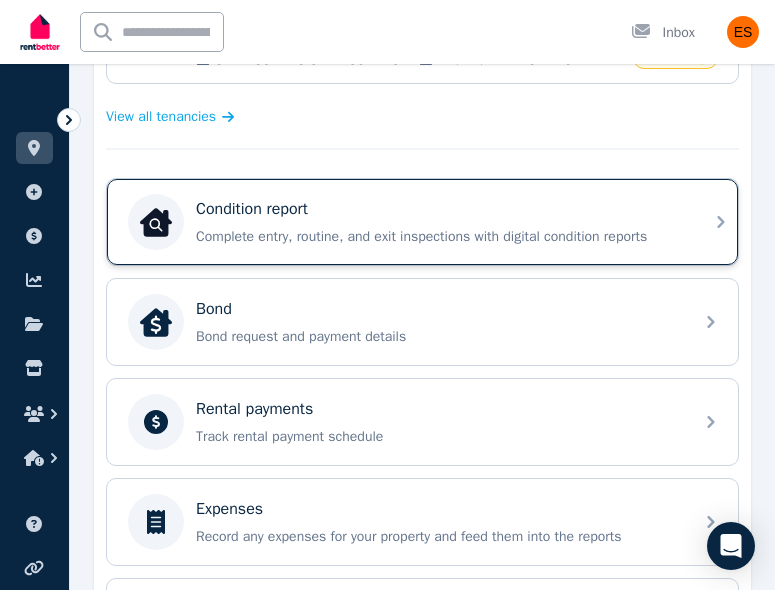 click on "Complete entry, routine, and exit inspections with digital condition reports" at bounding box center [438, 237] 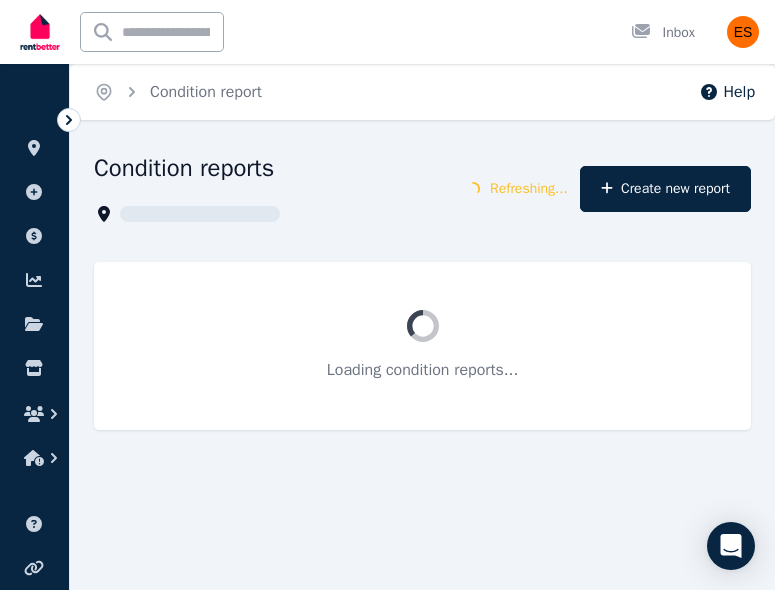 scroll, scrollTop: 0, scrollLeft: 0, axis: both 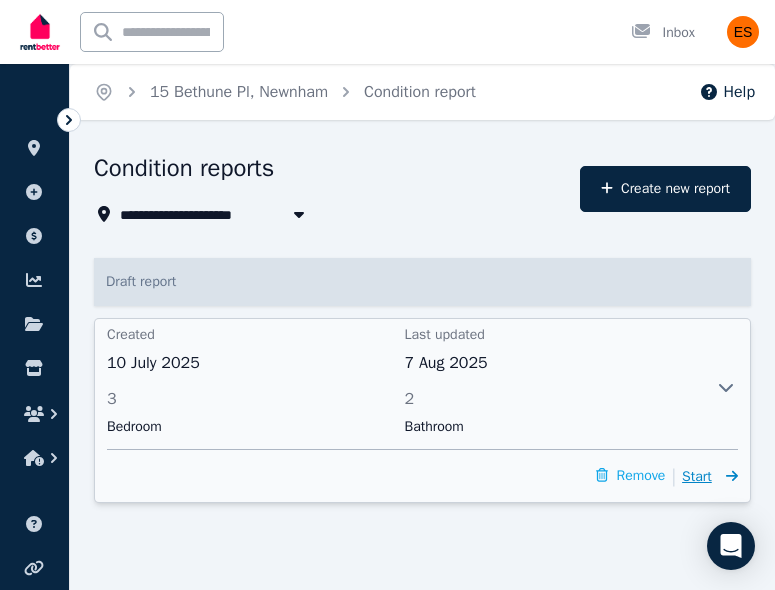 click on "Start" at bounding box center [697, 476] 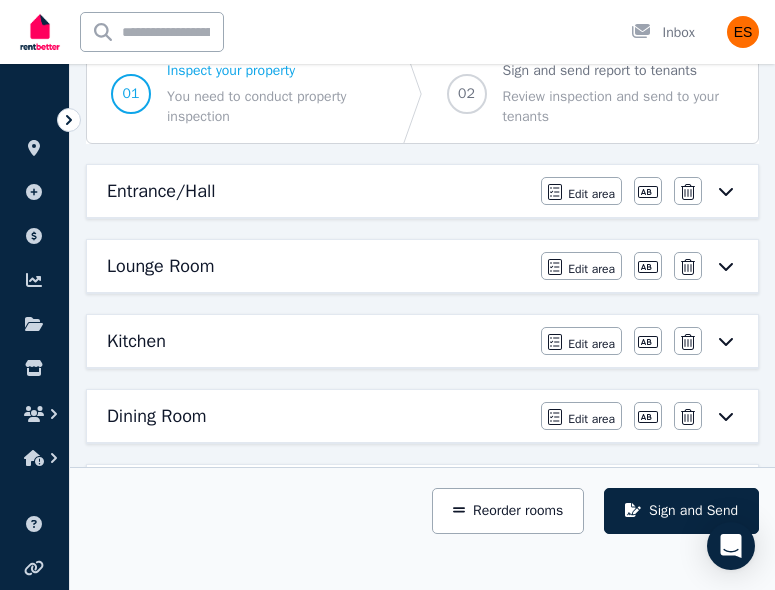scroll, scrollTop: 225, scrollLeft: 0, axis: vertical 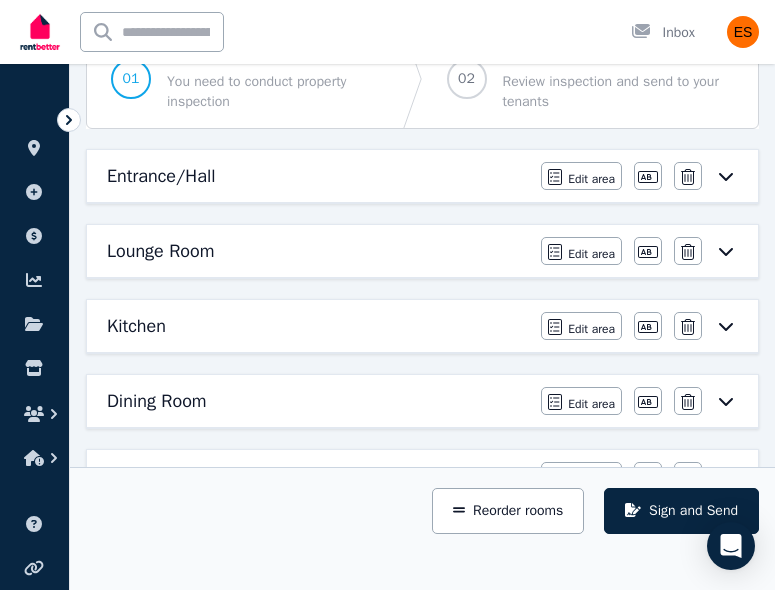 click 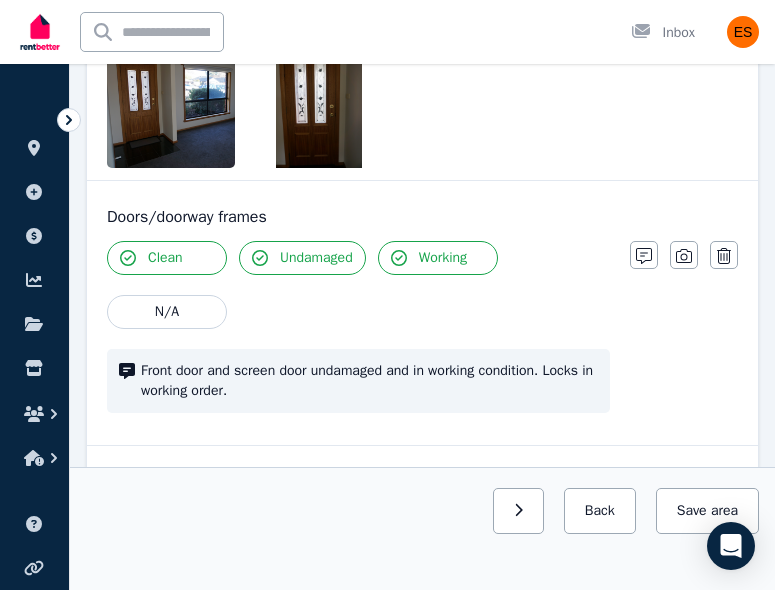 scroll, scrollTop: 538, scrollLeft: 0, axis: vertical 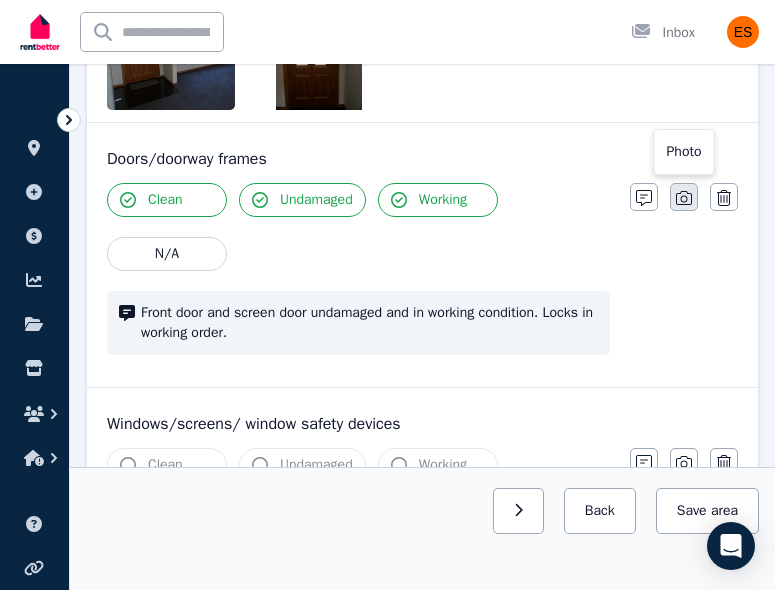 click 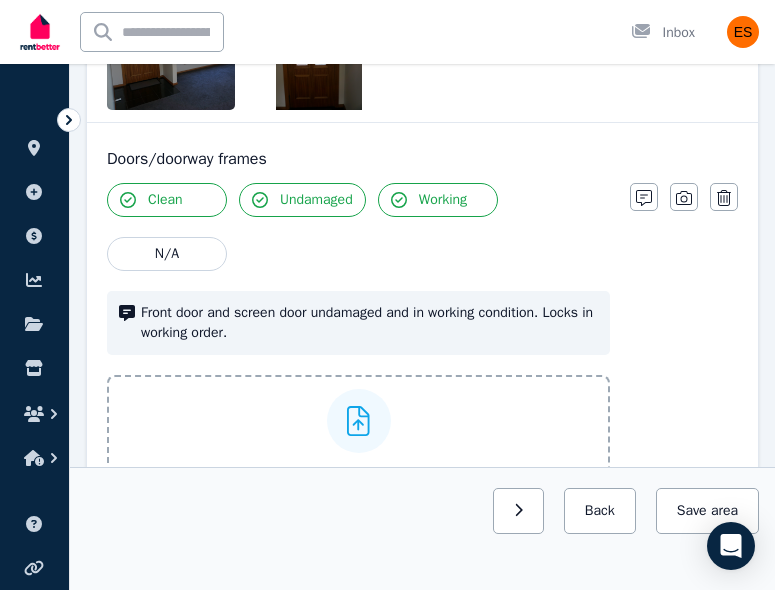 scroll, scrollTop: 733, scrollLeft: 0, axis: vertical 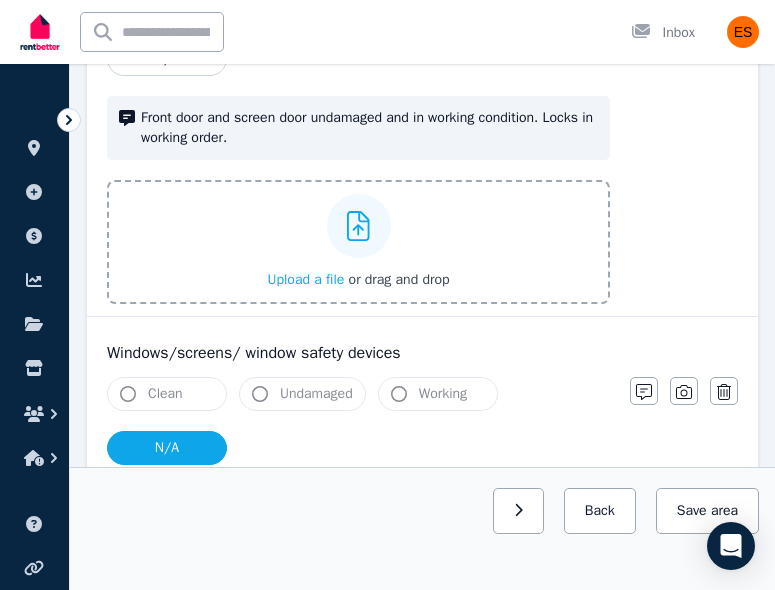 click on "Upload a file   or drag and drop" at bounding box center [358, 280] 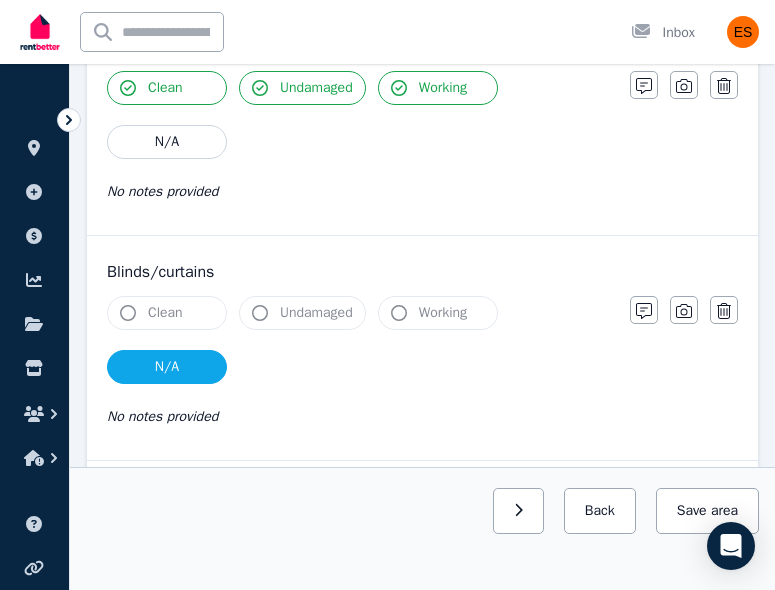 scroll, scrollTop: 2264, scrollLeft: 0, axis: vertical 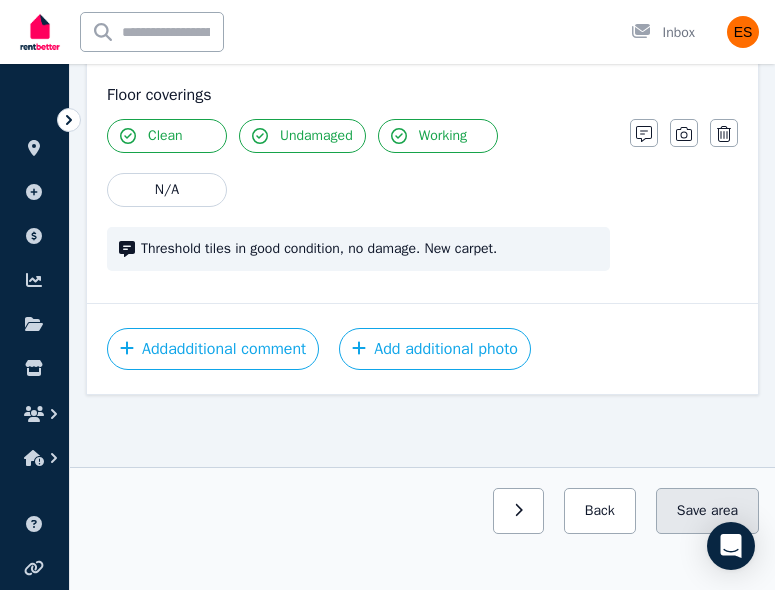 click on "Save   area" at bounding box center [707, 511] 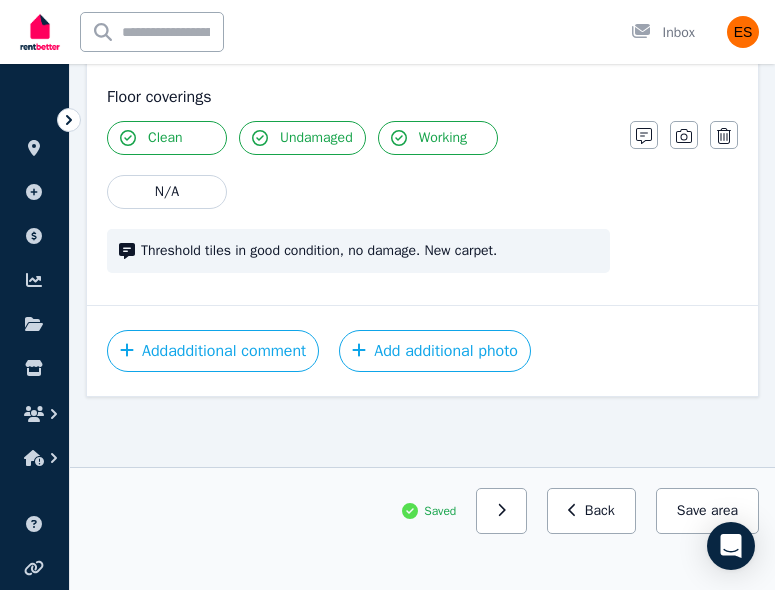 scroll, scrollTop: 2264, scrollLeft: 0, axis: vertical 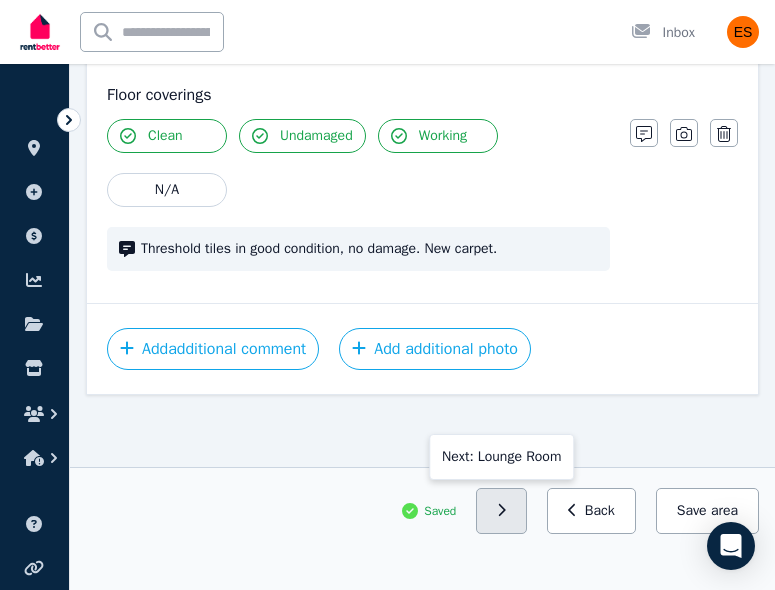 click at bounding box center [501, 511] 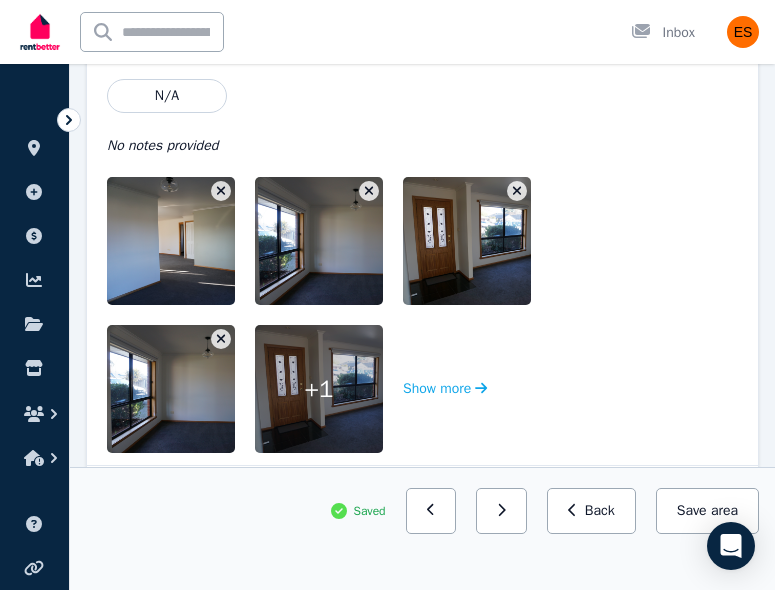 scroll, scrollTop: 342, scrollLeft: 0, axis: vertical 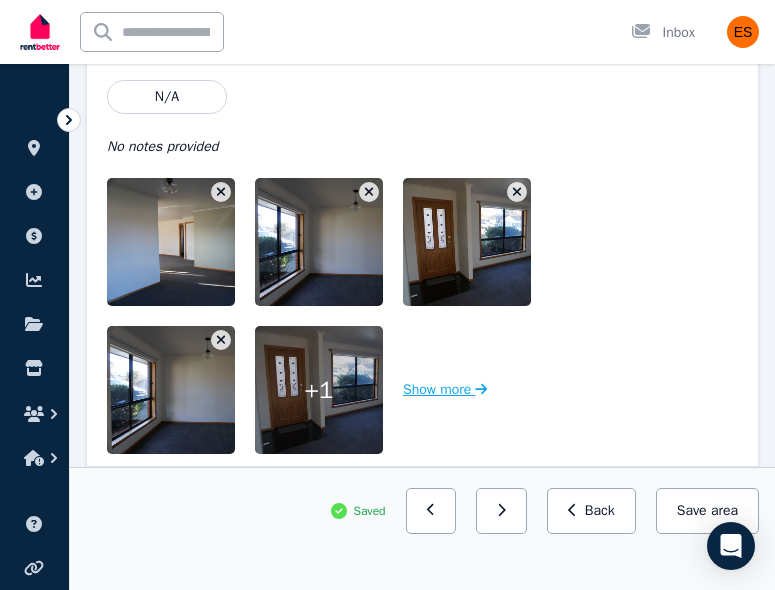 click on "Show more" at bounding box center [445, 390] 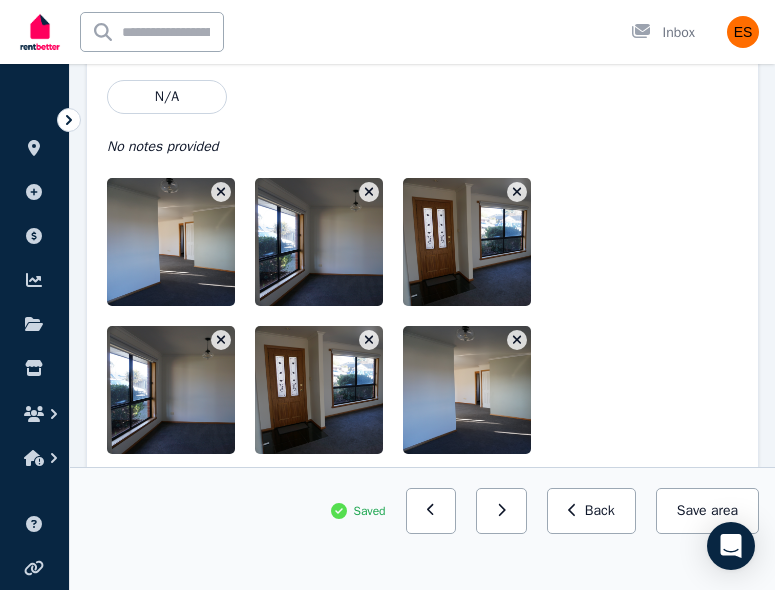 click 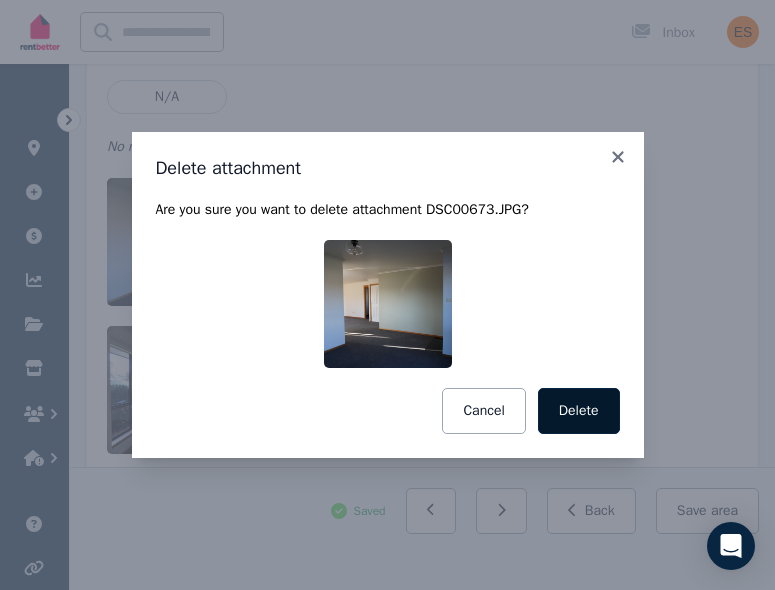 click on "Delete" at bounding box center [579, 411] 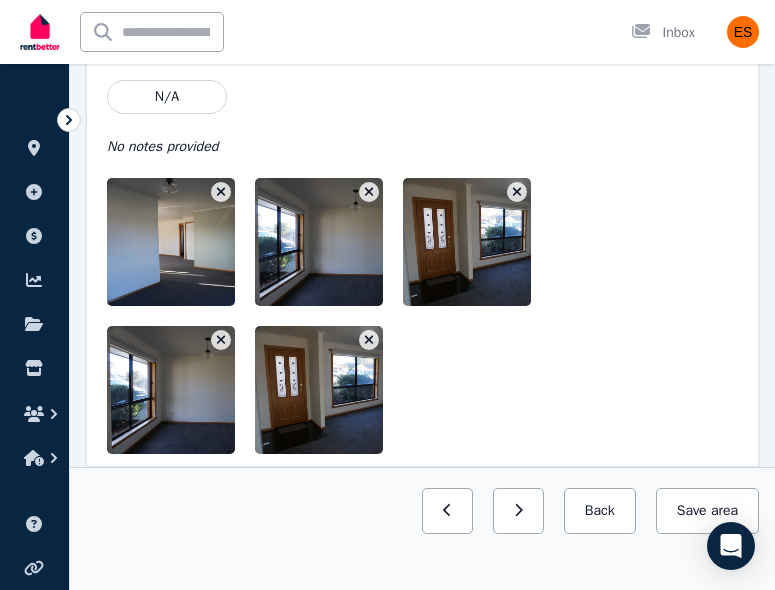 click 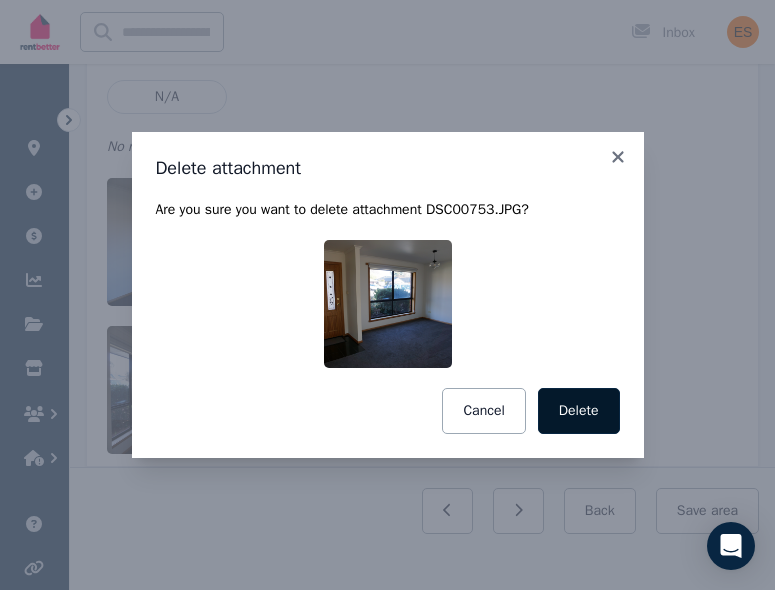 click on "Delete" at bounding box center (579, 411) 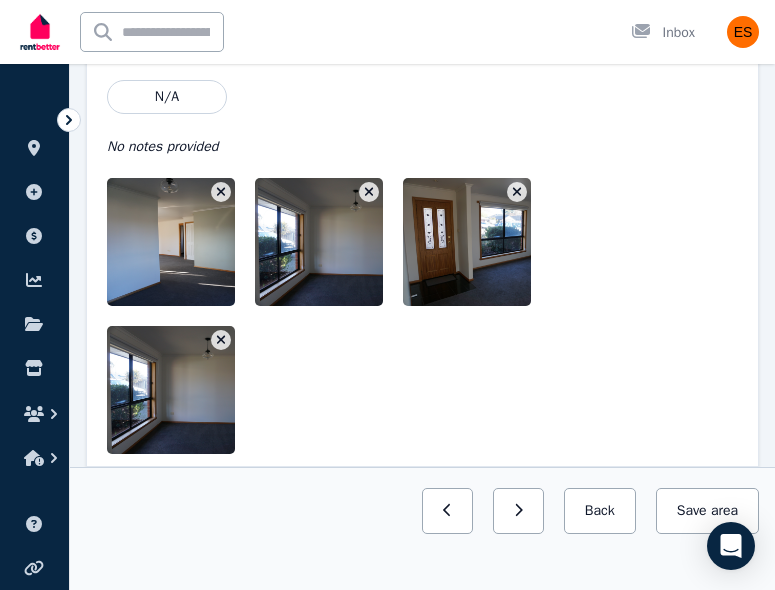 click 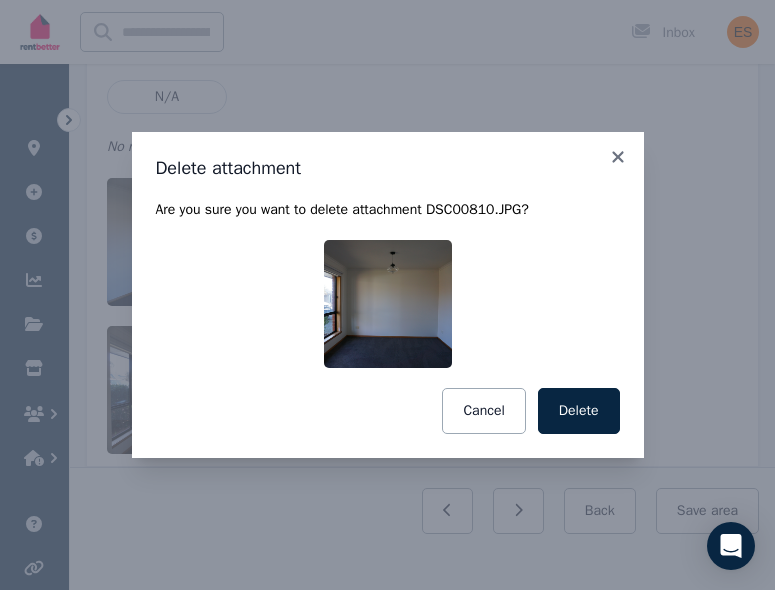 click on "Delete" at bounding box center (579, 411) 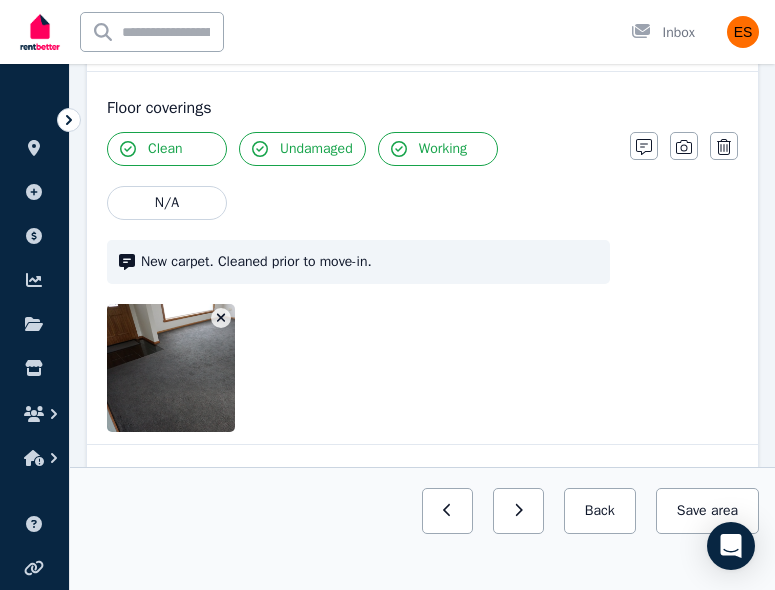scroll, scrollTop: 2259, scrollLeft: 0, axis: vertical 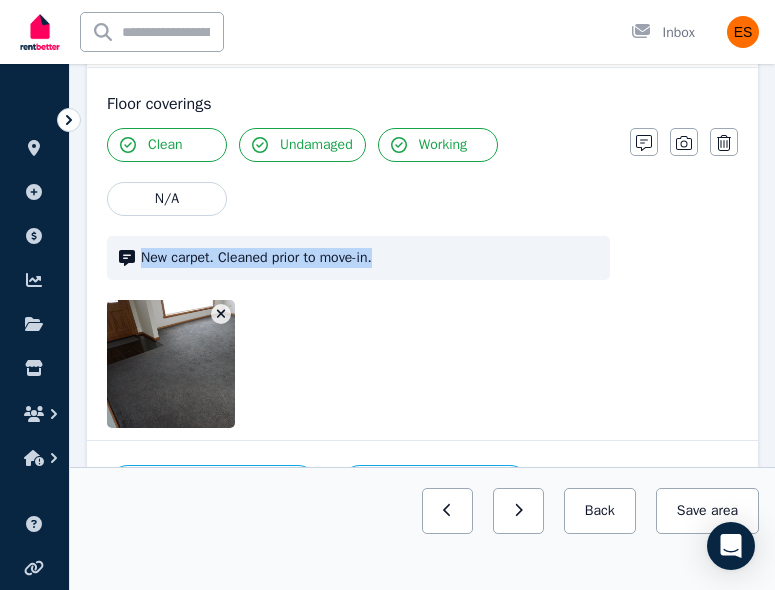 drag, startPoint x: 392, startPoint y: 255, endPoint x: 136, endPoint y: 265, distance: 256.19525 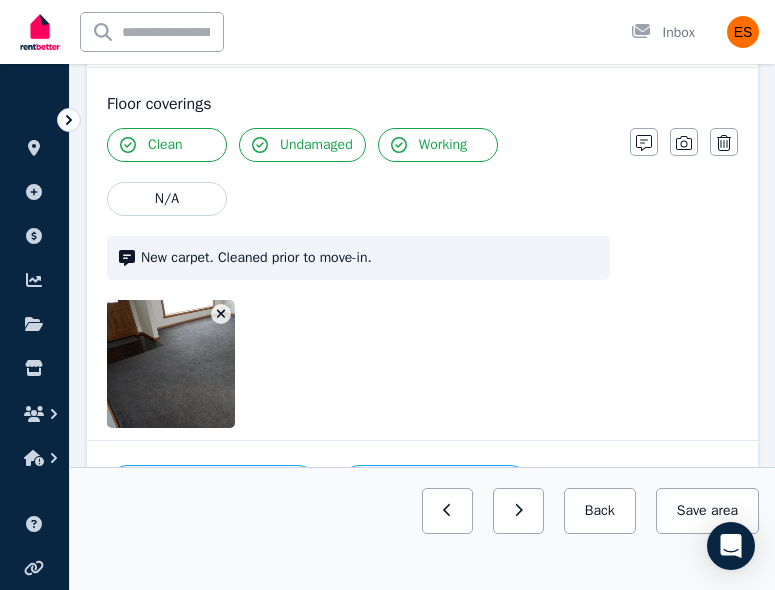 click at bounding box center [358, 364] 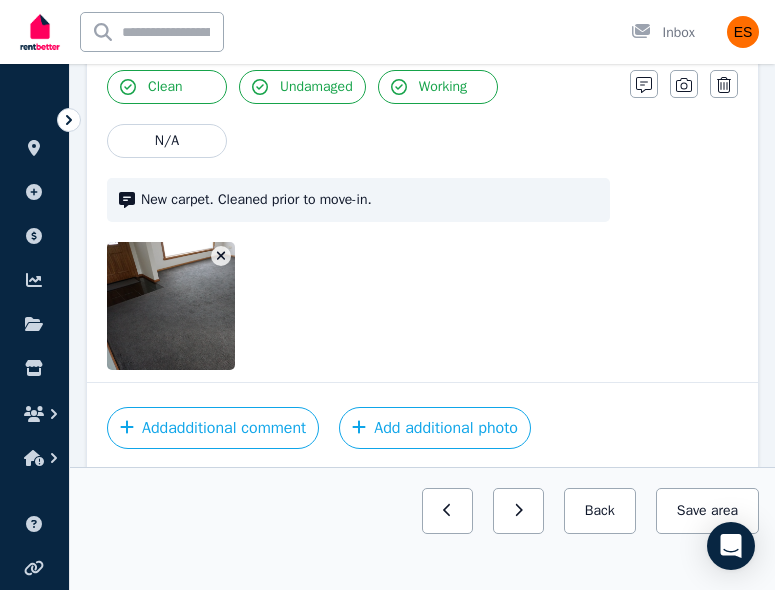 scroll, scrollTop: 2396, scrollLeft: 0, axis: vertical 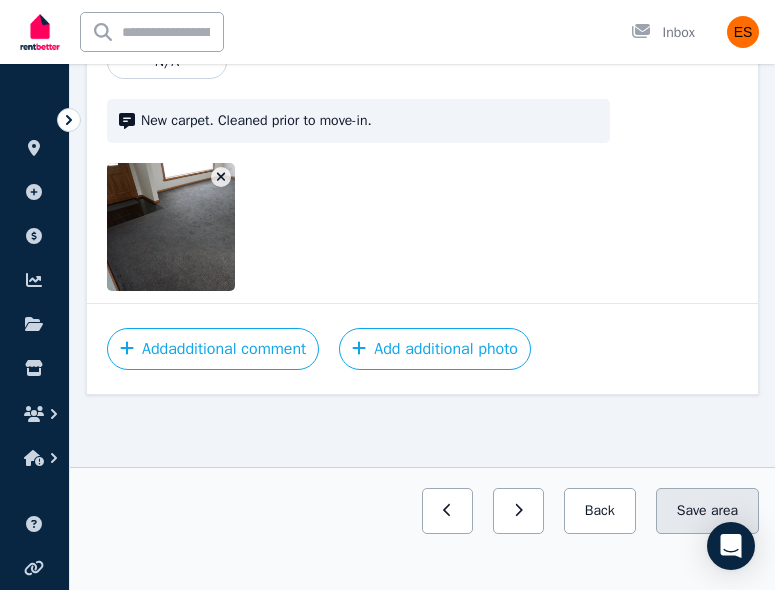click on "Save   area" at bounding box center [707, 511] 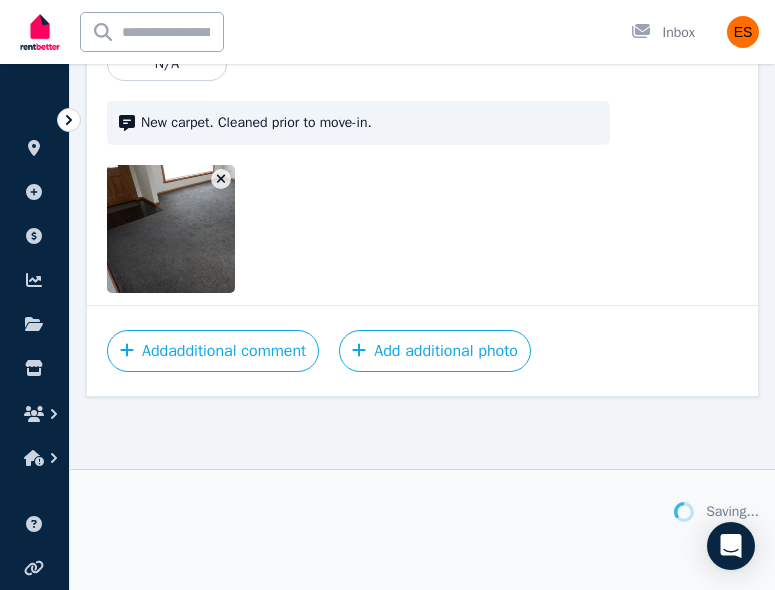 scroll, scrollTop: 2396, scrollLeft: 0, axis: vertical 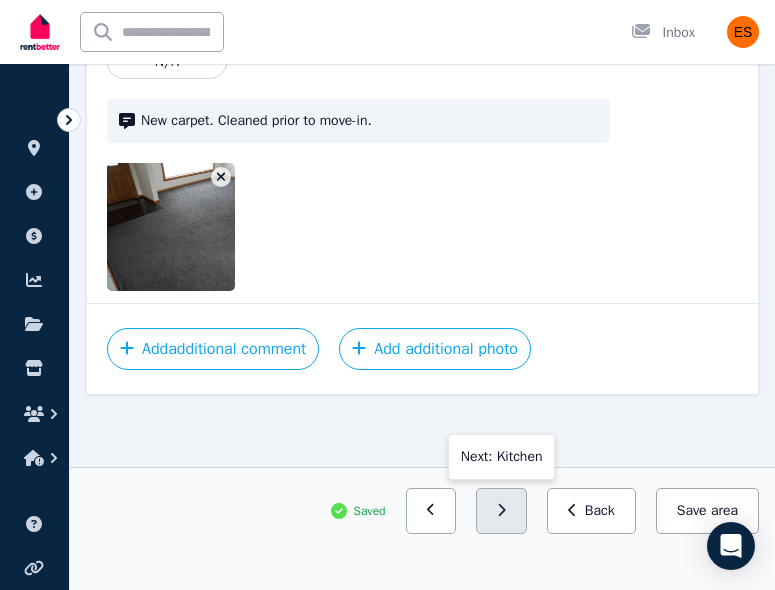 click at bounding box center (501, 511) 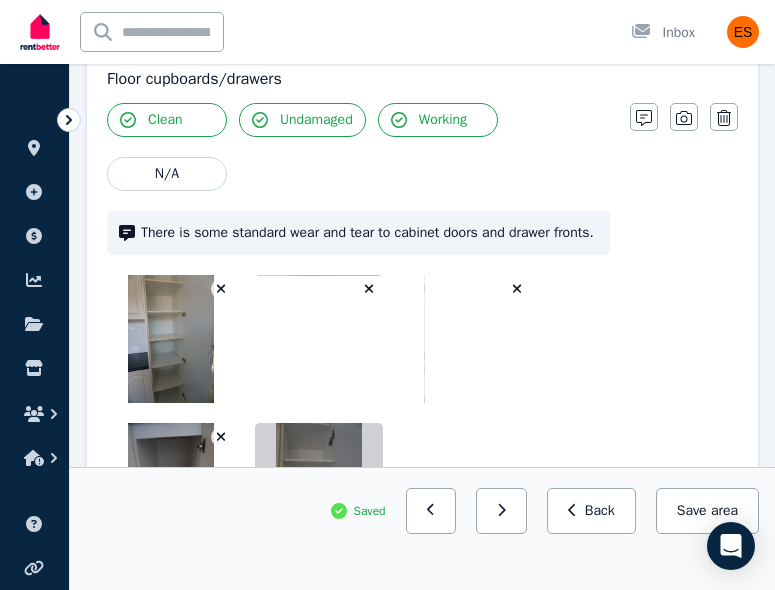 scroll, scrollTop: 2673, scrollLeft: 0, axis: vertical 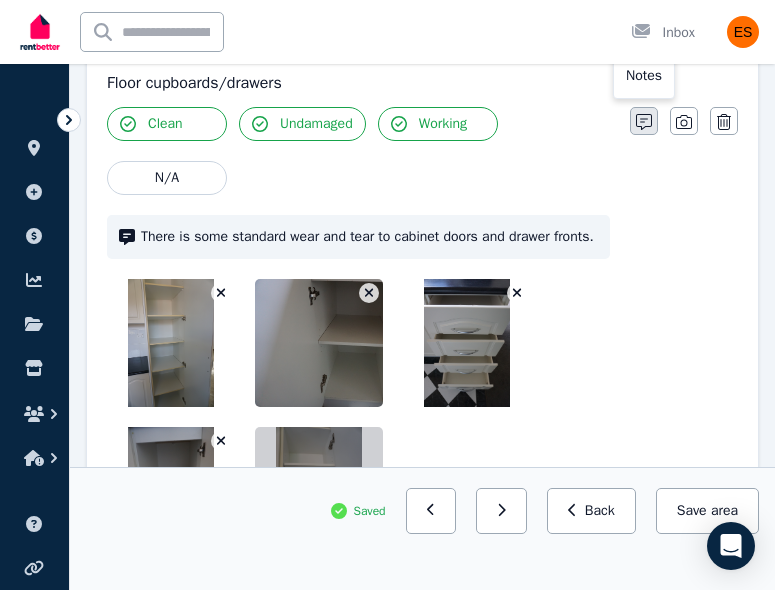 click 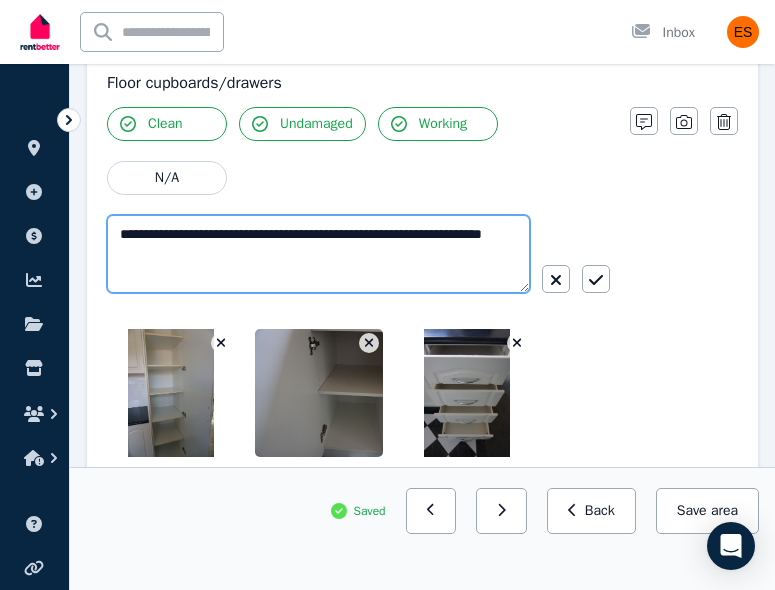 click on "**********" at bounding box center (318, 254) 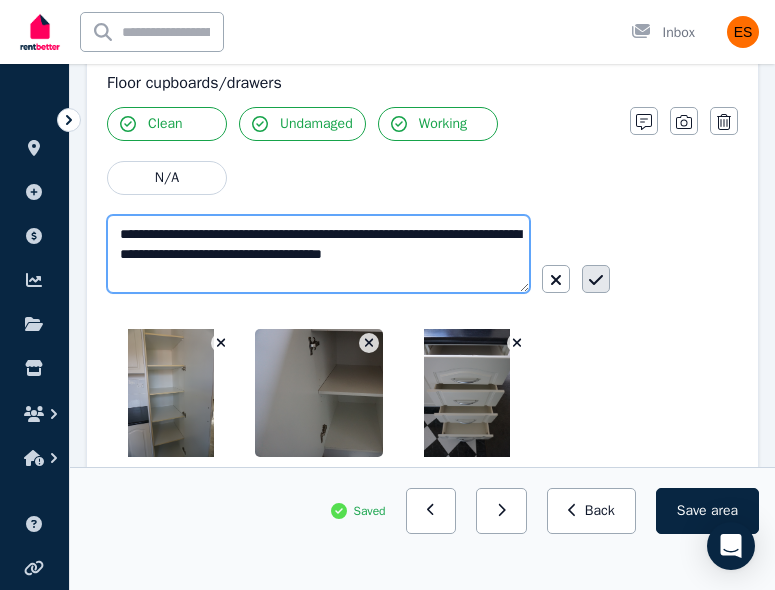 type on "**********" 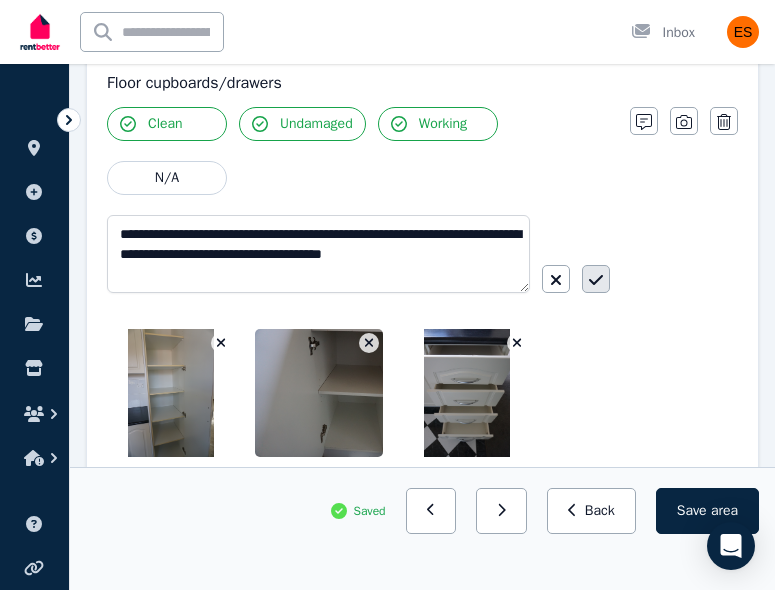 click 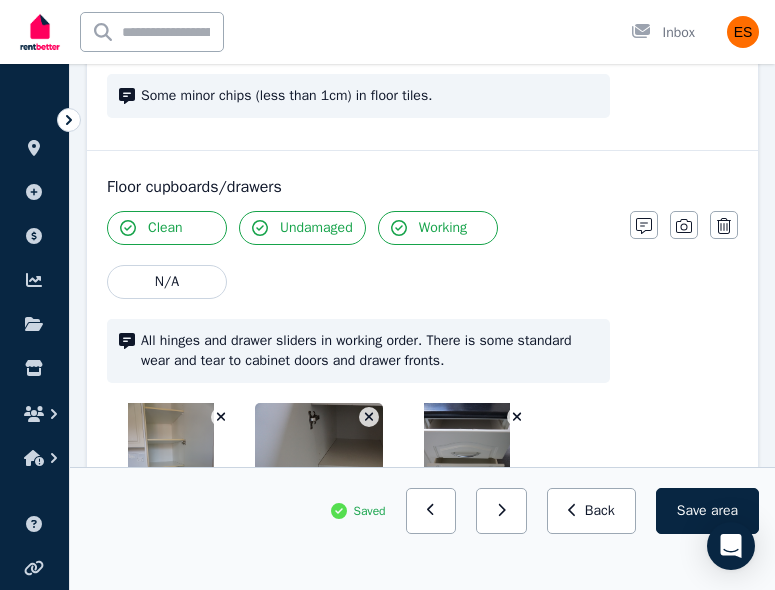 scroll, scrollTop: 2557, scrollLeft: 0, axis: vertical 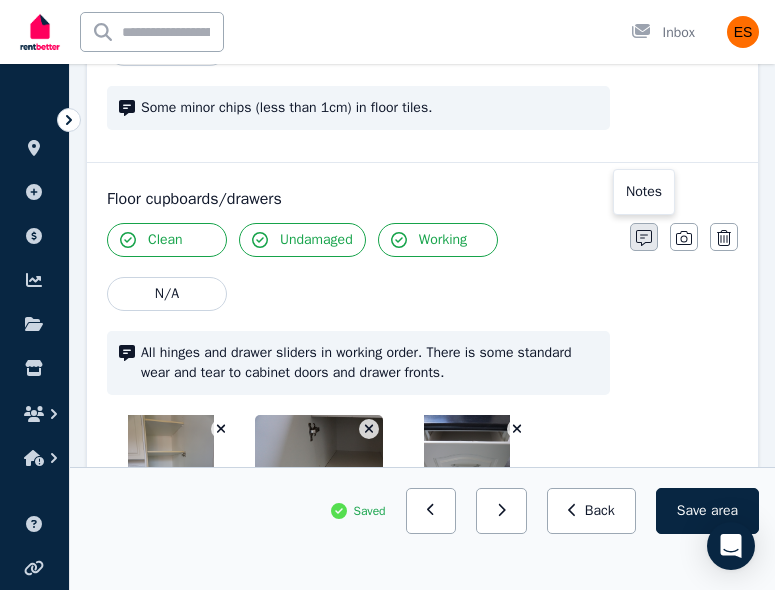 click 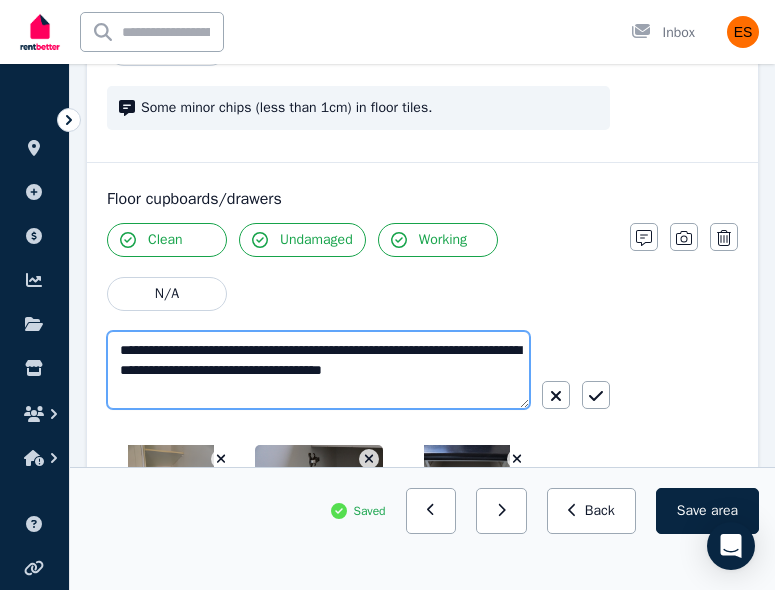 drag, startPoint x: 178, startPoint y: 371, endPoint x: 64, endPoint y: 371, distance: 114 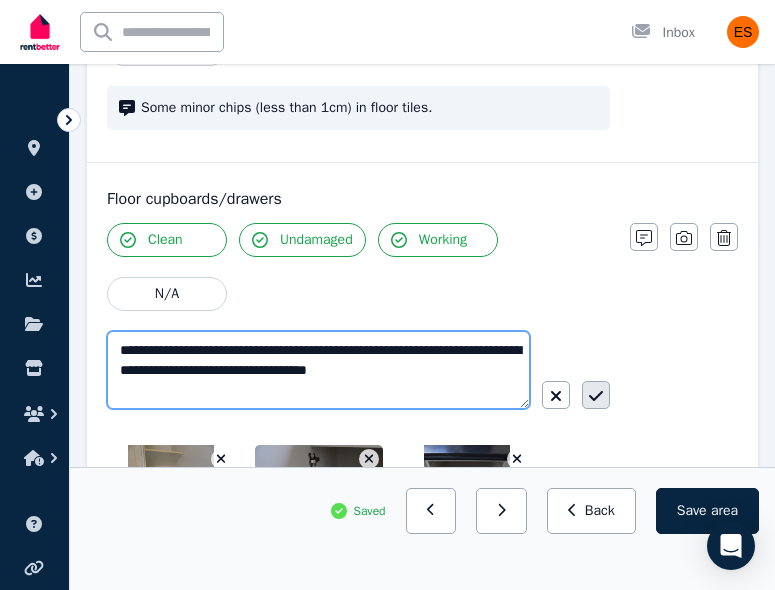 type on "**********" 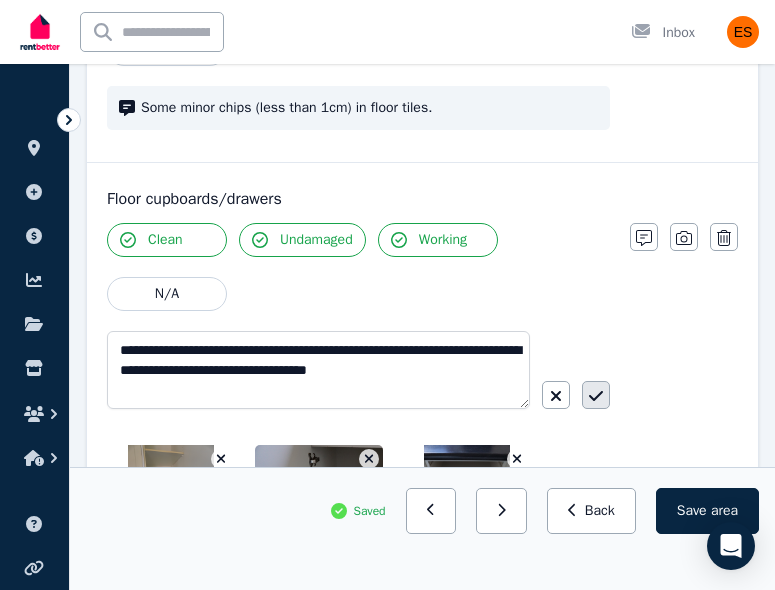 click 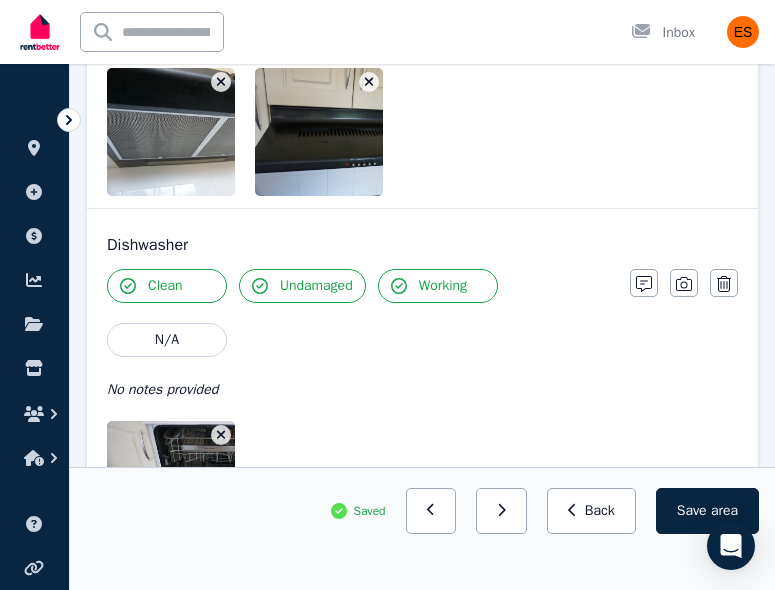 scroll, scrollTop: 5363, scrollLeft: 0, axis: vertical 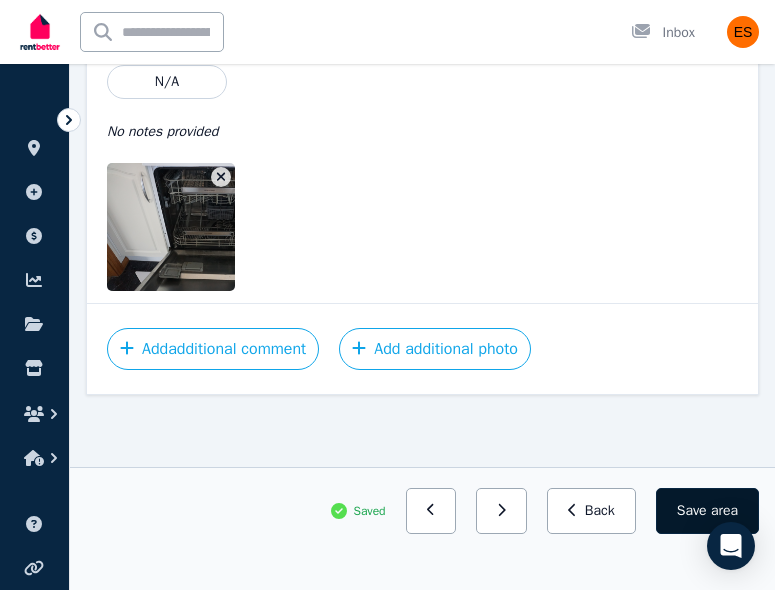 click on "Save   area" at bounding box center [707, 511] 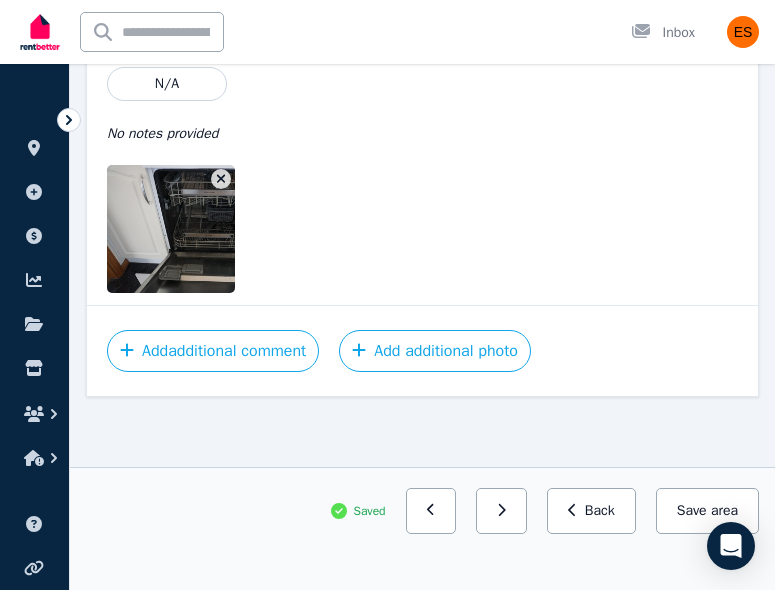 scroll, scrollTop: 5363, scrollLeft: 0, axis: vertical 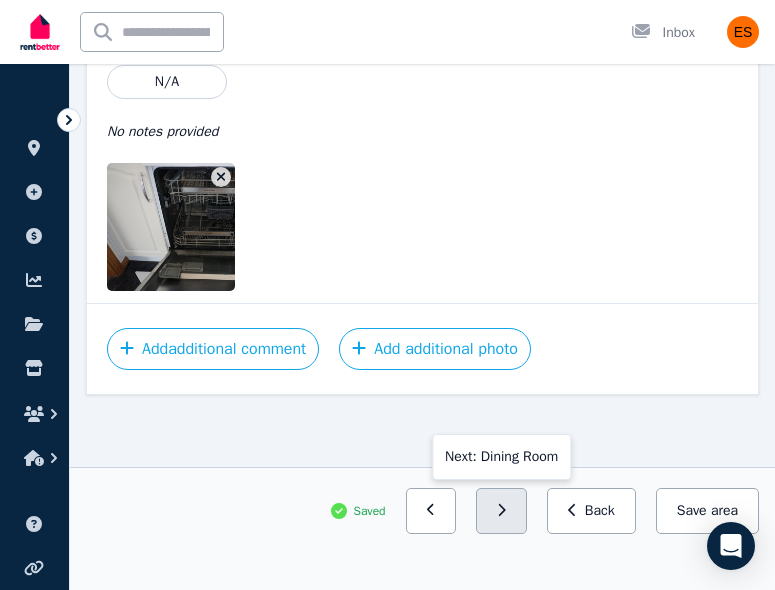 click 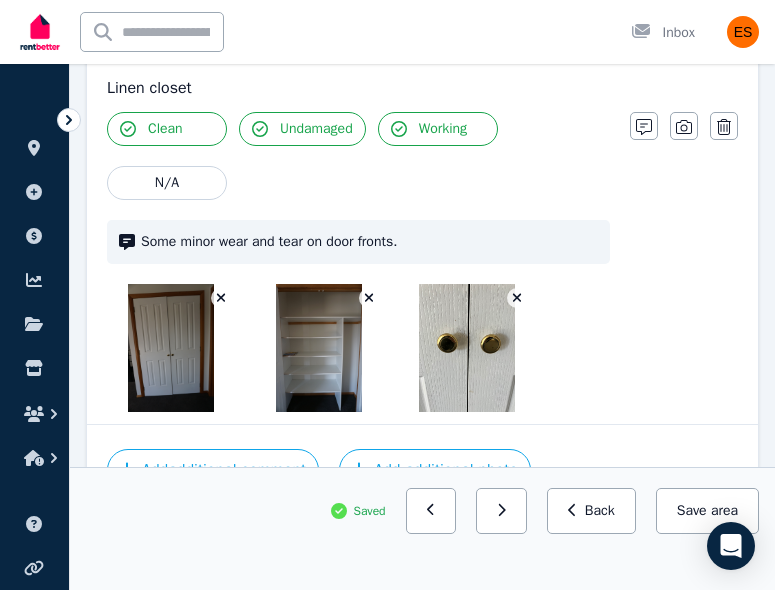 scroll, scrollTop: 3162, scrollLeft: 0, axis: vertical 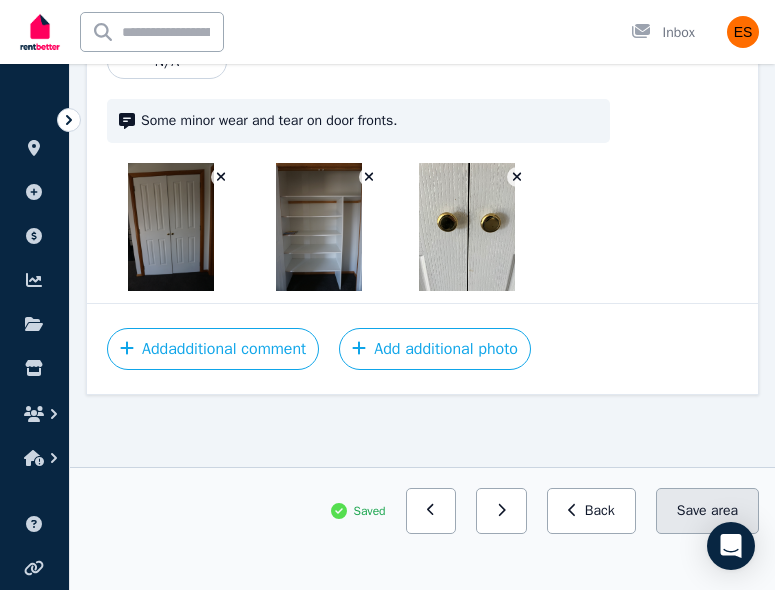 click on "Save   area" at bounding box center [707, 511] 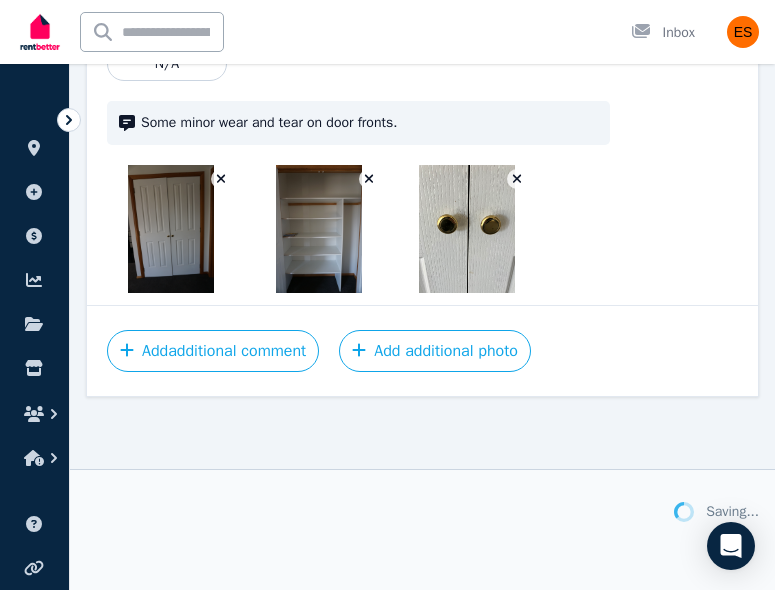 scroll, scrollTop: 3162, scrollLeft: 0, axis: vertical 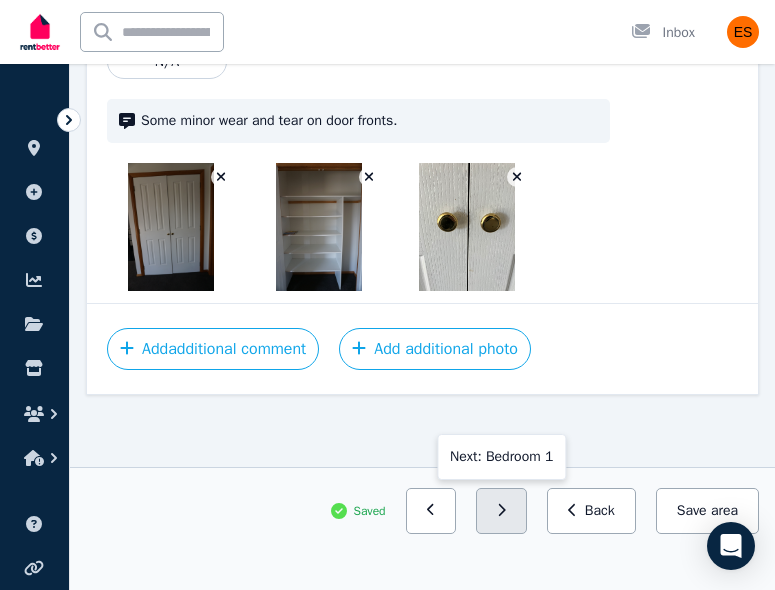 click at bounding box center (501, 511) 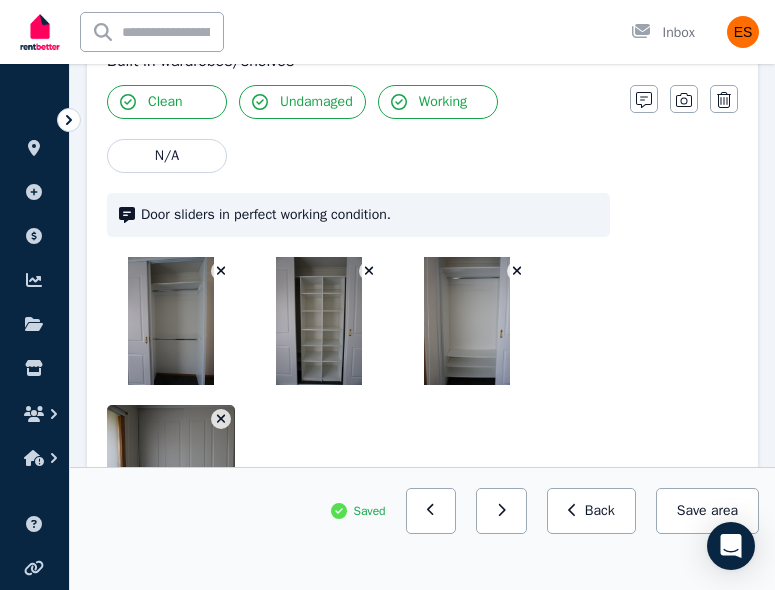 scroll, scrollTop: 599, scrollLeft: 0, axis: vertical 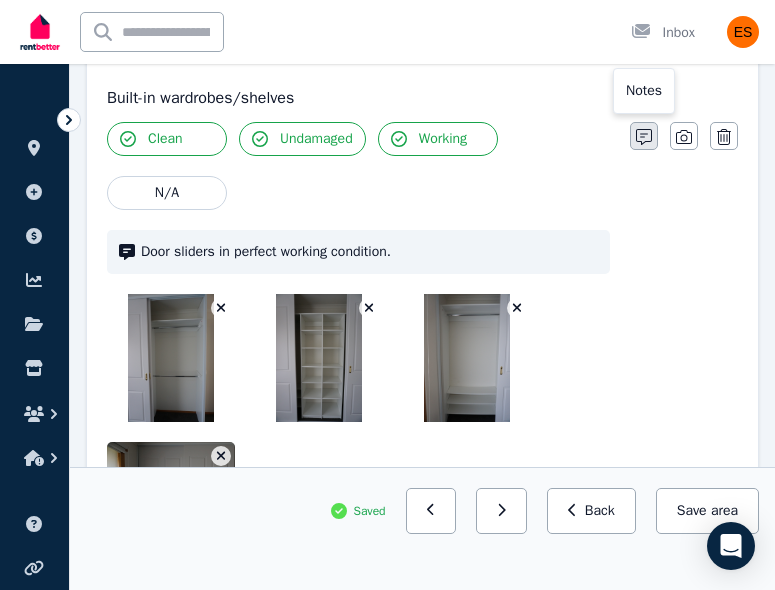 click 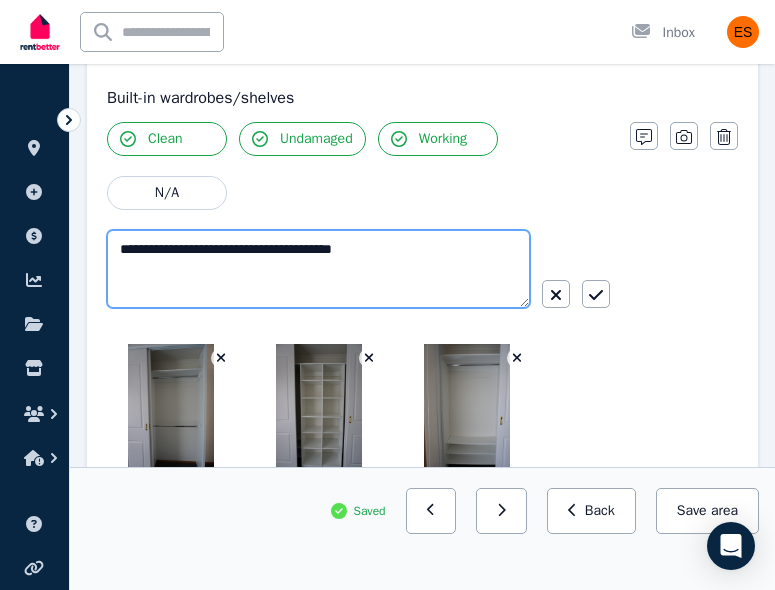 click on "**********" at bounding box center [318, 269] 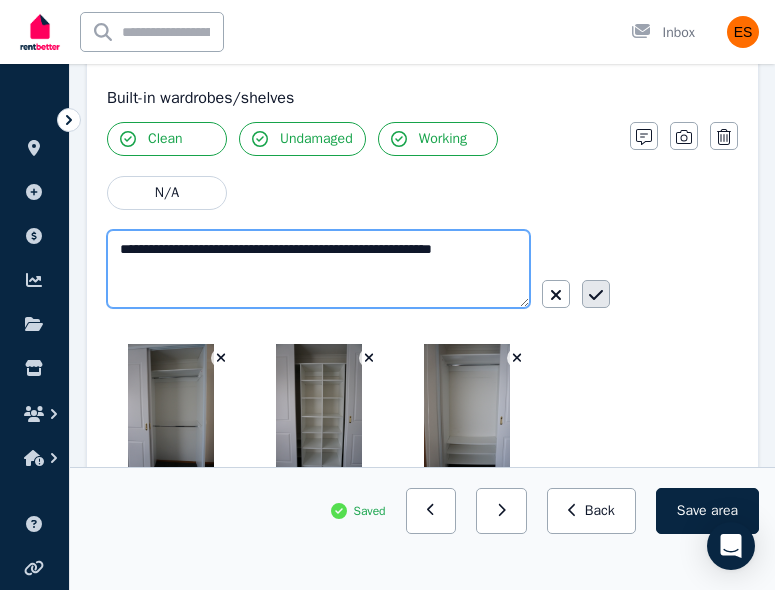 type on "**********" 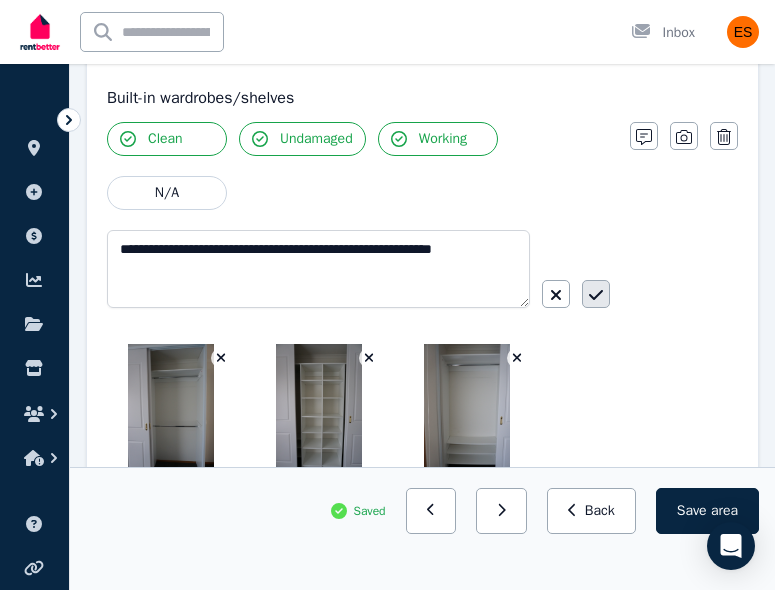 click 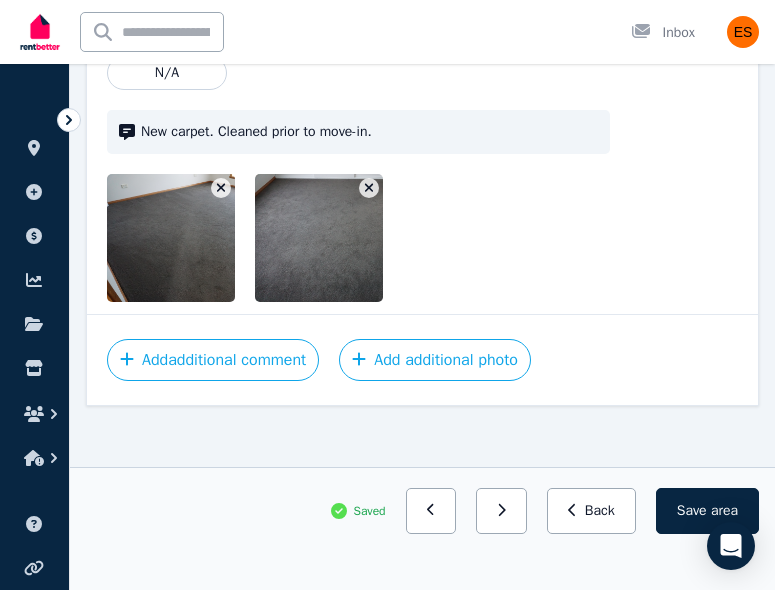scroll, scrollTop: 2789, scrollLeft: 0, axis: vertical 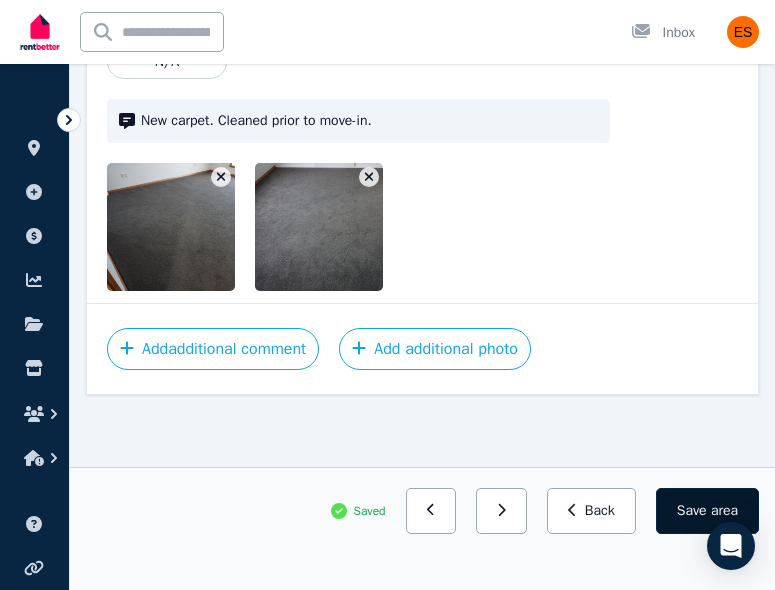 click on "Save   area" at bounding box center (707, 511) 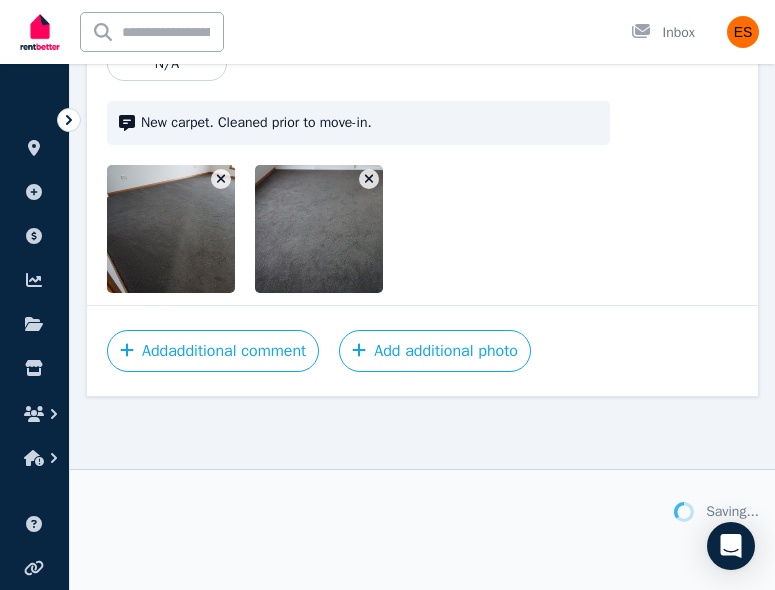 scroll, scrollTop: 2789, scrollLeft: 0, axis: vertical 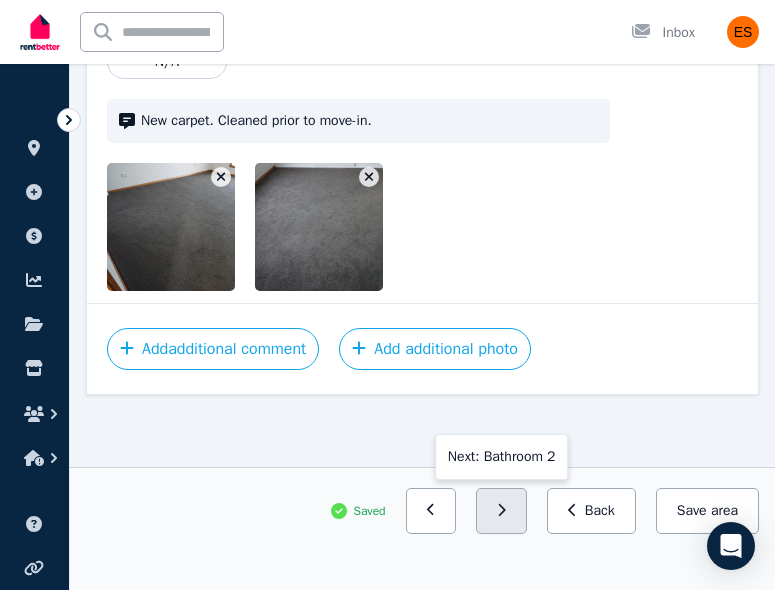 click at bounding box center (501, 511) 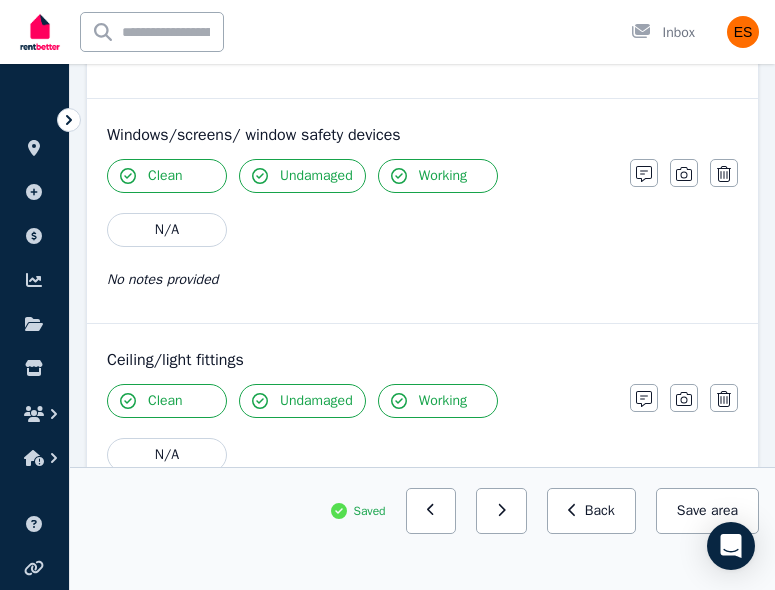 scroll, scrollTop: 1137, scrollLeft: 0, axis: vertical 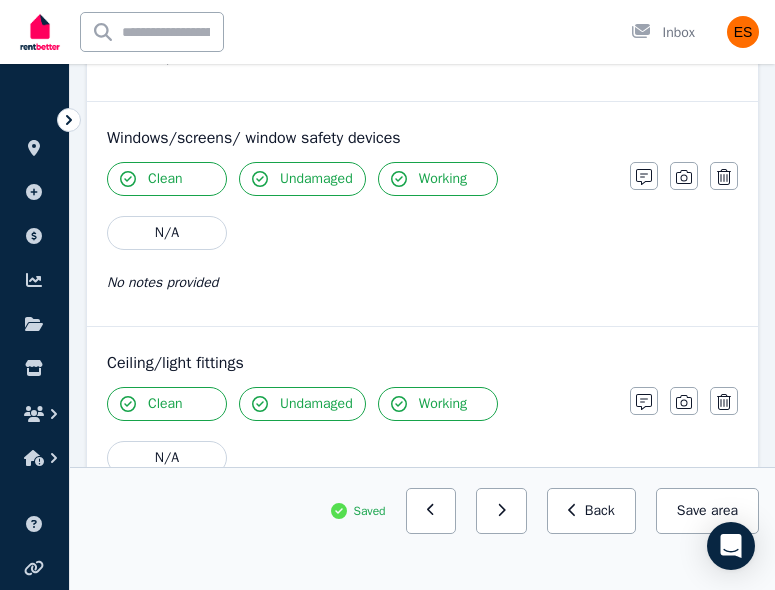 click on "Working" at bounding box center [438, 179] 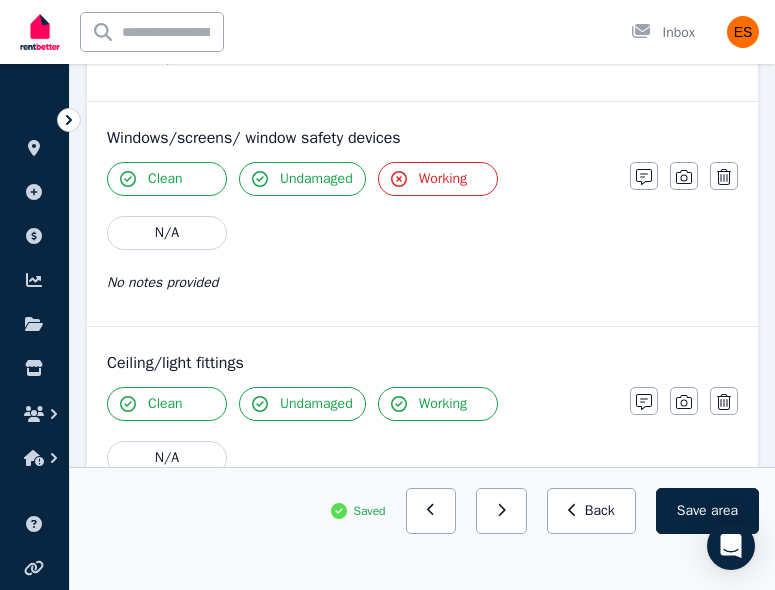 click on "Undamaged" at bounding box center (302, 179) 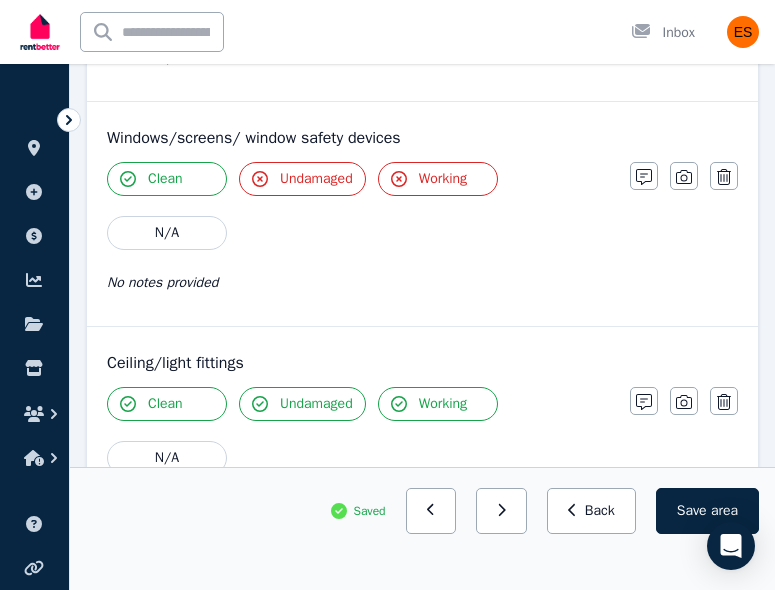 click on "Clean Undamaged Working N/A" at bounding box center [358, 206] 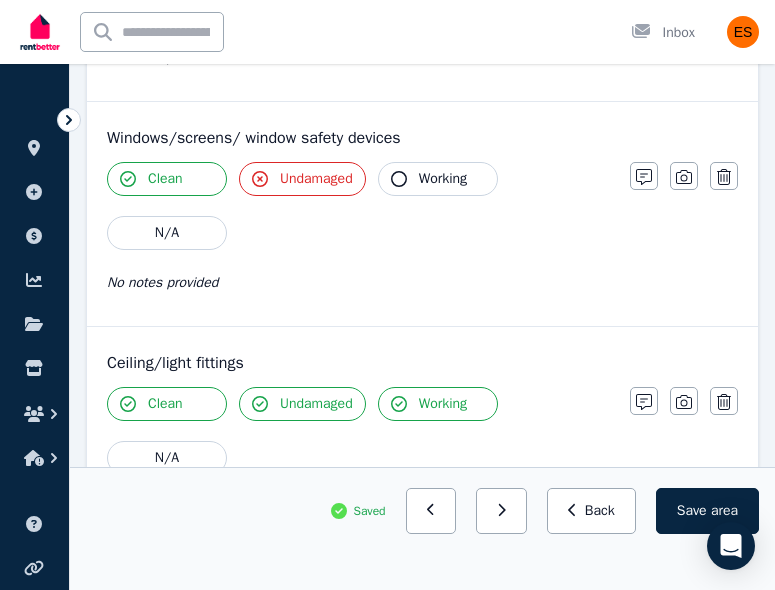 click on "Undamaged" at bounding box center [302, 179] 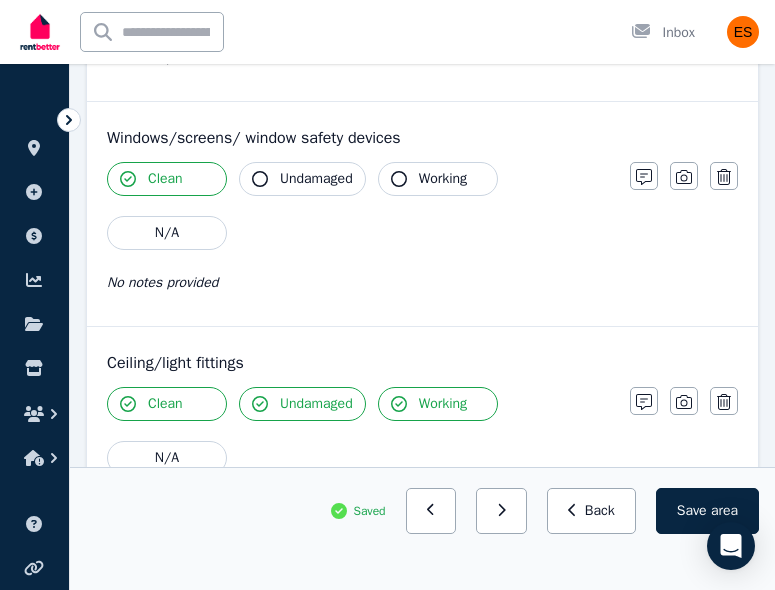click on "Clean" at bounding box center (167, 179) 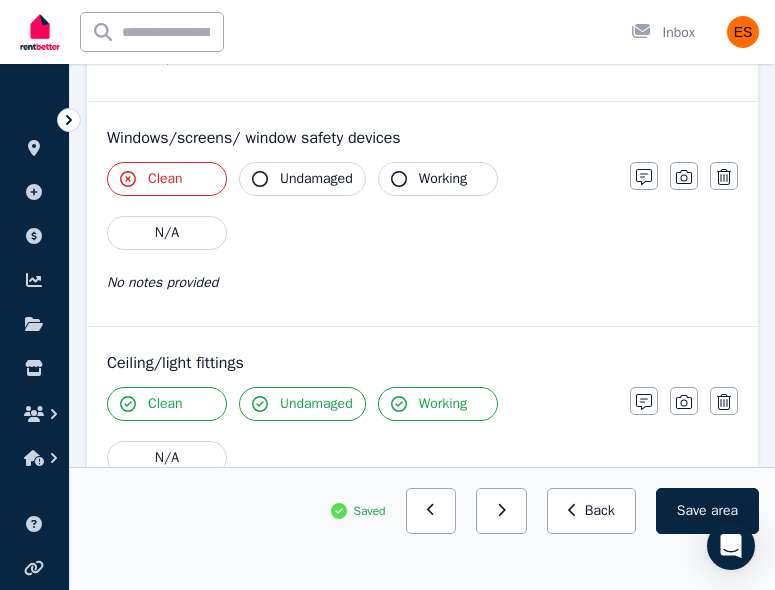 click on "Clean" at bounding box center (167, 179) 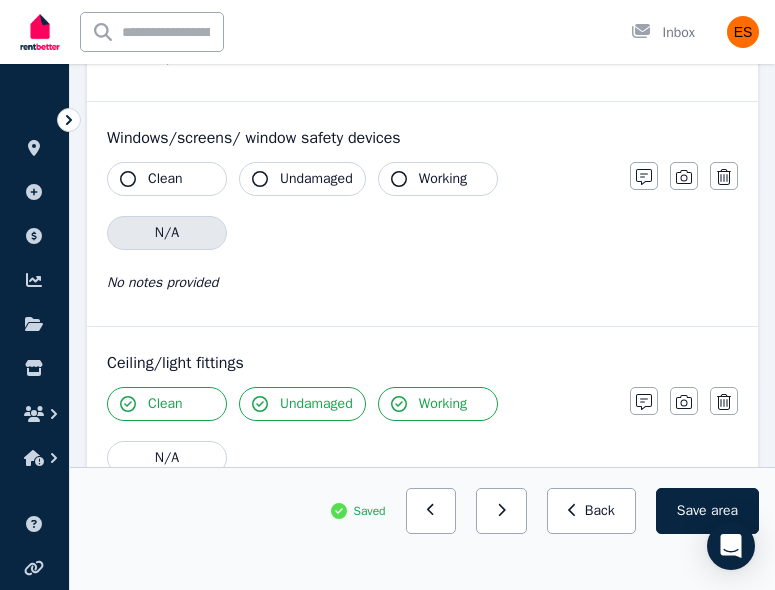click on "N/A" at bounding box center [167, 233] 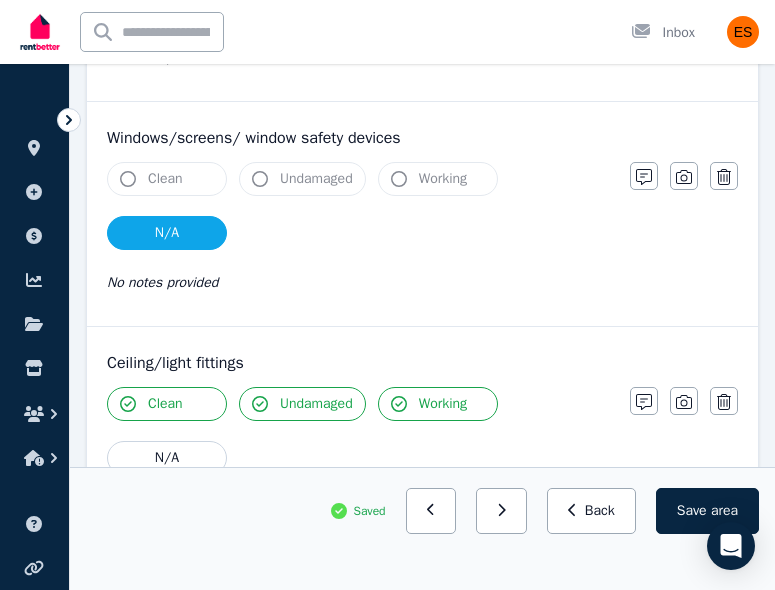 scroll, scrollTop: 1062, scrollLeft: 0, axis: vertical 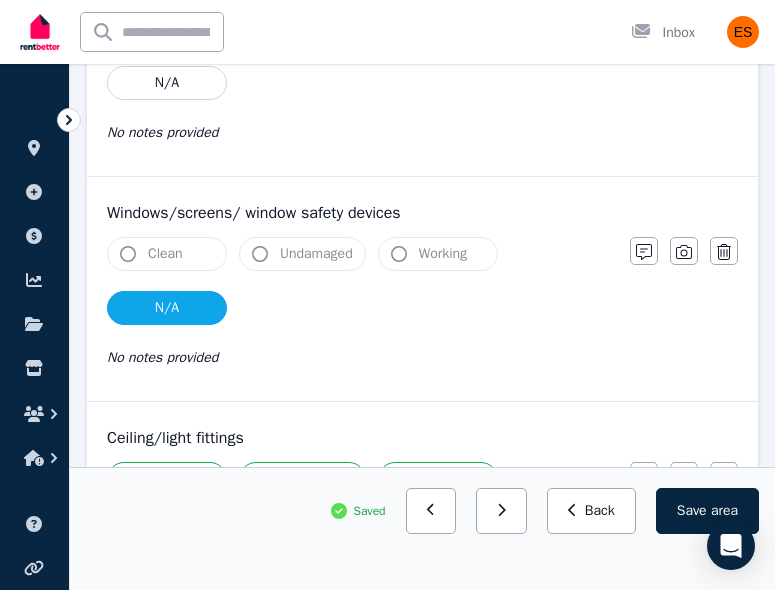 click on "N/A" at bounding box center [167, 308] 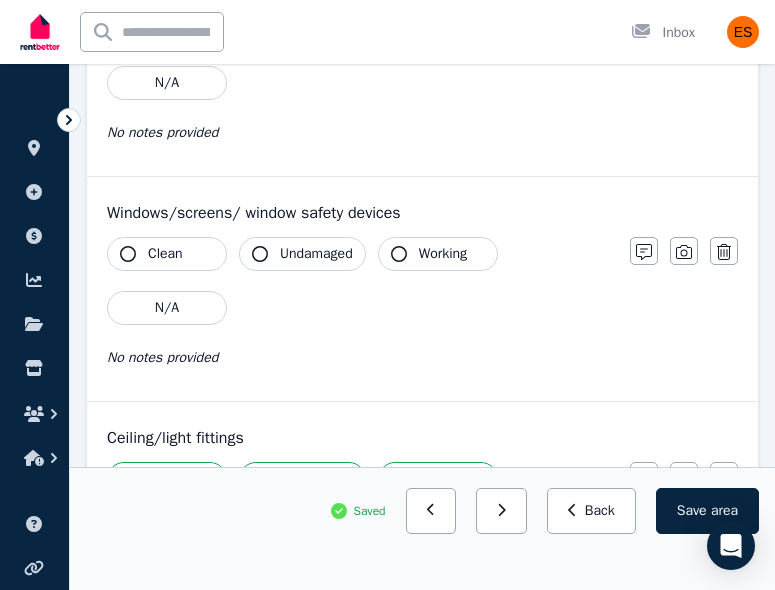 click on "Clean" at bounding box center [167, 254] 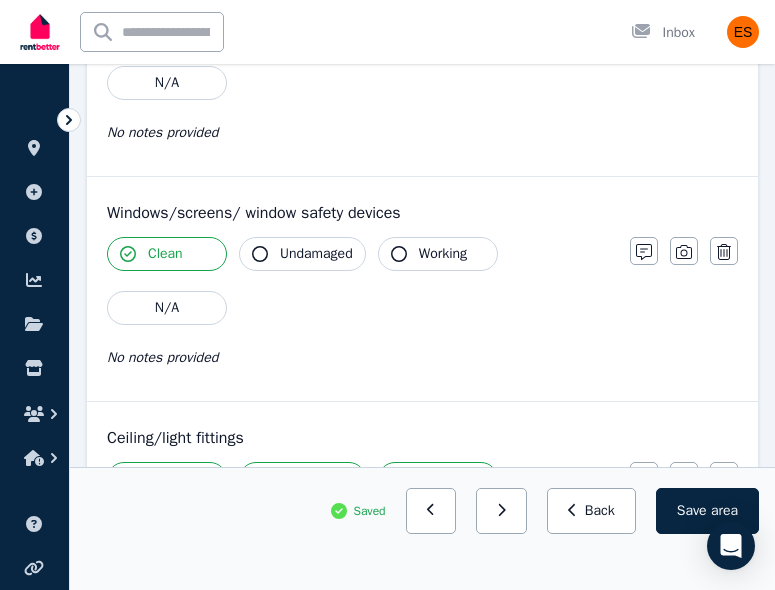 click on "Undamaged" at bounding box center [316, 254] 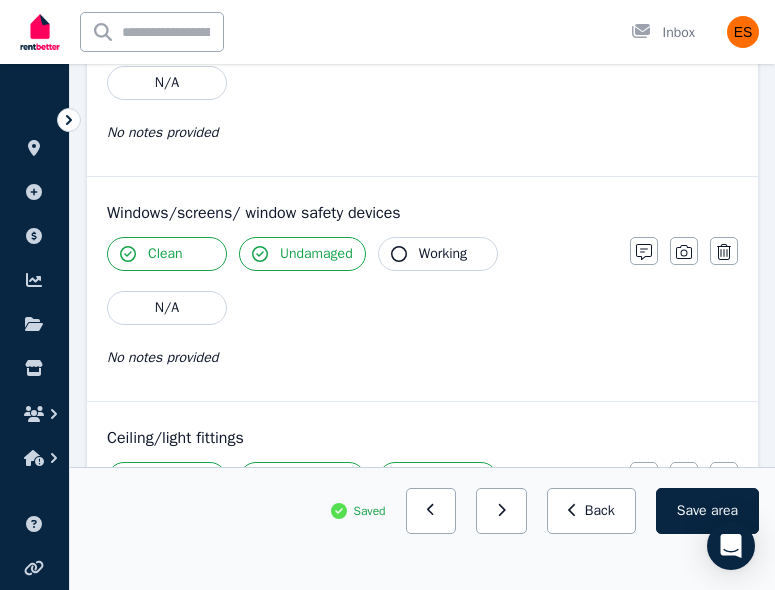 click 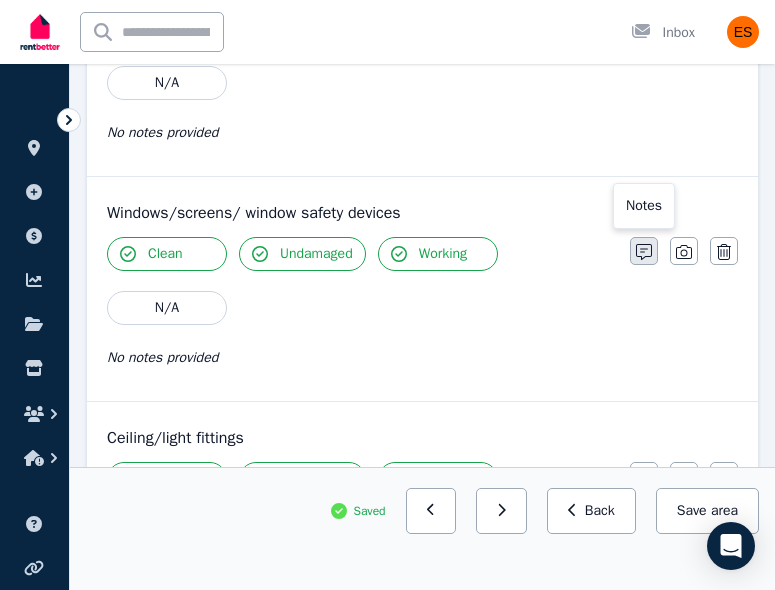 click 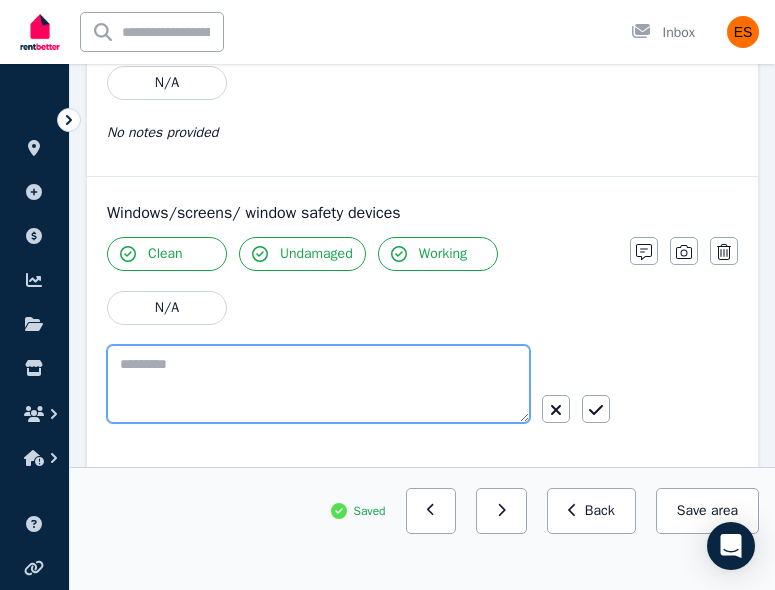 click at bounding box center [318, 384] 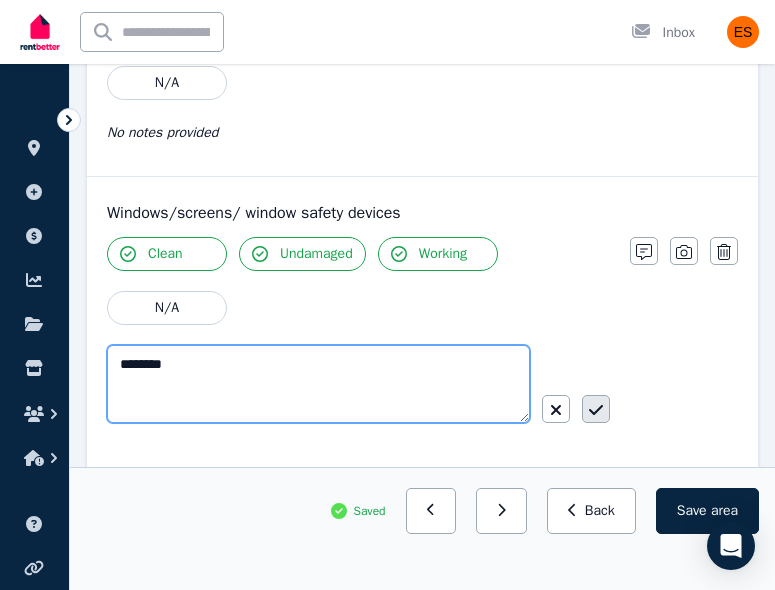 type on "********" 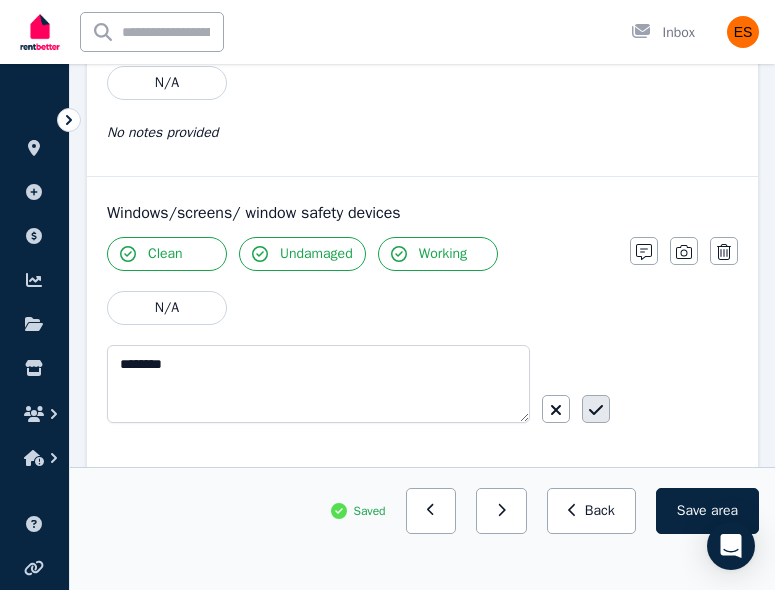 click at bounding box center [596, 409] 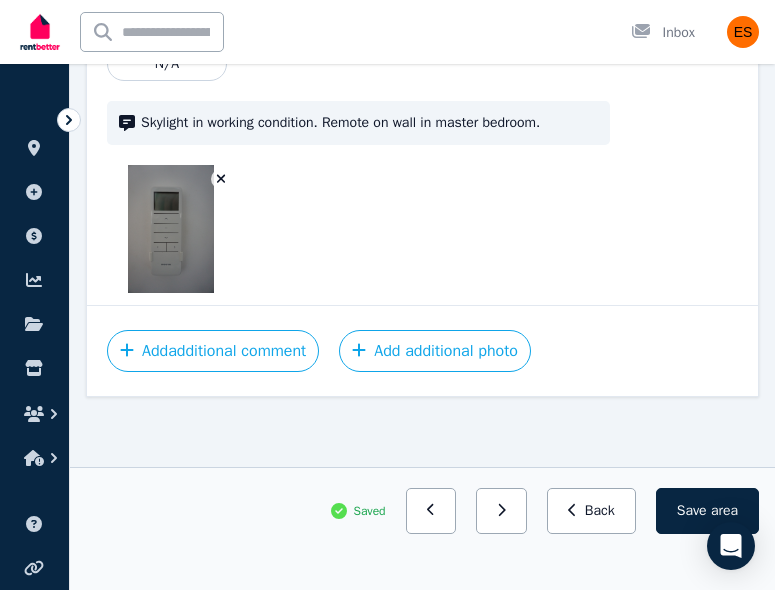 scroll, scrollTop: 4221, scrollLeft: 0, axis: vertical 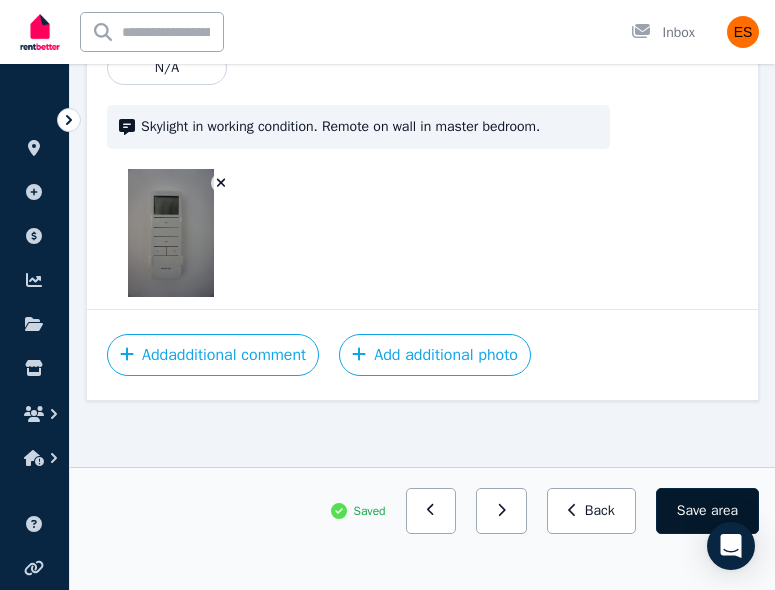 click on "Save   area" at bounding box center [707, 511] 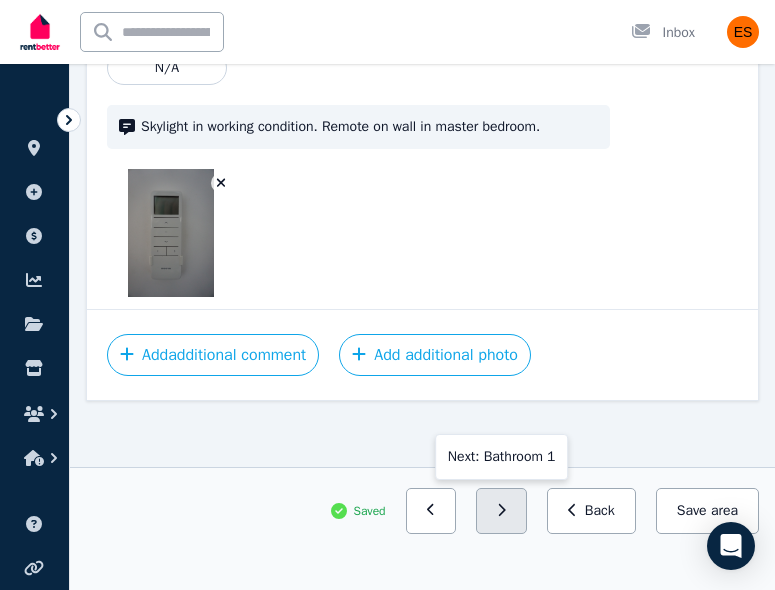 click at bounding box center (501, 511) 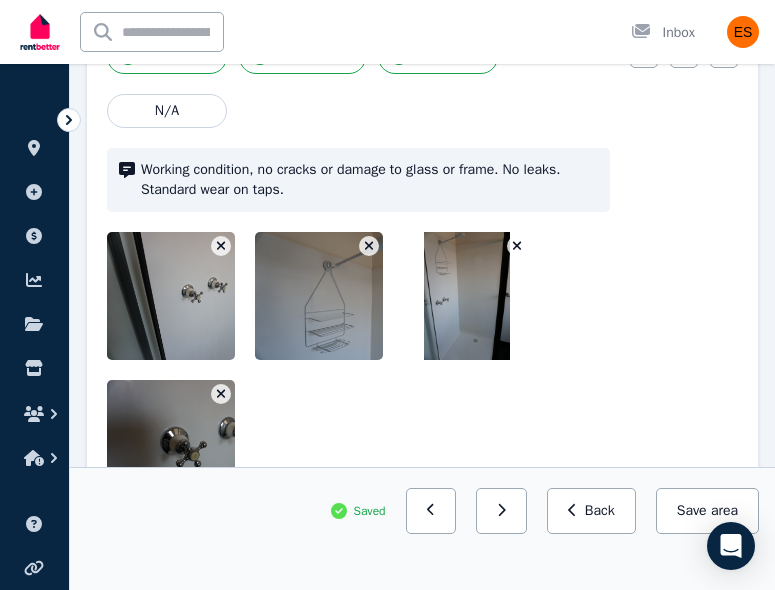 scroll, scrollTop: 2812, scrollLeft: 0, axis: vertical 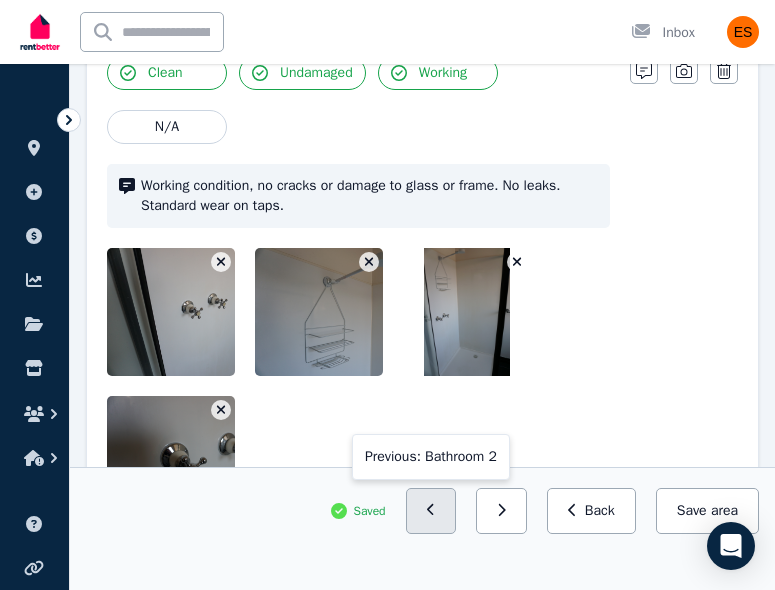 click at bounding box center [431, 511] 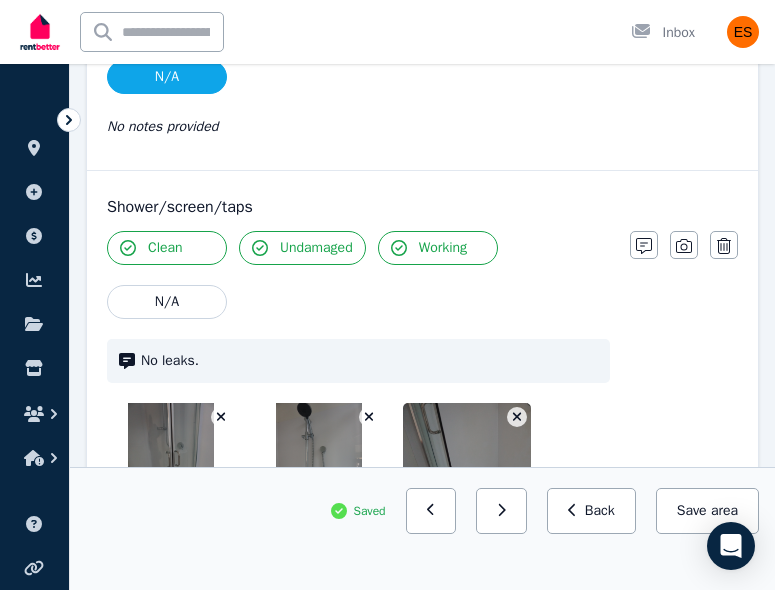 scroll, scrollTop: 2329, scrollLeft: 0, axis: vertical 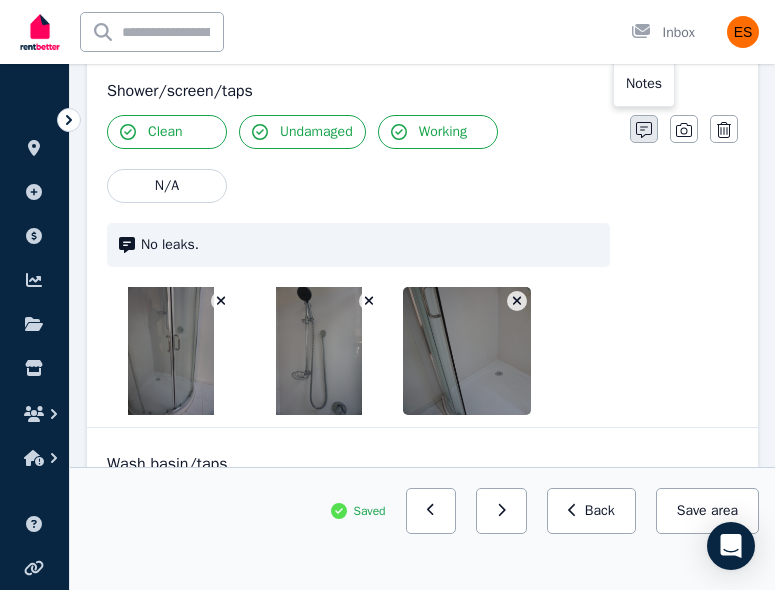 click 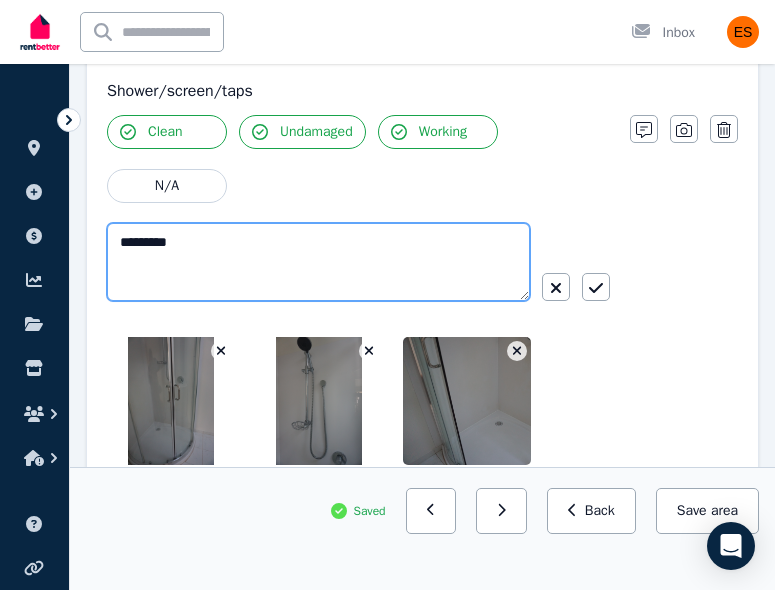 click on "*********" at bounding box center (318, 262) 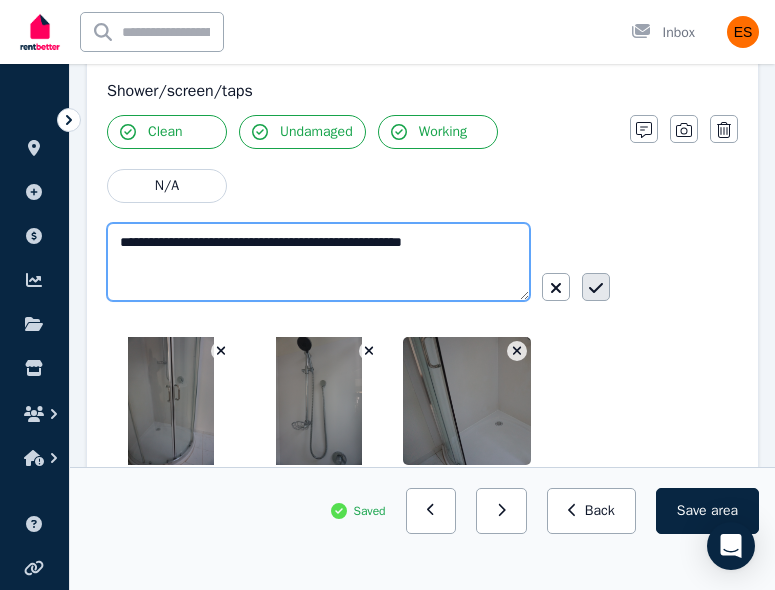 type on "**********" 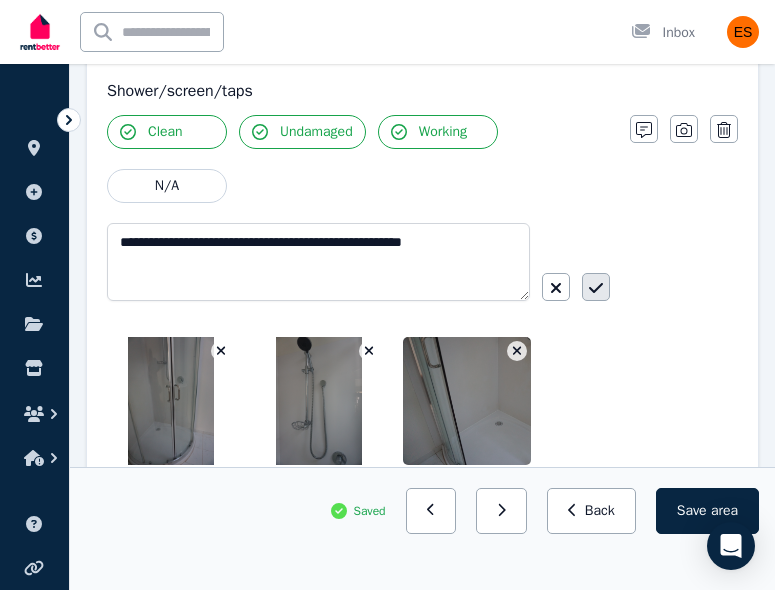 click 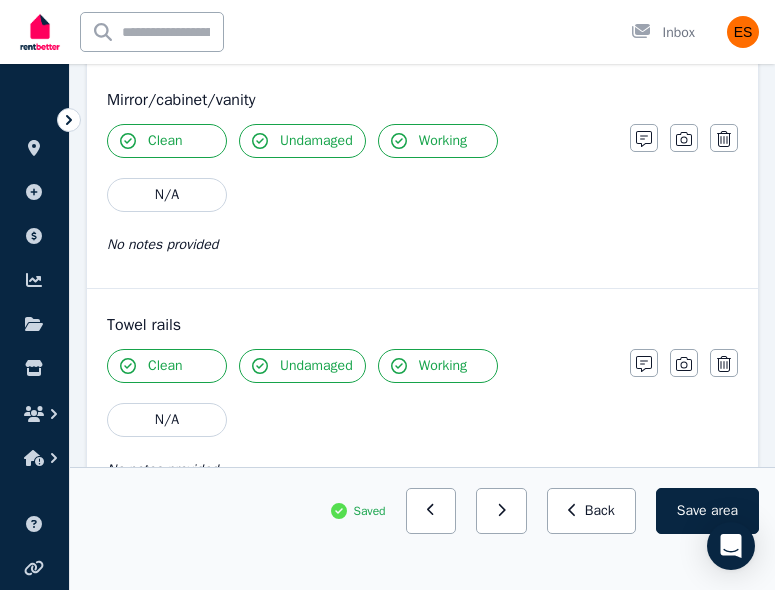 scroll, scrollTop: 4227, scrollLeft: 0, axis: vertical 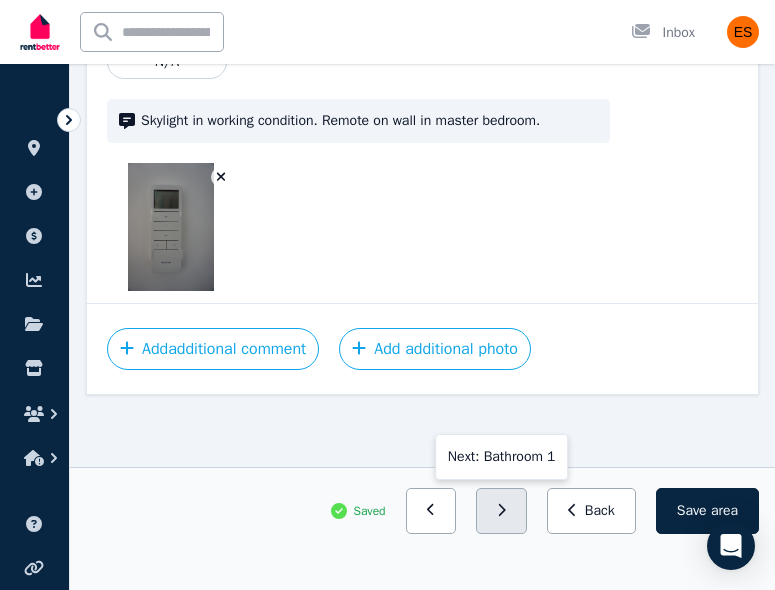 click at bounding box center (501, 511) 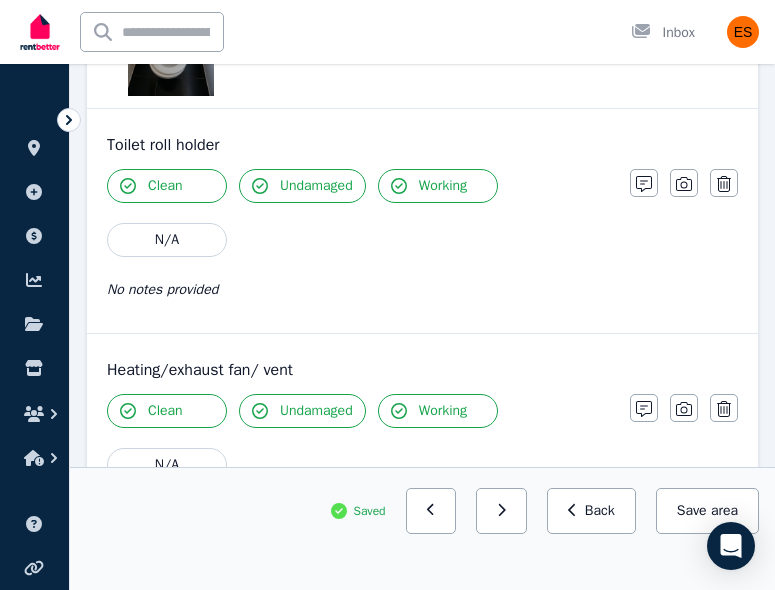 scroll, scrollTop: 4651, scrollLeft: 0, axis: vertical 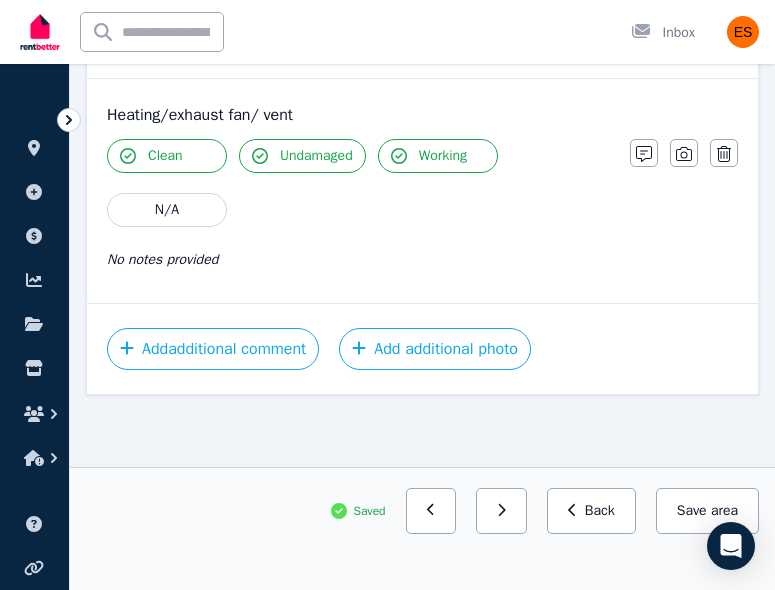 click at bounding box center (431, 511) 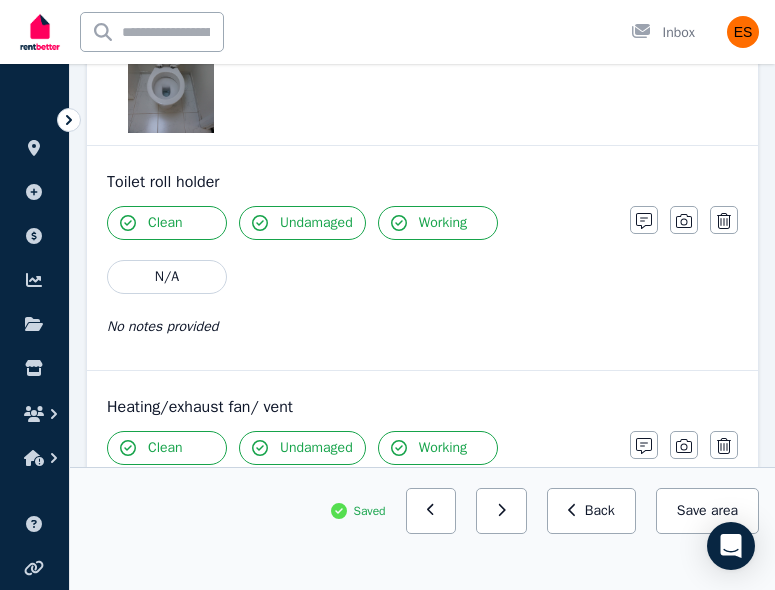 scroll, scrollTop: 4227, scrollLeft: 0, axis: vertical 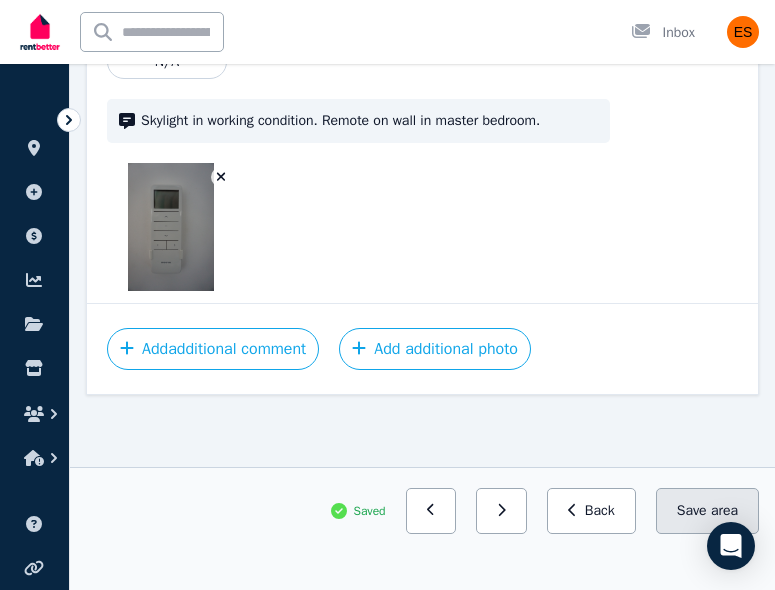 click on "Save   area" at bounding box center (707, 511) 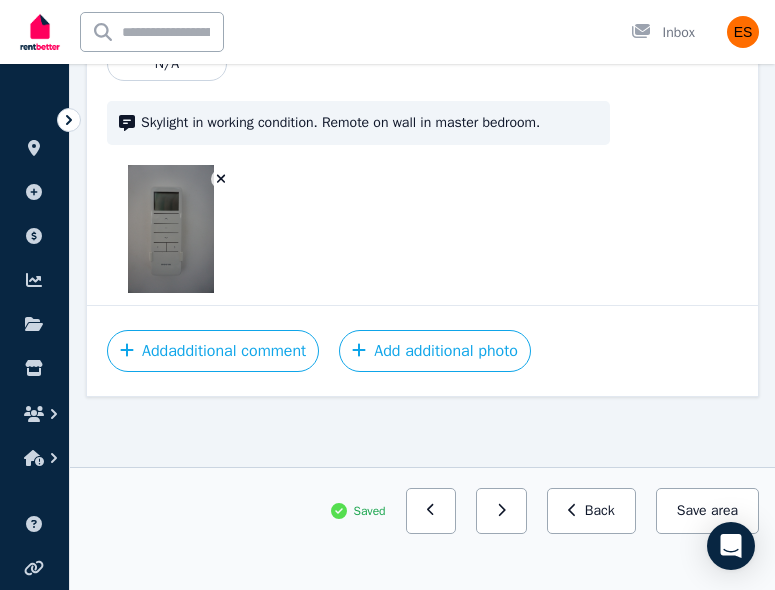 scroll, scrollTop: 4227, scrollLeft: 0, axis: vertical 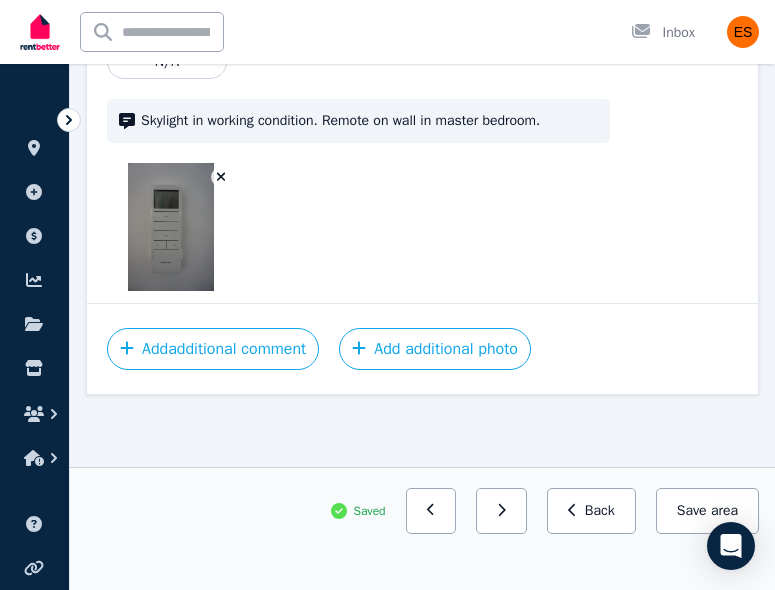 click at bounding box center (501, 511) 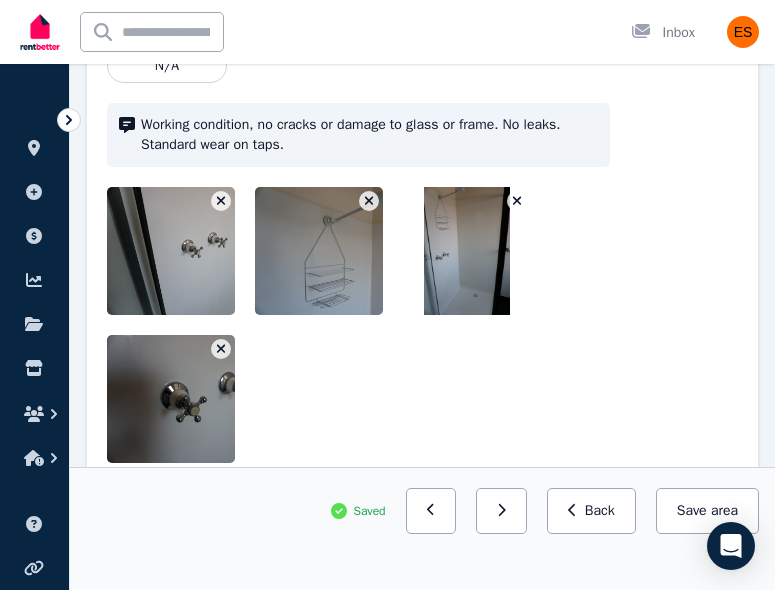 scroll, scrollTop: 2874, scrollLeft: 0, axis: vertical 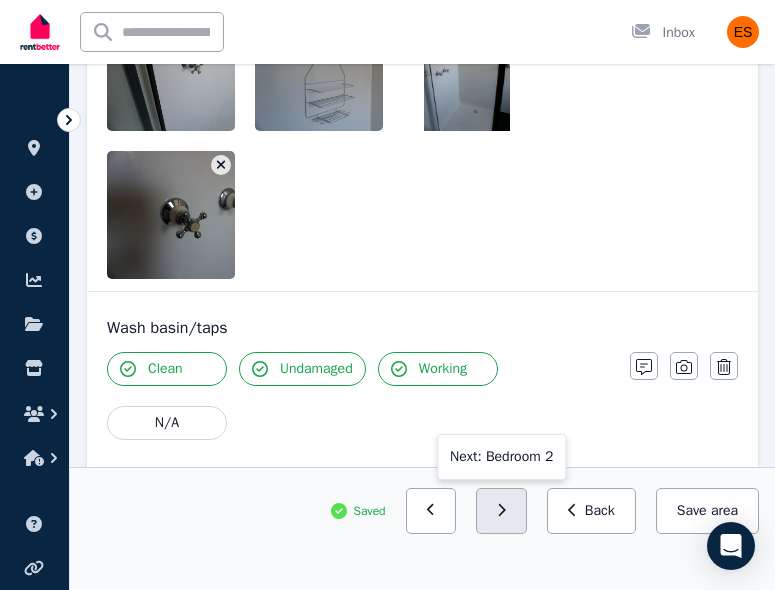 click at bounding box center (501, 511) 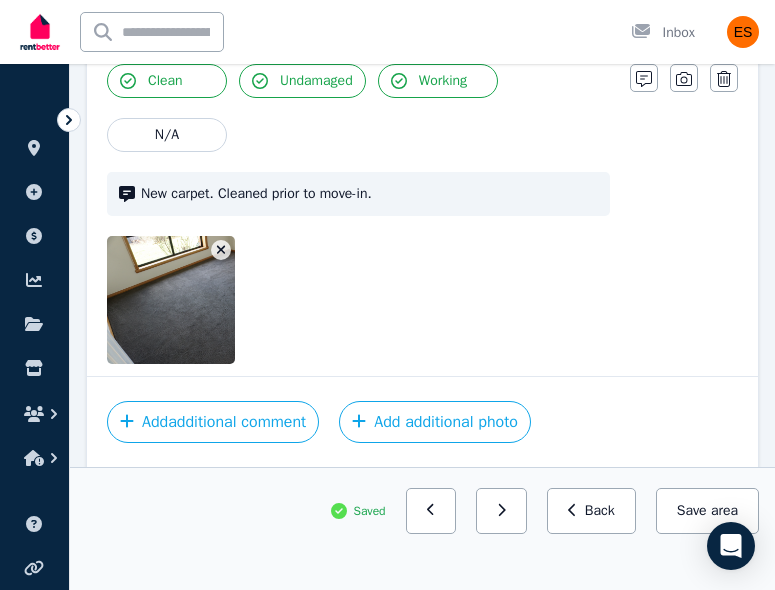 scroll, scrollTop: 2749, scrollLeft: 0, axis: vertical 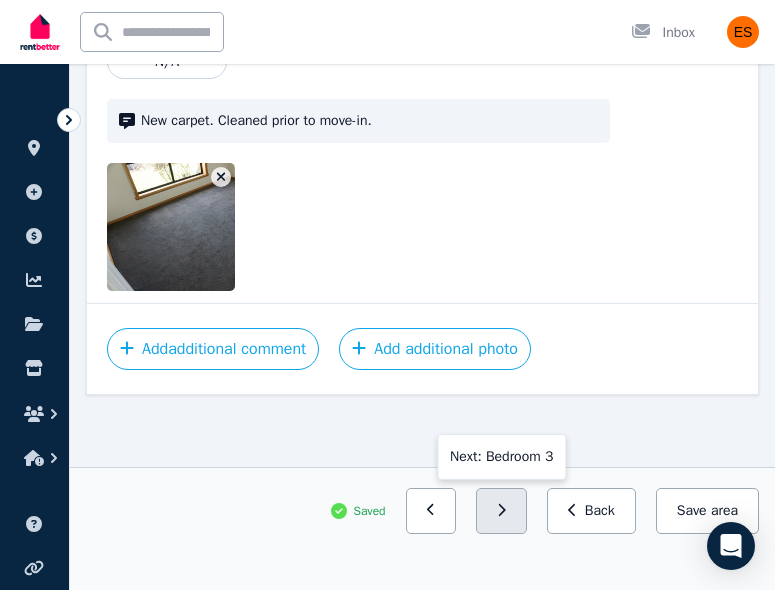 click at bounding box center (501, 511) 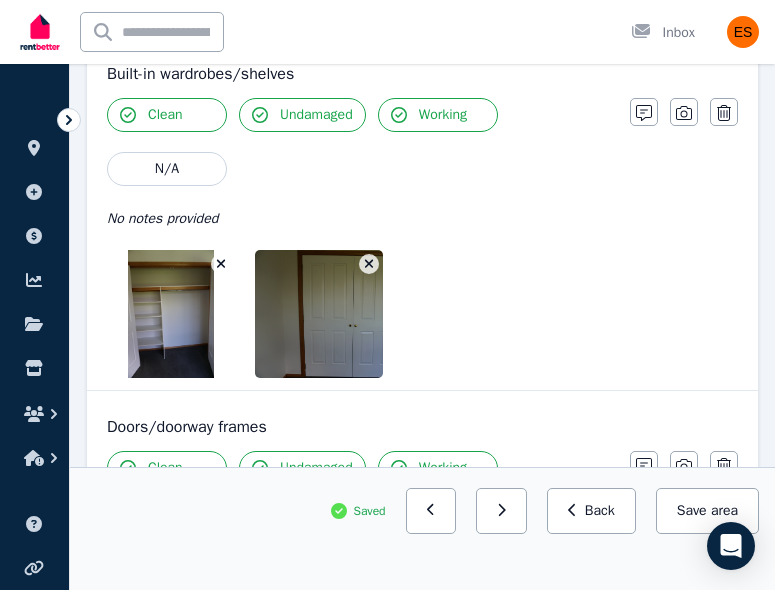 scroll, scrollTop: 0, scrollLeft: 0, axis: both 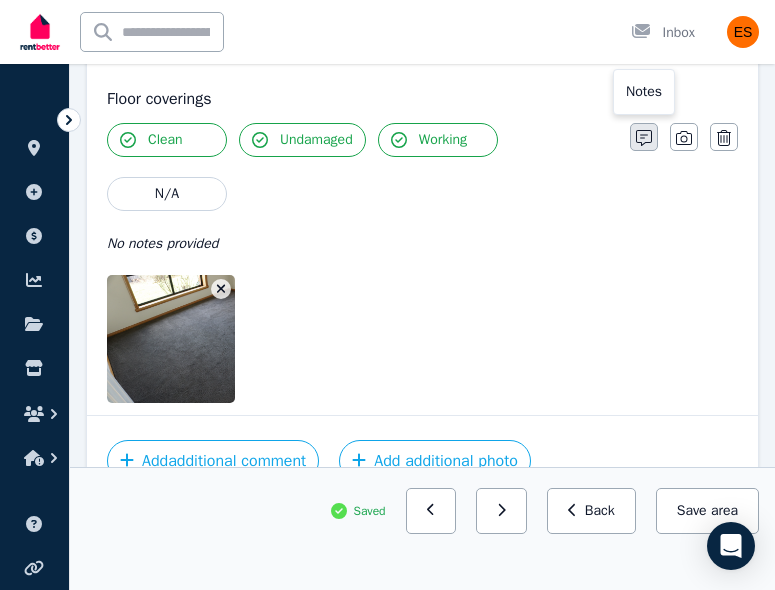 click 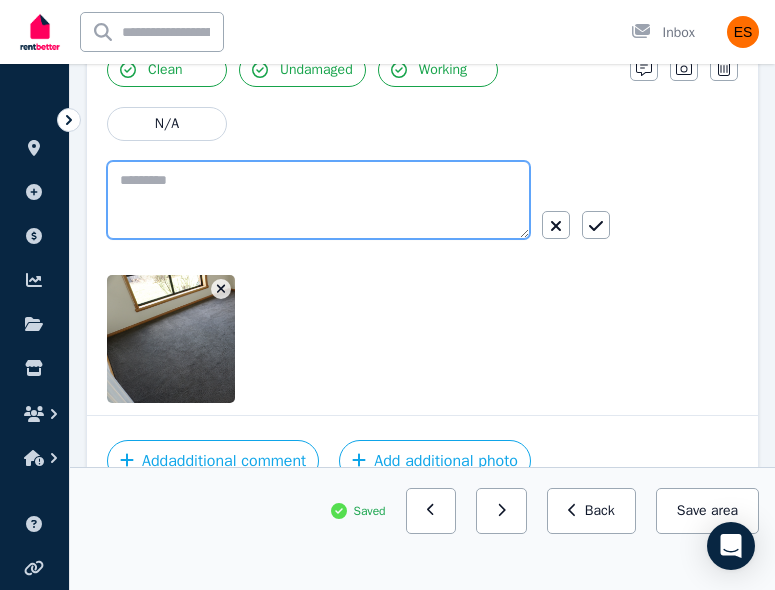 click at bounding box center (318, 200) 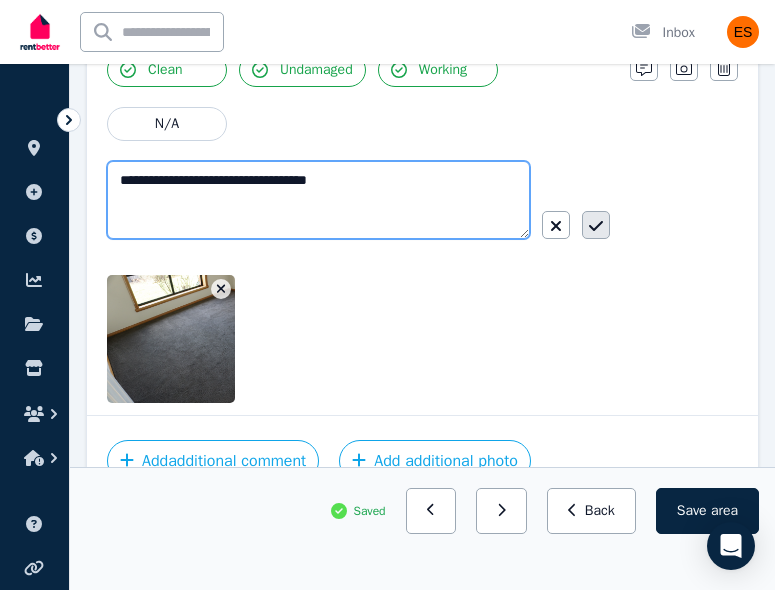 type on "**********" 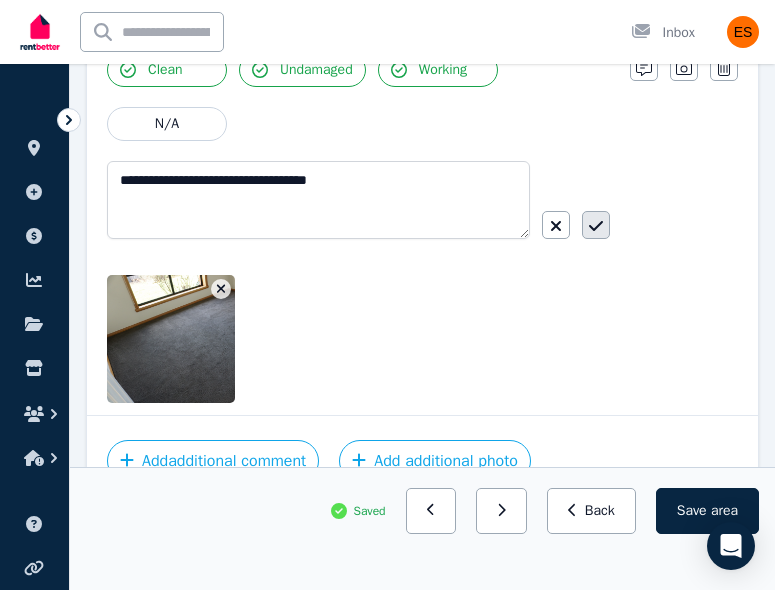 click at bounding box center (596, 225) 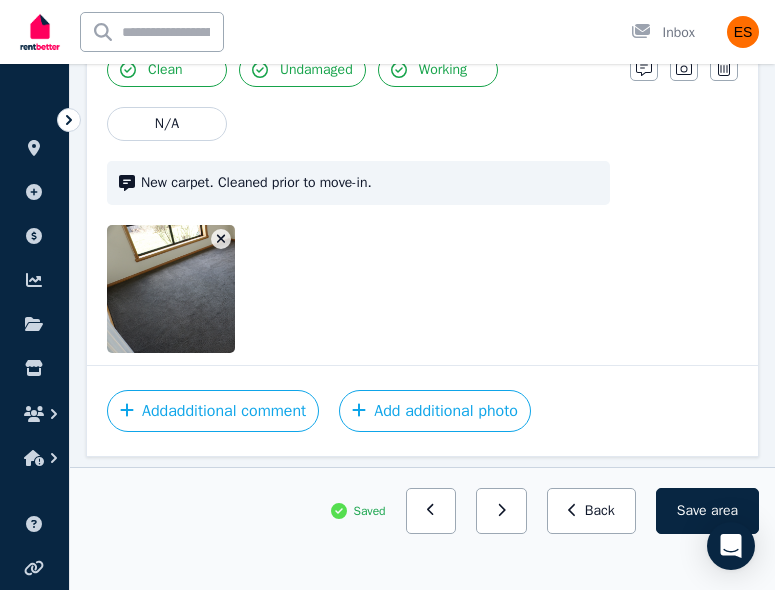 scroll, scrollTop: 2637, scrollLeft: 0, axis: vertical 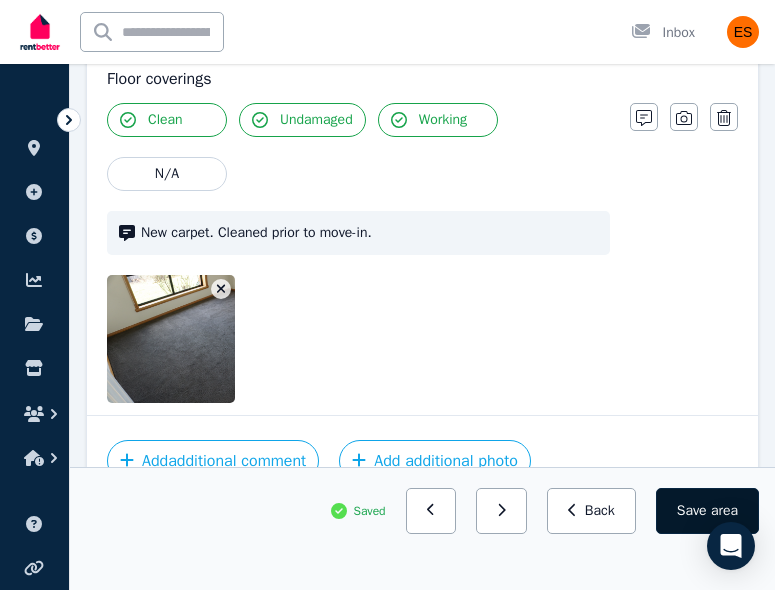 click on "Save   area" at bounding box center [707, 511] 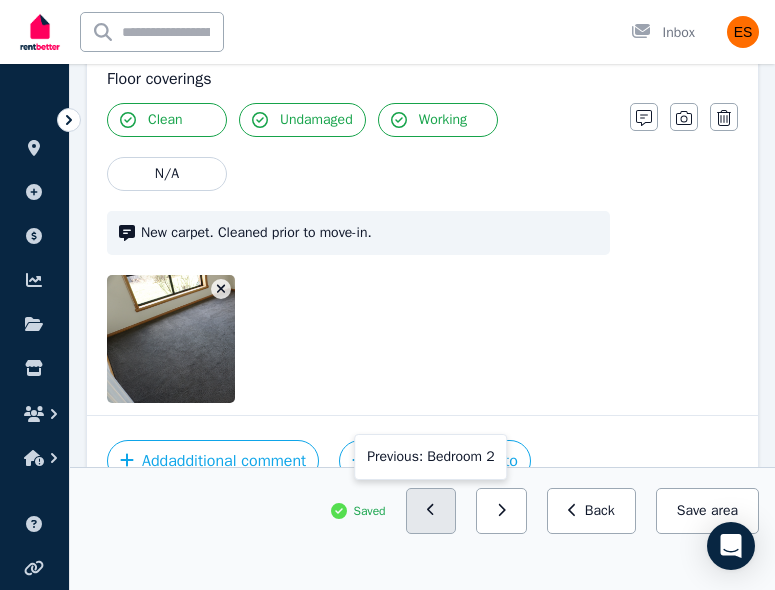 click 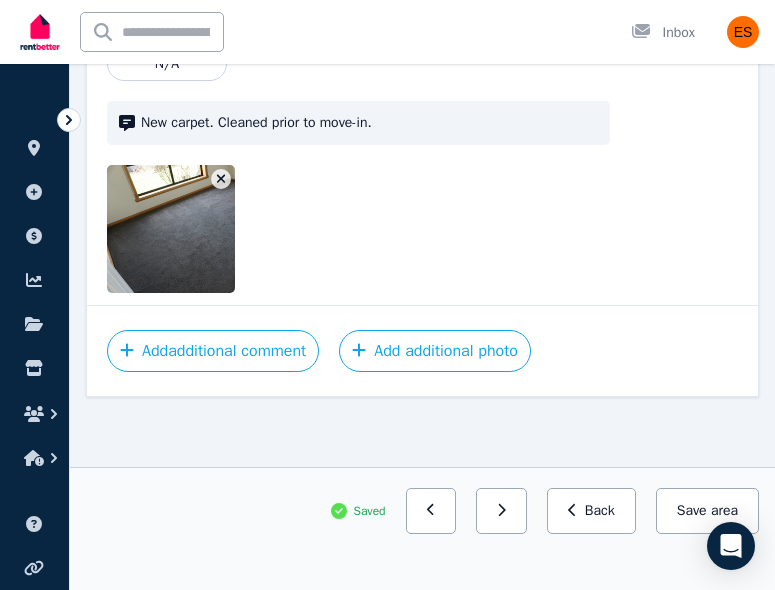 scroll, scrollTop: 2749, scrollLeft: 0, axis: vertical 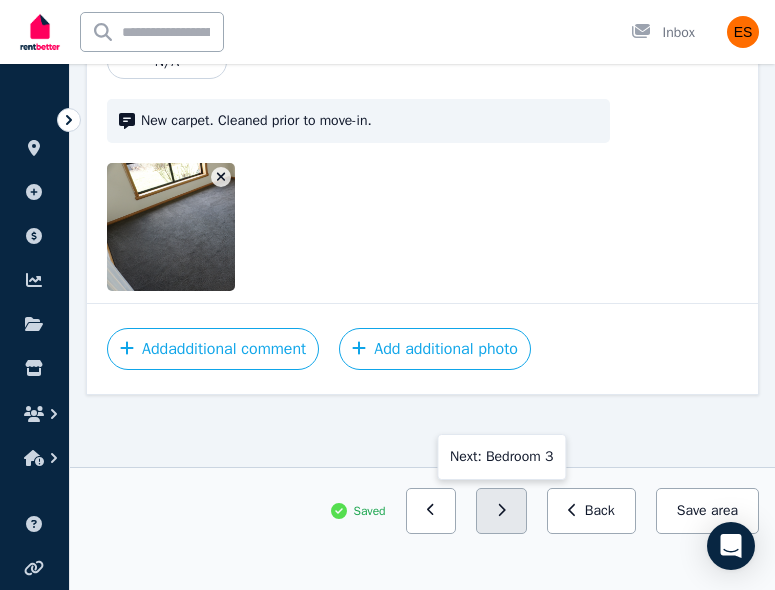 click at bounding box center (501, 511) 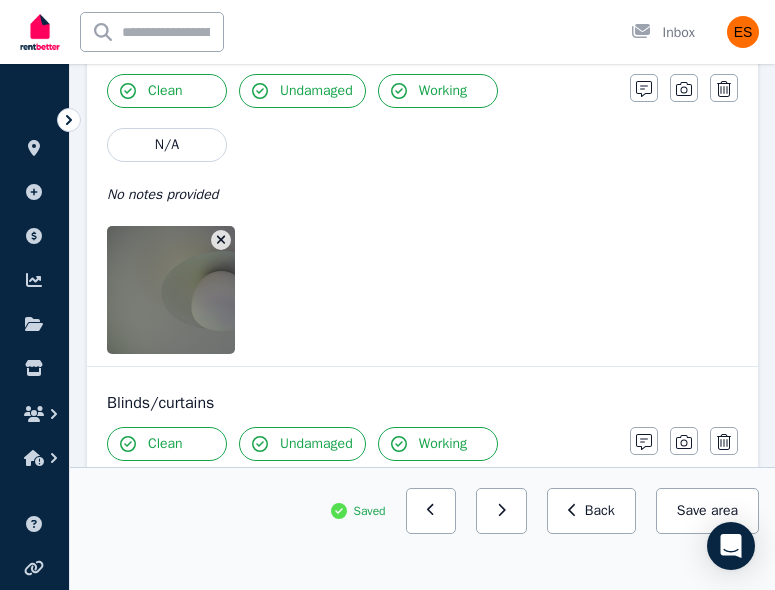 scroll, scrollTop: 1622, scrollLeft: 0, axis: vertical 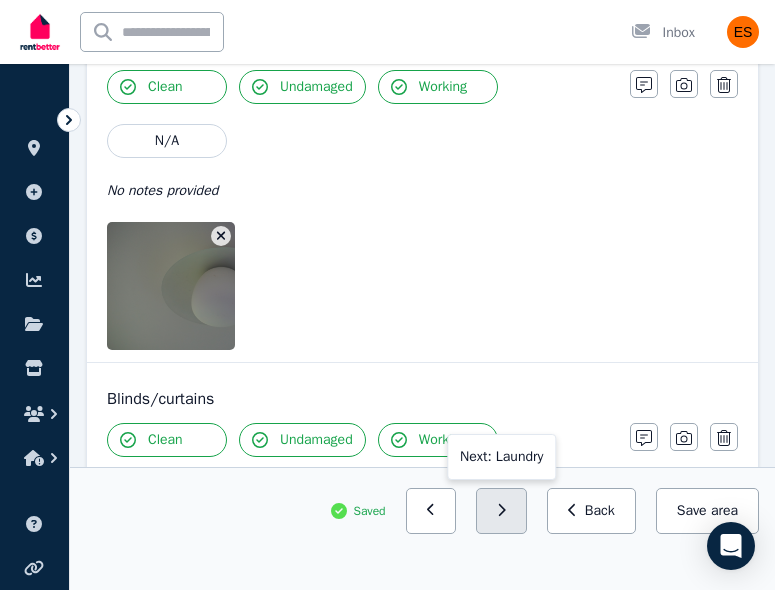 click at bounding box center [501, 511] 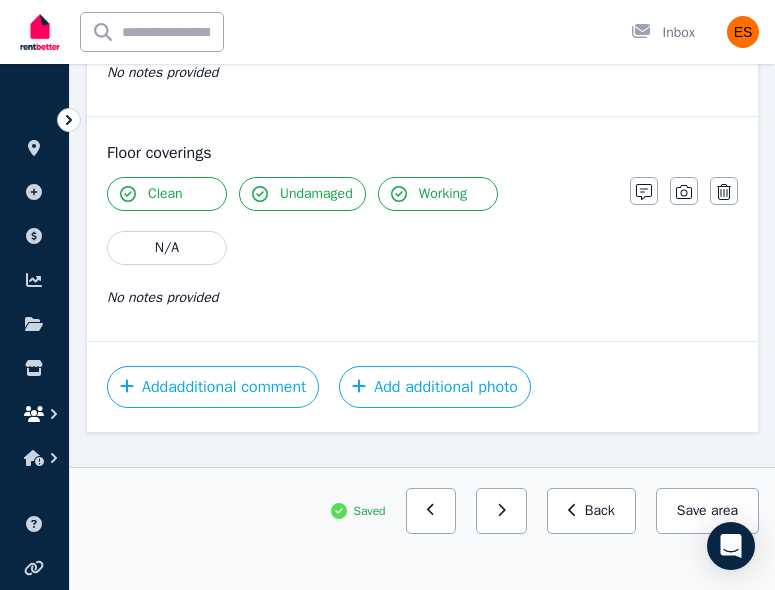 scroll, scrollTop: 2510, scrollLeft: 0, axis: vertical 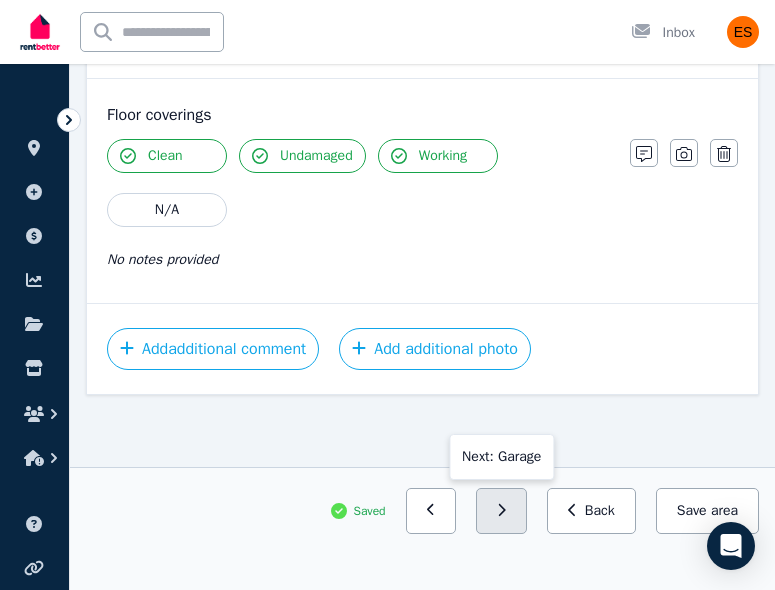 click 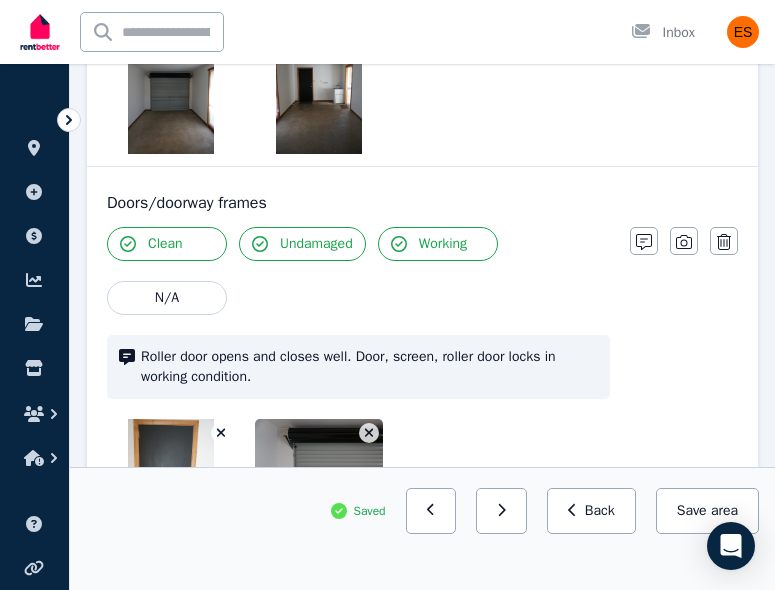 scroll, scrollTop: 0, scrollLeft: 0, axis: both 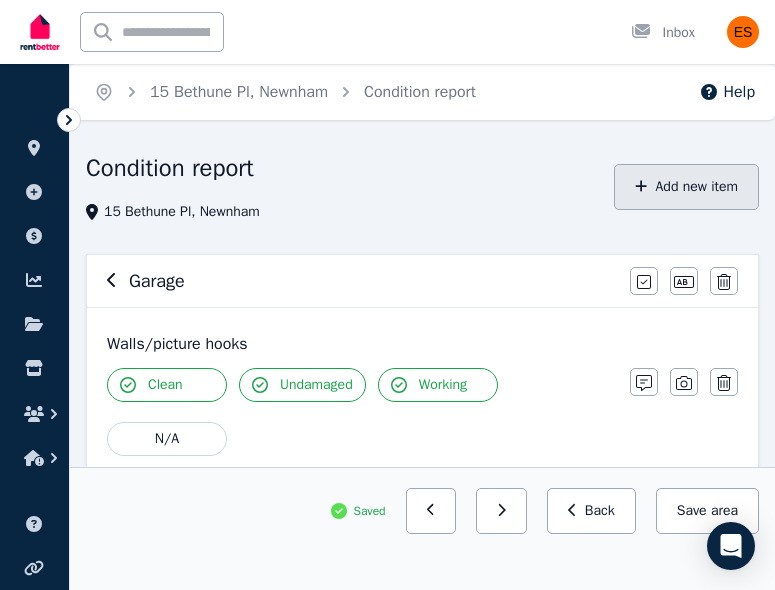 click on "Add new item" at bounding box center [686, 187] 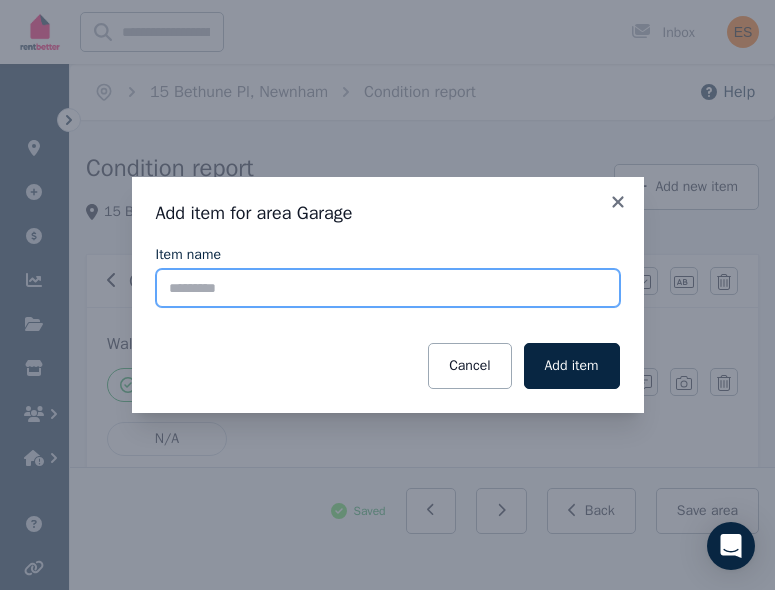 click on "Item name" at bounding box center [388, 288] 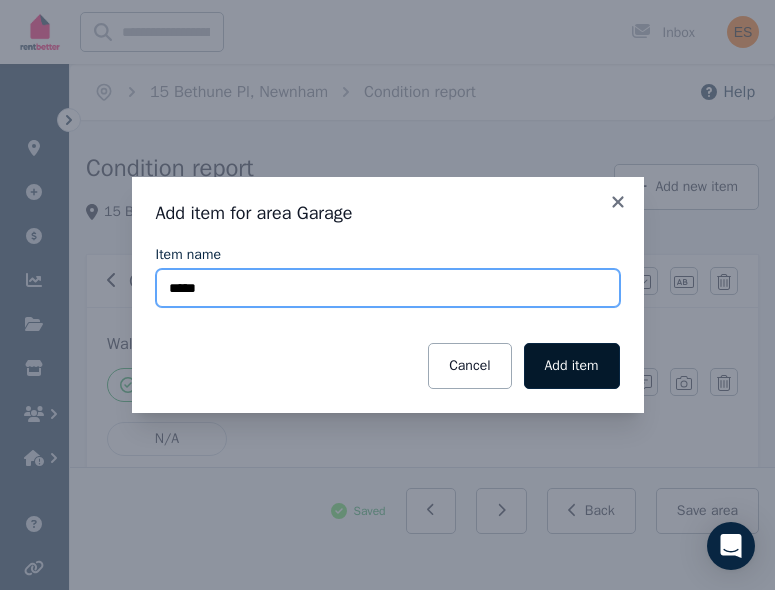 type on "*****" 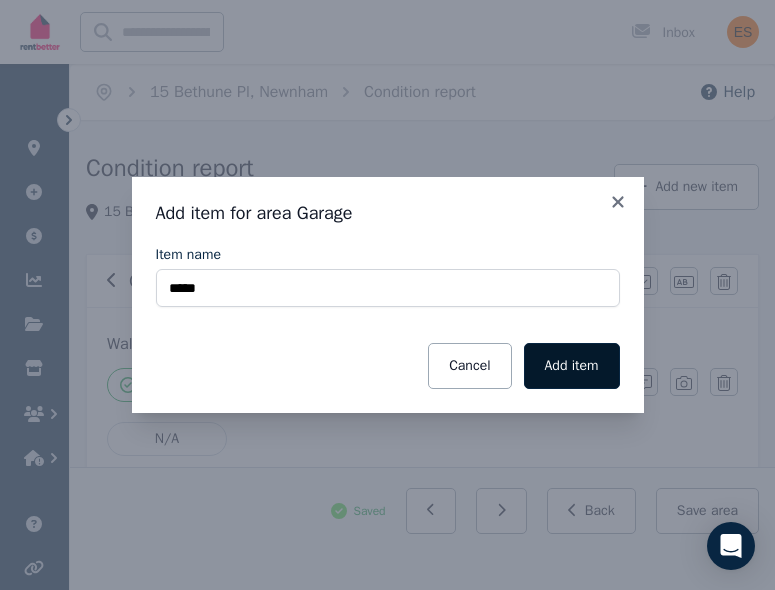 click on "Add item" at bounding box center (572, 366) 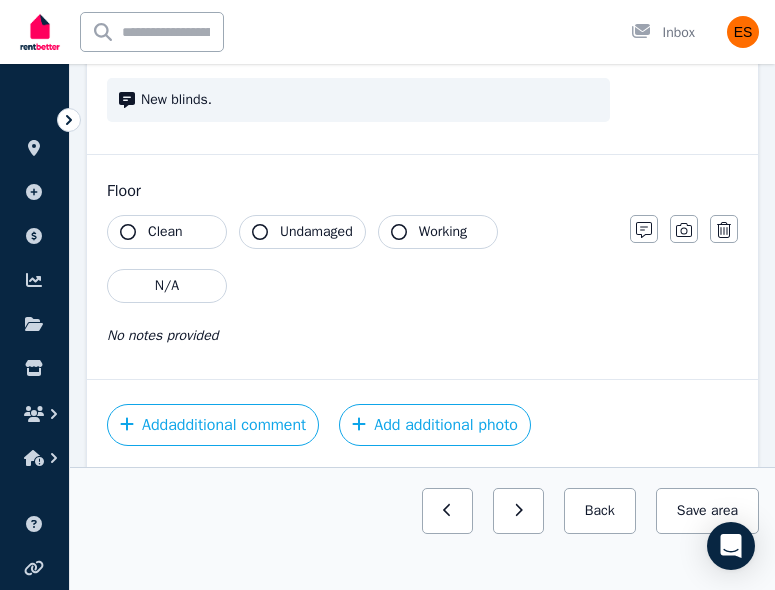 scroll, scrollTop: 1721, scrollLeft: 0, axis: vertical 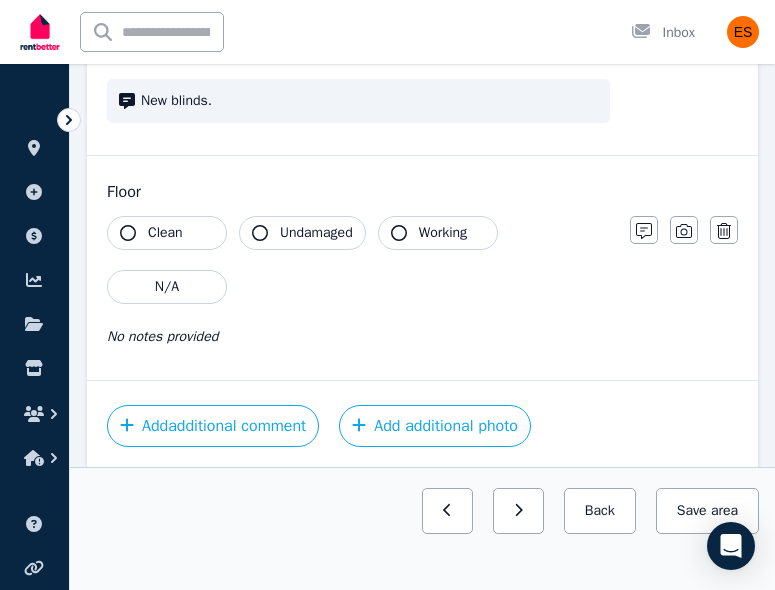 click 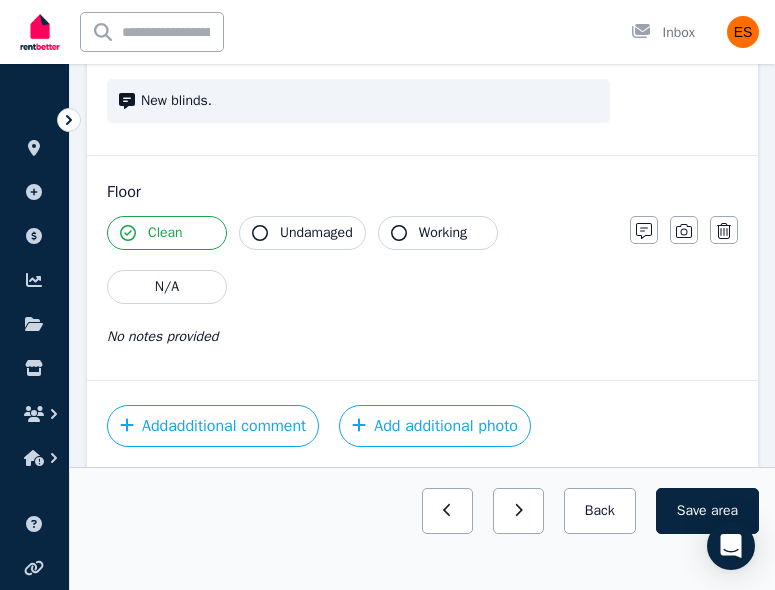click on "Undamaged" at bounding box center (316, 233) 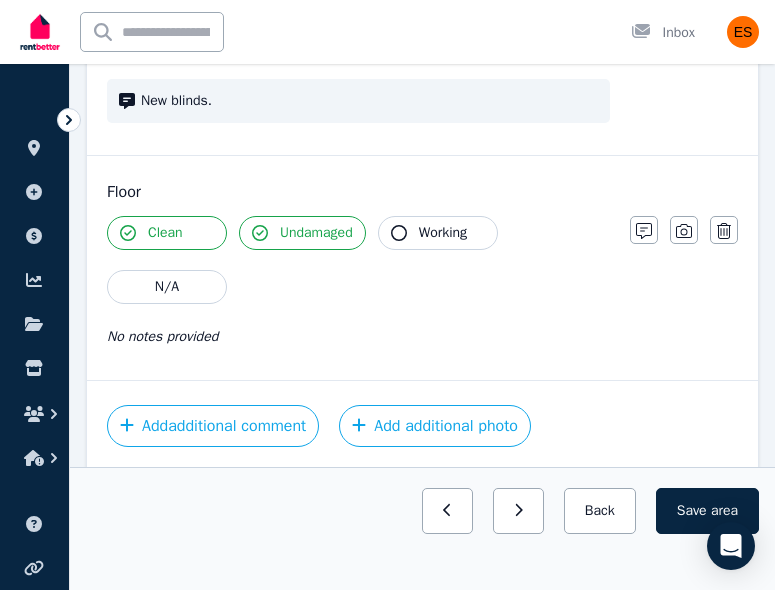 click on "Working" at bounding box center [438, 233] 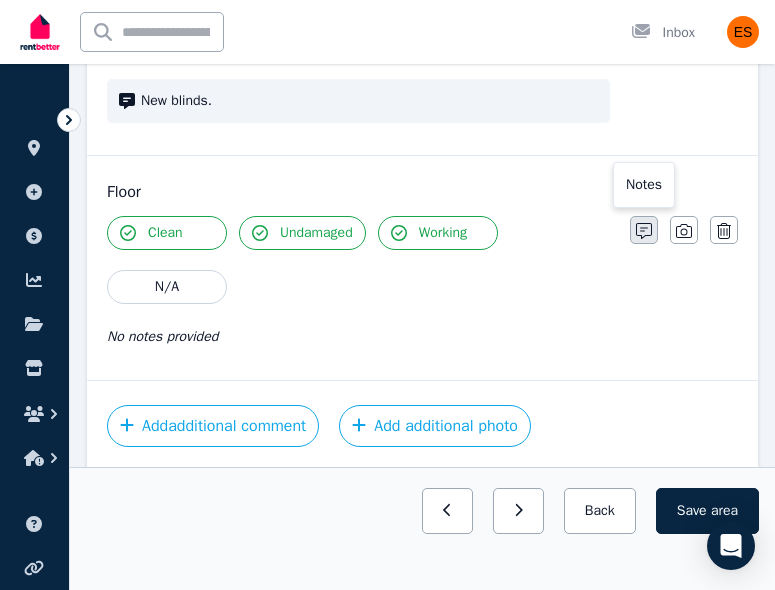 click 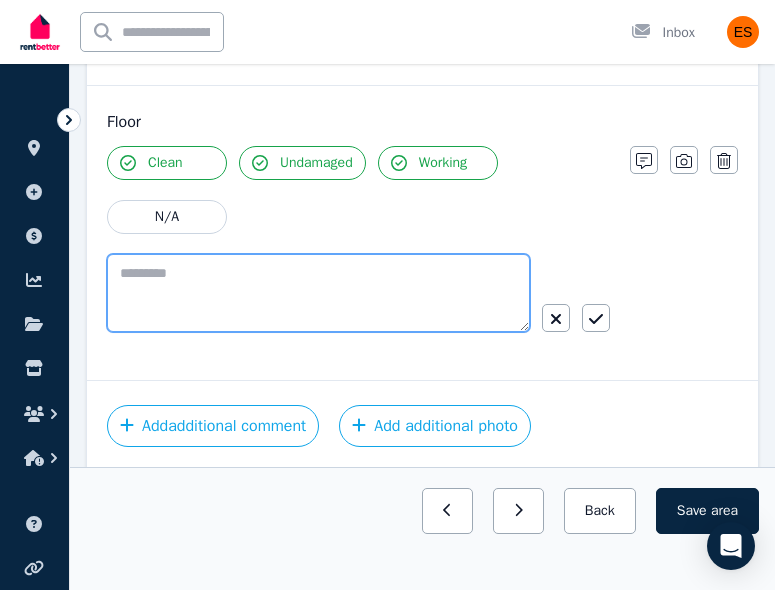 click at bounding box center [318, 293] 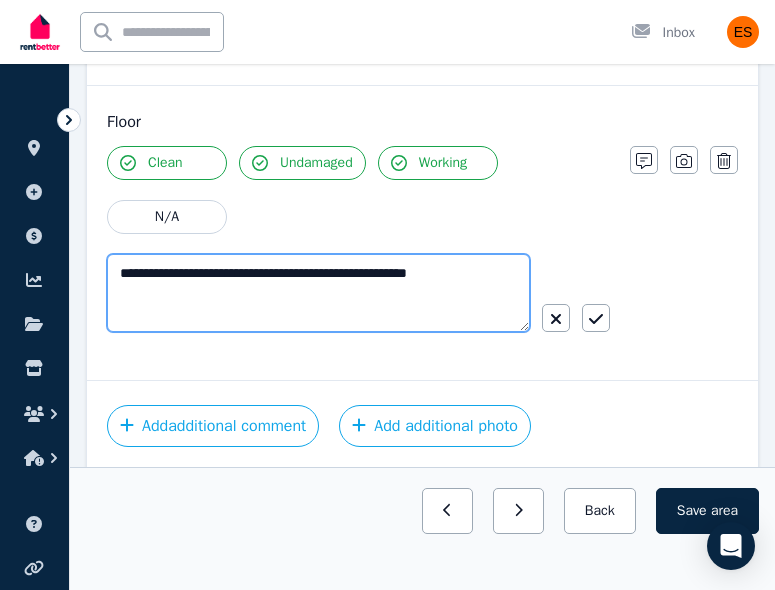 type on "**********" 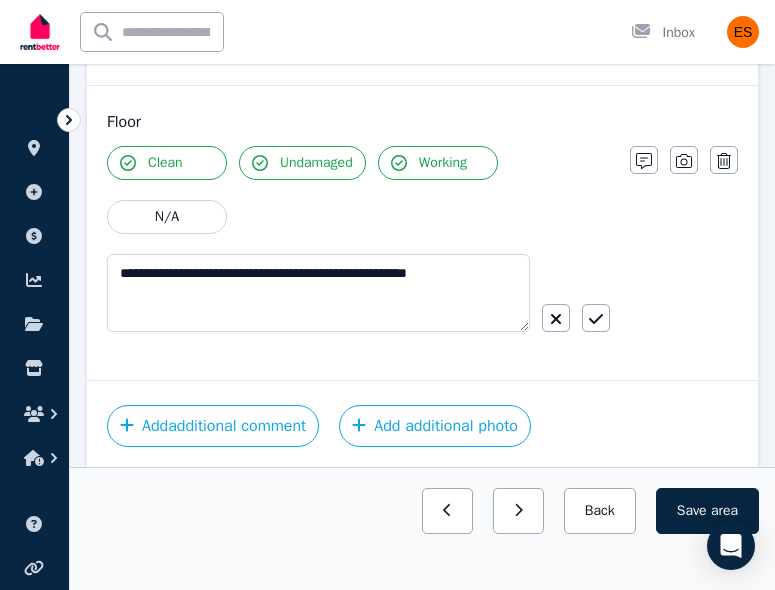 click at bounding box center [576, 318] 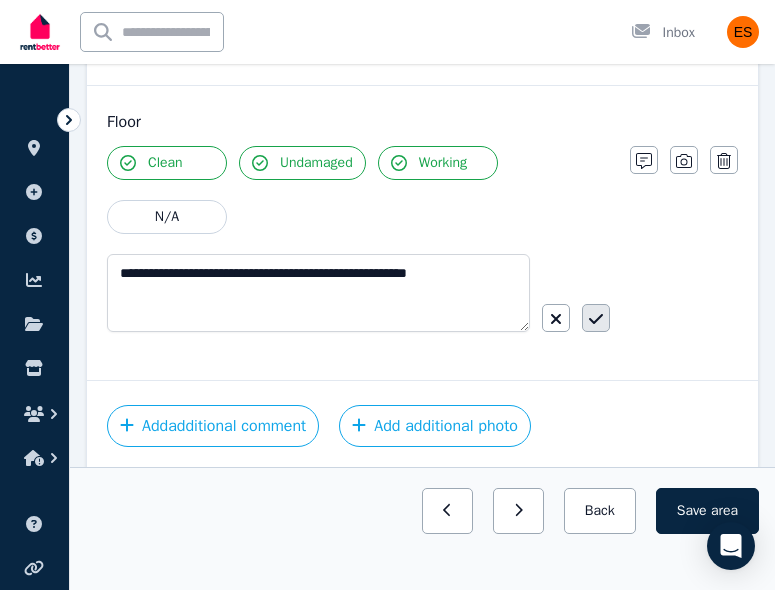 click 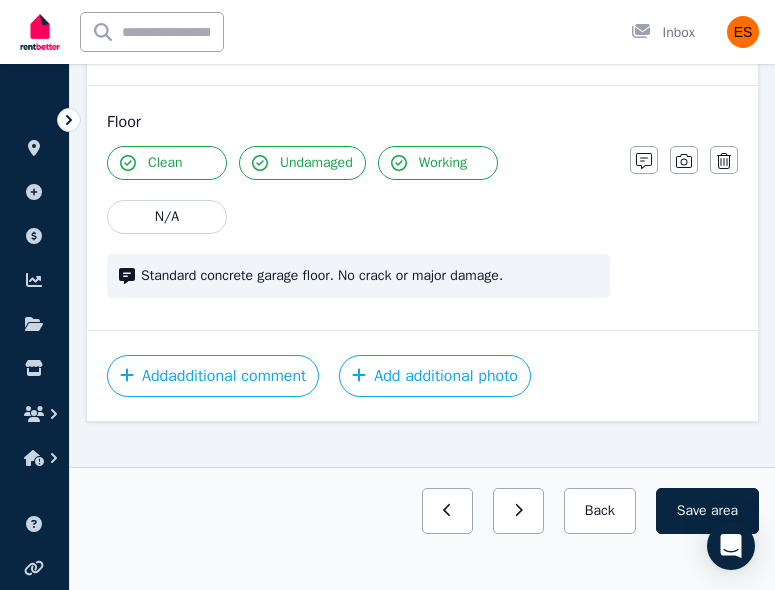 scroll, scrollTop: 1741, scrollLeft: 0, axis: vertical 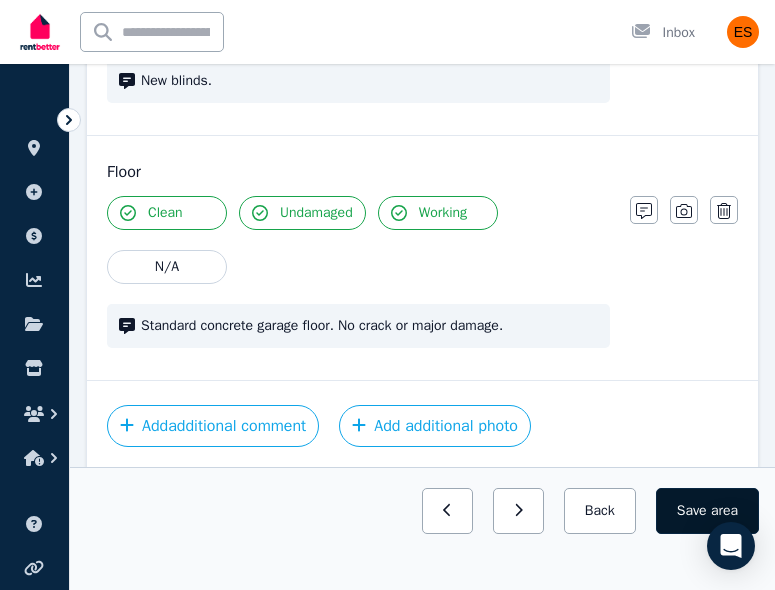 click on "Save   area" at bounding box center [707, 511] 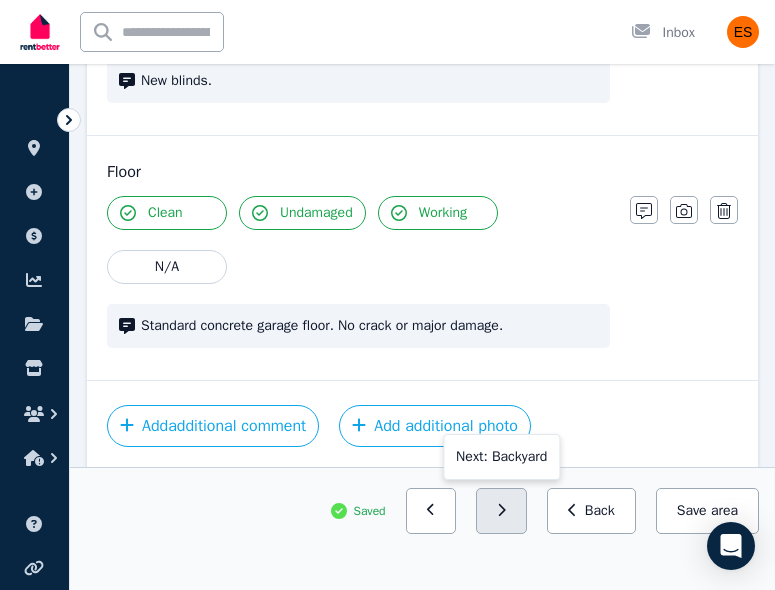 click at bounding box center (501, 511) 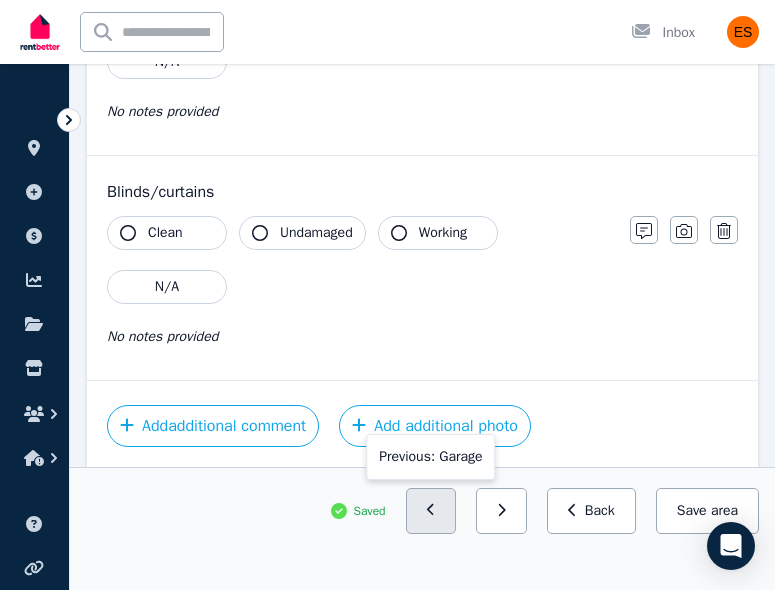 click at bounding box center (431, 511) 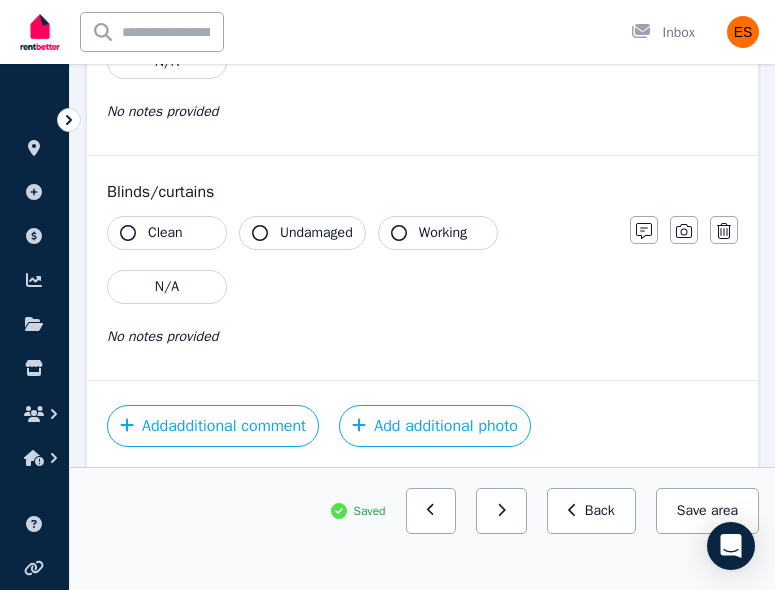 scroll, scrollTop: 1741, scrollLeft: 0, axis: vertical 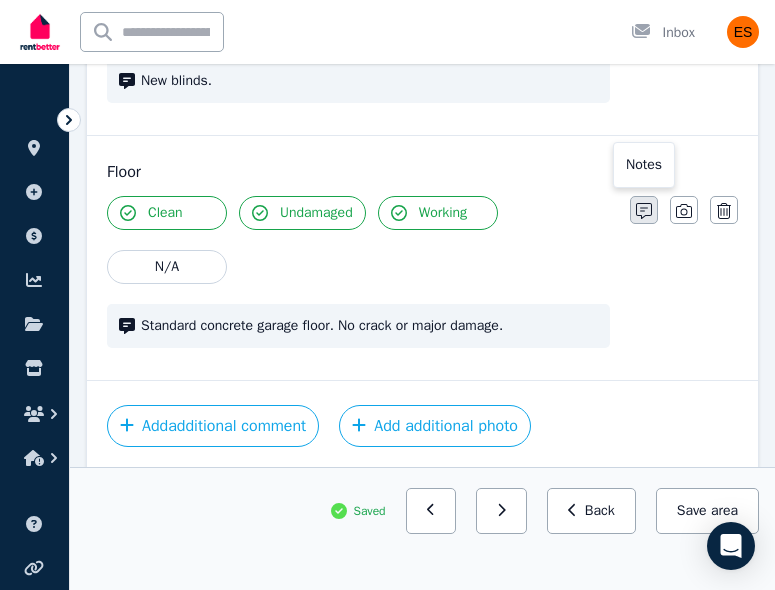 click at bounding box center [644, 210] 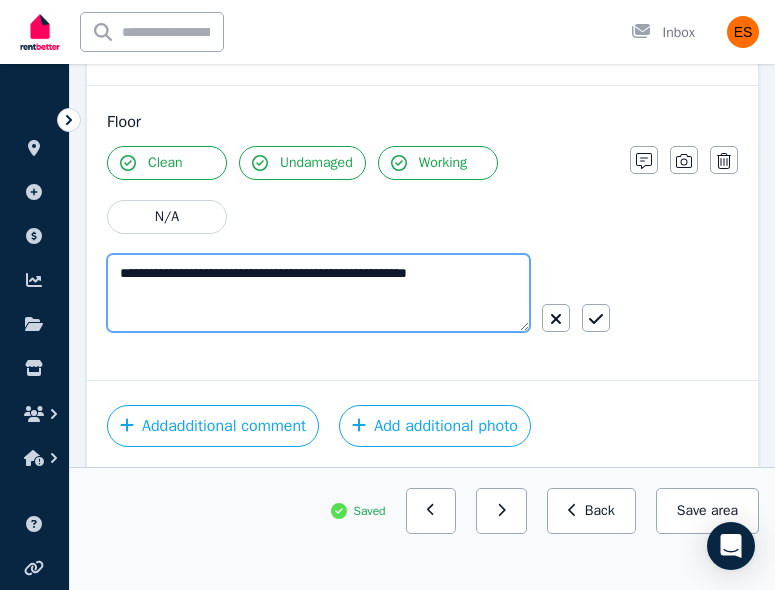 click on "**********" at bounding box center [318, 293] 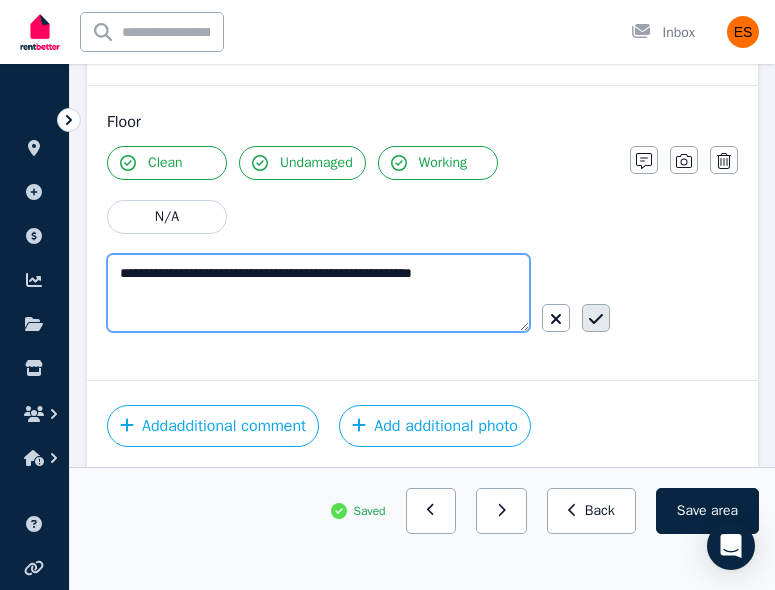 type on "**********" 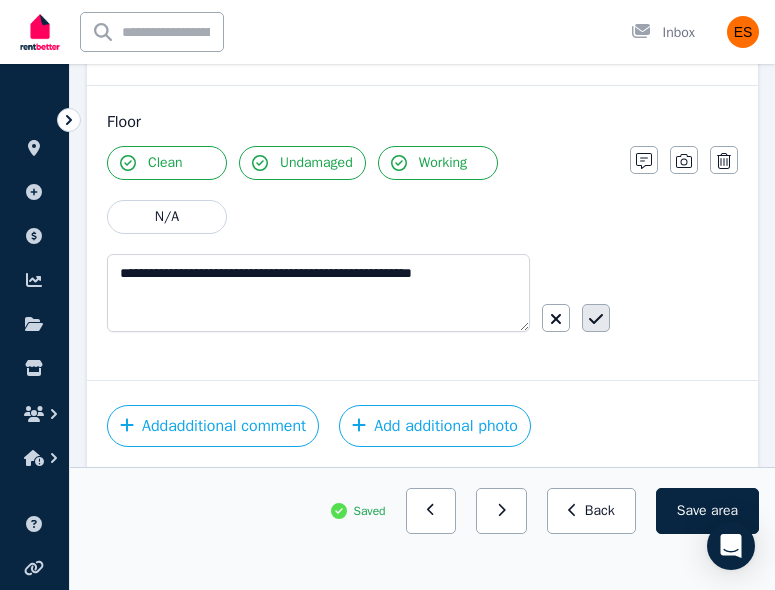 click 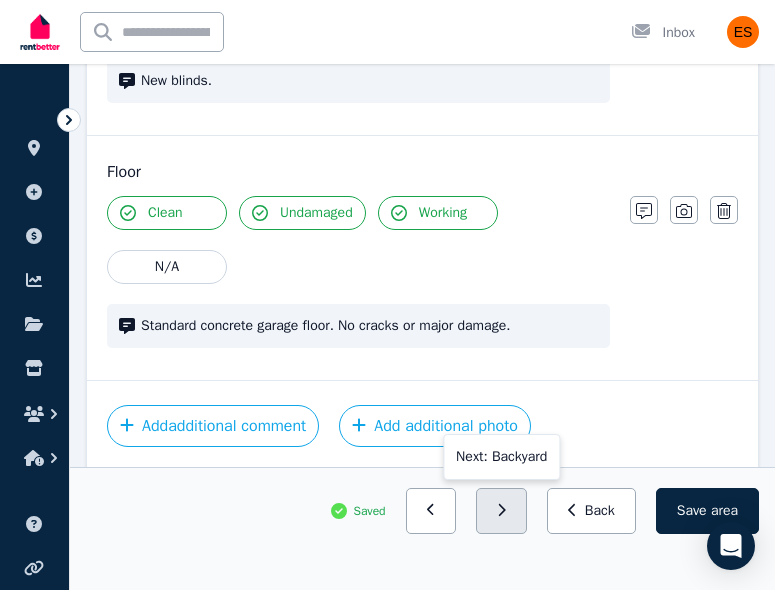 click at bounding box center (501, 511) 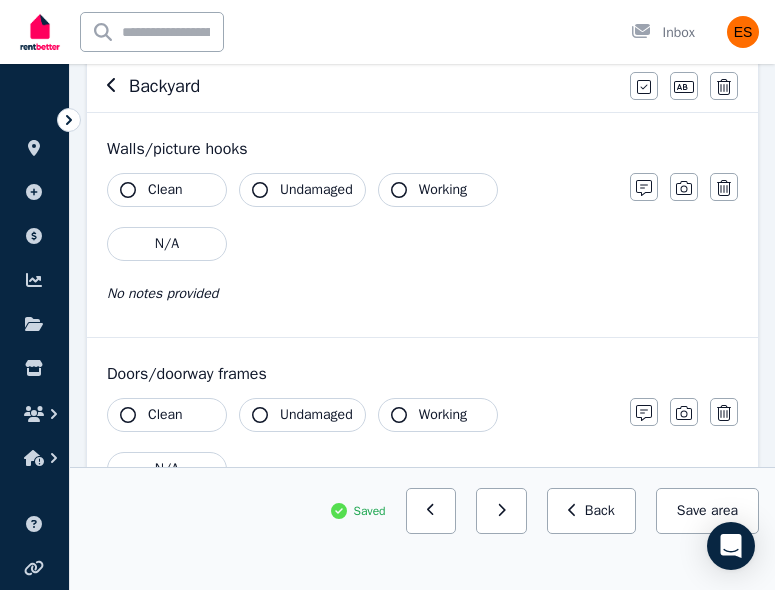 scroll, scrollTop: 1129, scrollLeft: 0, axis: vertical 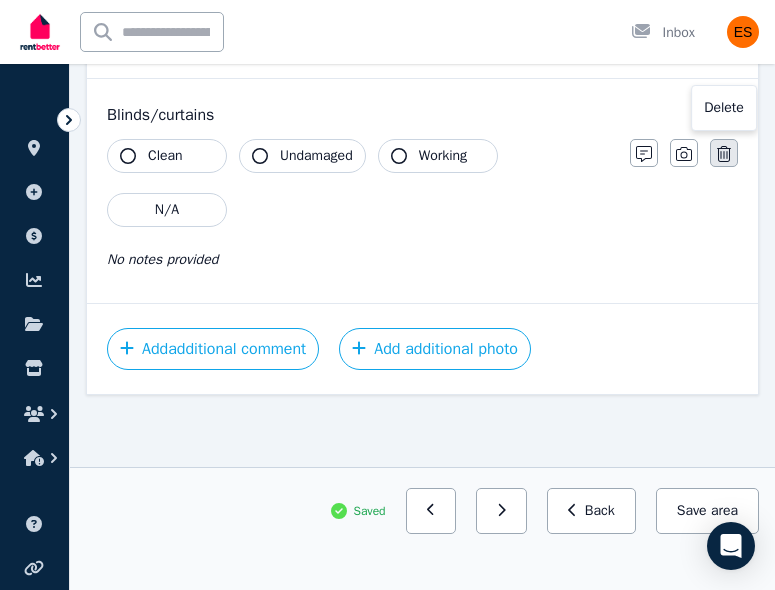 click at bounding box center (724, 153) 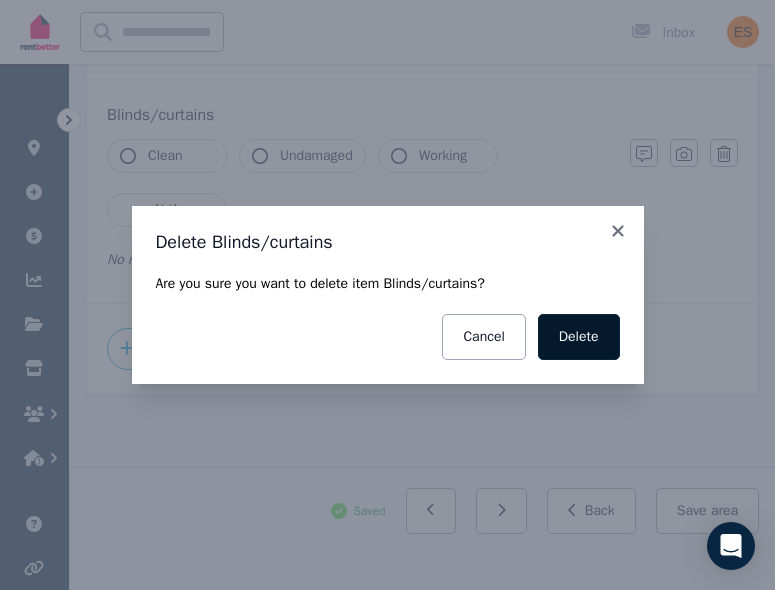 click on "Delete" at bounding box center [579, 337] 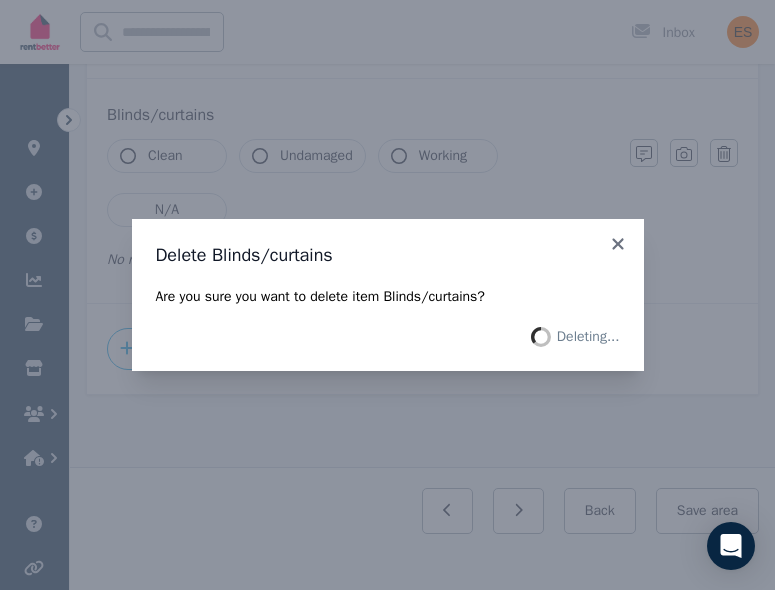 scroll, scrollTop: 904, scrollLeft: 0, axis: vertical 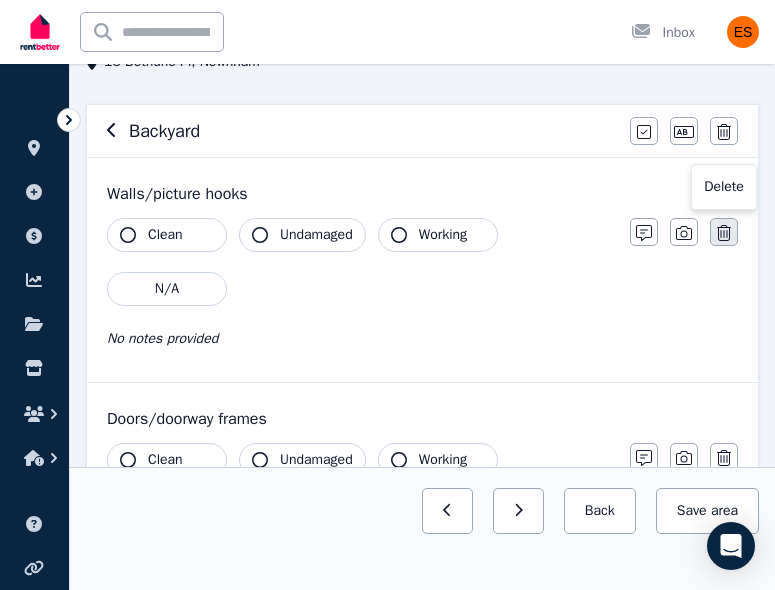 click at bounding box center [724, 232] 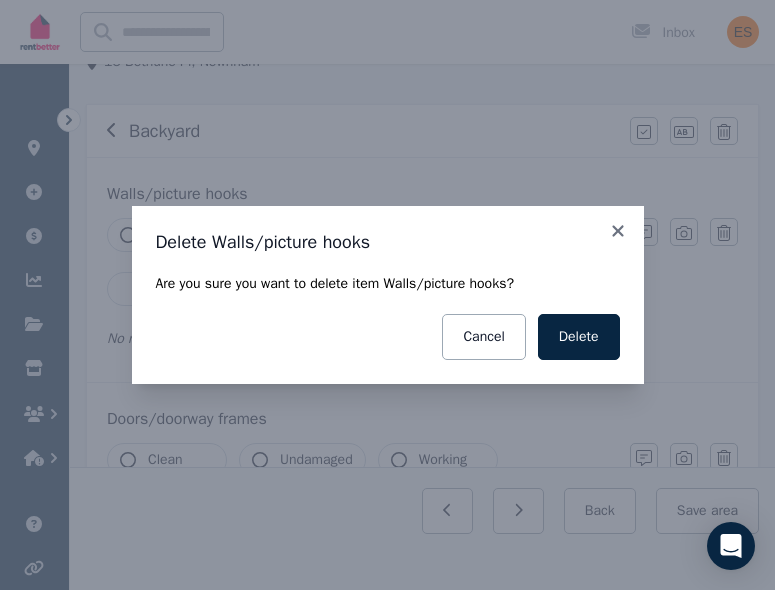 click on "Delete" at bounding box center (579, 337) 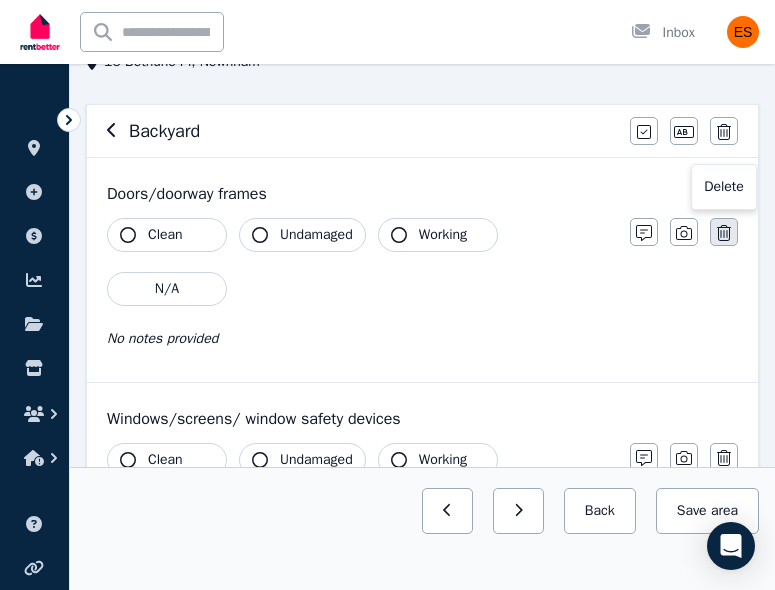 click 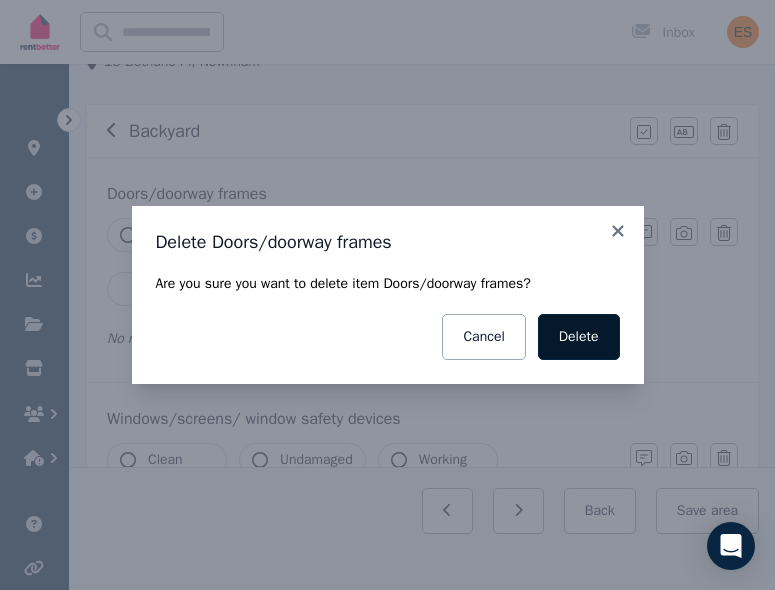 click on "Delete" at bounding box center (579, 337) 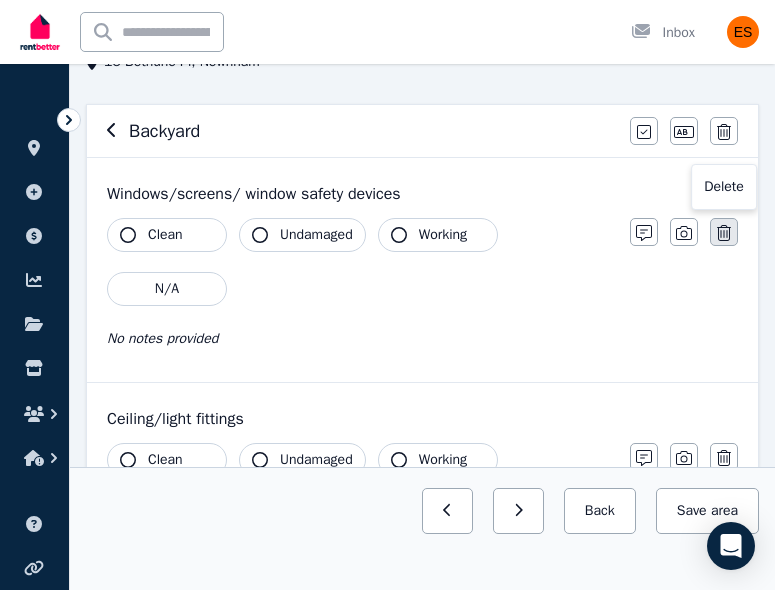 click 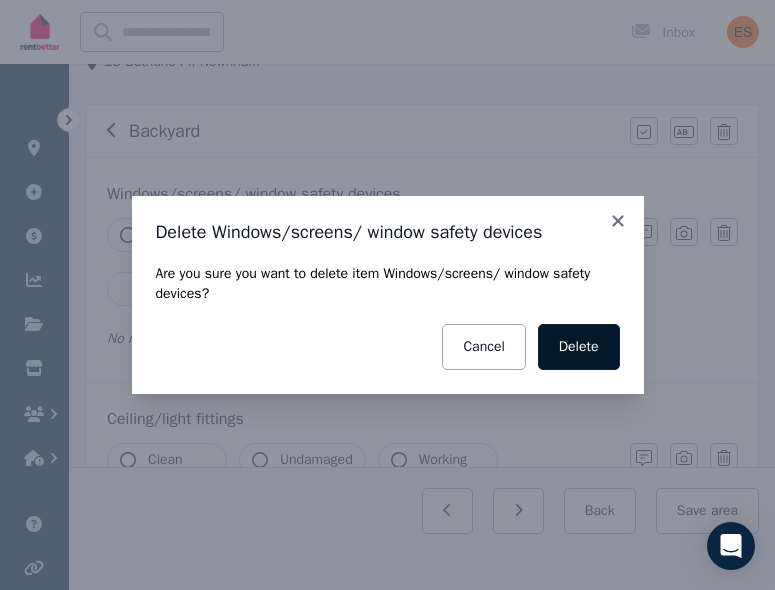 click on "Delete" at bounding box center (579, 347) 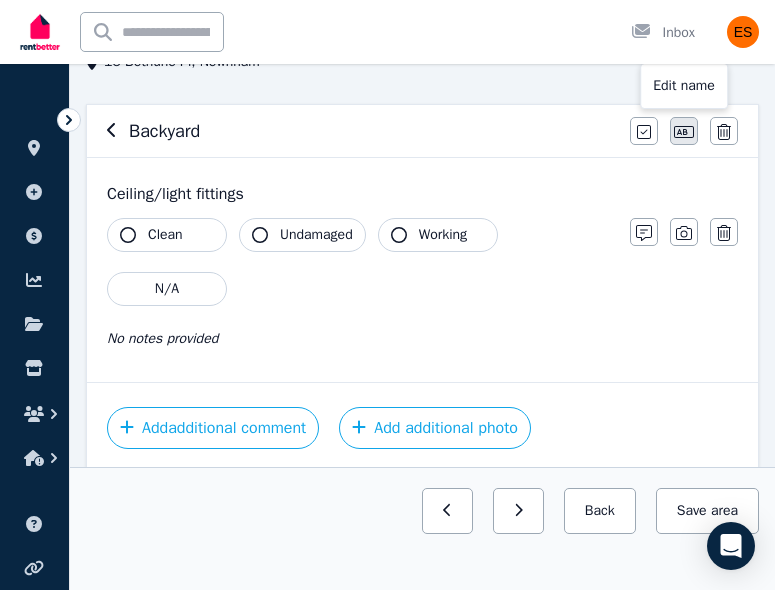 click at bounding box center [684, 131] 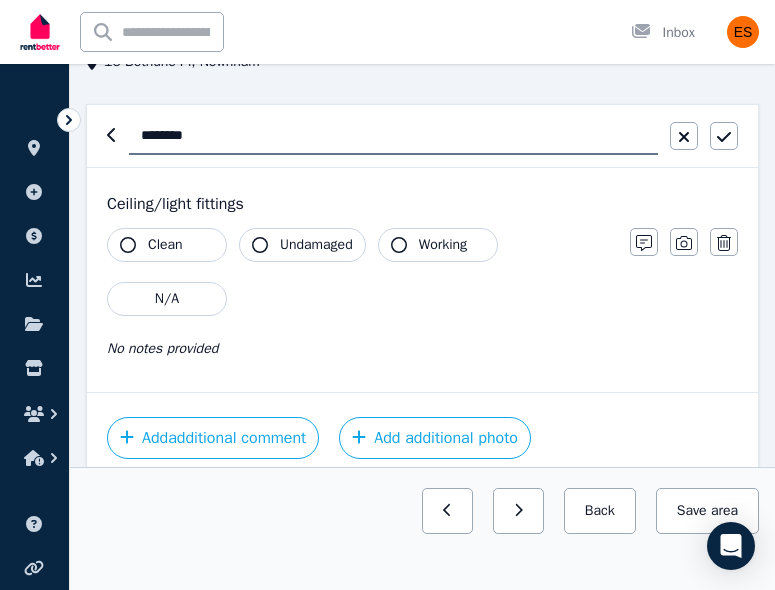 click at bounding box center (684, 136) 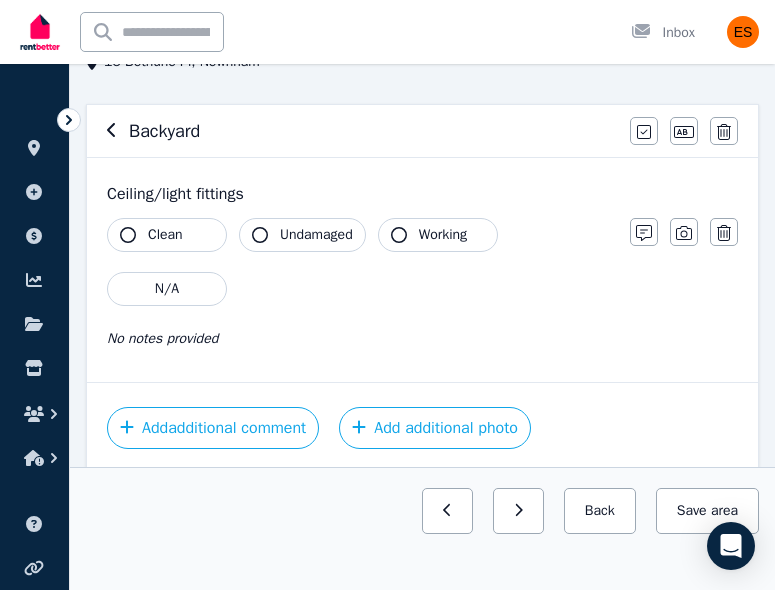 click on "Backyard Mark all items as good Edit name Delete" at bounding box center [422, 131] 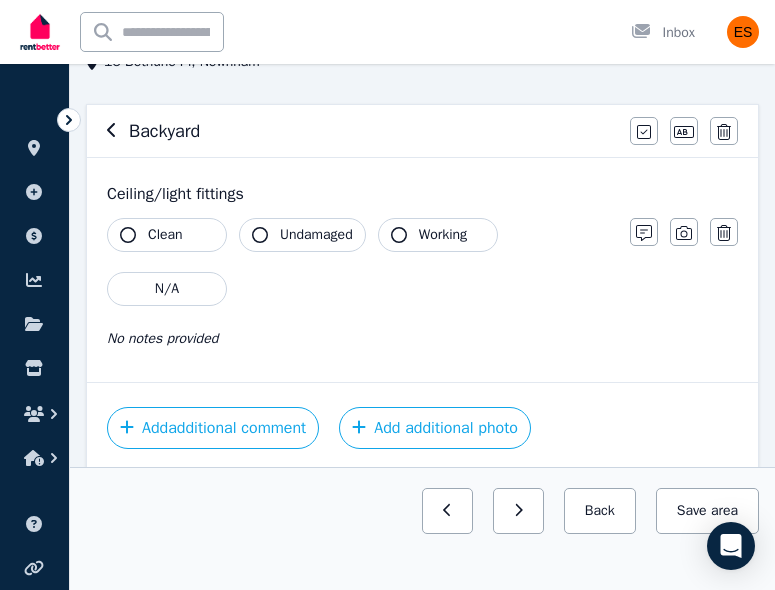 click 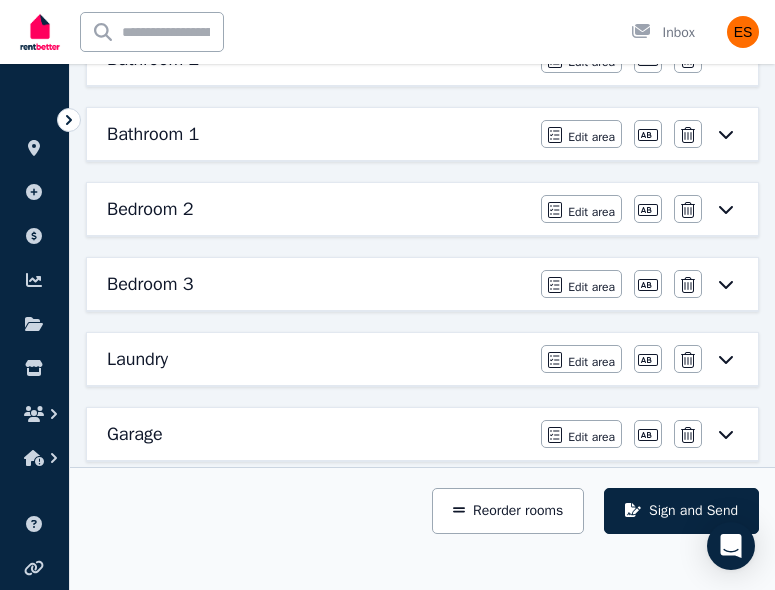 scroll, scrollTop: 898, scrollLeft: 0, axis: vertical 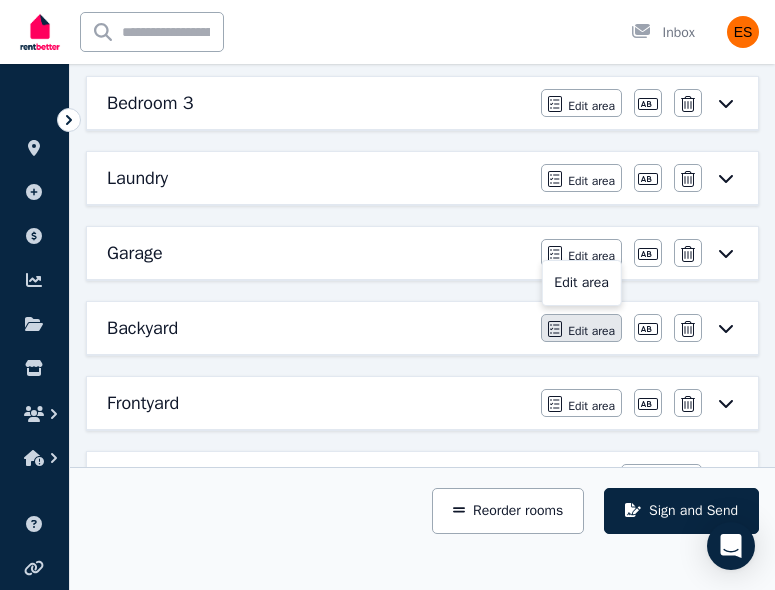 click on "Edit area" at bounding box center [581, 328] 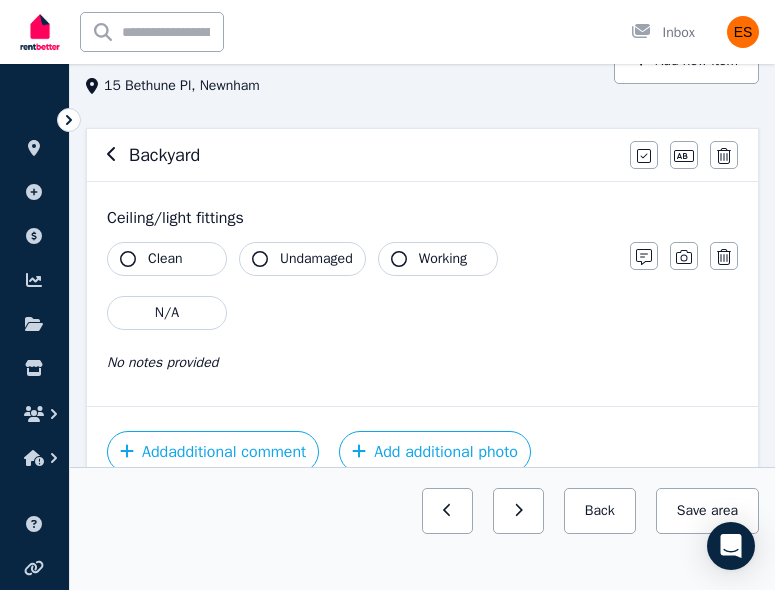 scroll, scrollTop: 133, scrollLeft: 0, axis: vertical 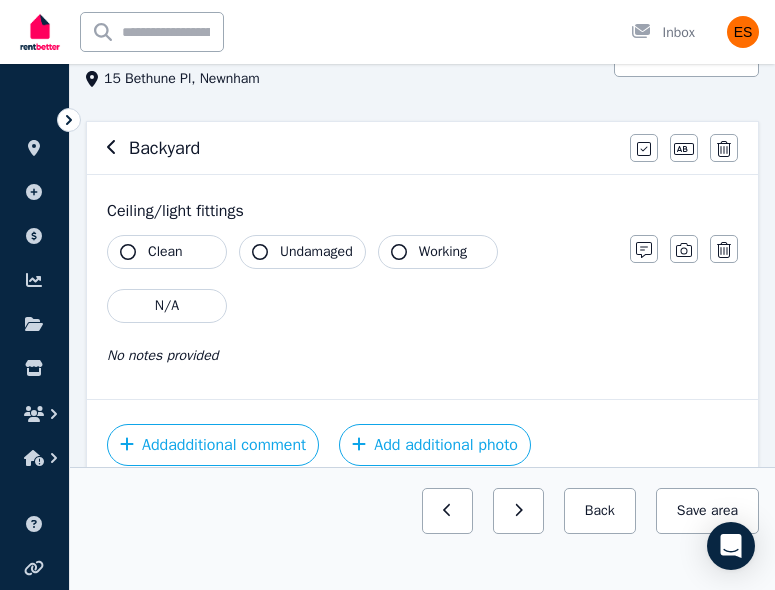 click on "Ceiling/light fittings Clean Undamaged Working N/A No notes provided Notes Photo Delete" at bounding box center [422, 287] 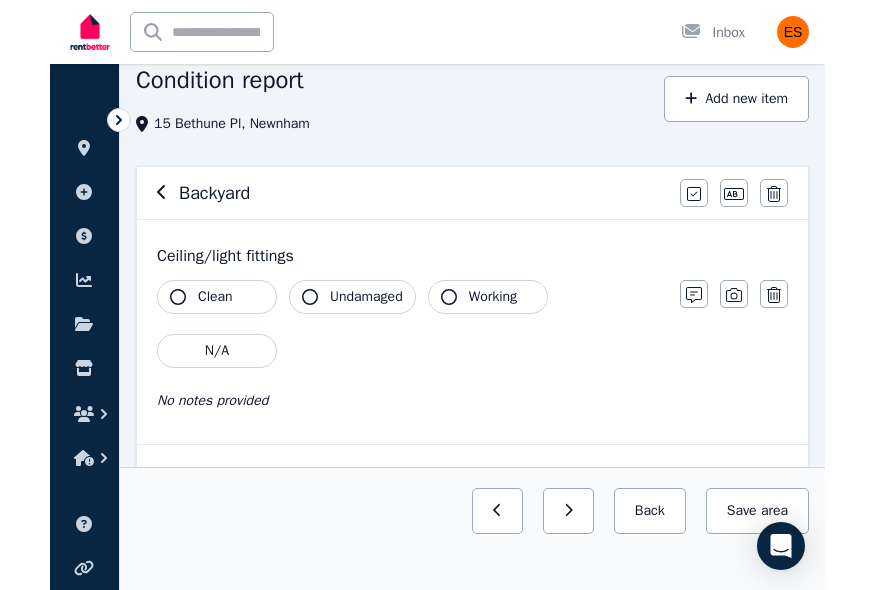 scroll, scrollTop: 83, scrollLeft: 0, axis: vertical 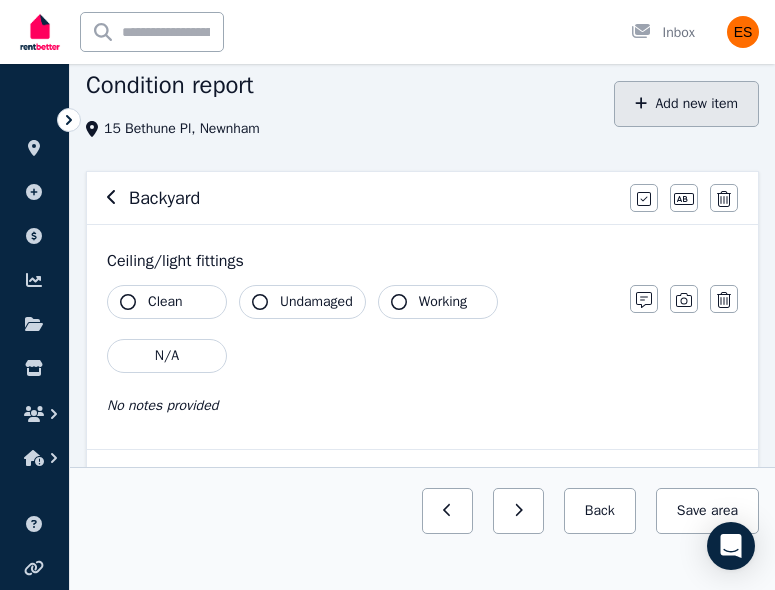 click on "Add new item" at bounding box center (686, 104) 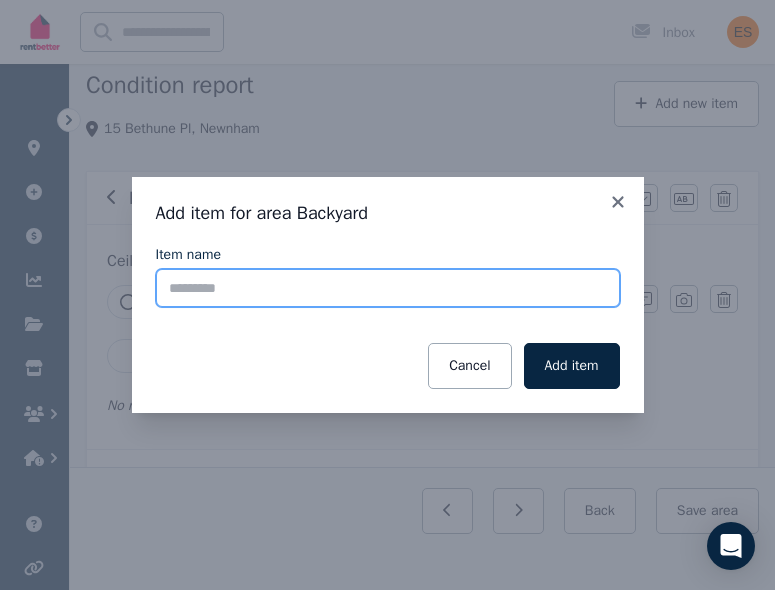 click on "Item name" at bounding box center [388, 288] 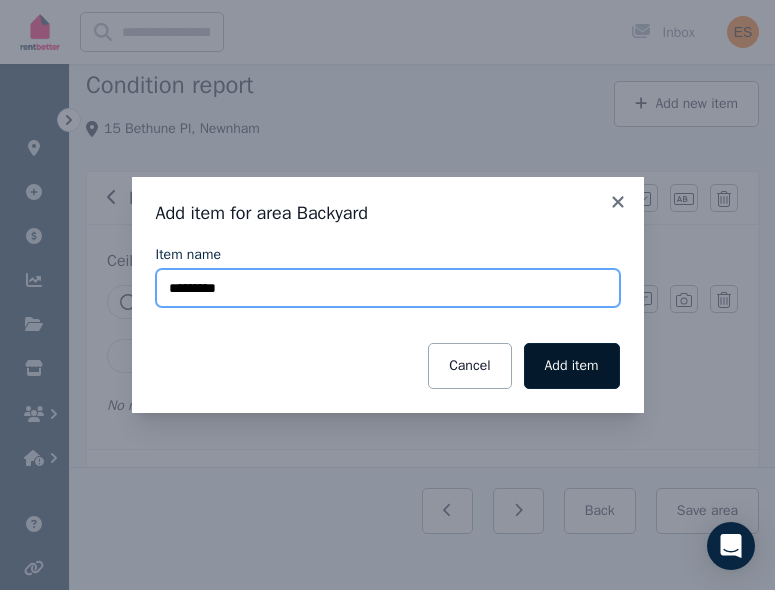 type on "*********" 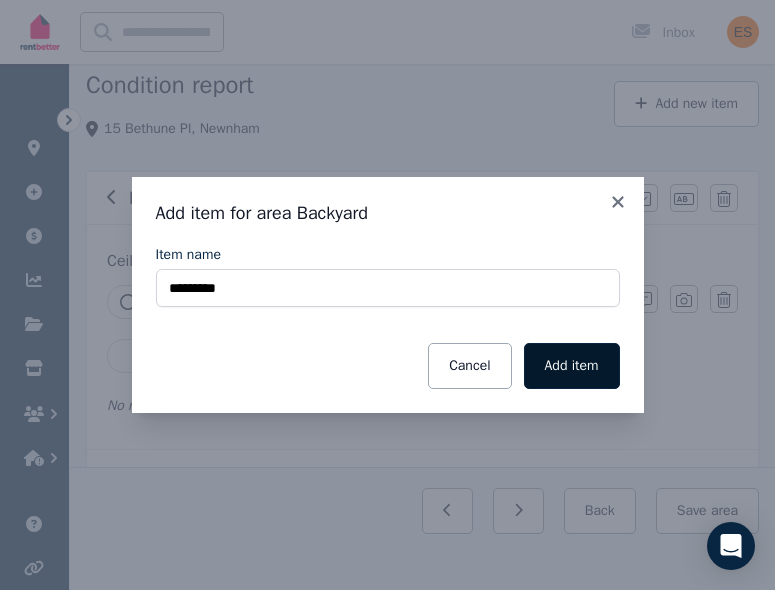 click on "Add item" at bounding box center (572, 366) 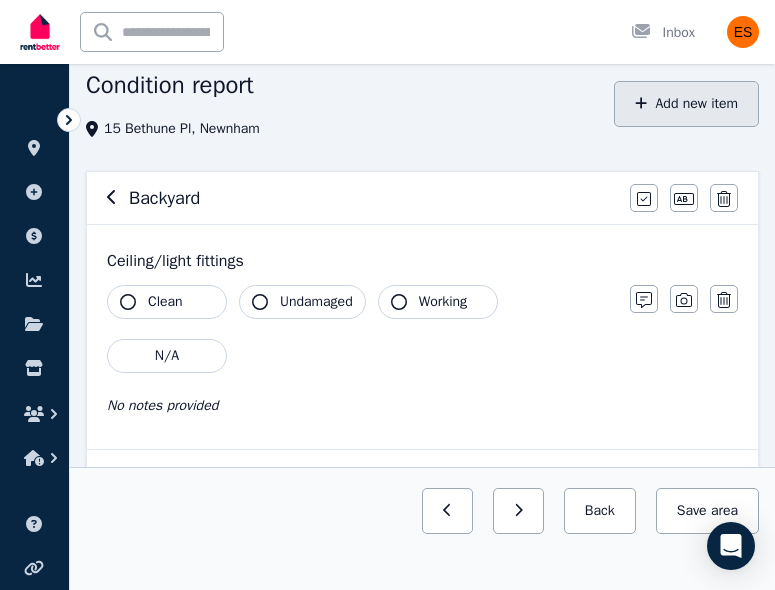 click on "Add new item" at bounding box center [686, 104] 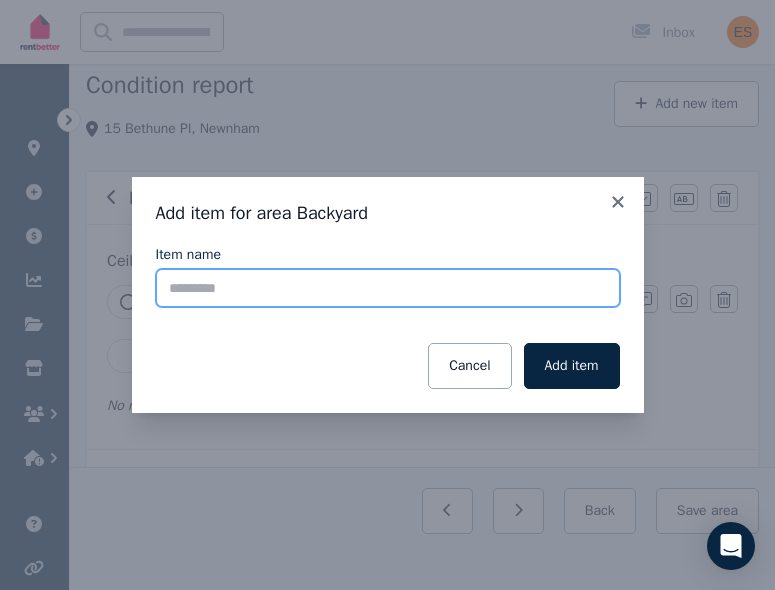 click on "Item name" at bounding box center (388, 288) 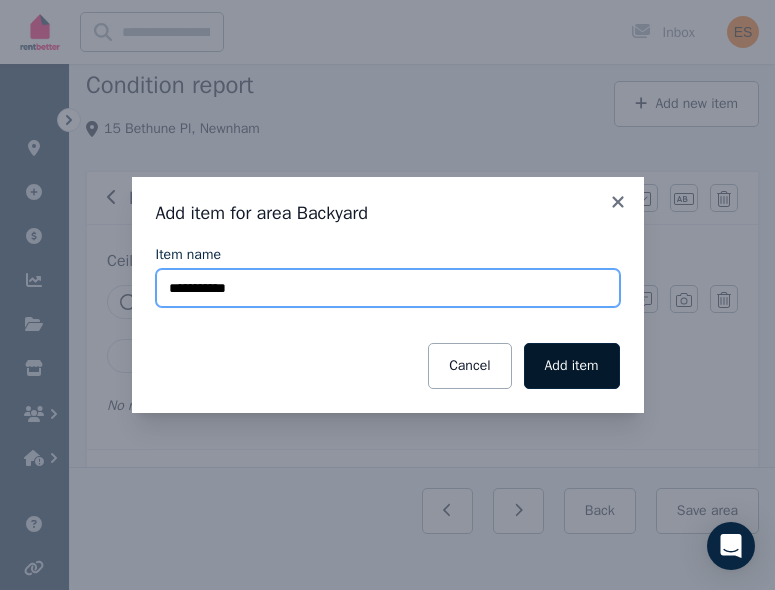 type on "**********" 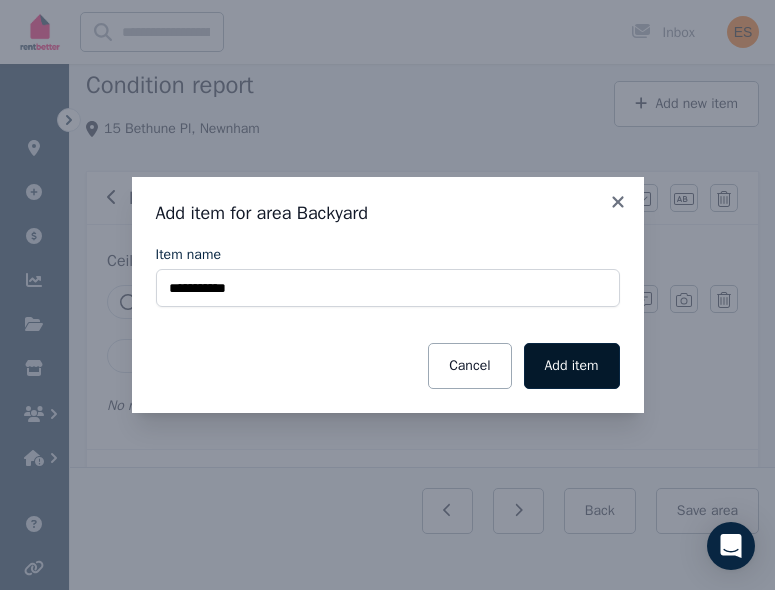 click on "Add item" at bounding box center (572, 366) 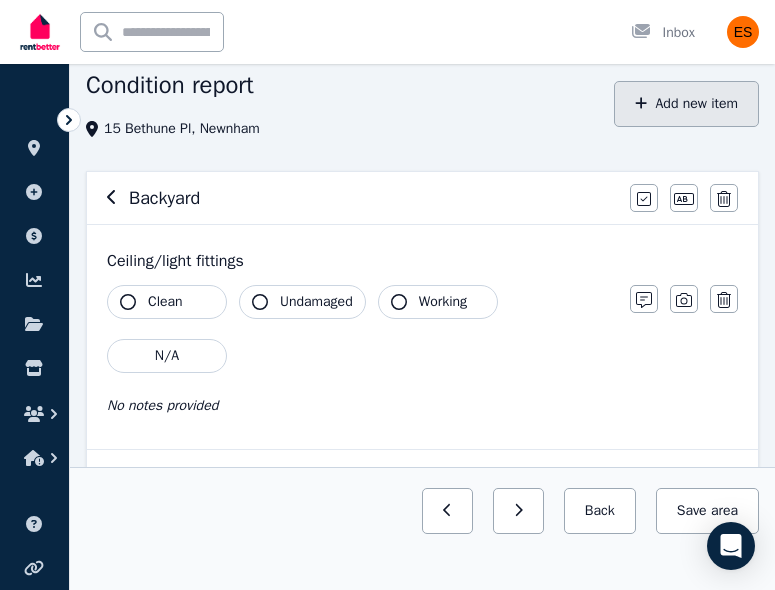 click on "Add new item" at bounding box center [686, 104] 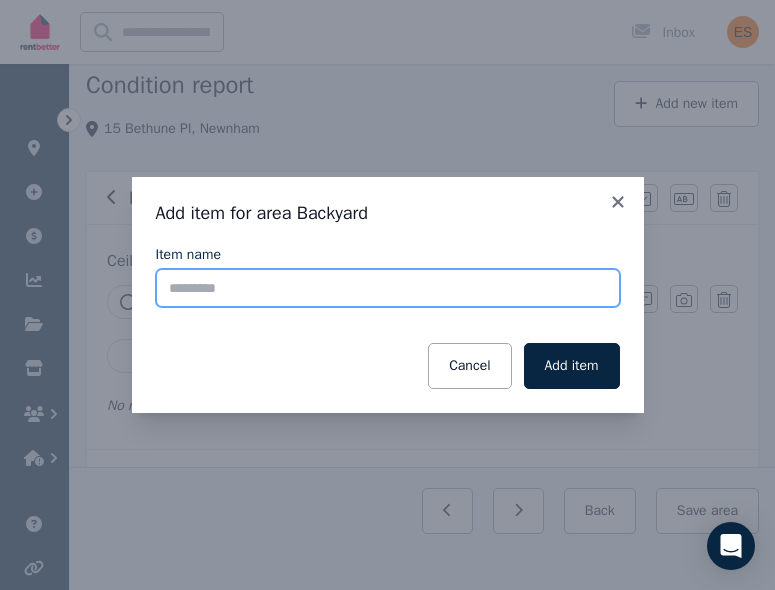 click on "Item name" at bounding box center [388, 288] 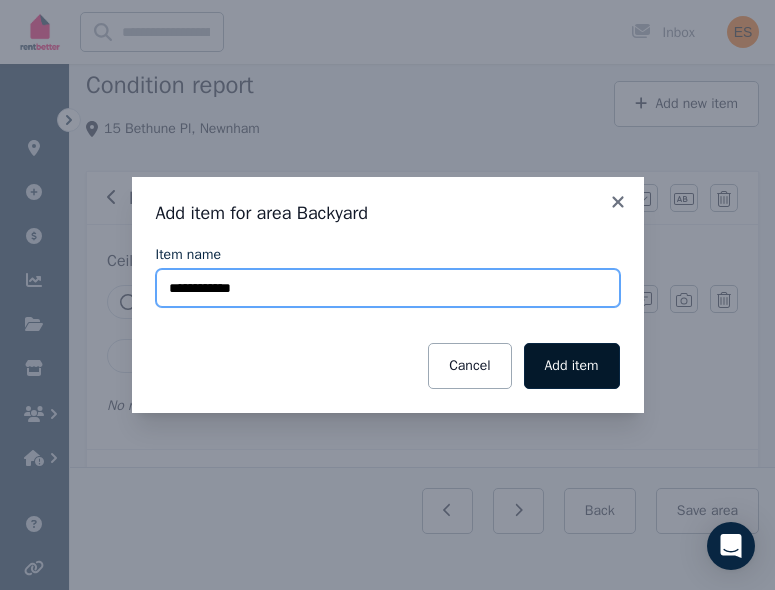type on "**********" 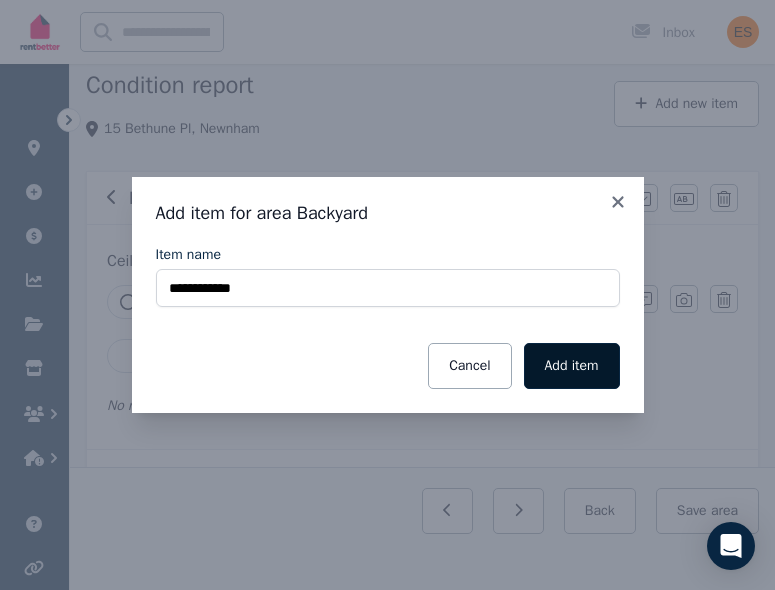 click on "Add item" at bounding box center [572, 366] 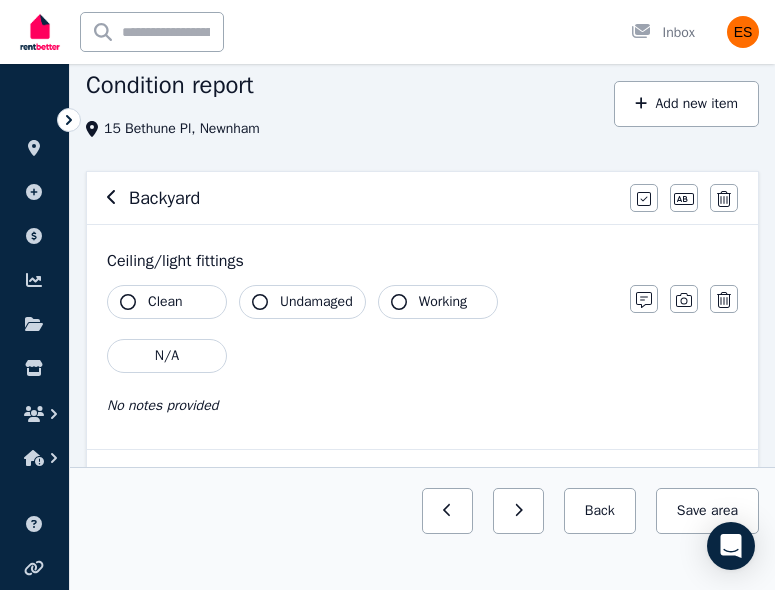 click 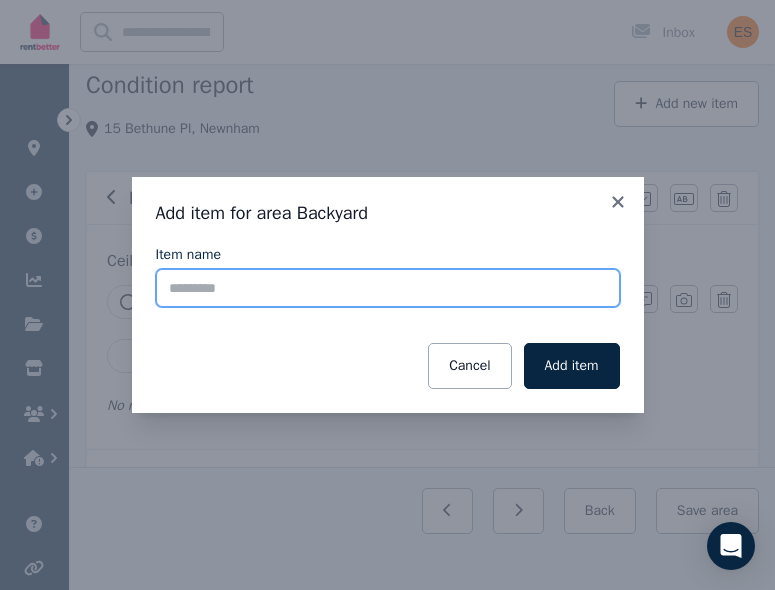 click on "Item name" at bounding box center [388, 288] 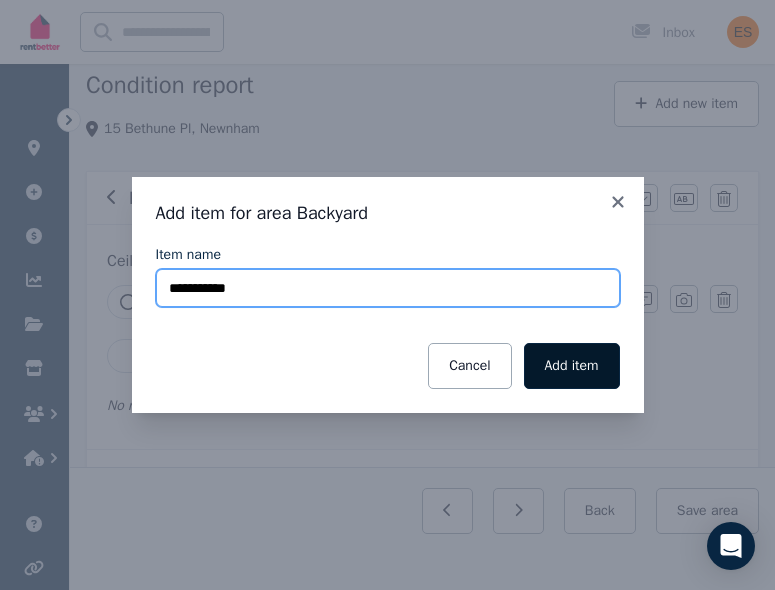 type on "**********" 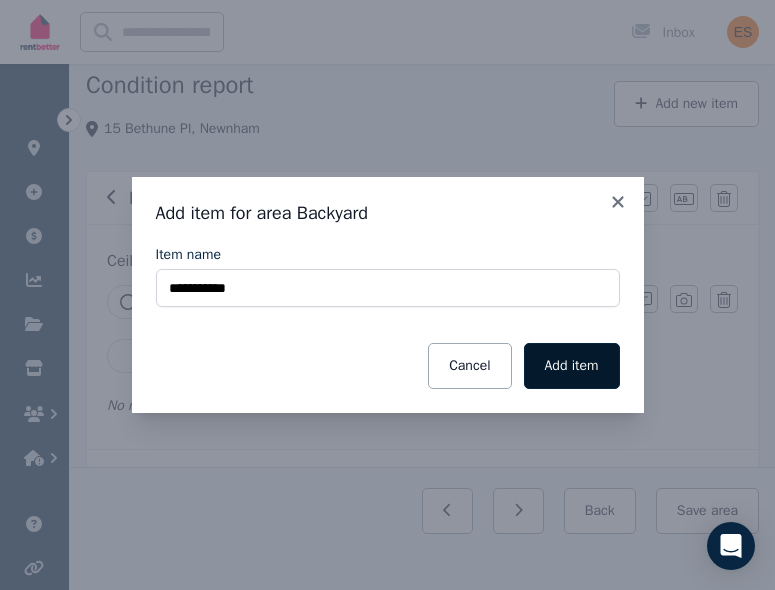 click on "Add item" at bounding box center [572, 366] 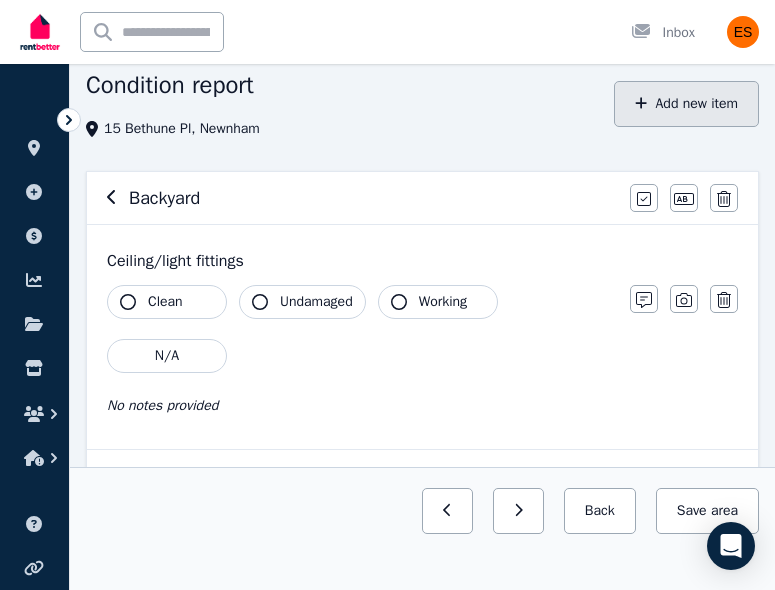 click 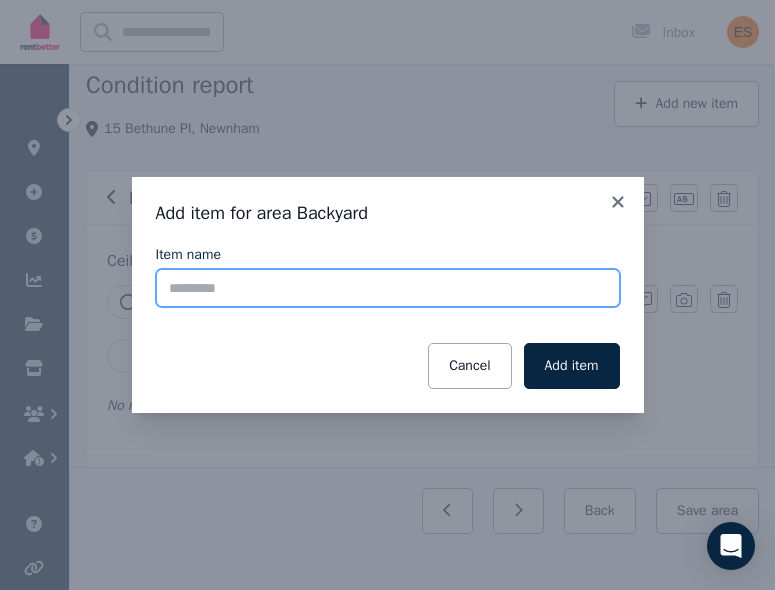 click on "Item name" at bounding box center (388, 288) 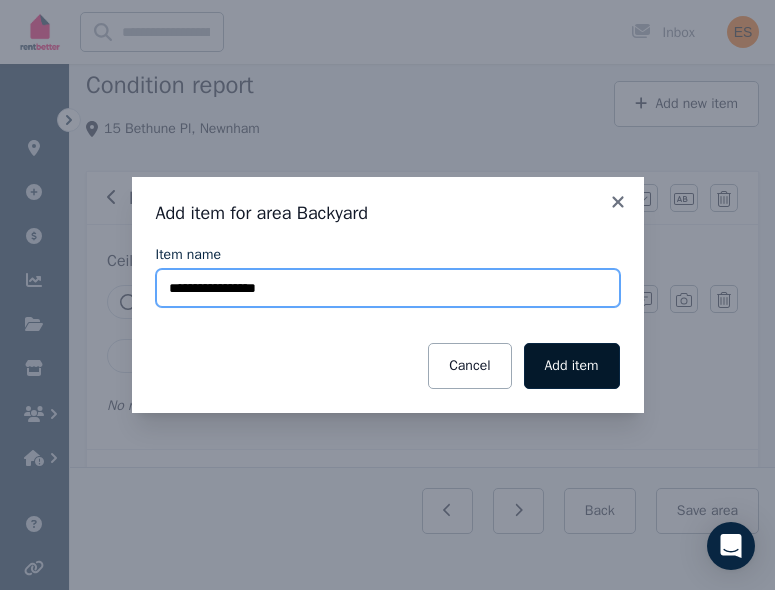 type on "**********" 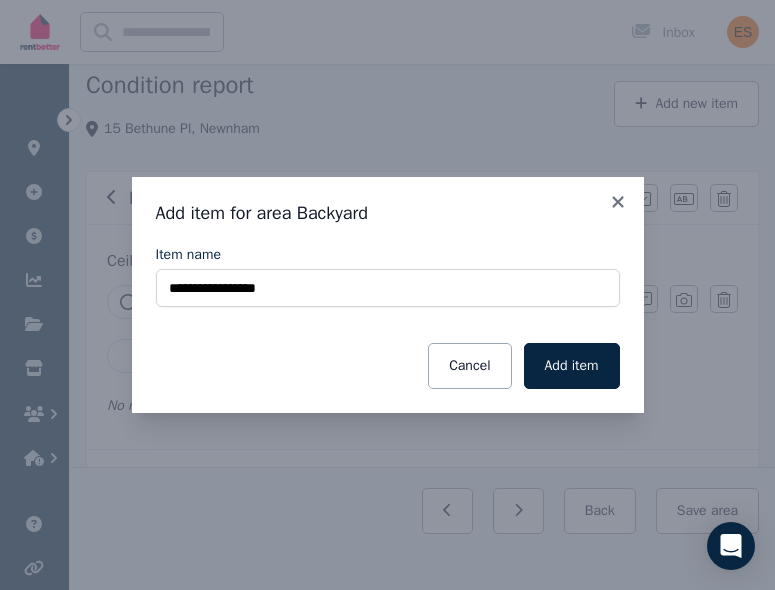 click on "Add item" at bounding box center (572, 366) 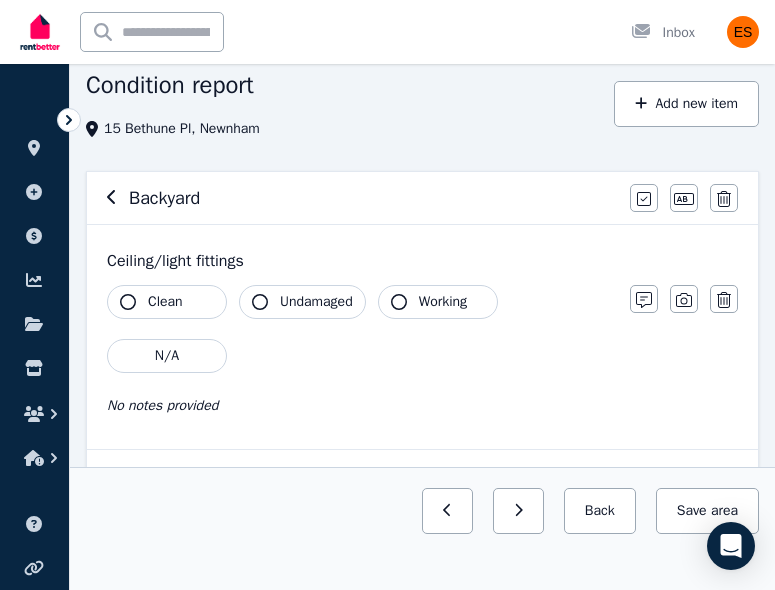 click on "Add new item" at bounding box center [686, 104] 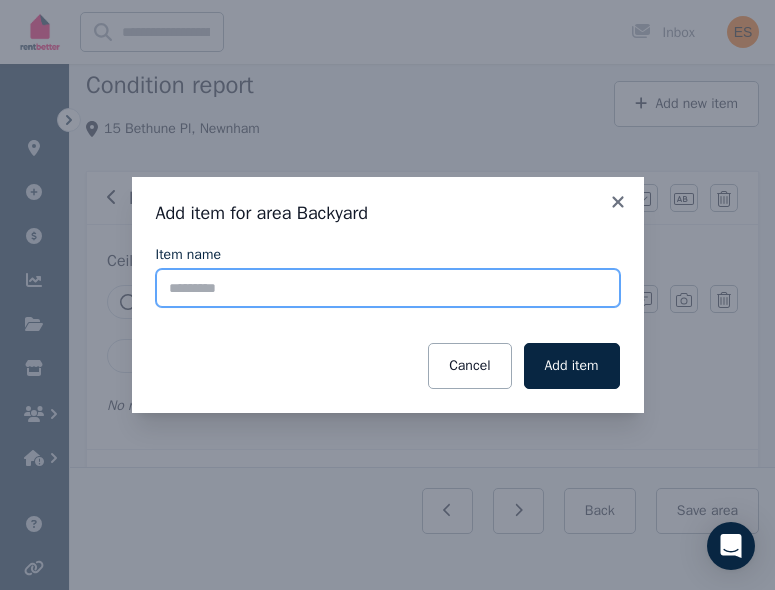 click on "Item name" at bounding box center (388, 288) 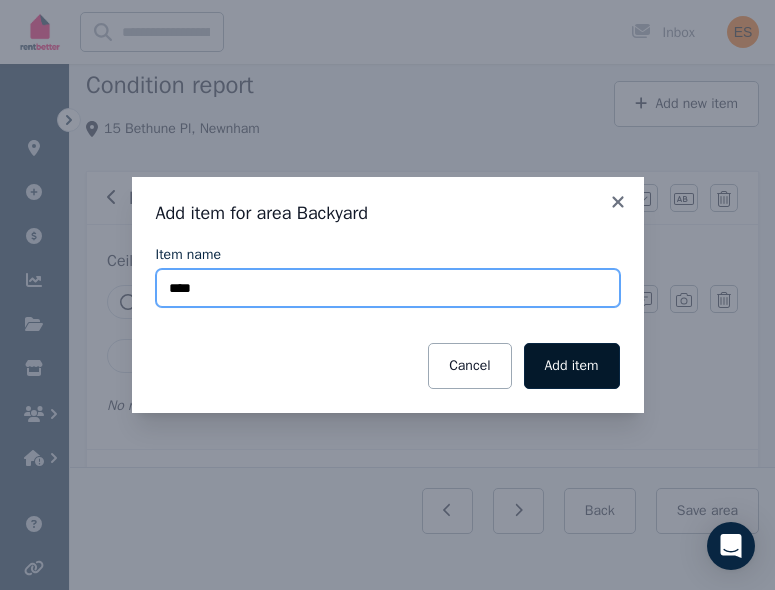 type on "****" 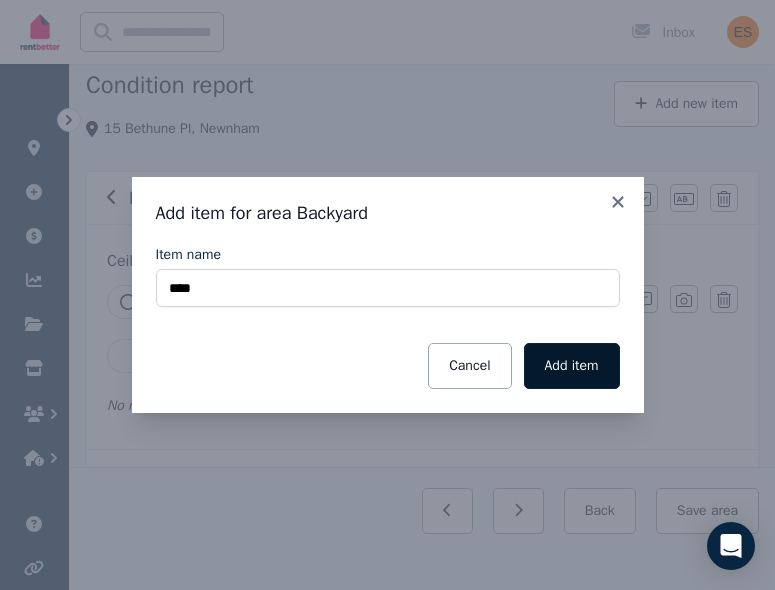 click on "Add item" at bounding box center (572, 366) 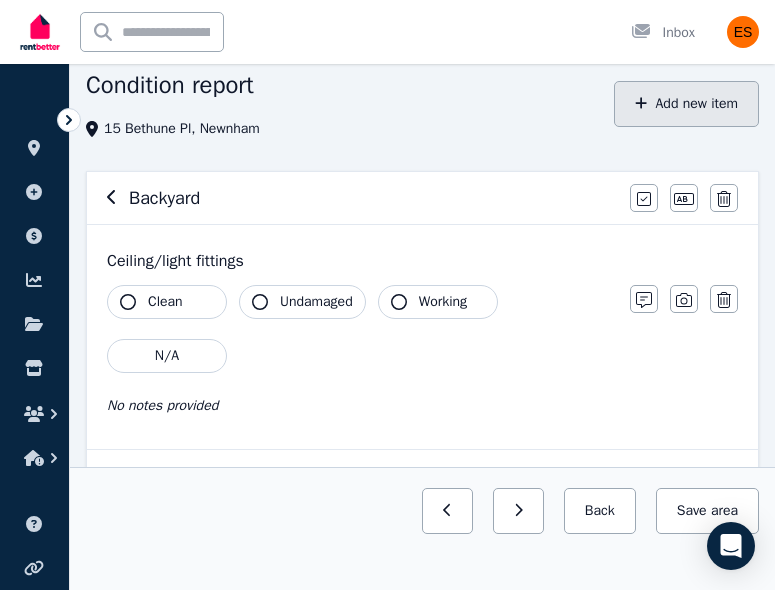 click on "Add new item" at bounding box center [686, 104] 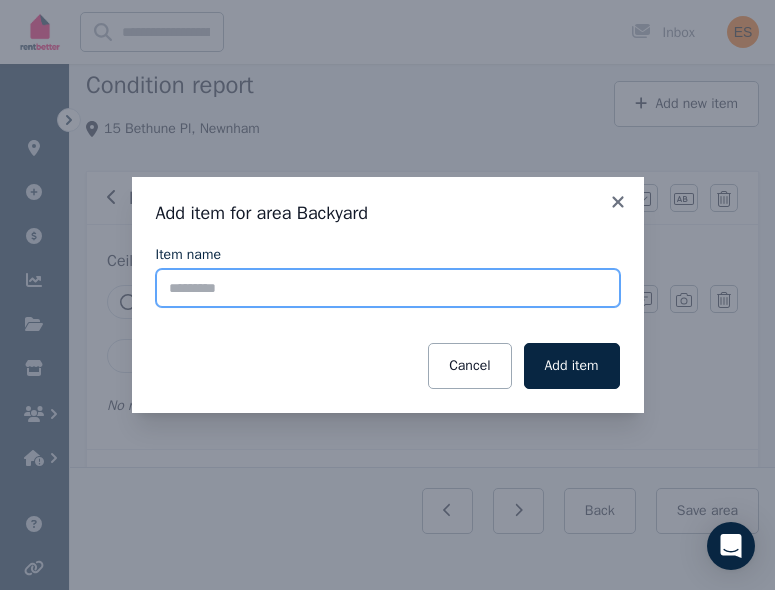 click on "Item name" at bounding box center (388, 288) 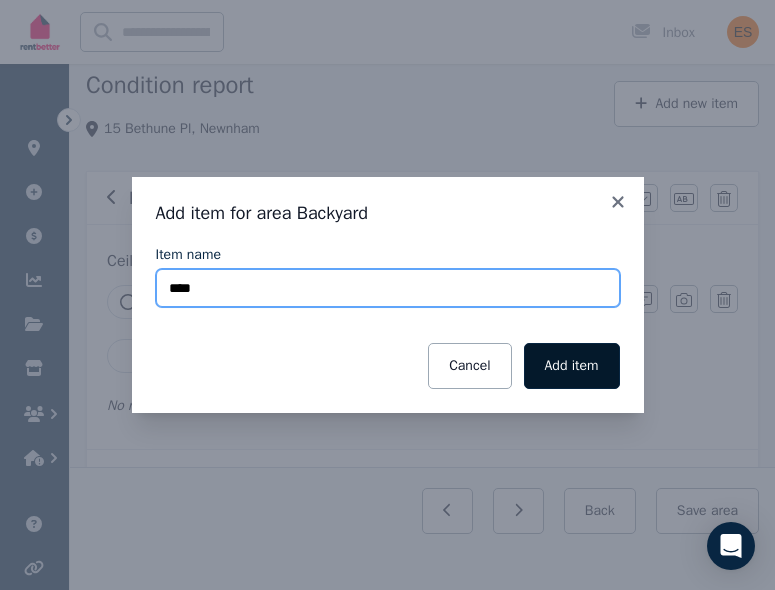 type on "****" 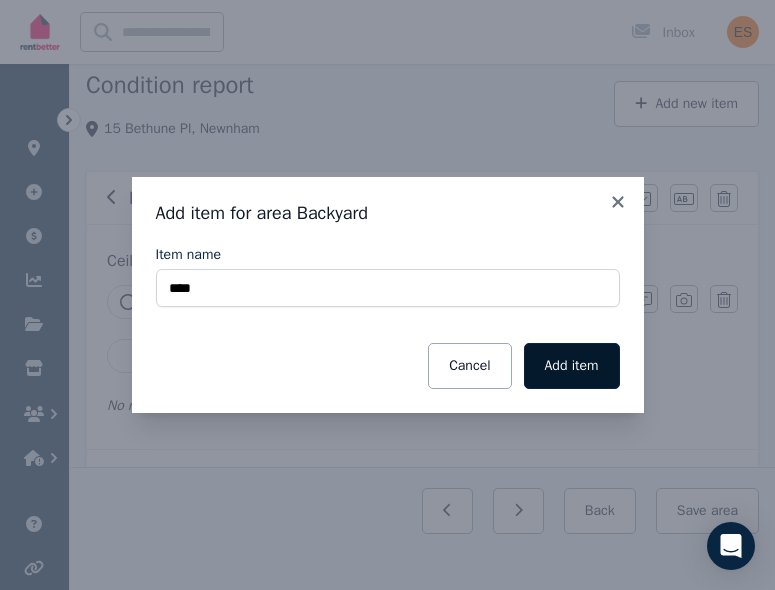 click on "Add item" at bounding box center [572, 366] 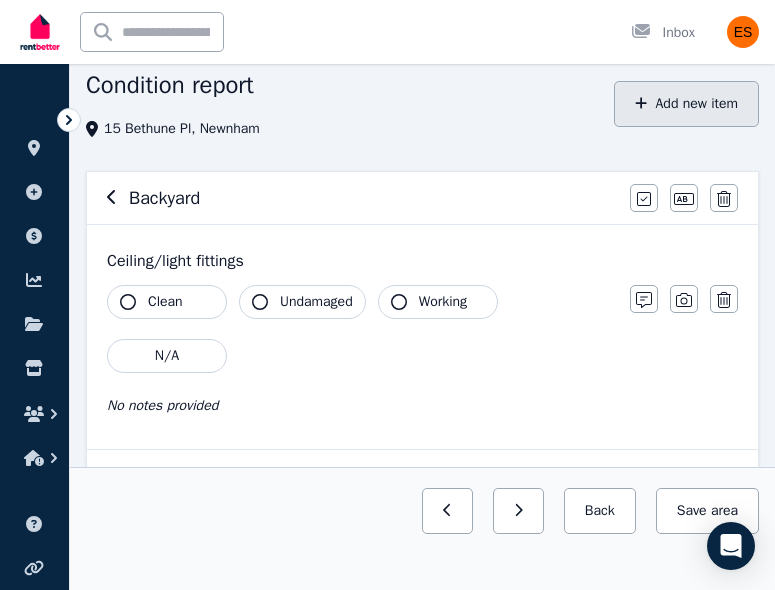 click on "Add new item" at bounding box center (686, 104) 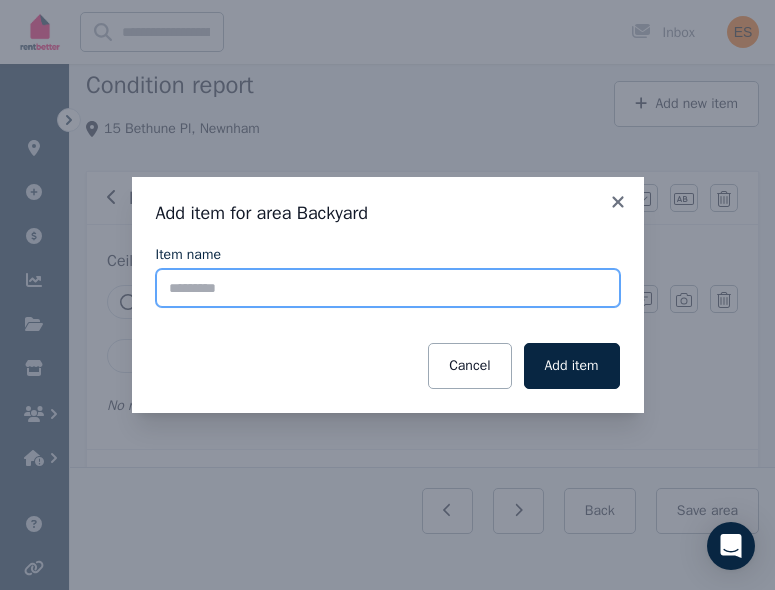 click on "Item name" at bounding box center [388, 288] 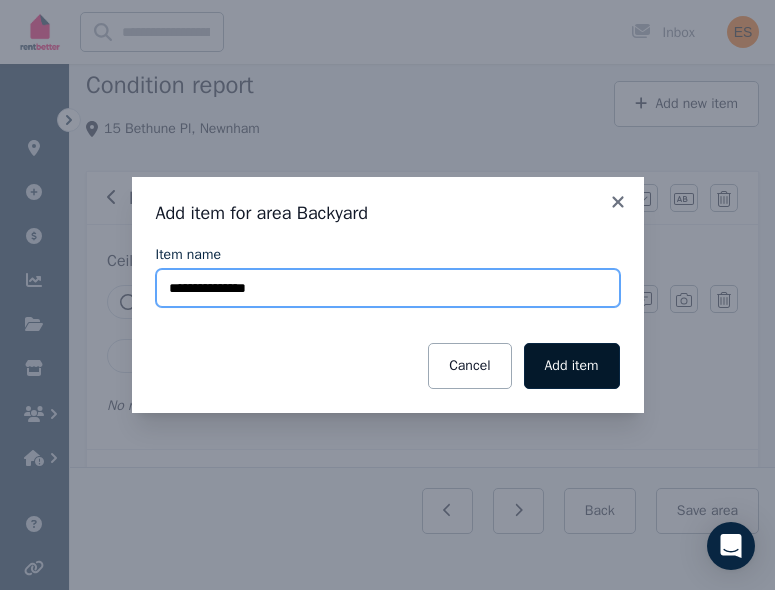 type on "**********" 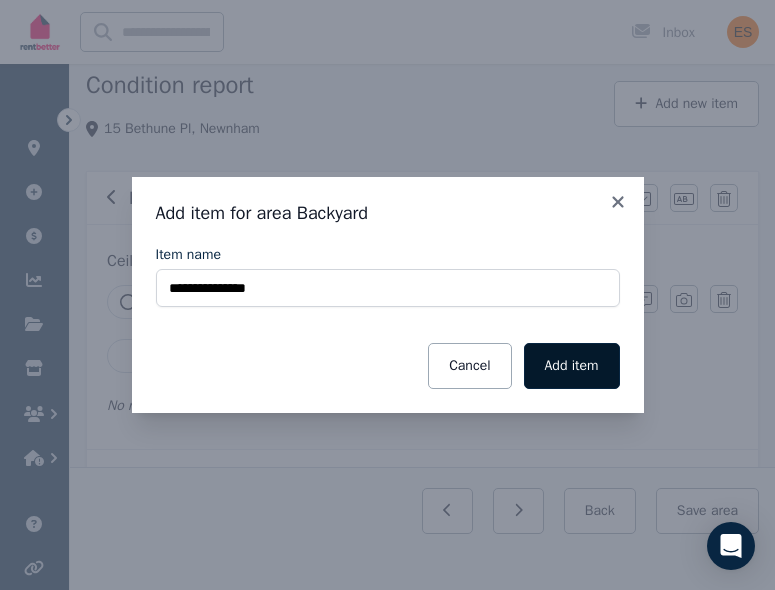 click on "Add item" at bounding box center [572, 366] 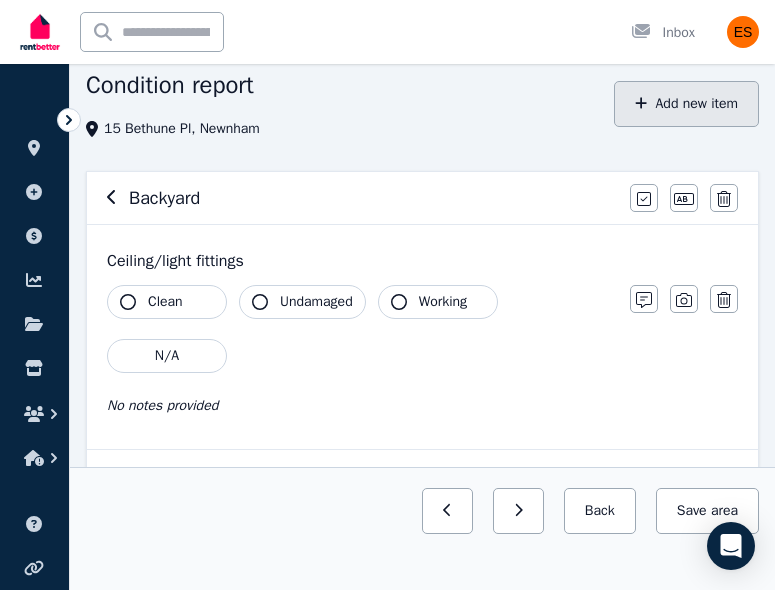 click on "Add new item" at bounding box center (686, 104) 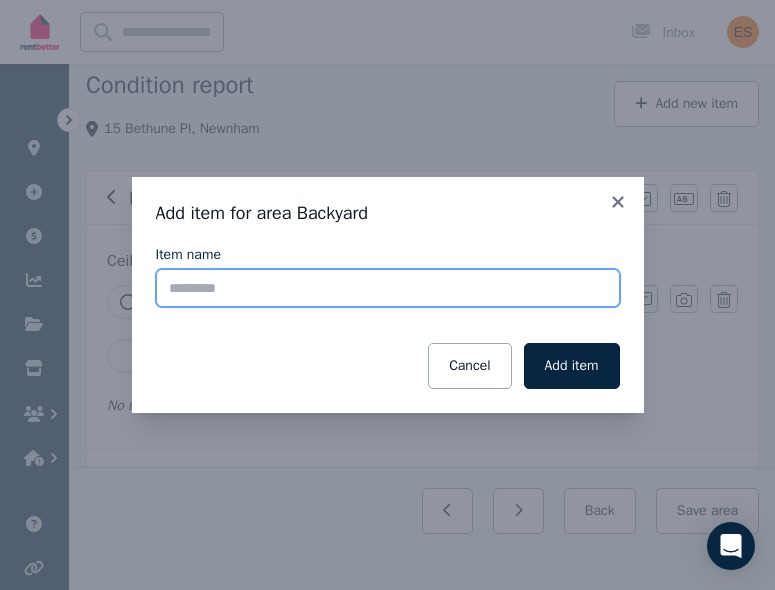 click on "Item name" at bounding box center (388, 288) 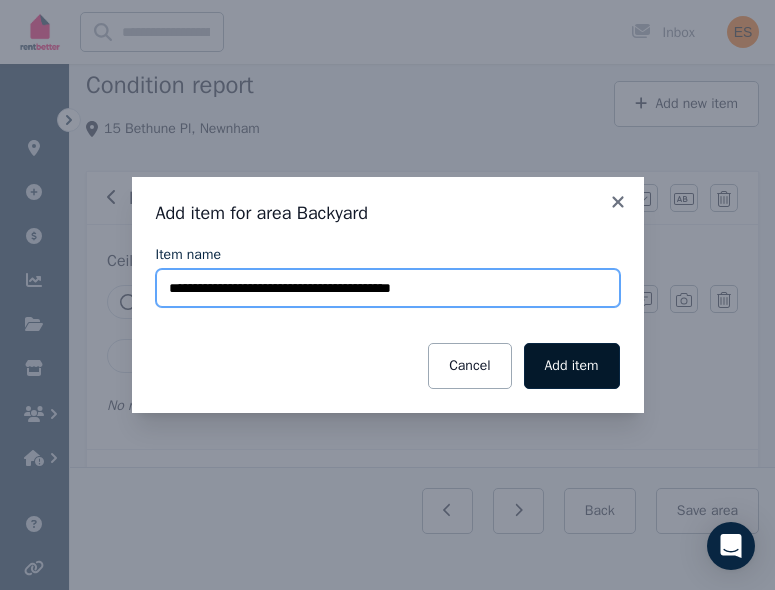 type on "**********" 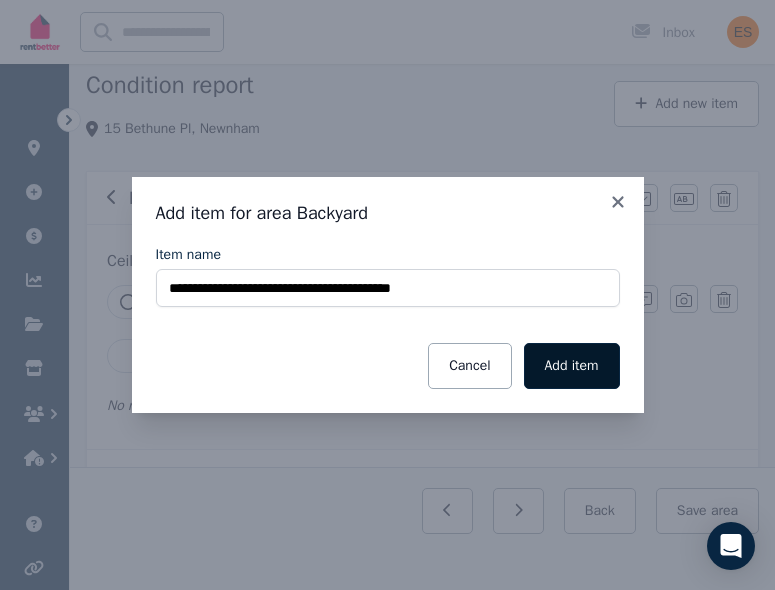 click on "Add item" at bounding box center [572, 366] 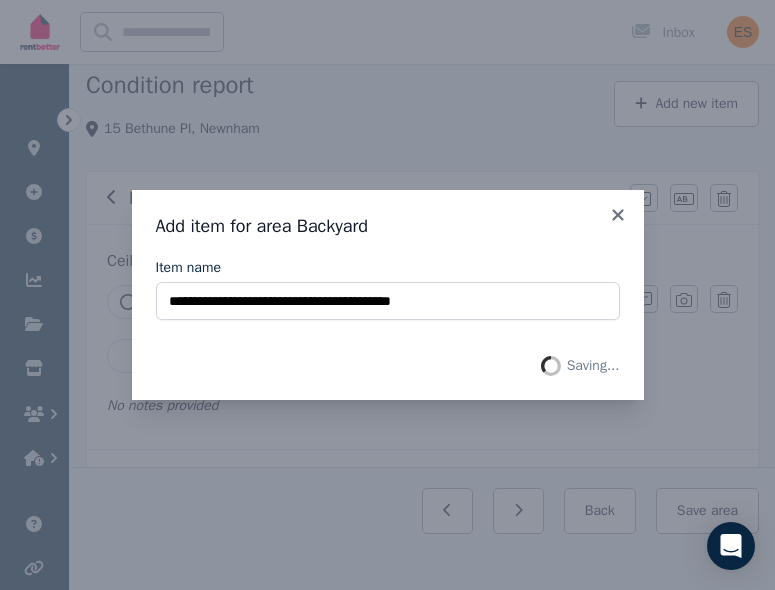 click on "**********" at bounding box center [387, 295] 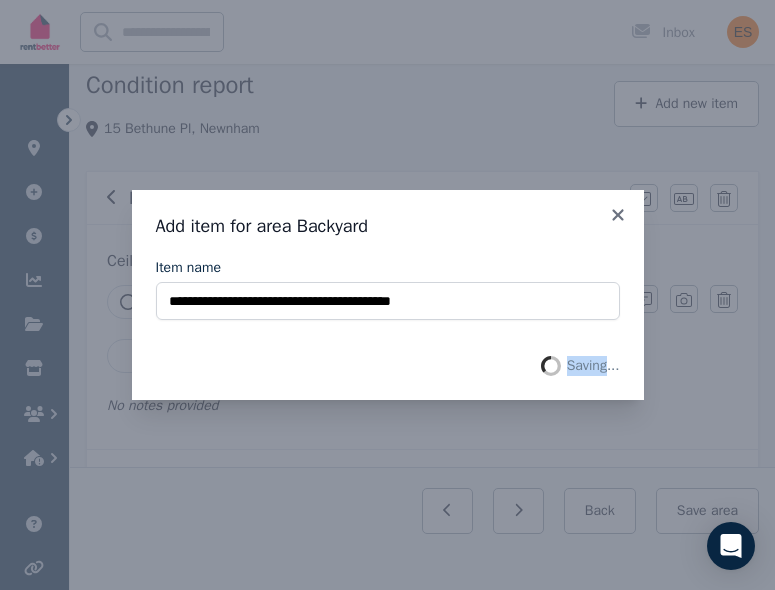 click on "**********" at bounding box center (388, 295) 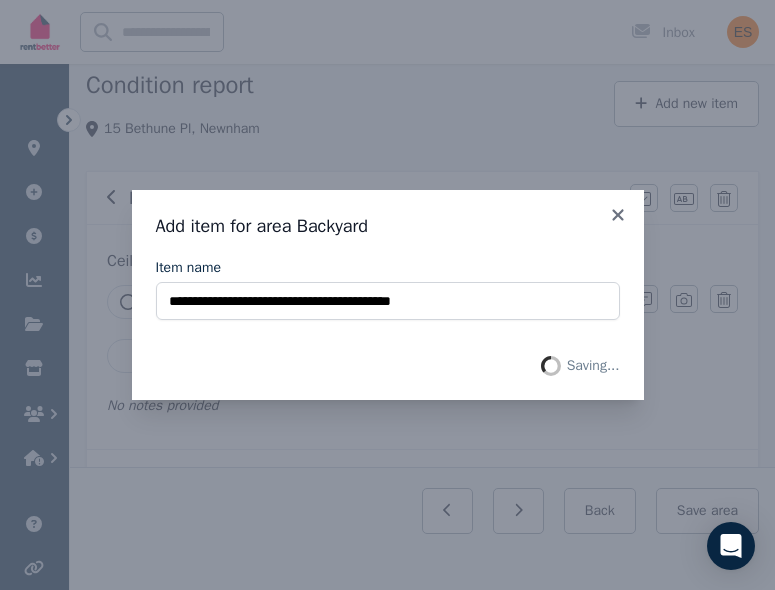 click on "**********" at bounding box center [388, 317] 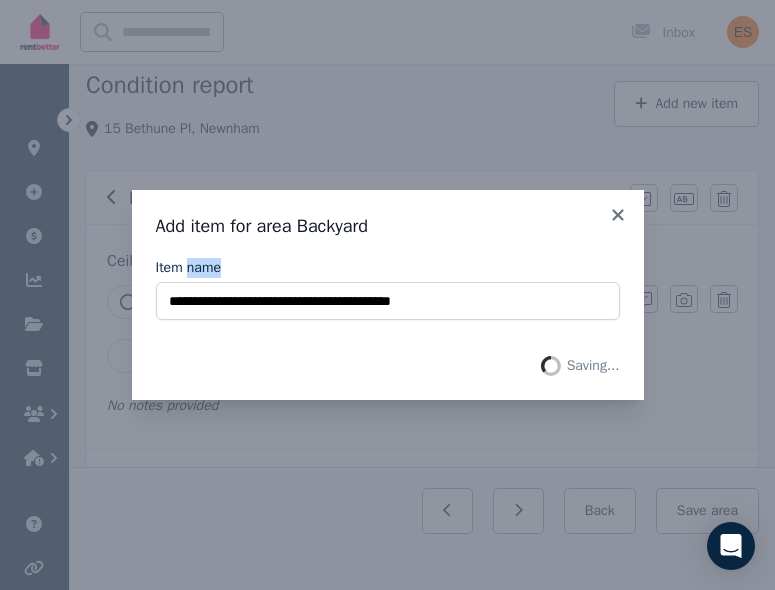 click on "**********" at bounding box center [388, 317] 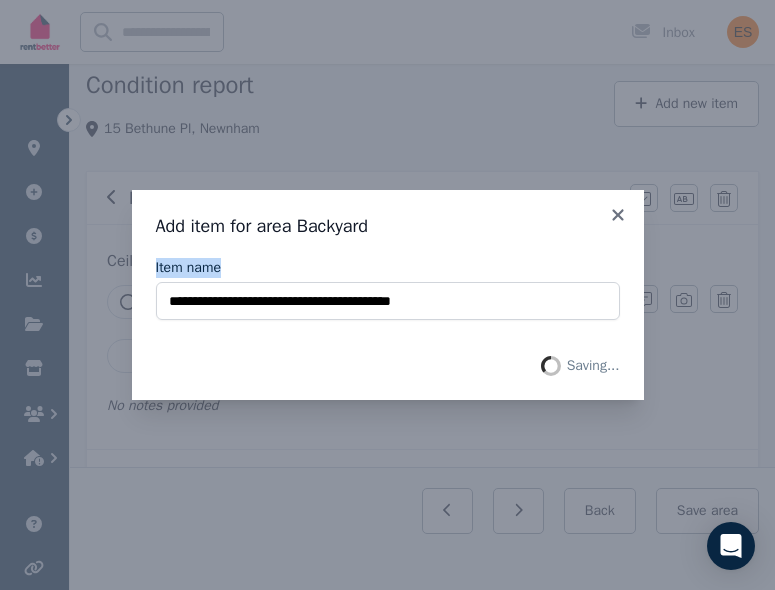 click on "**********" at bounding box center [388, 317] 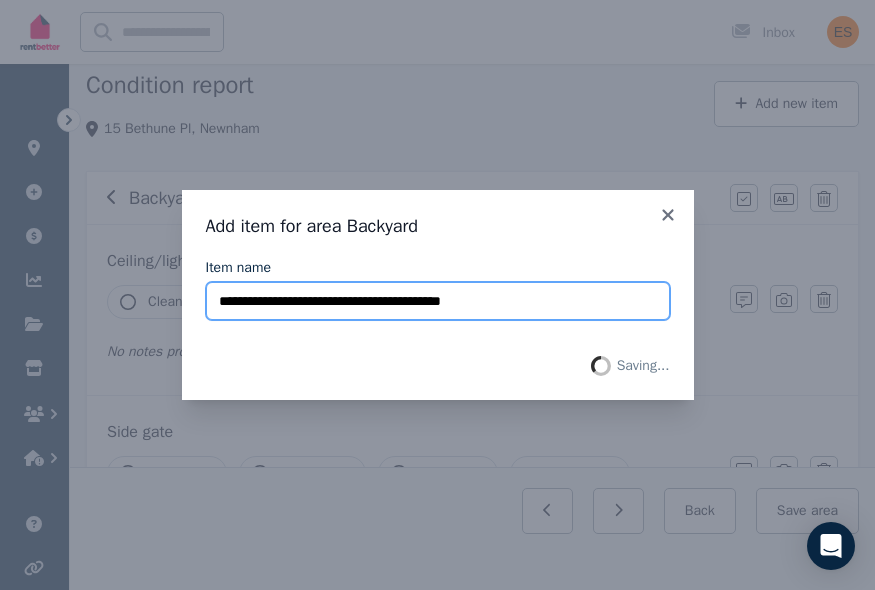 click on "**********" at bounding box center [438, 301] 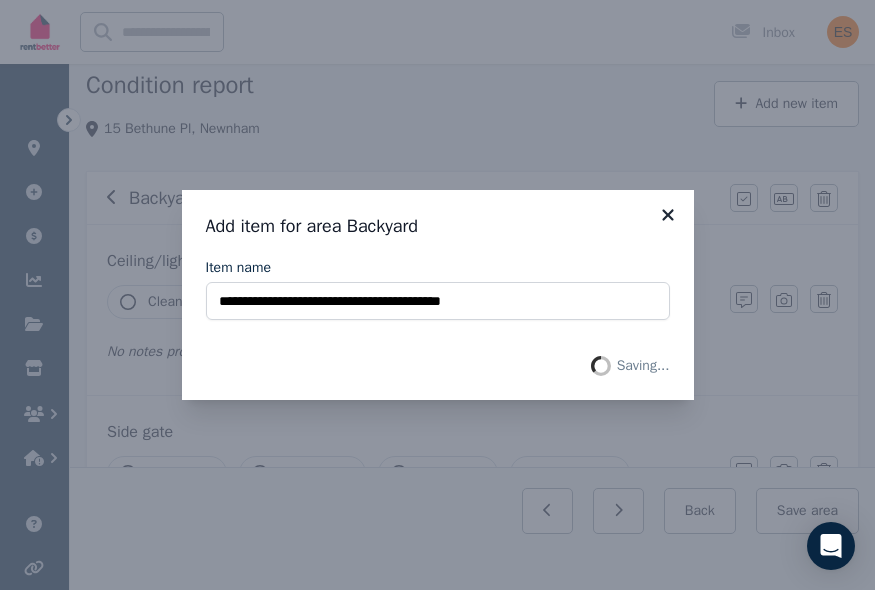 click 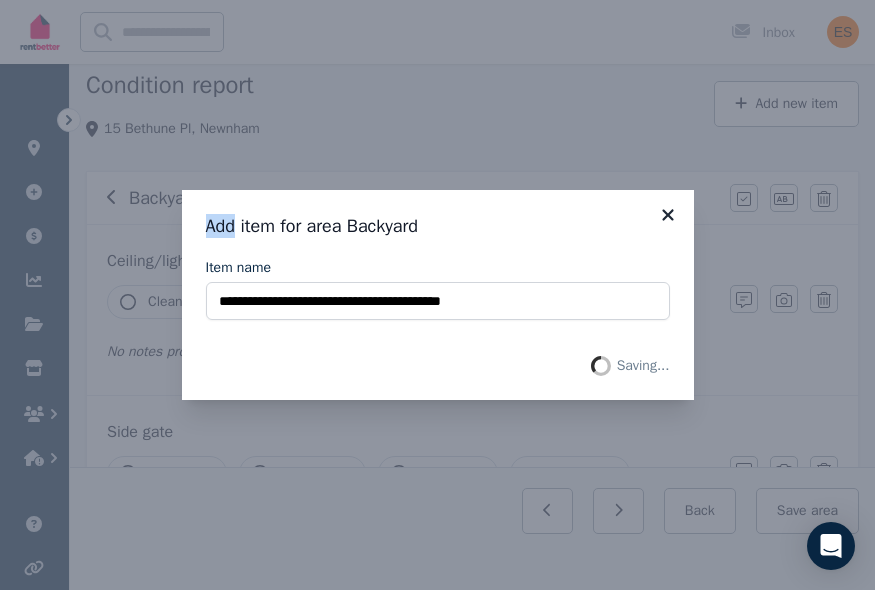click 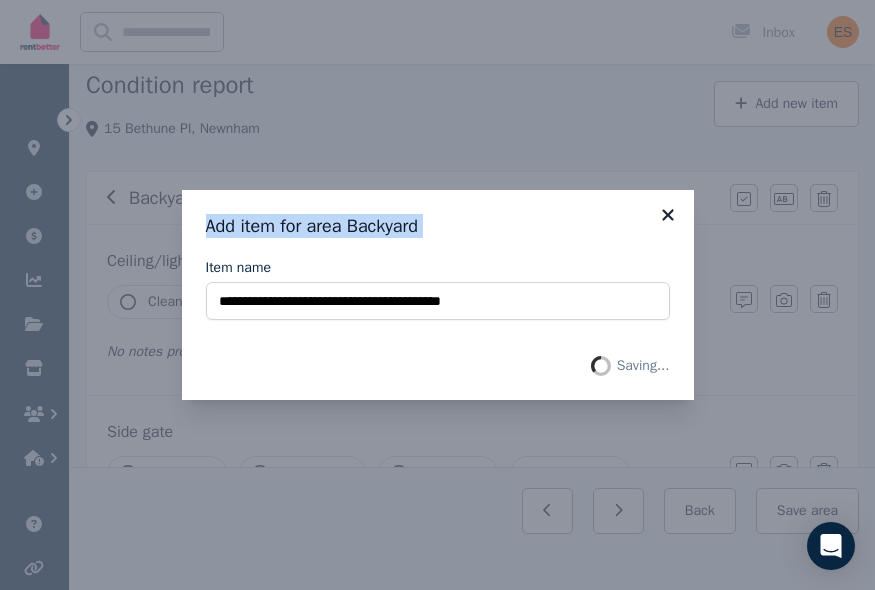 click 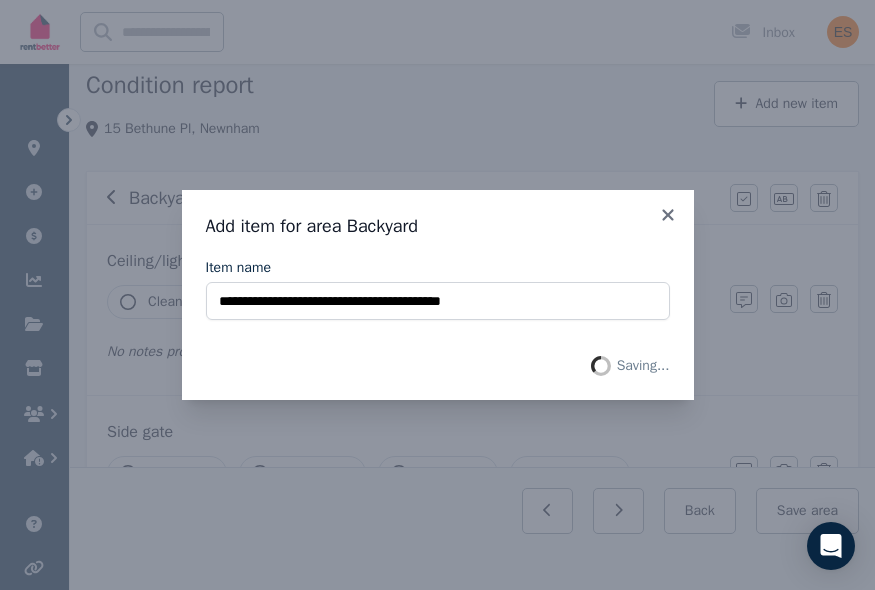 click on "**********" at bounding box center (438, 295) 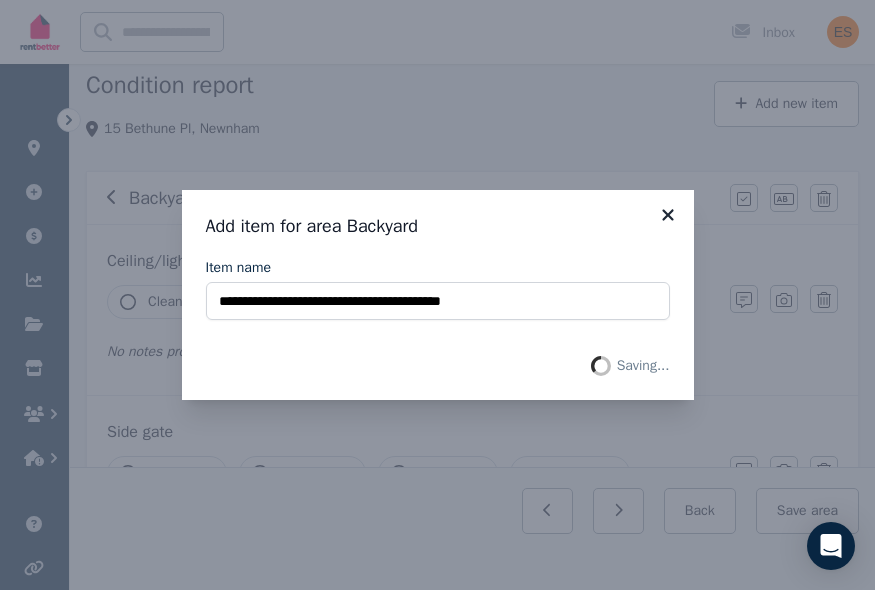 click 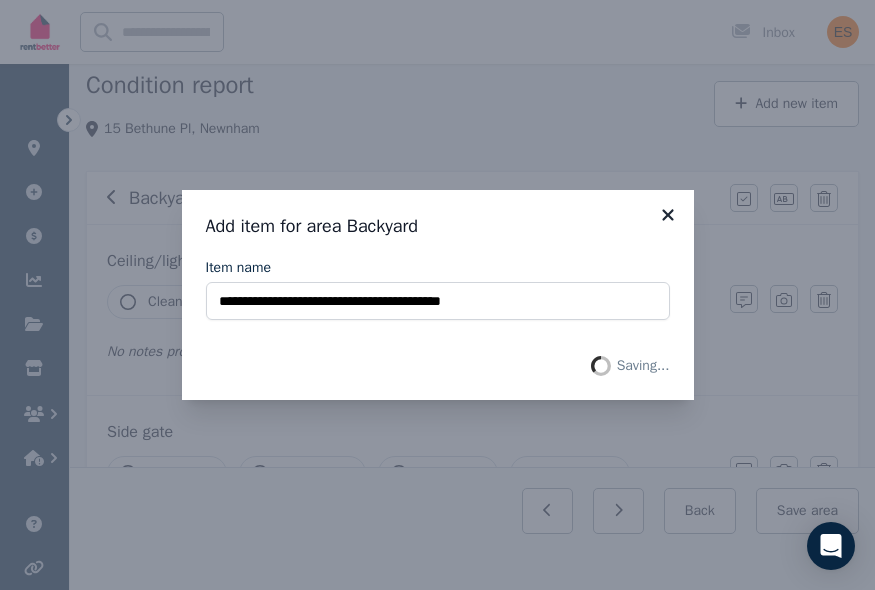 click 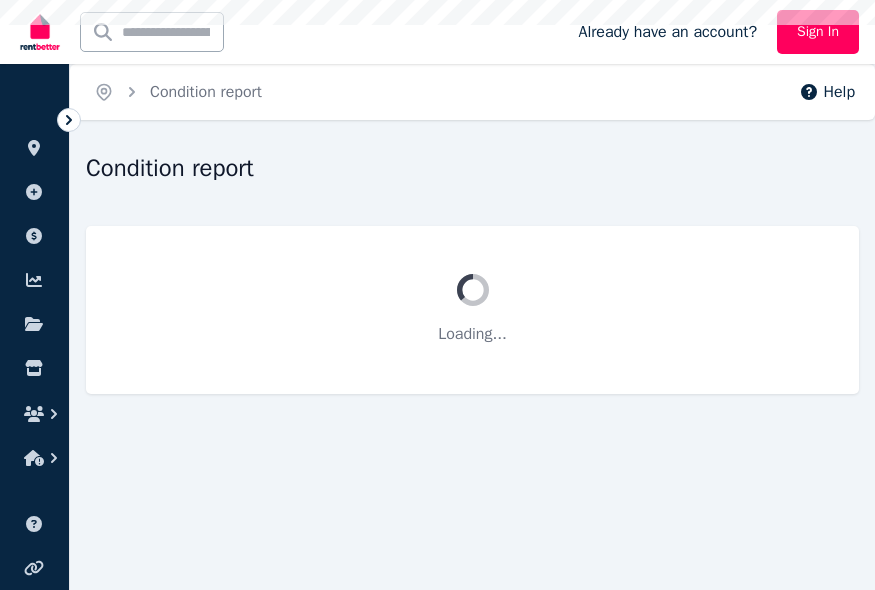 scroll, scrollTop: 0, scrollLeft: 0, axis: both 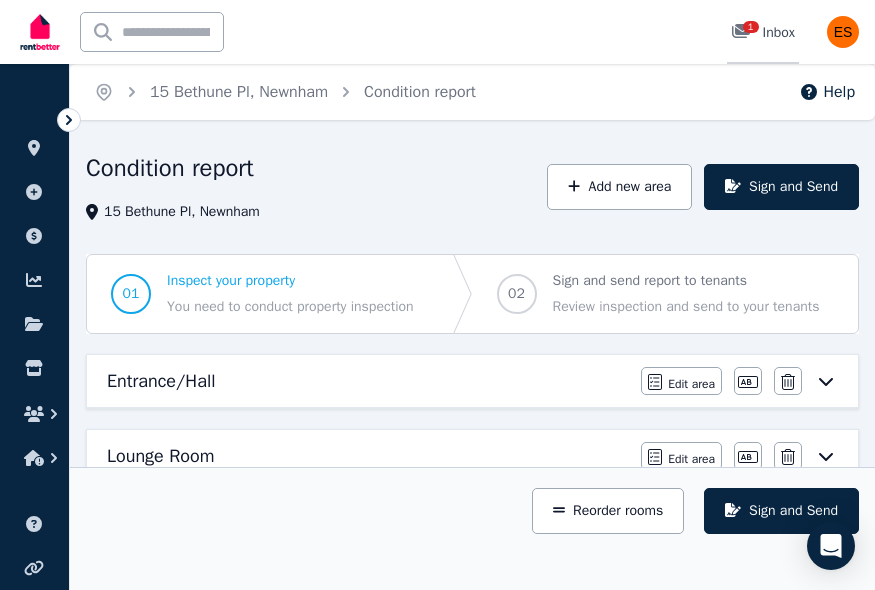 click 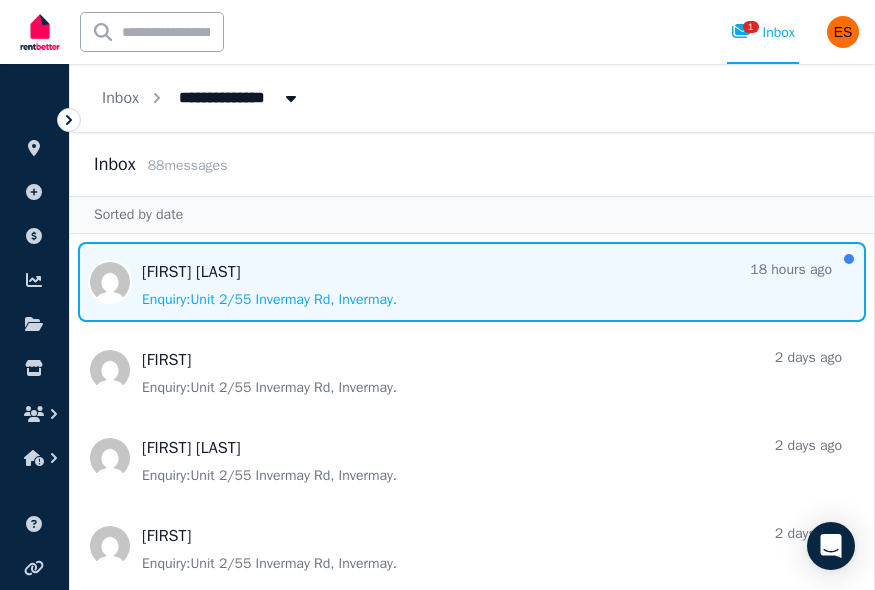 click at bounding box center (472, 282) 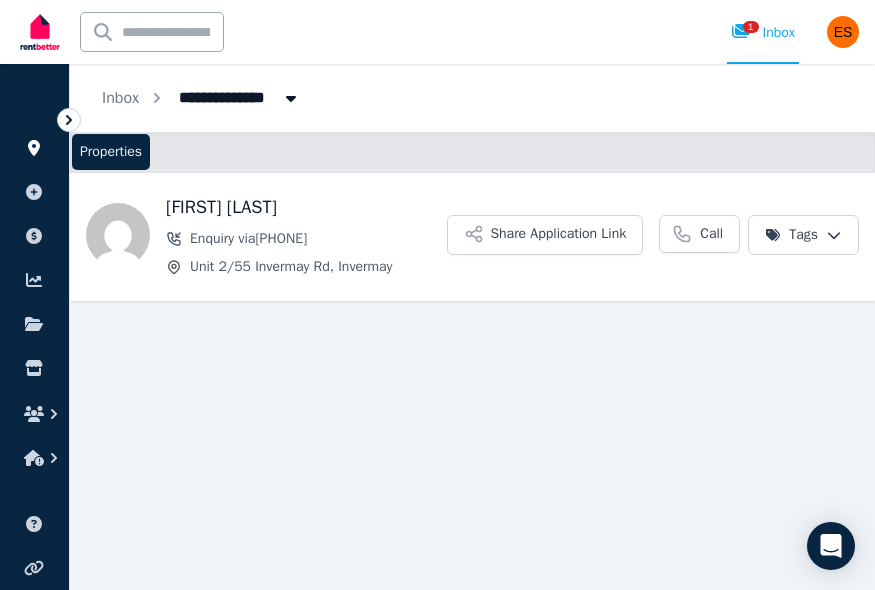 click at bounding box center [34, 148] 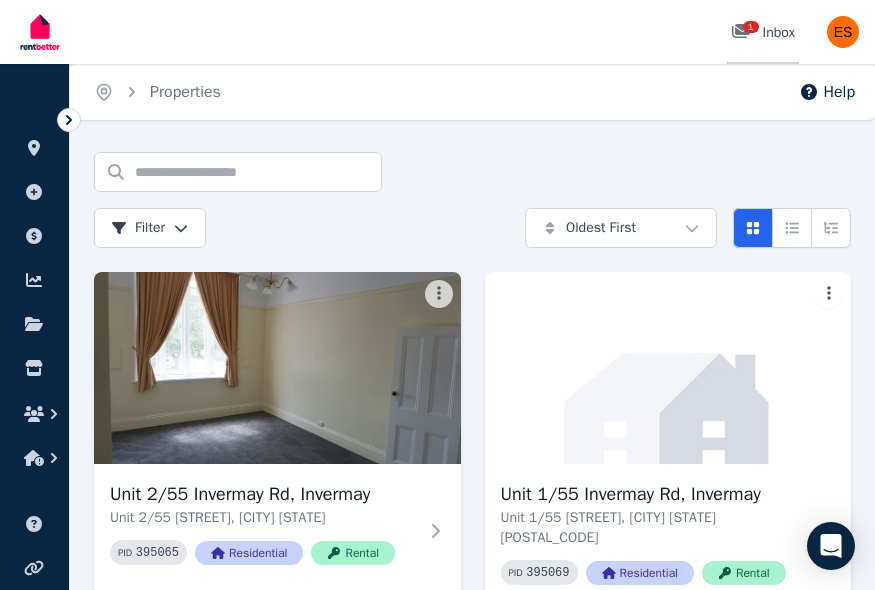 click on "1 Inbox" at bounding box center (763, 33) 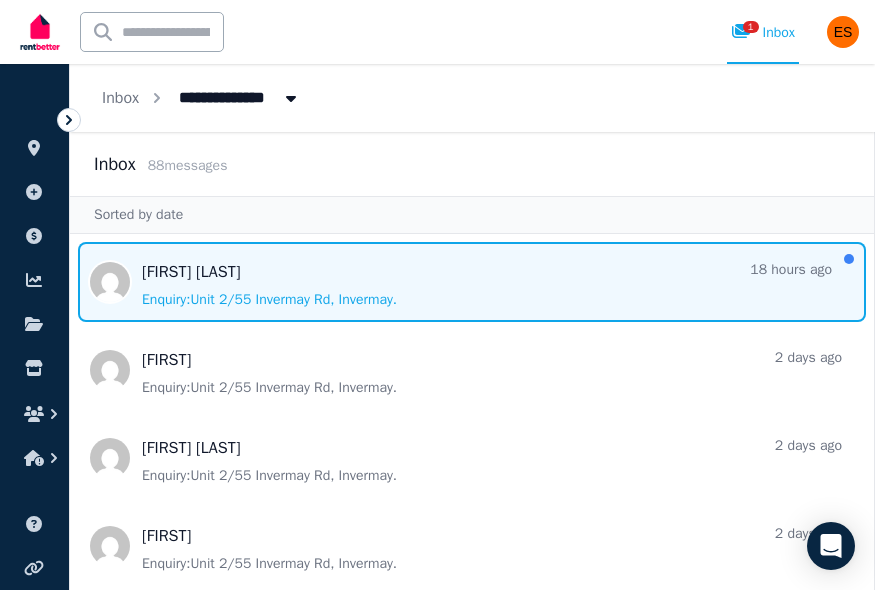 click at bounding box center [472, 282] 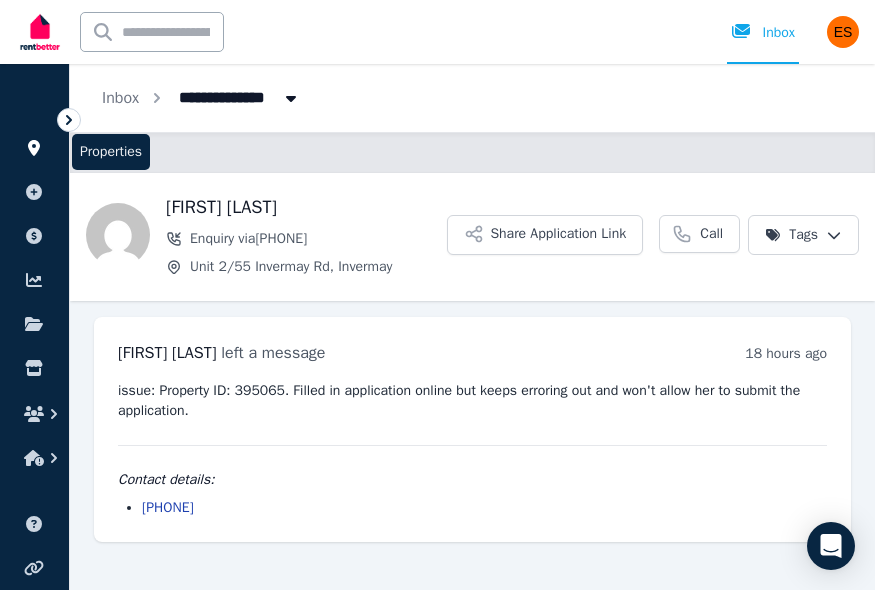 click 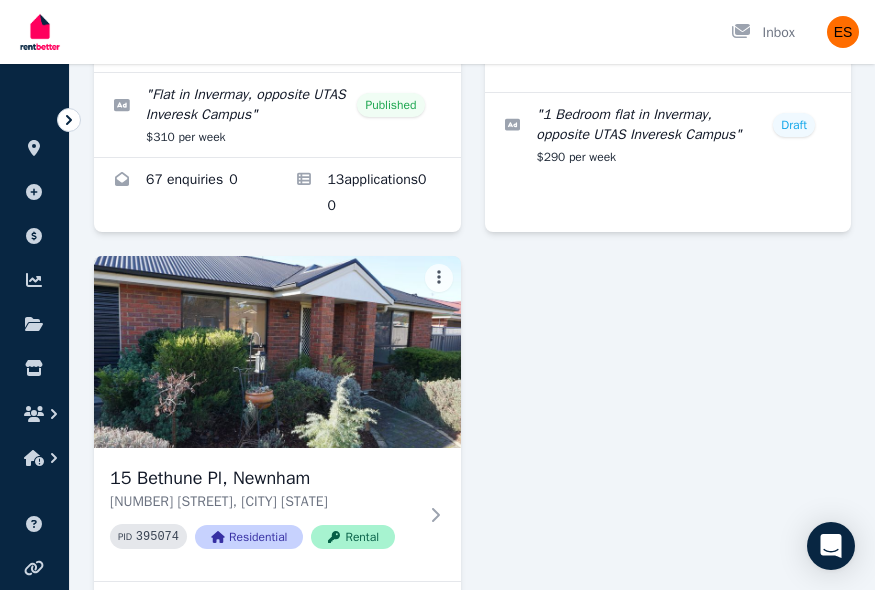 scroll, scrollTop: 482, scrollLeft: 0, axis: vertical 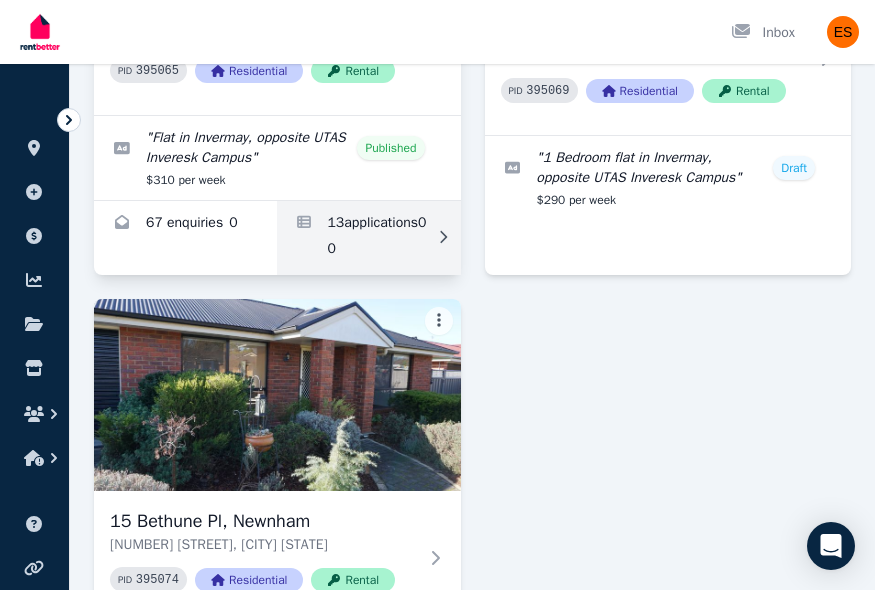 click at bounding box center [368, 238] 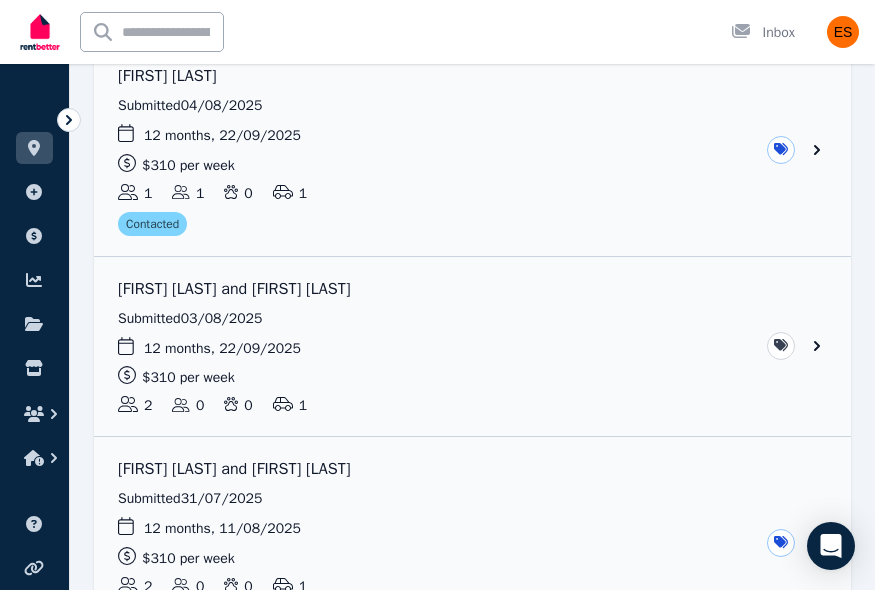 scroll, scrollTop: 708, scrollLeft: 0, axis: vertical 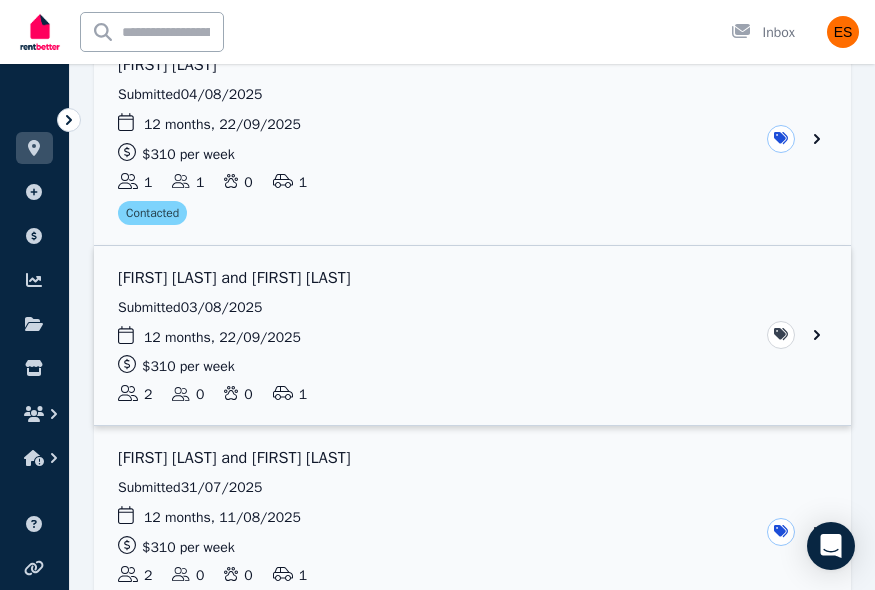 click at bounding box center (472, 336) 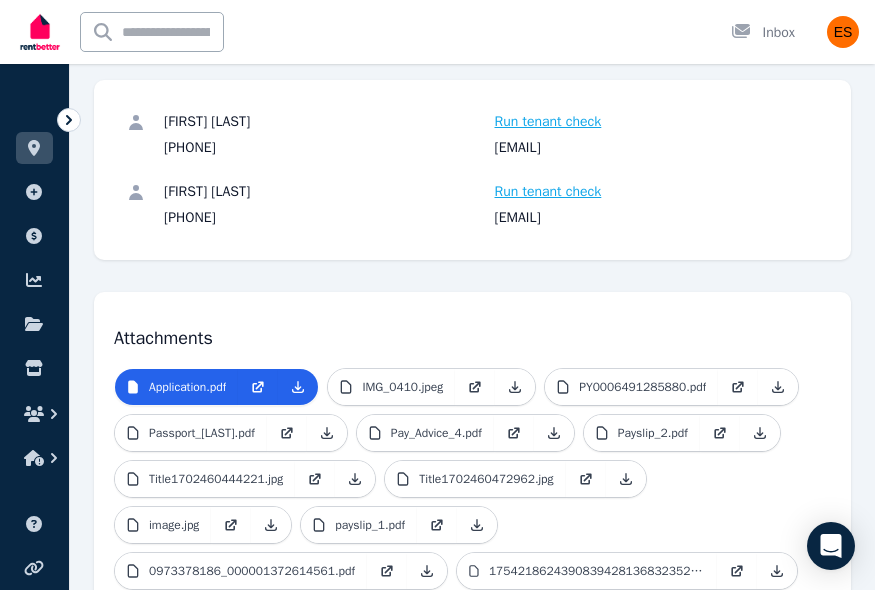 scroll, scrollTop: 581, scrollLeft: 0, axis: vertical 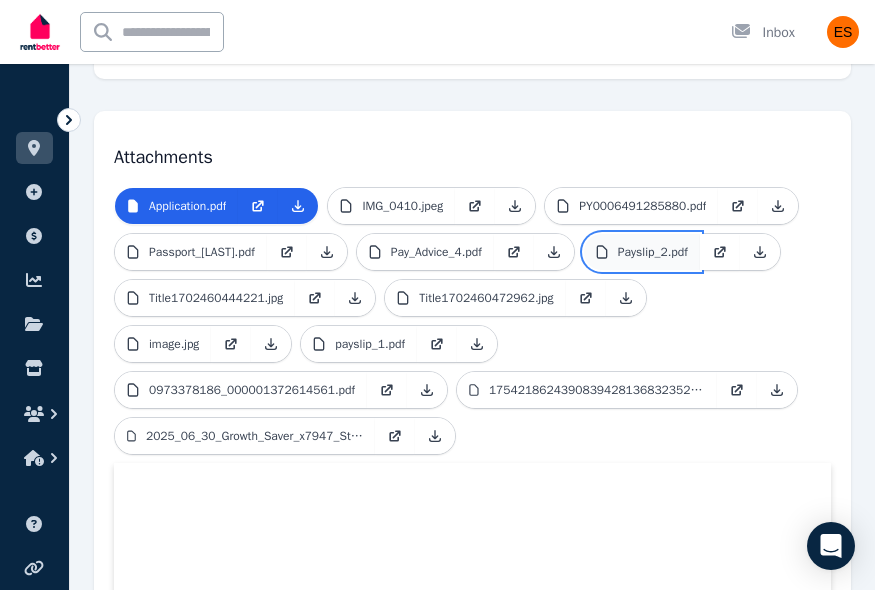 click on "Payslip_2.pdf" at bounding box center [653, 252] 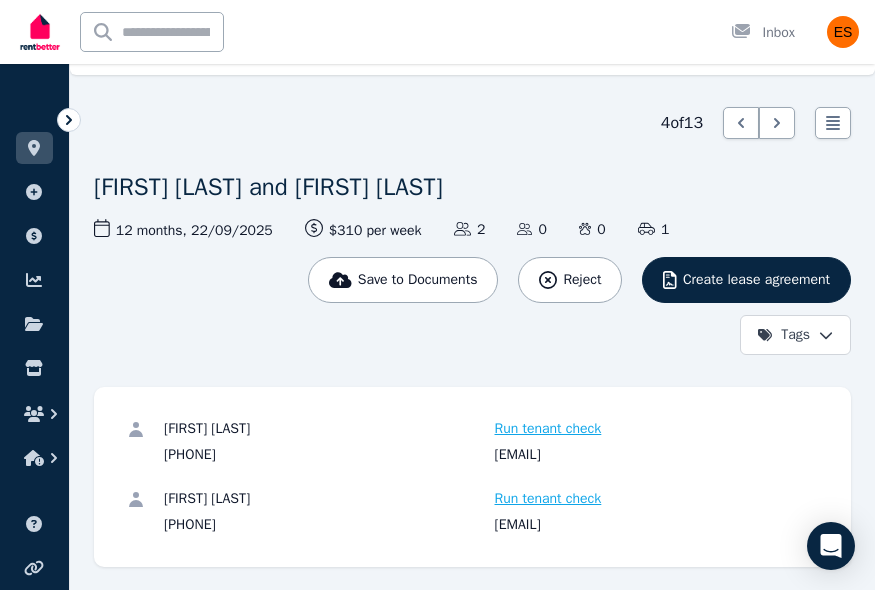 scroll, scrollTop: 85, scrollLeft: 0, axis: vertical 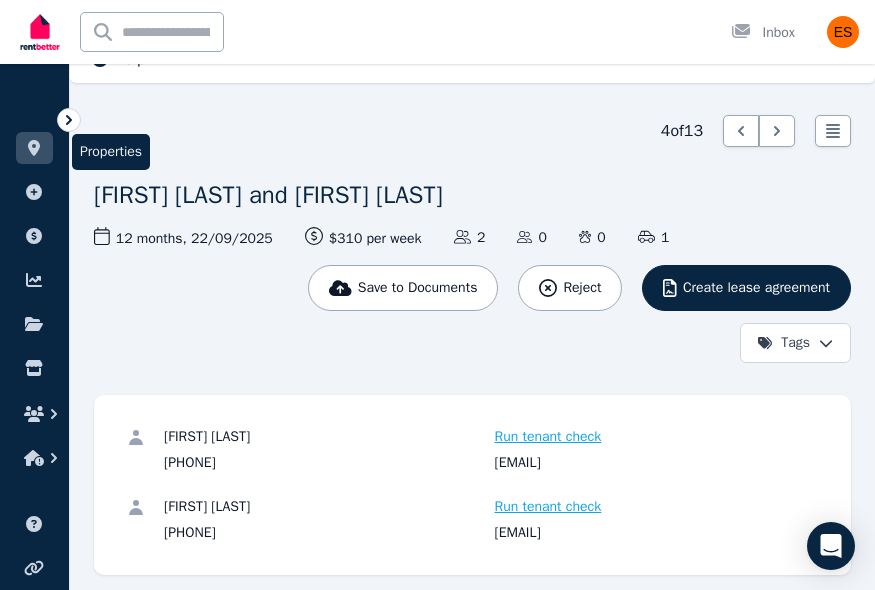click 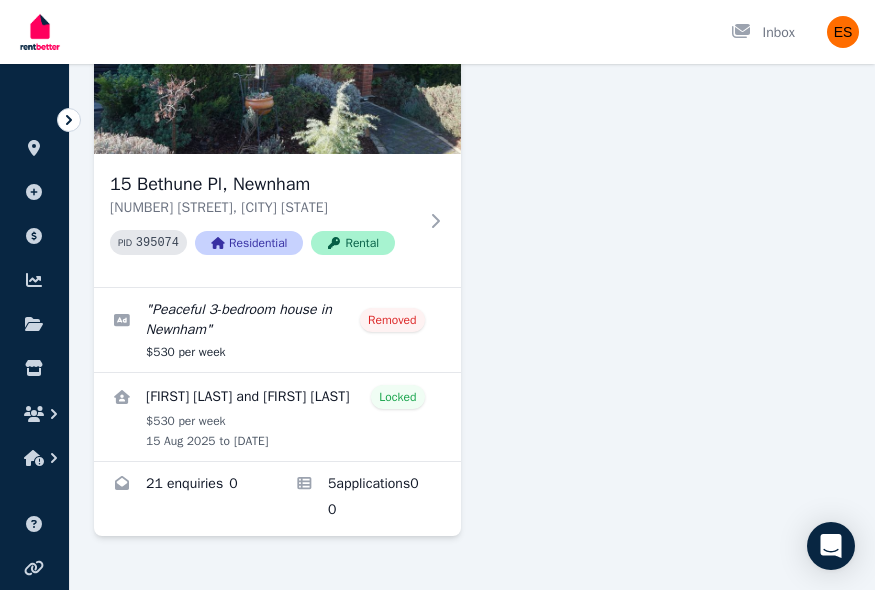 scroll, scrollTop: 913, scrollLeft: 0, axis: vertical 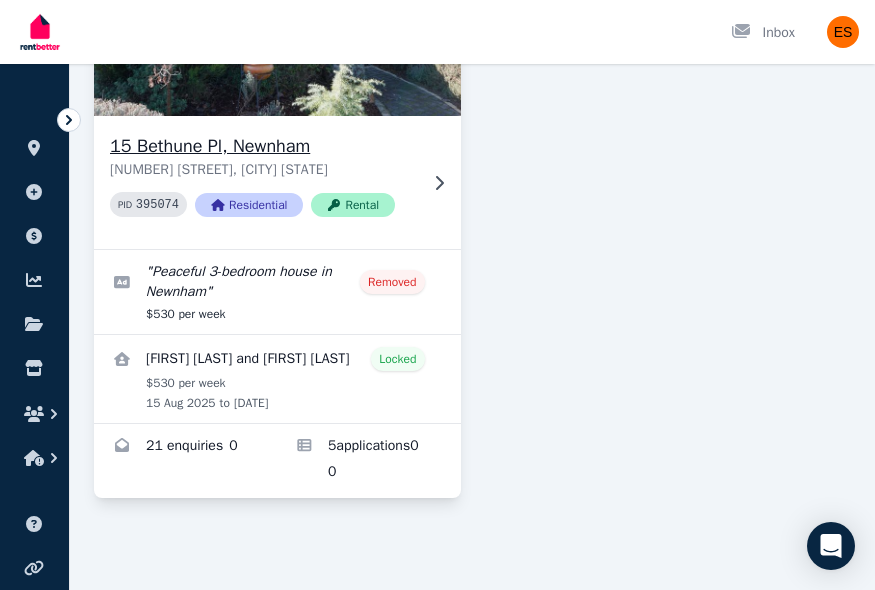 click 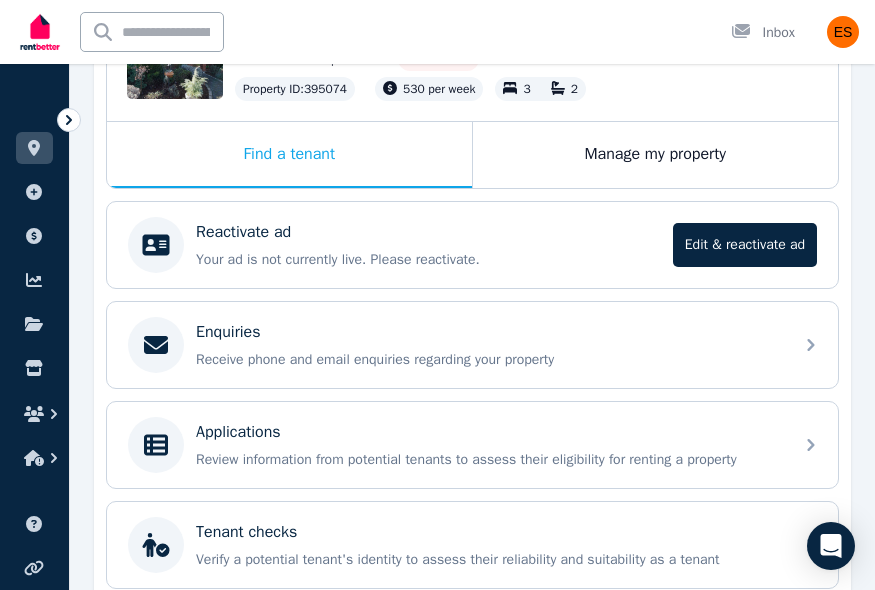 scroll, scrollTop: 271, scrollLeft: 0, axis: vertical 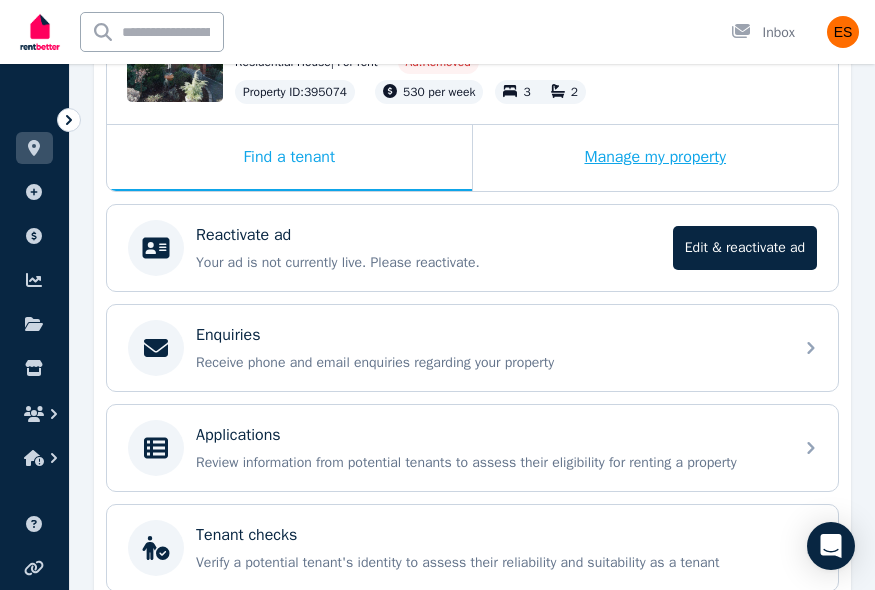 click on "Manage my property" at bounding box center (656, 158) 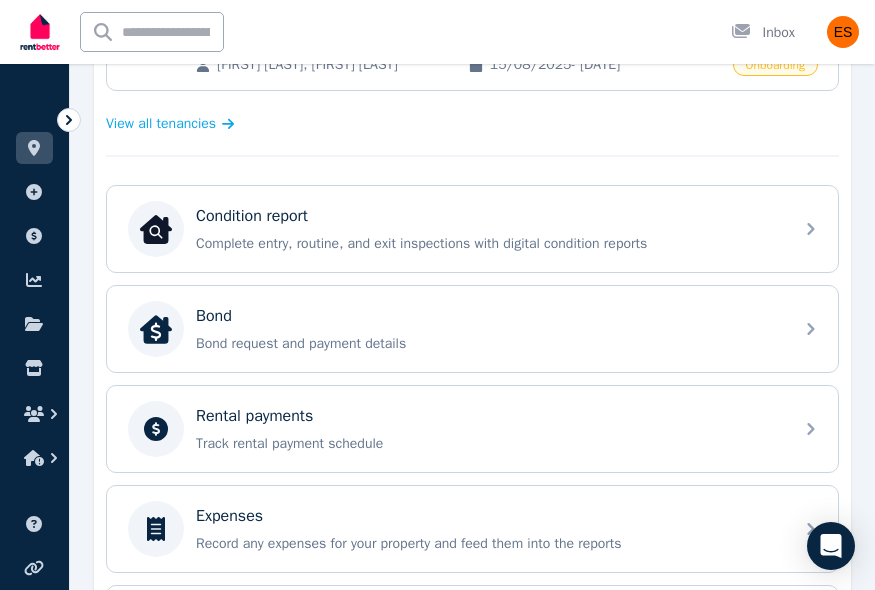 scroll, scrollTop: 526, scrollLeft: 0, axis: vertical 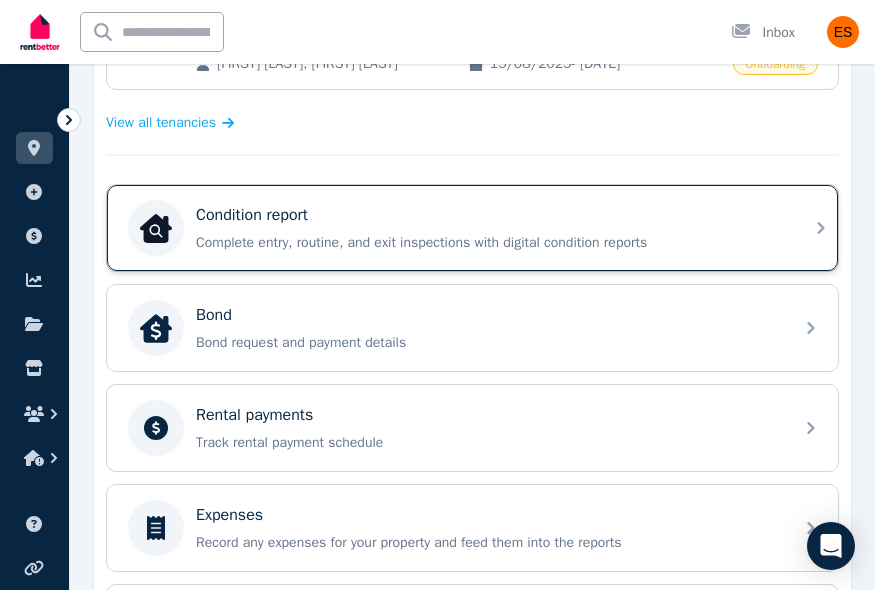 click on "Condition report Complete entry, routine, and exit inspections with digital condition reports" at bounding box center [472, 228] 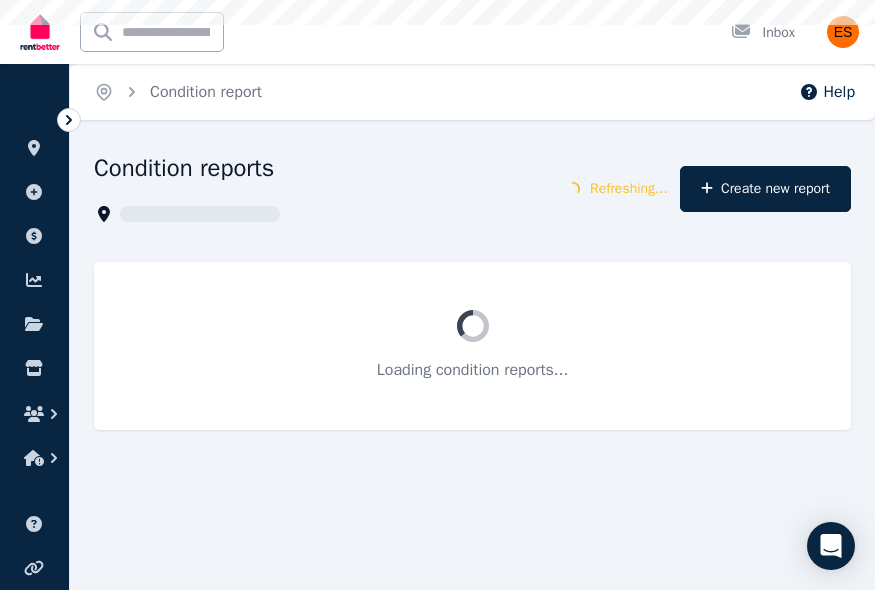 scroll, scrollTop: 0, scrollLeft: 0, axis: both 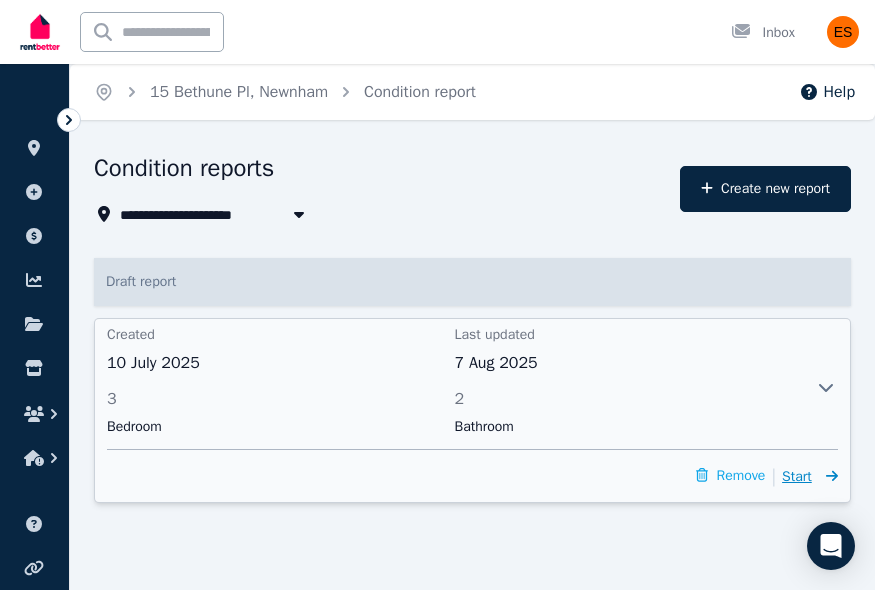click 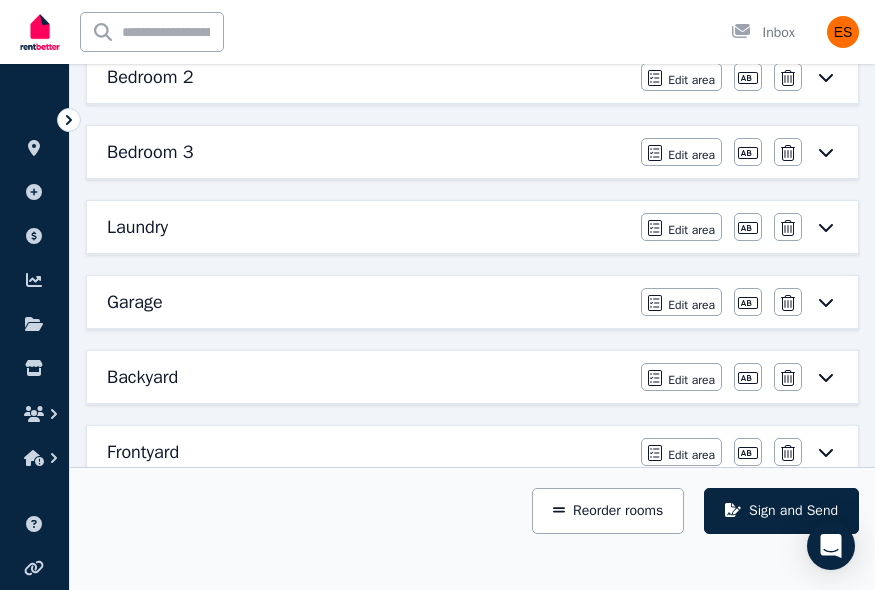 scroll, scrollTop: 873, scrollLeft: 0, axis: vertical 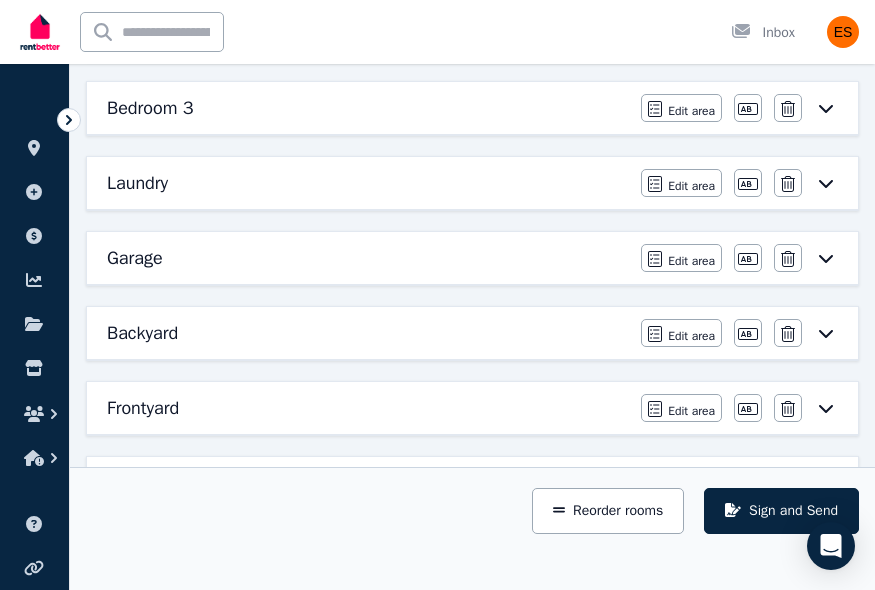 click on "Backyard" at bounding box center [368, 333] 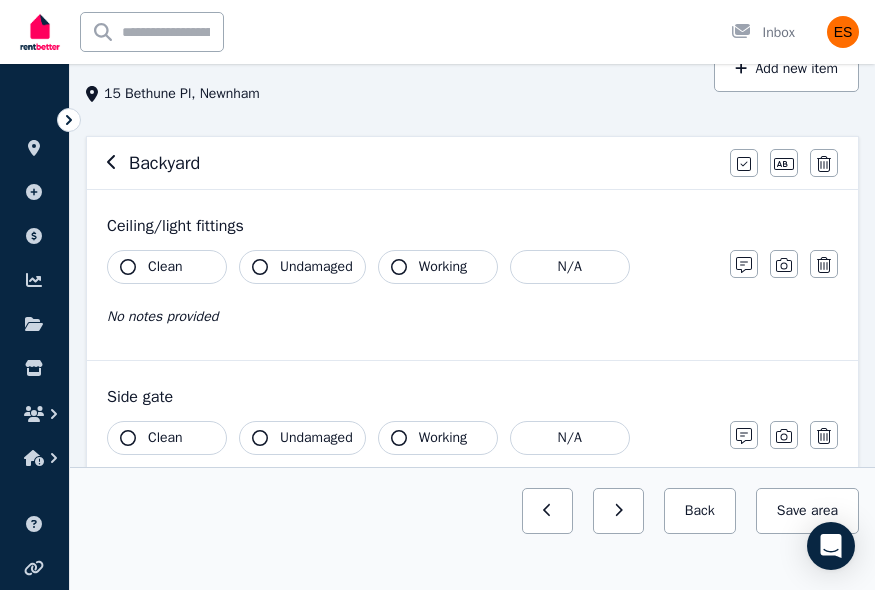 scroll, scrollTop: 112, scrollLeft: 0, axis: vertical 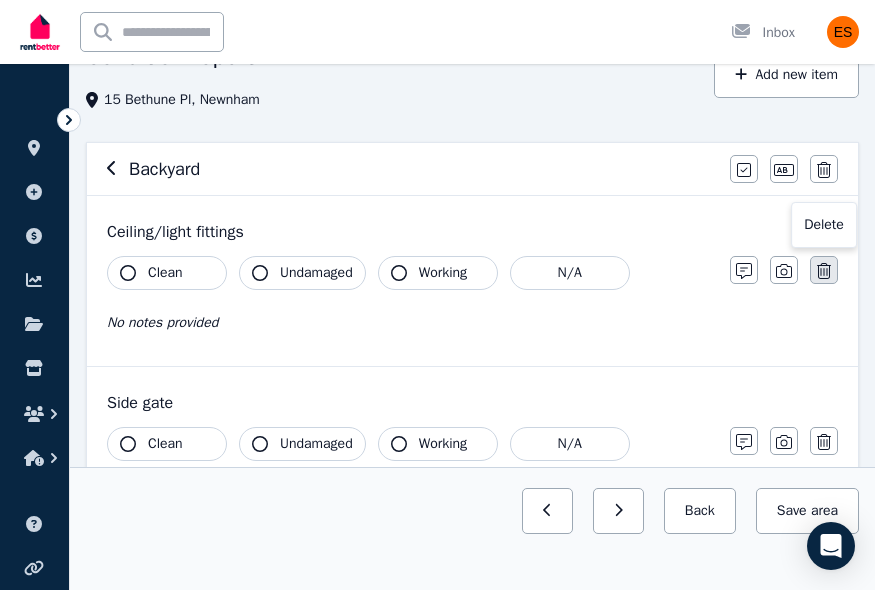 click at bounding box center (824, 270) 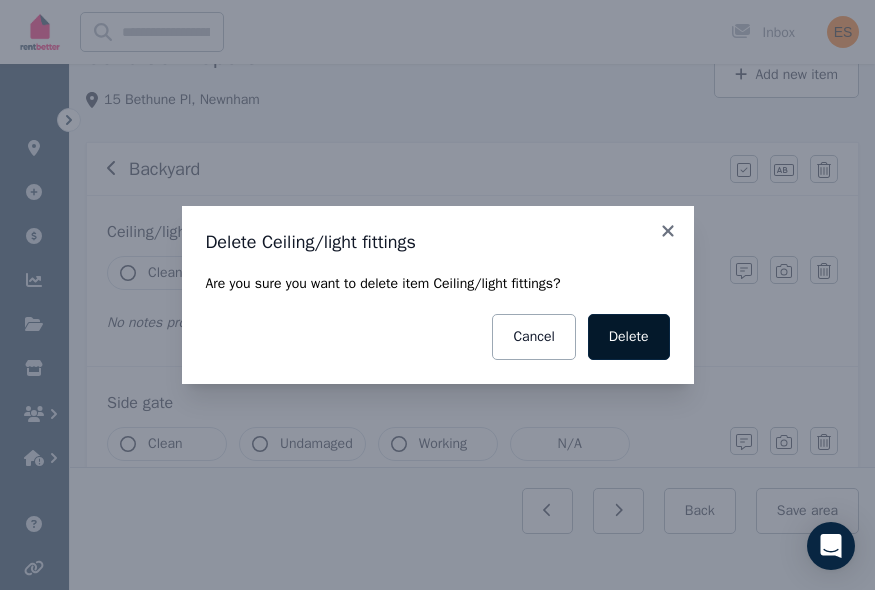 click on "Delete" at bounding box center (629, 337) 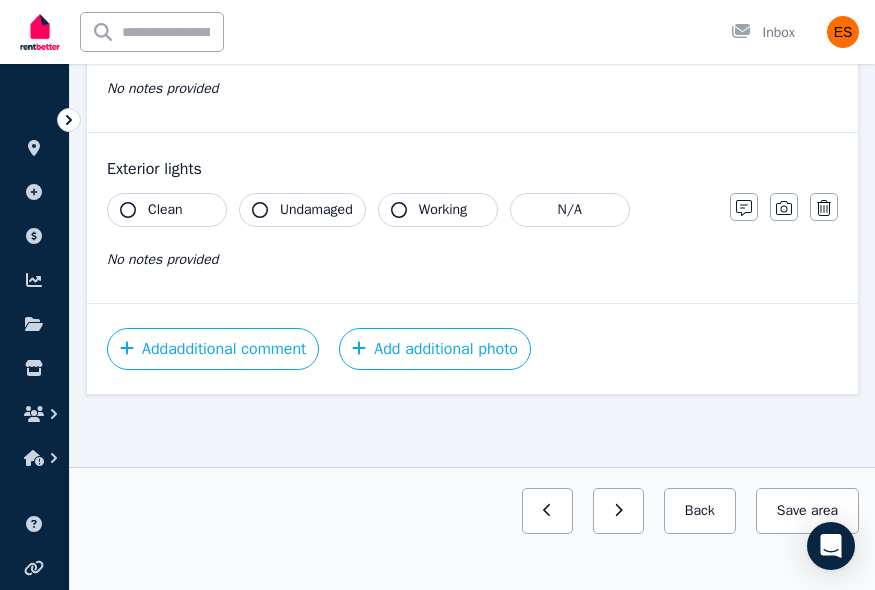 scroll, scrollTop: 0, scrollLeft: 0, axis: both 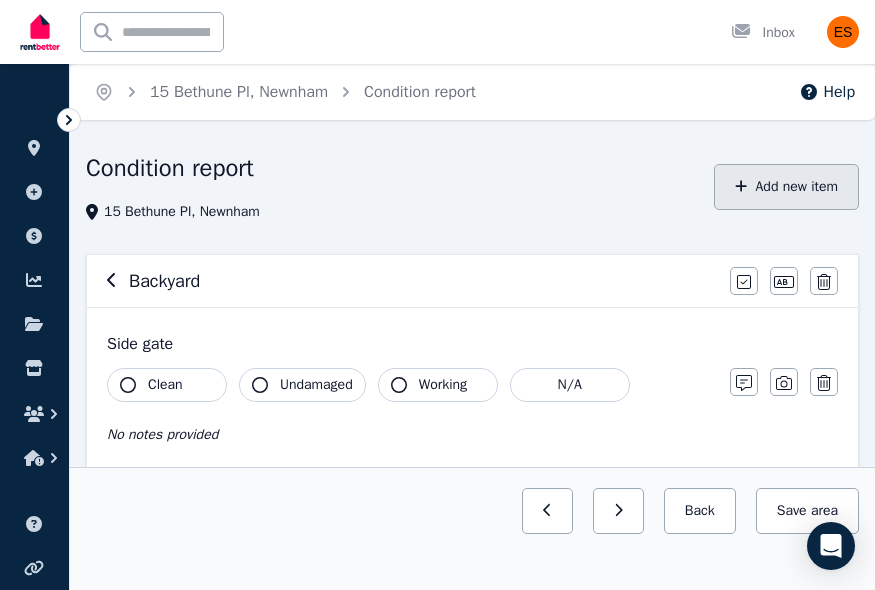 click on "Add new item" at bounding box center [786, 187] 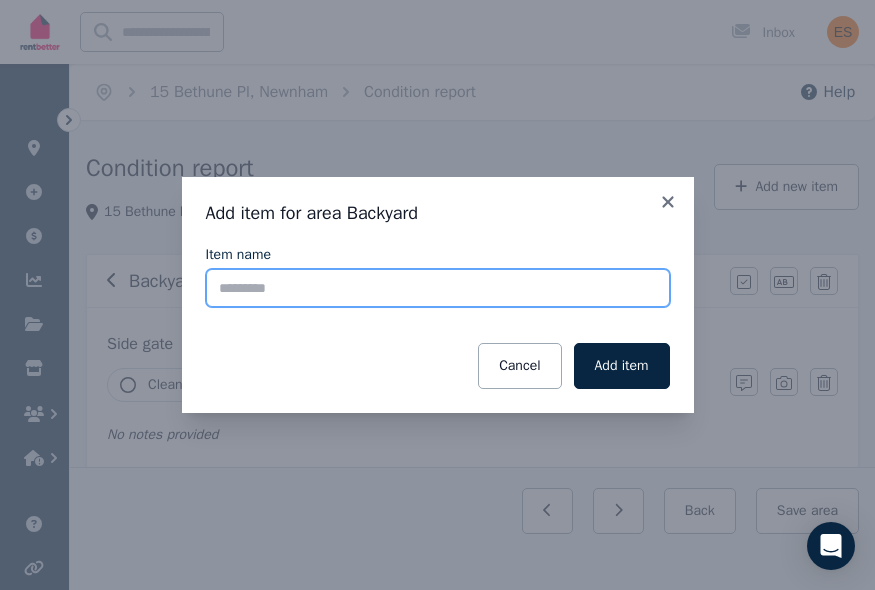 click on "Item name" at bounding box center (438, 288) 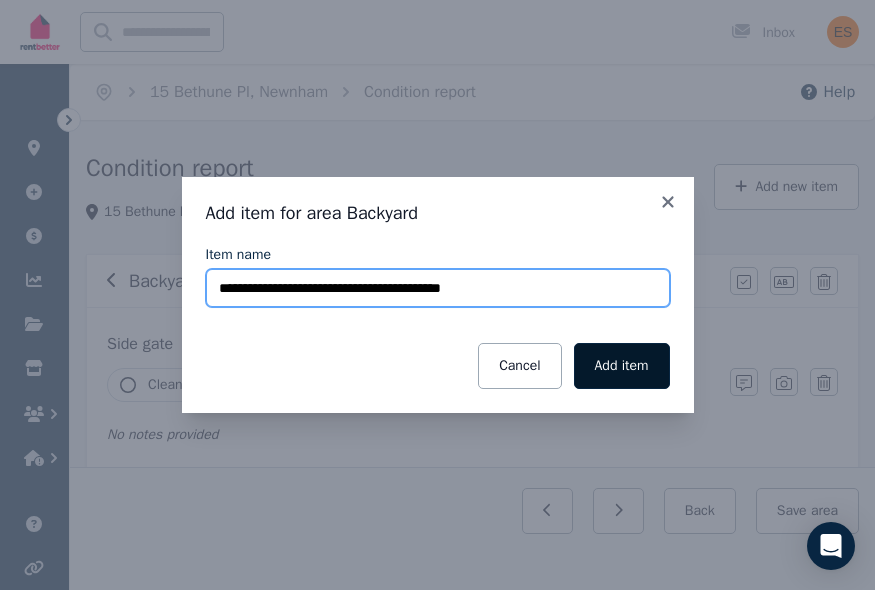 type on "**********" 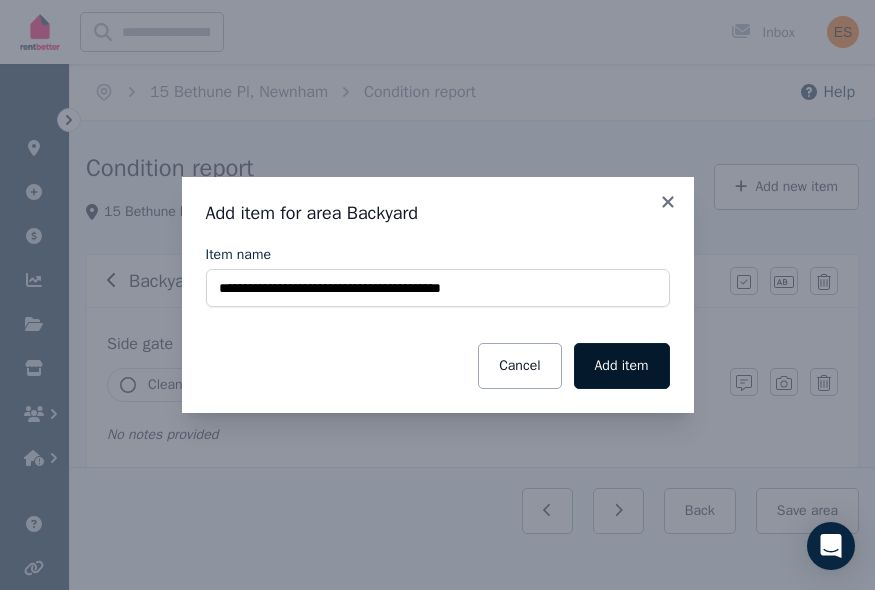 click on "Add item" at bounding box center [622, 366] 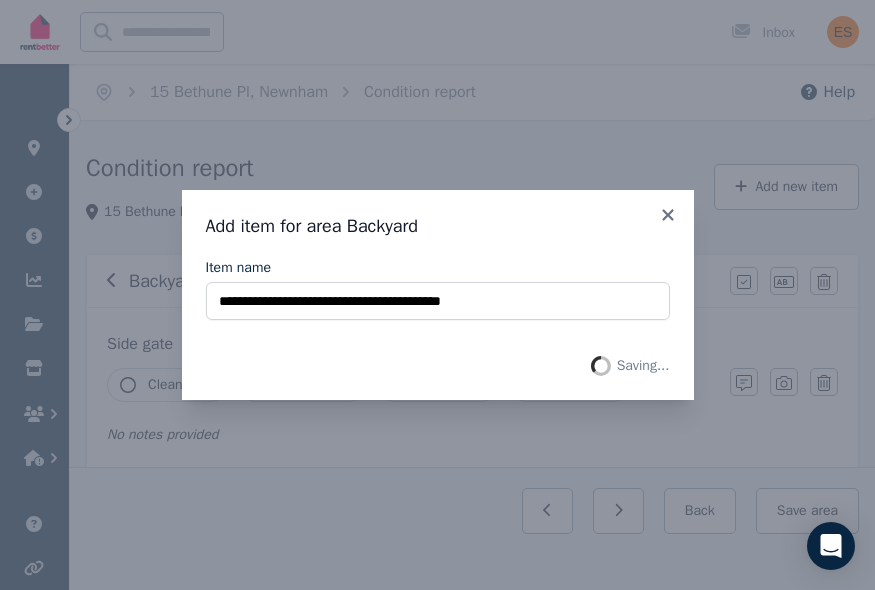 click on "**********" at bounding box center [438, 295] 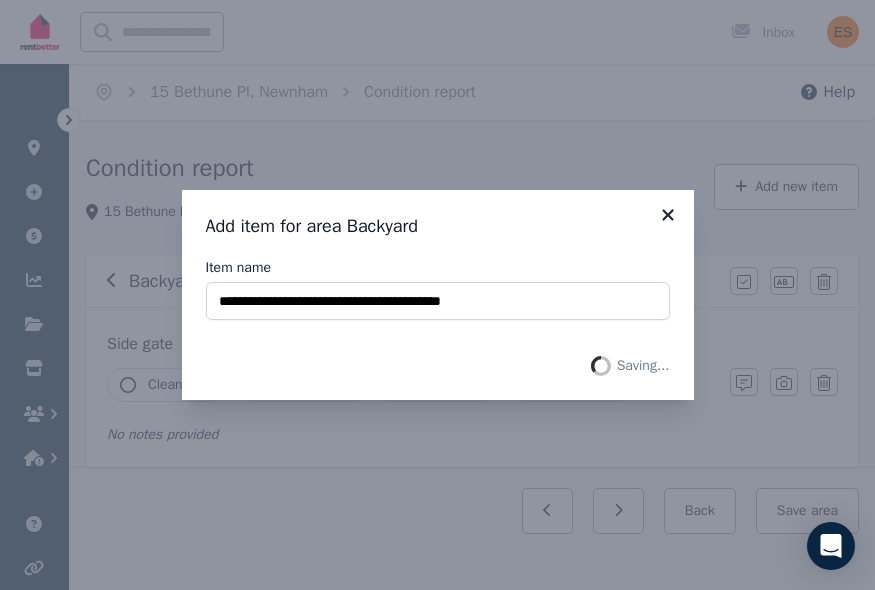 click 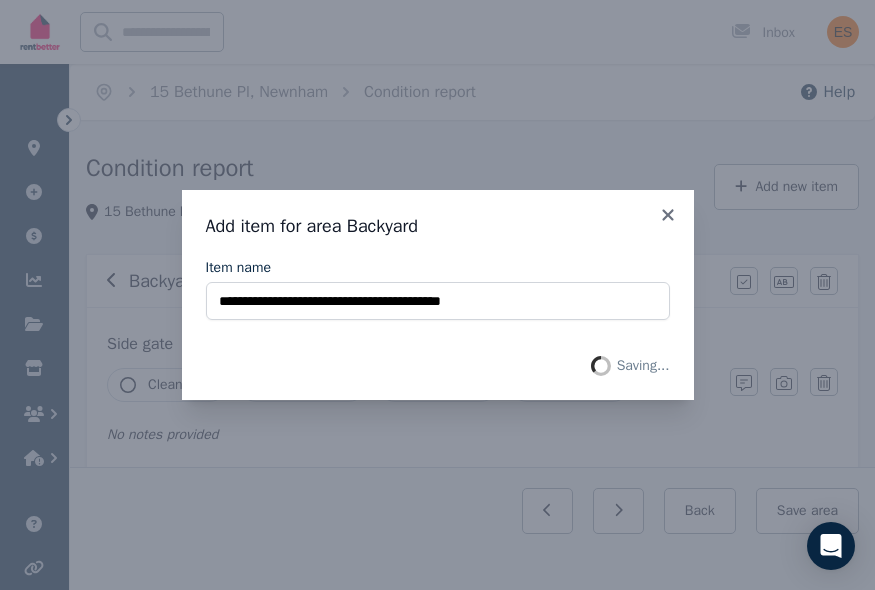 click on "**********" at bounding box center [437, 295] 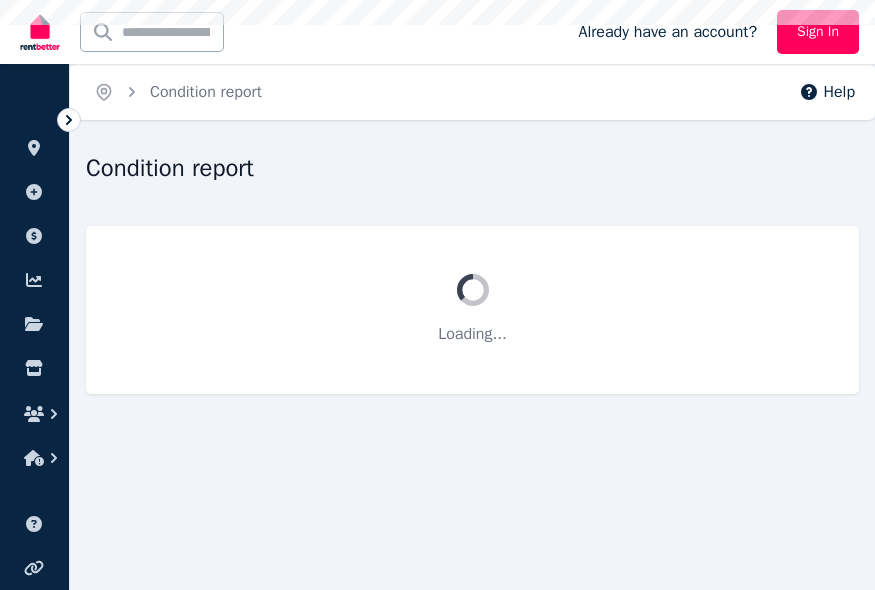 scroll, scrollTop: 0, scrollLeft: 0, axis: both 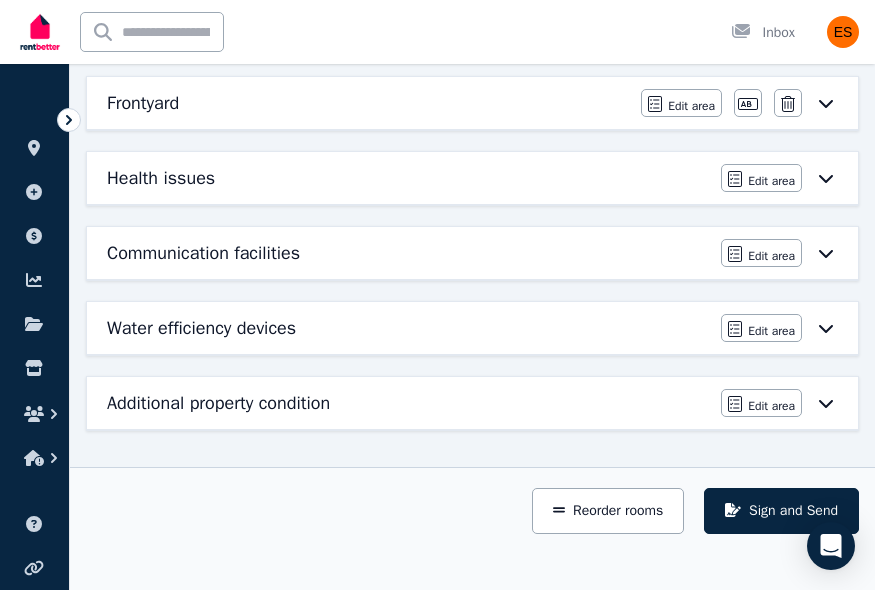 click 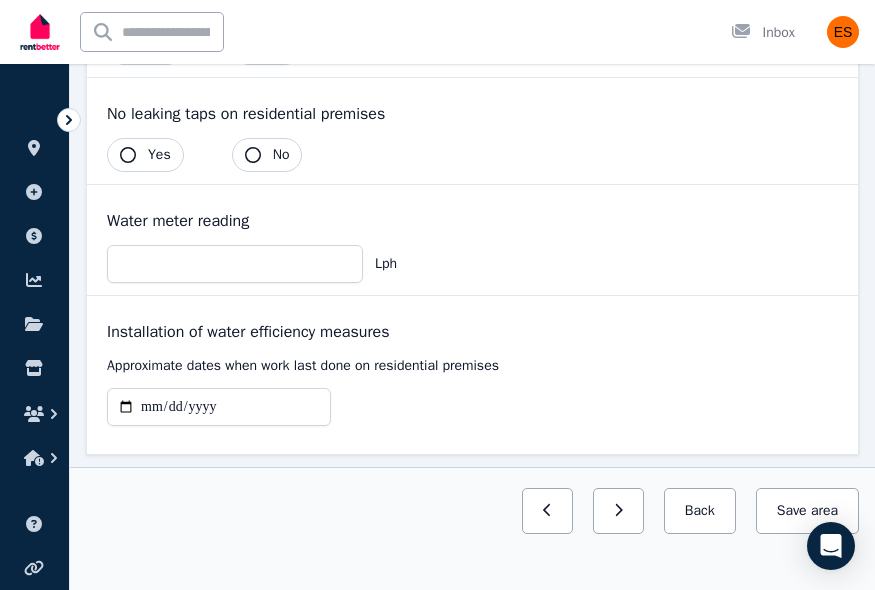 scroll, scrollTop: 534, scrollLeft: 0, axis: vertical 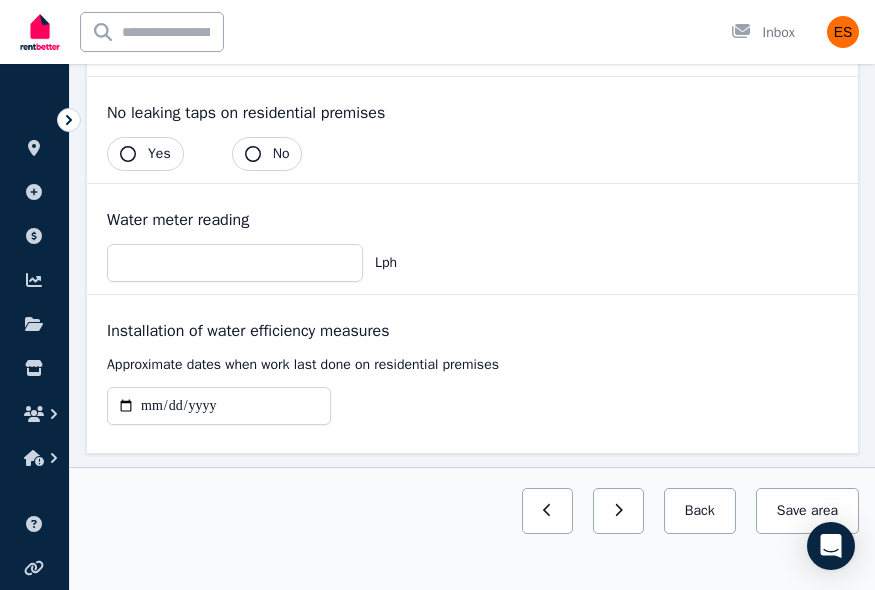 click 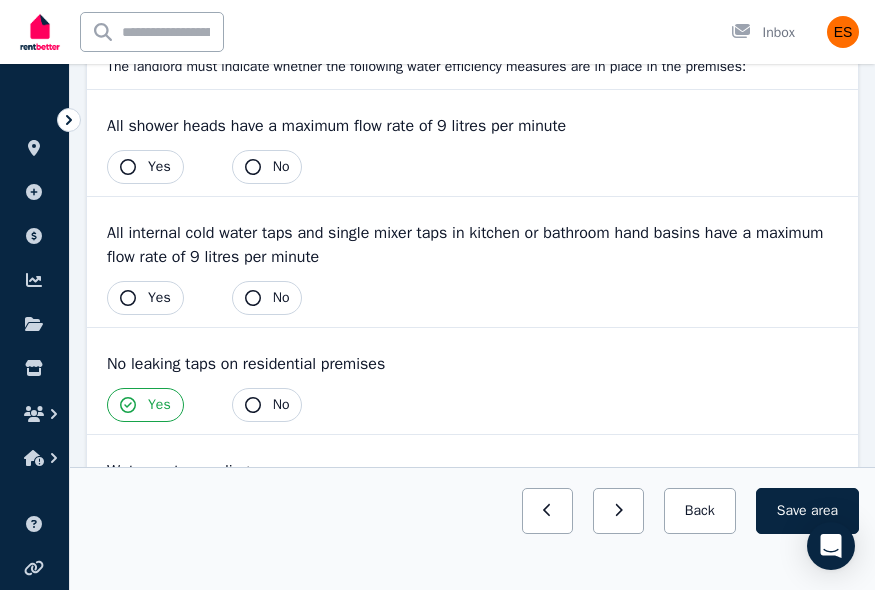 scroll, scrollTop: 276, scrollLeft: 0, axis: vertical 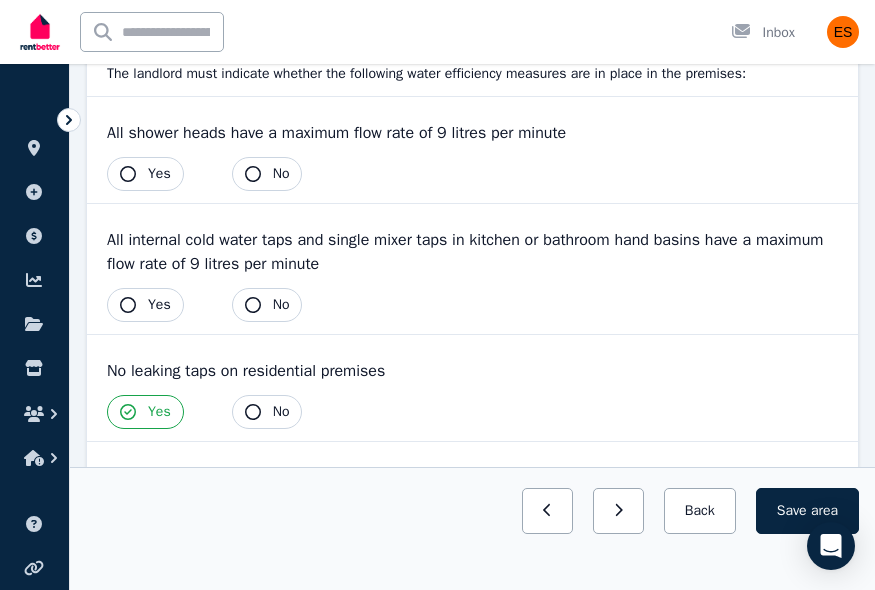 click 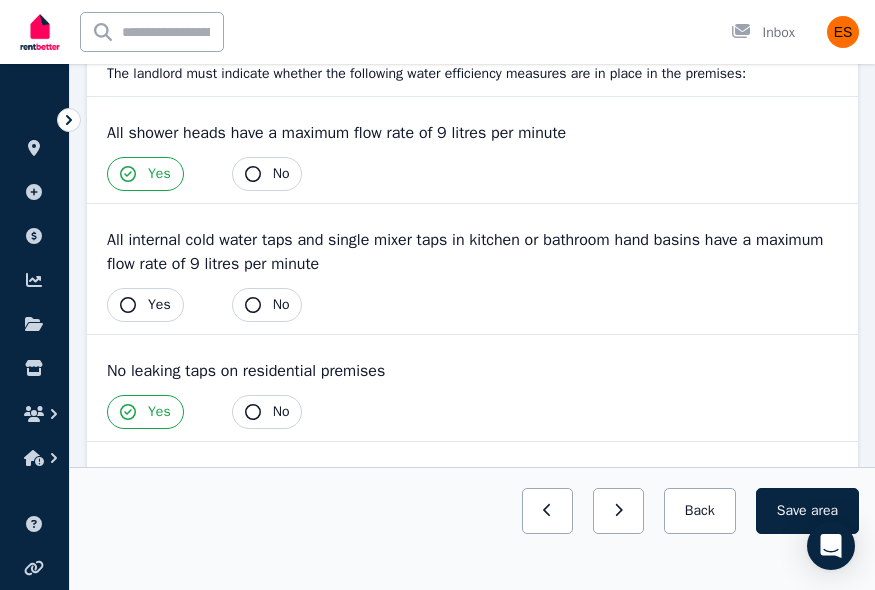 click on "Yes" at bounding box center (145, 305) 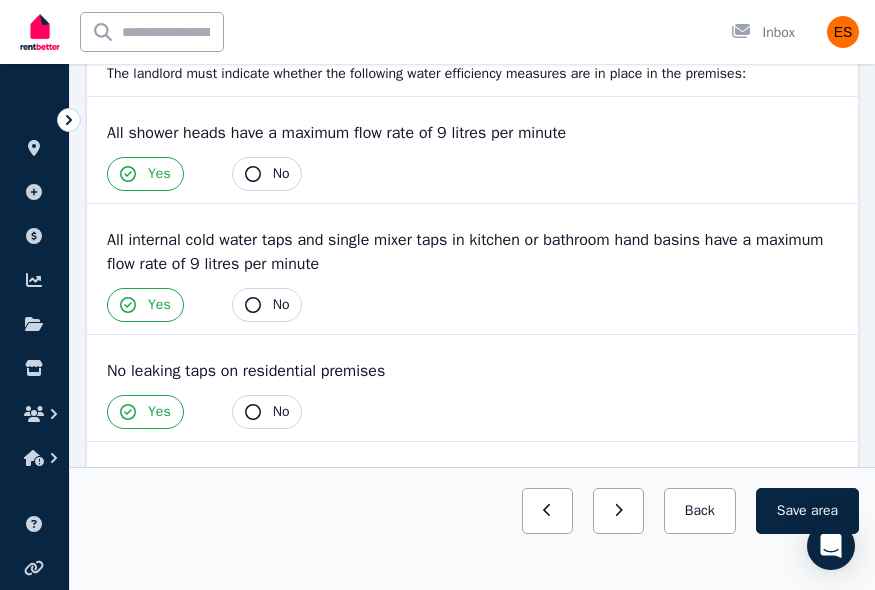 click 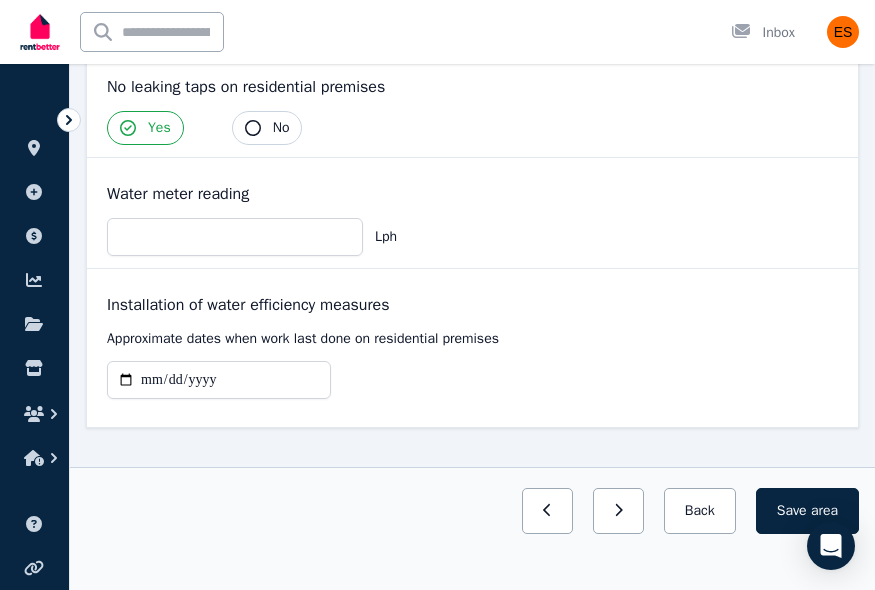scroll, scrollTop: 558, scrollLeft: 0, axis: vertical 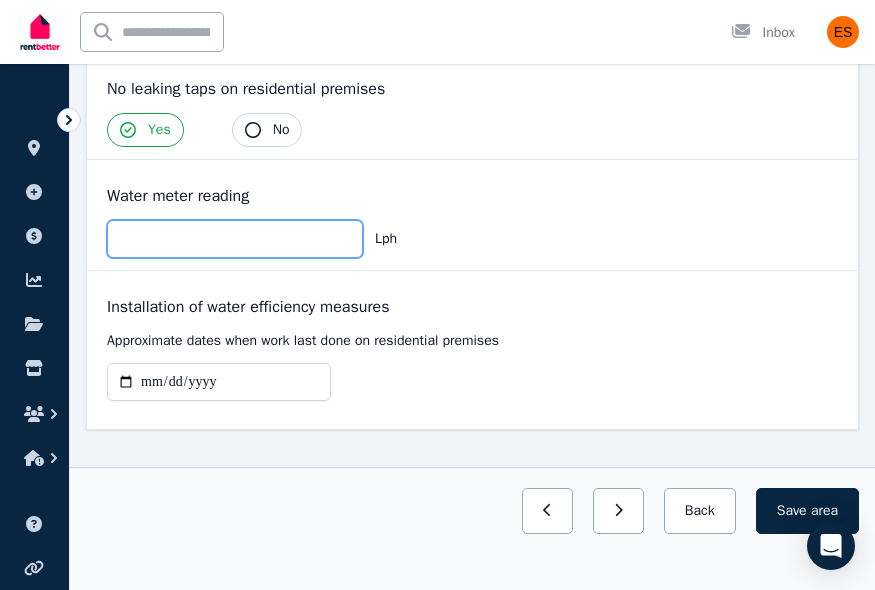 click on "Water meter reading Lph" at bounding box center [472, 215] 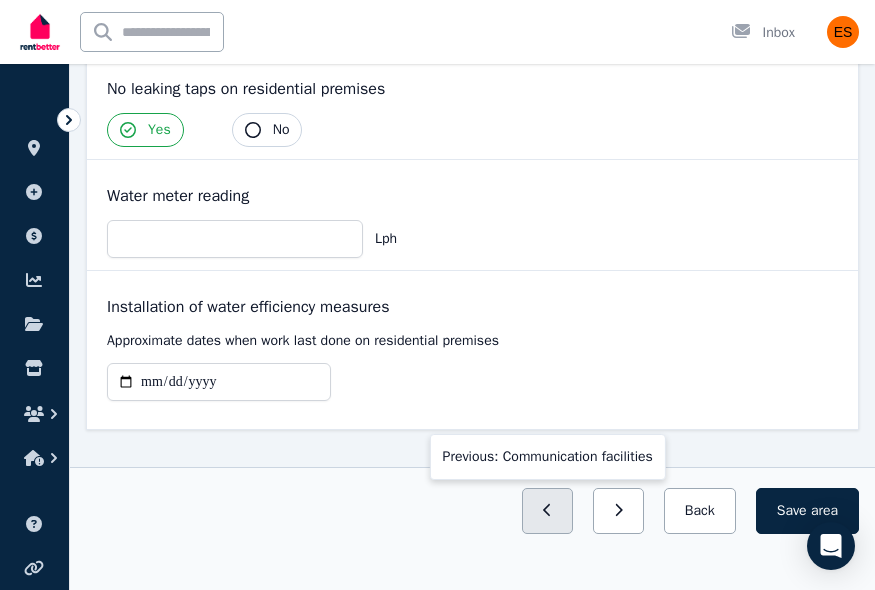 click at bounding box center [547, 511] 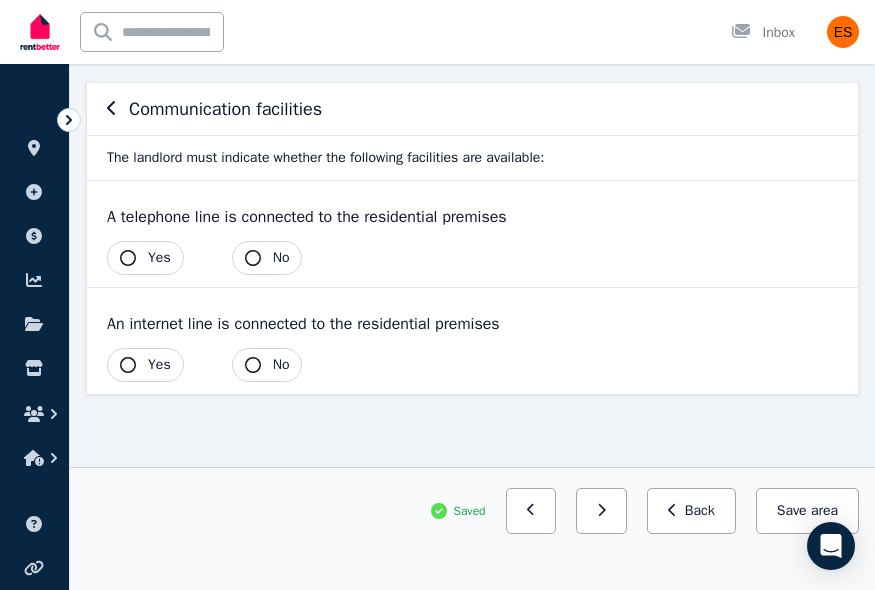 scroll, scrollTop: 172, scrollLeft: 0, axis: vertical 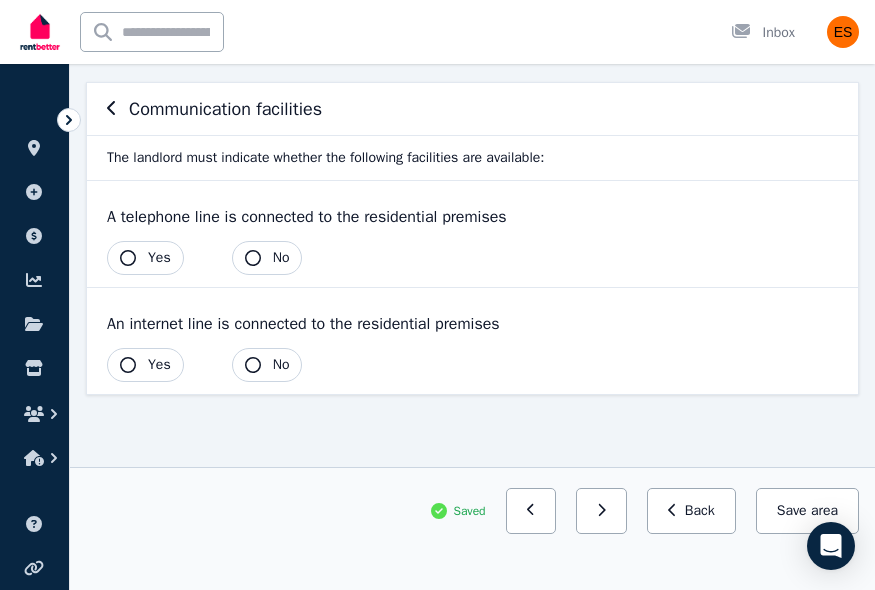 click 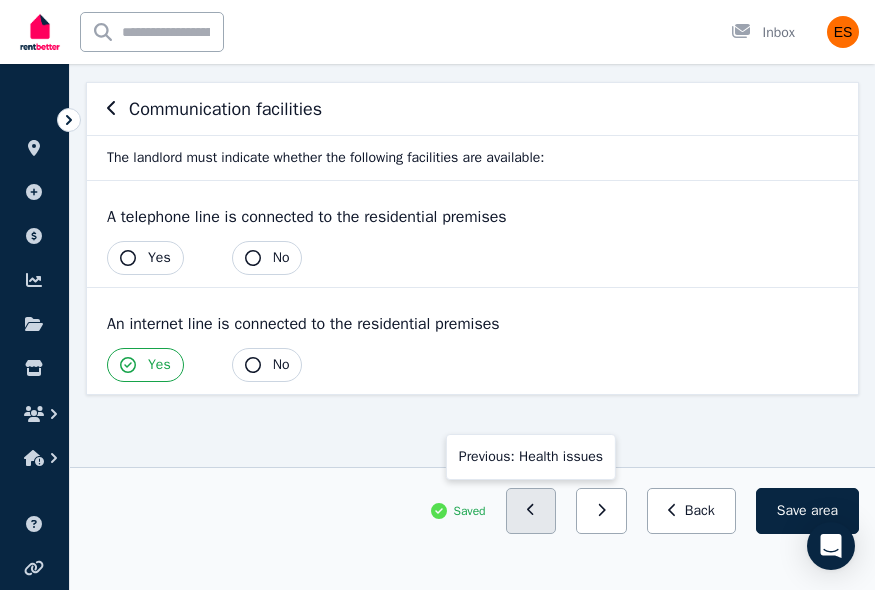 click at bounding box center [531, 511] 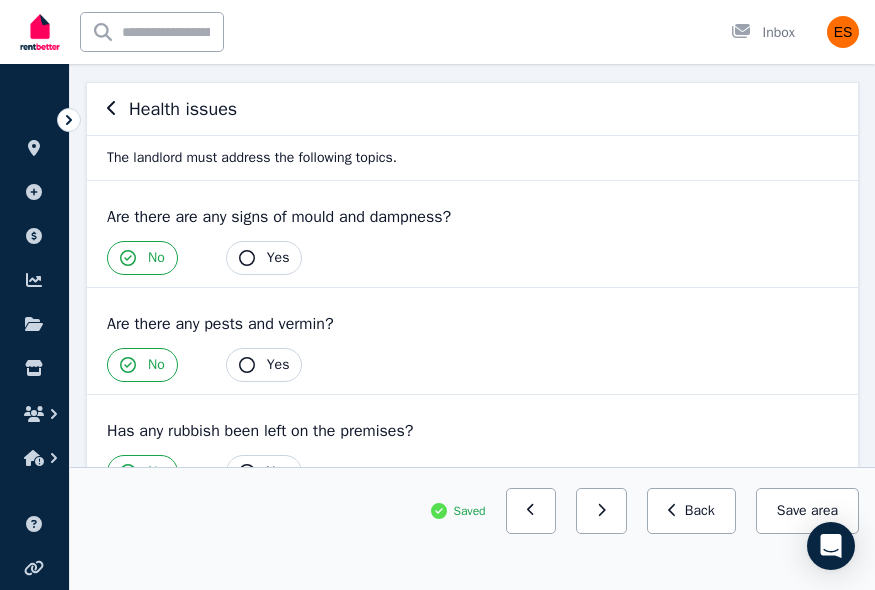 scroll, scrollTop: 279, scrollLeft: 0, axis: vertical 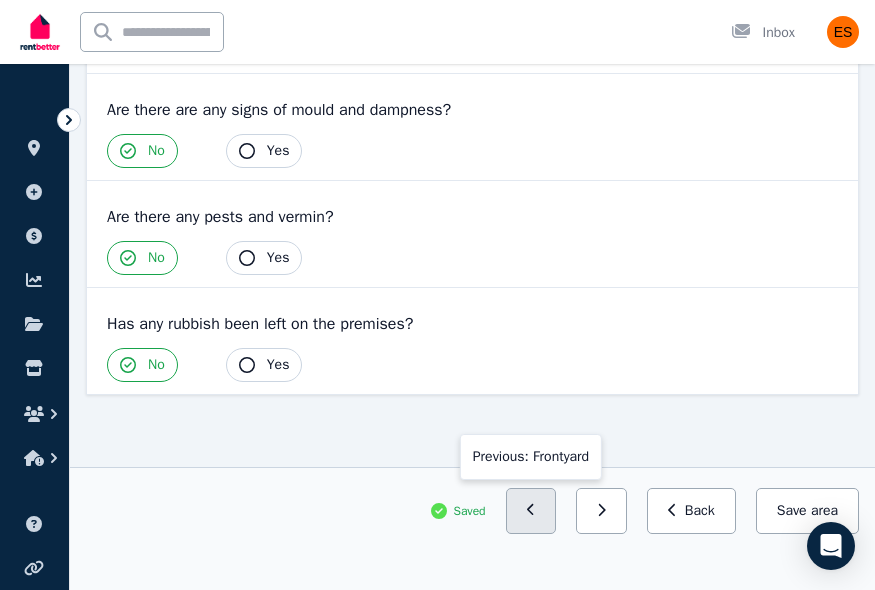 click at bounding box center (531, 511) 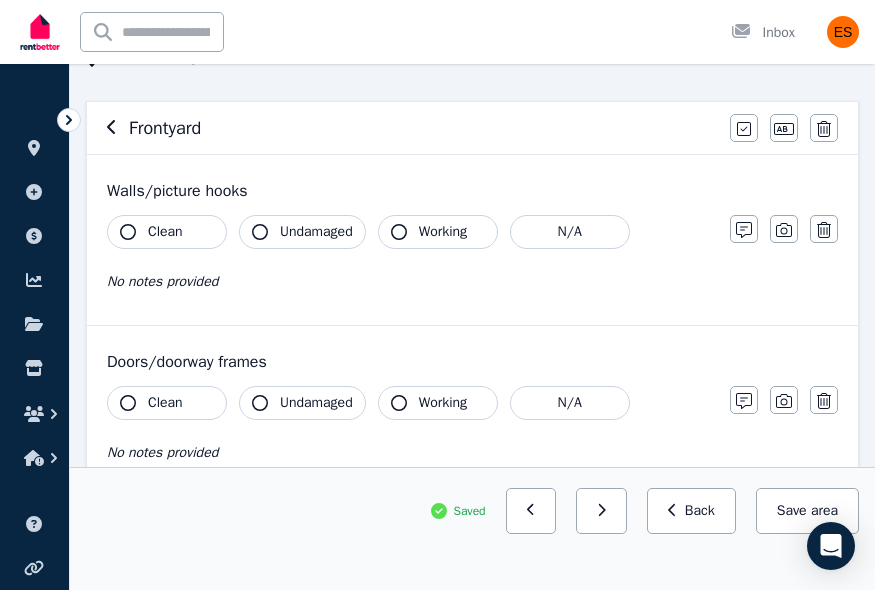 scroll, scrollTop: 151, scrollLeft: 0, axis: vertical 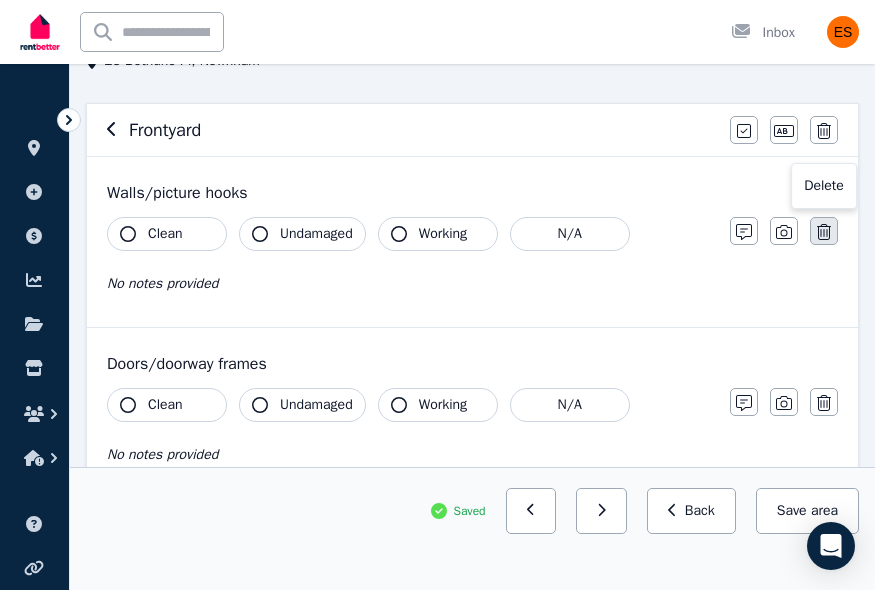 click 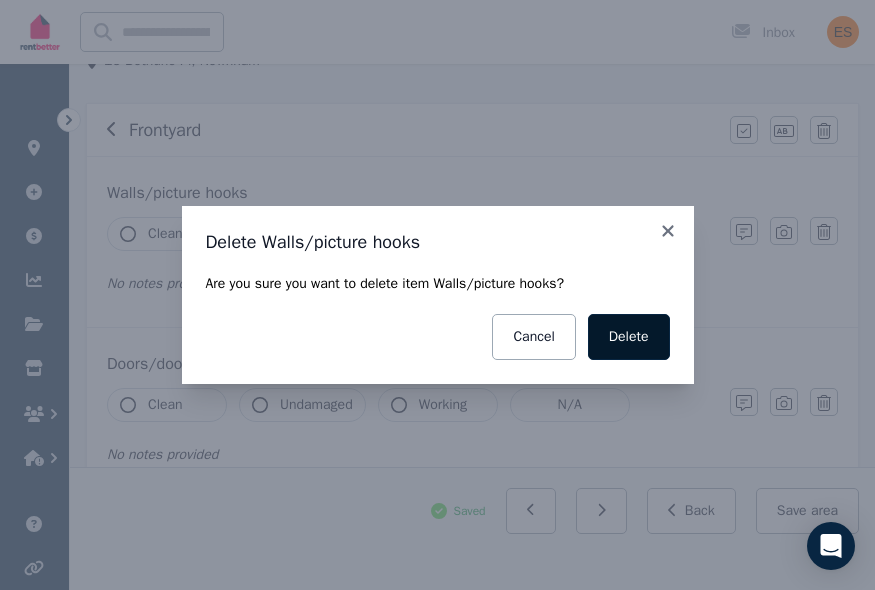 click on "Delete" at bounding box center [629, 337] 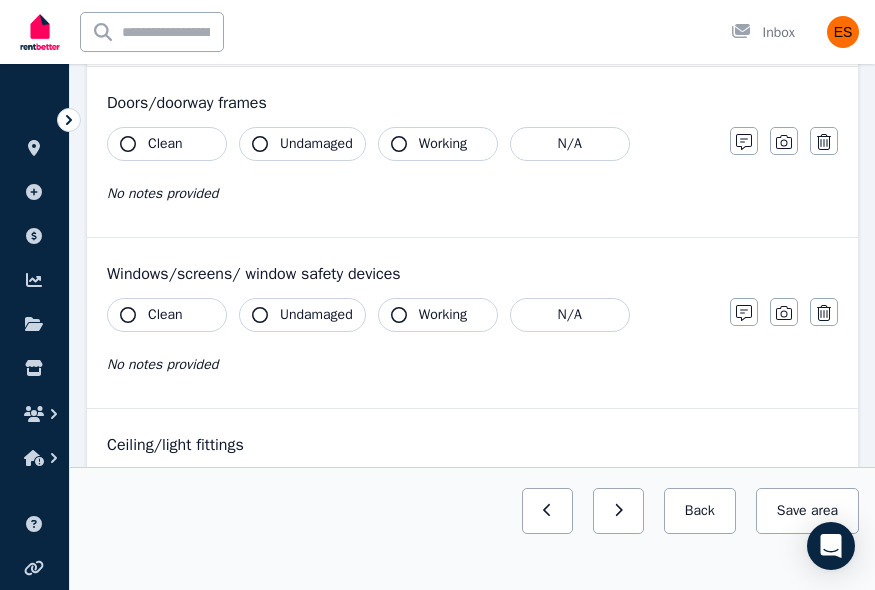 scroll, scrollTop: 257, scrollLeft: 0, axis: vertical 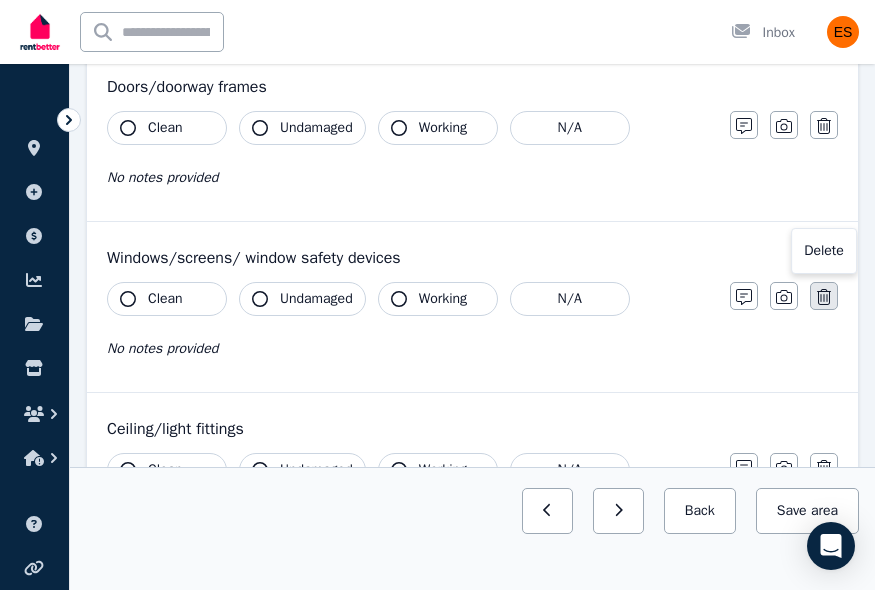 click 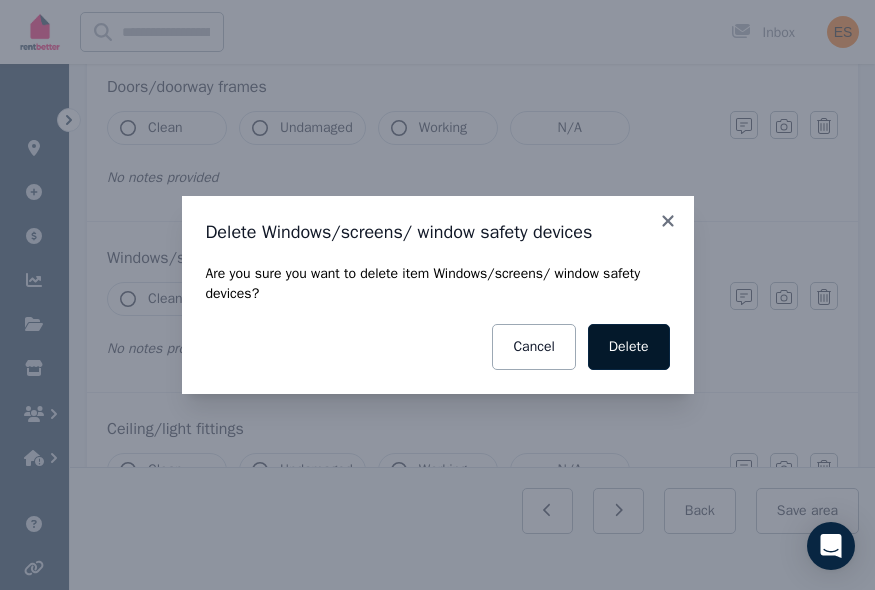click on "Delete" at bounding box center [629, 347] 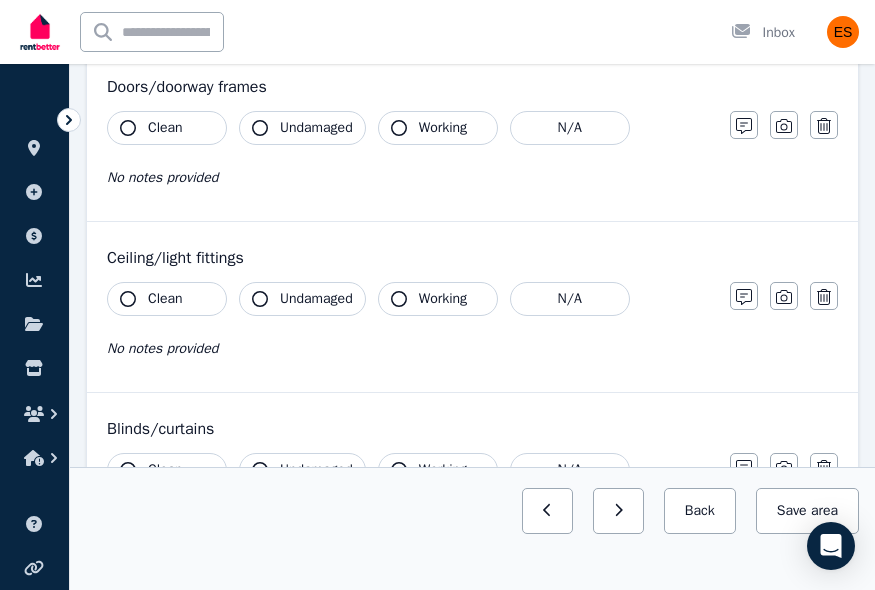 click at bounding box center (824, 296) 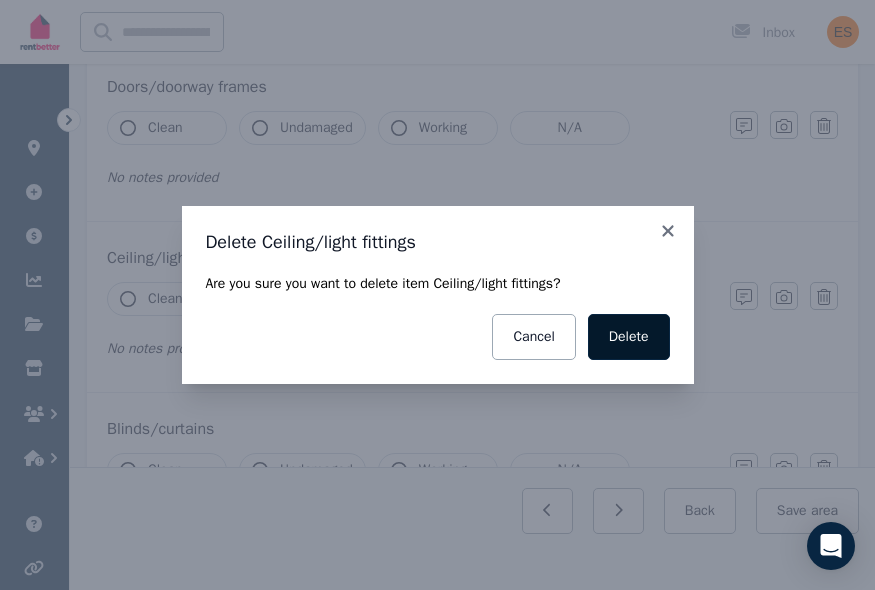 click on "Delete" at bounding box center (629, 337) 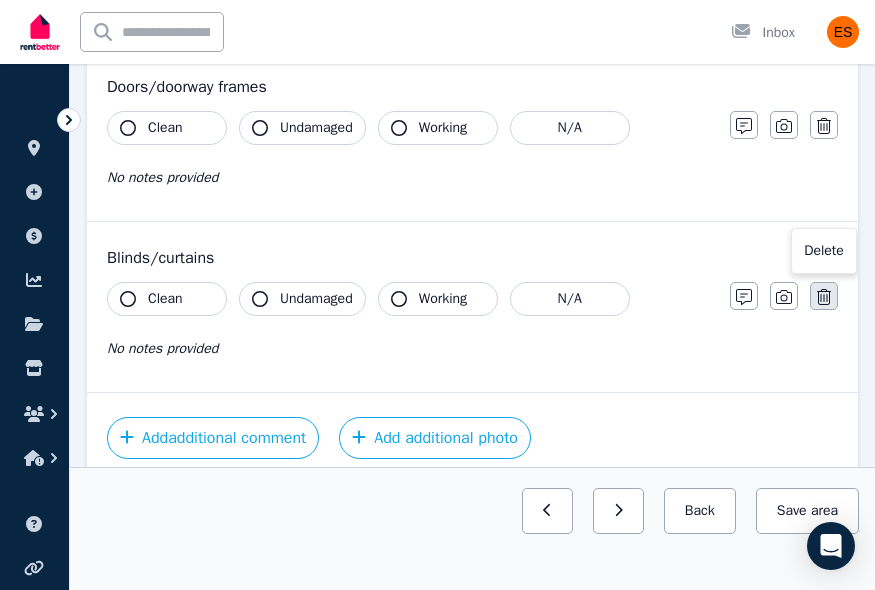 click 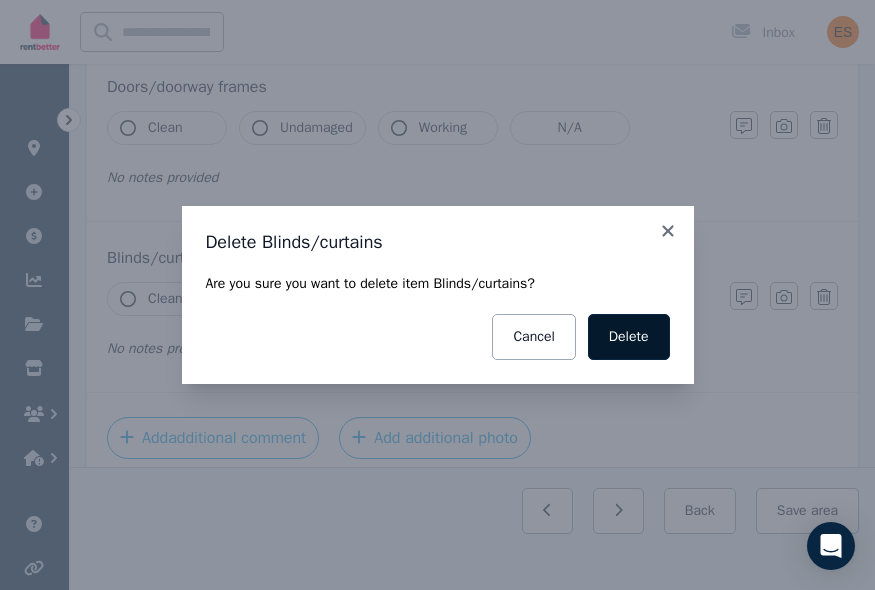 click on "Delete" at bounding box center [629, 337] 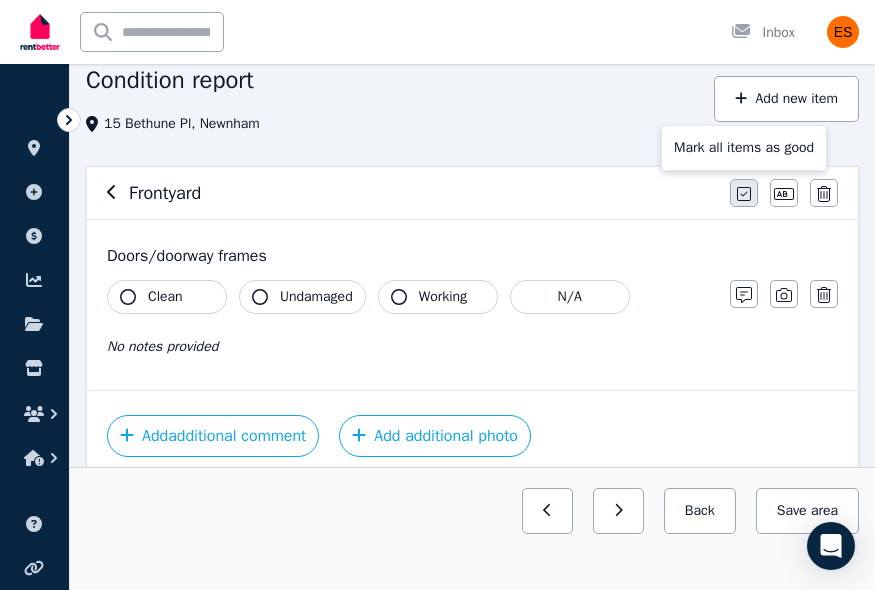 scroll, scrollTop: 80, scrollLeft: 0, axis: vertical 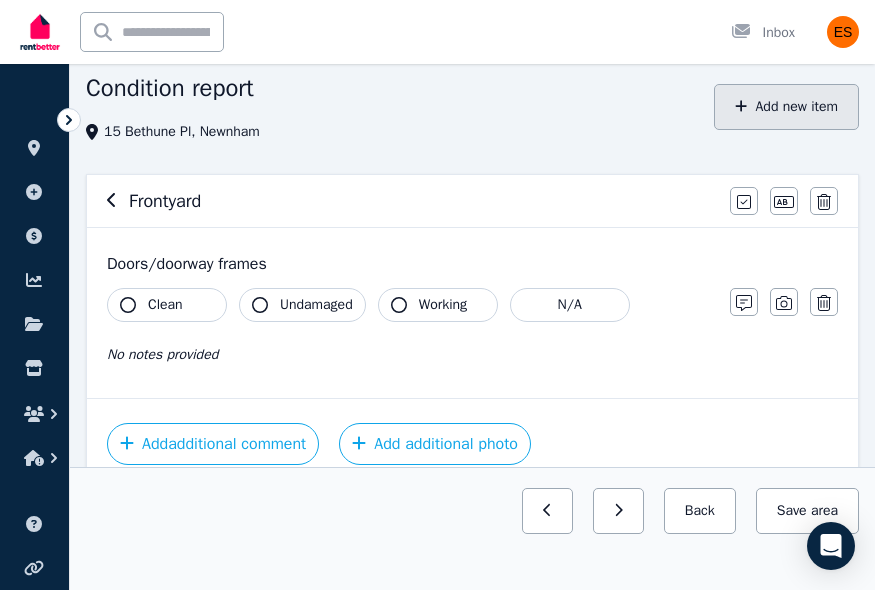 click on "Add new item" at bounding box center [786, 107] 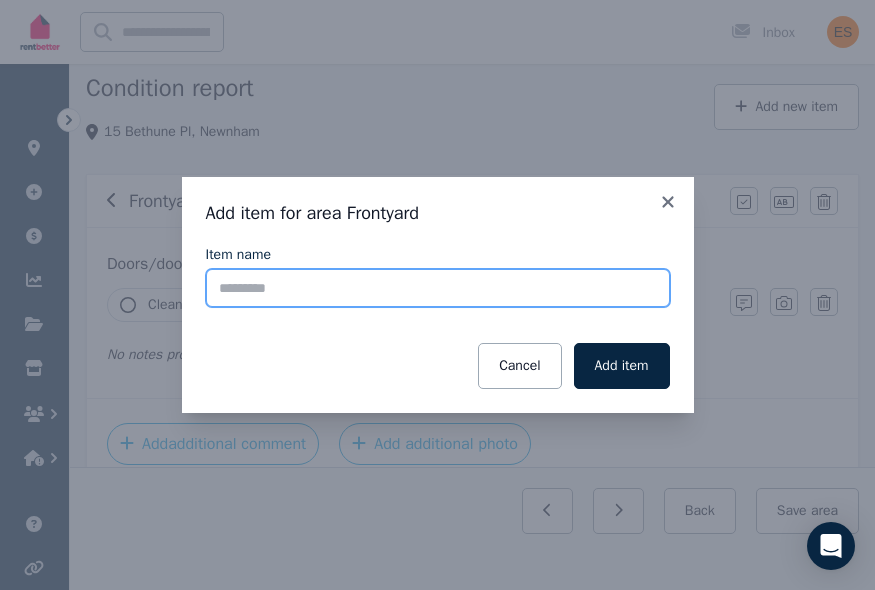 click on "Item name" at bounding box center [438, 288] 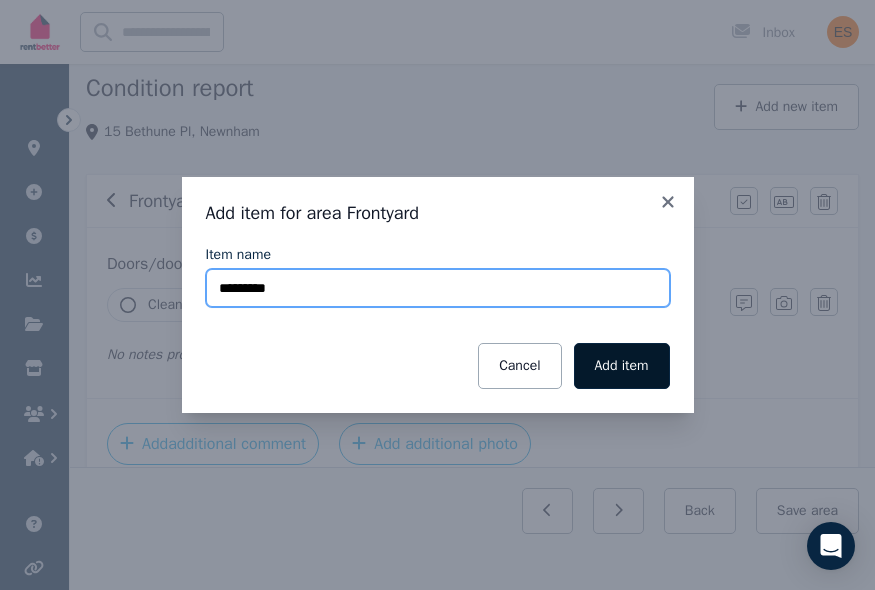 type on "*********" 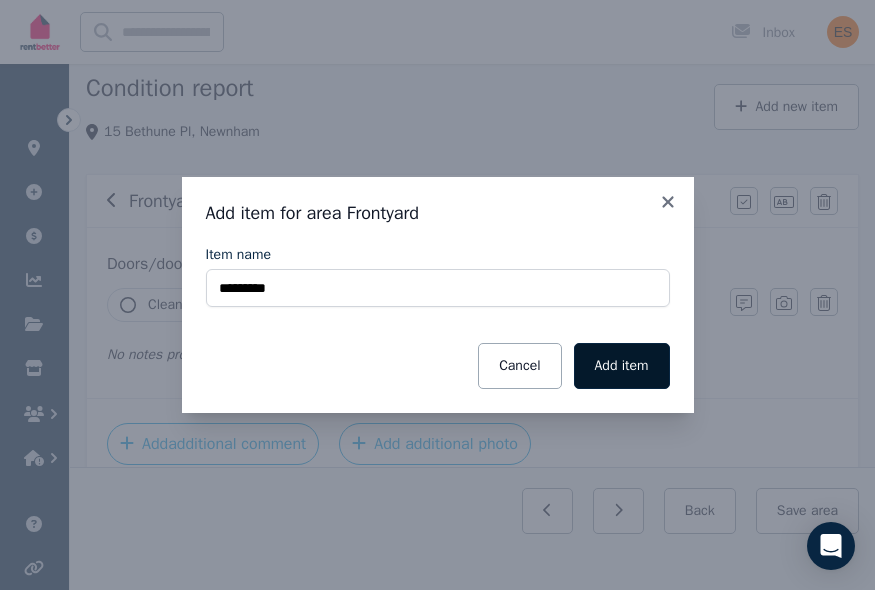 click on "Add item" at bounding box center [622, 366] 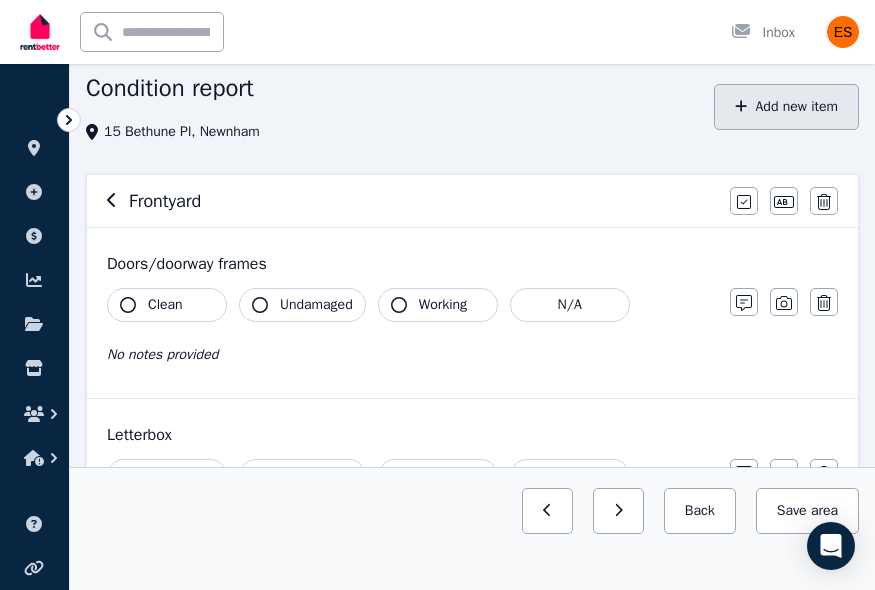 click on "Add new item" at bounding box center [786, 107] 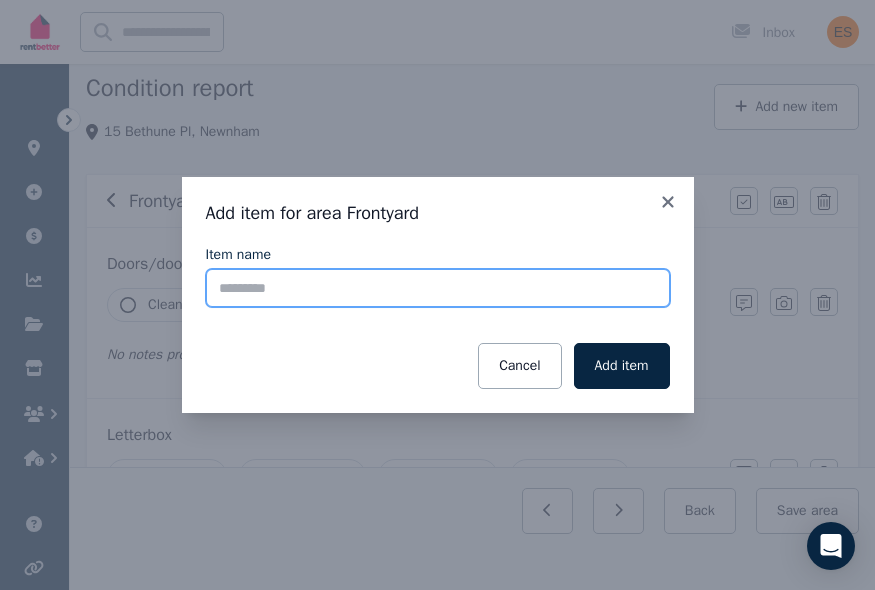 click on "Item name" at bounding box center (438, 288) 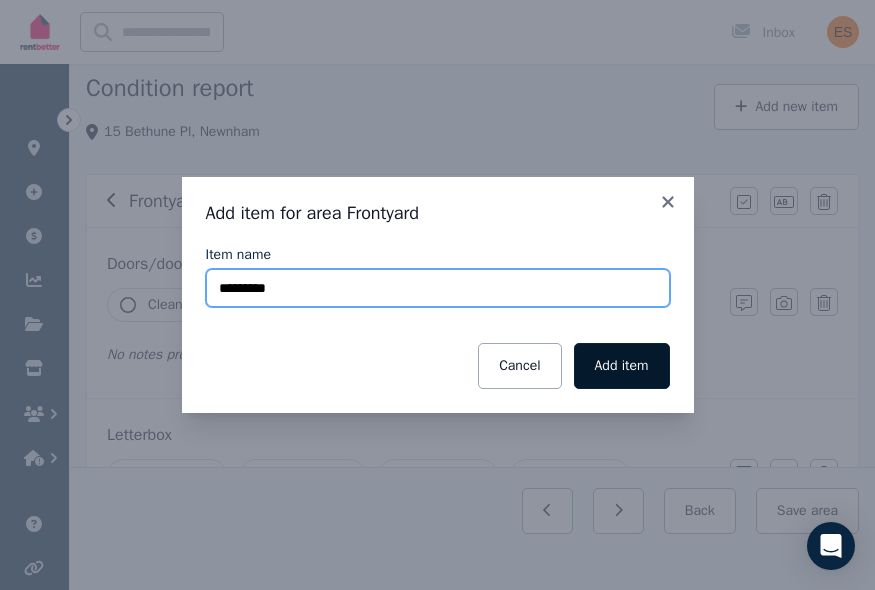 type on "*********" 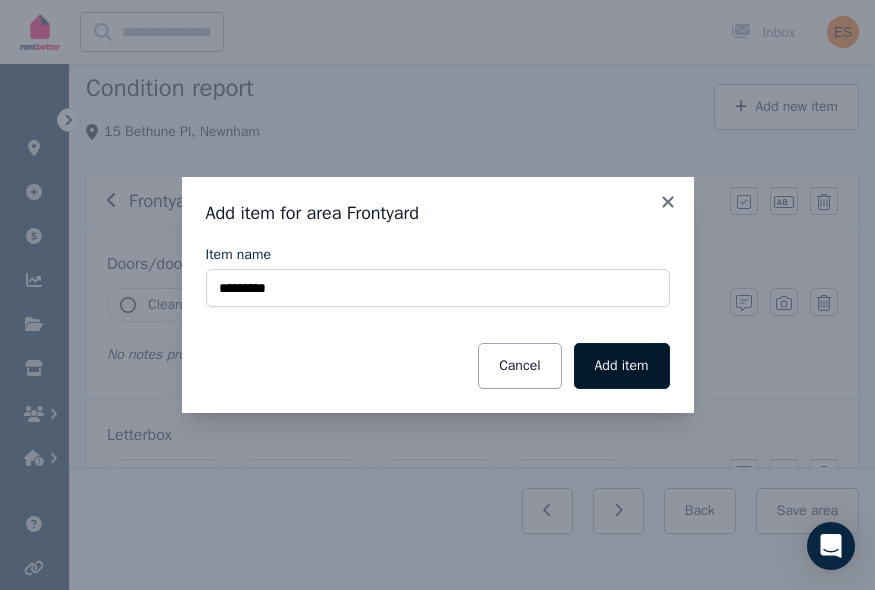 click on "Add item" at bounding box center [622, 366] 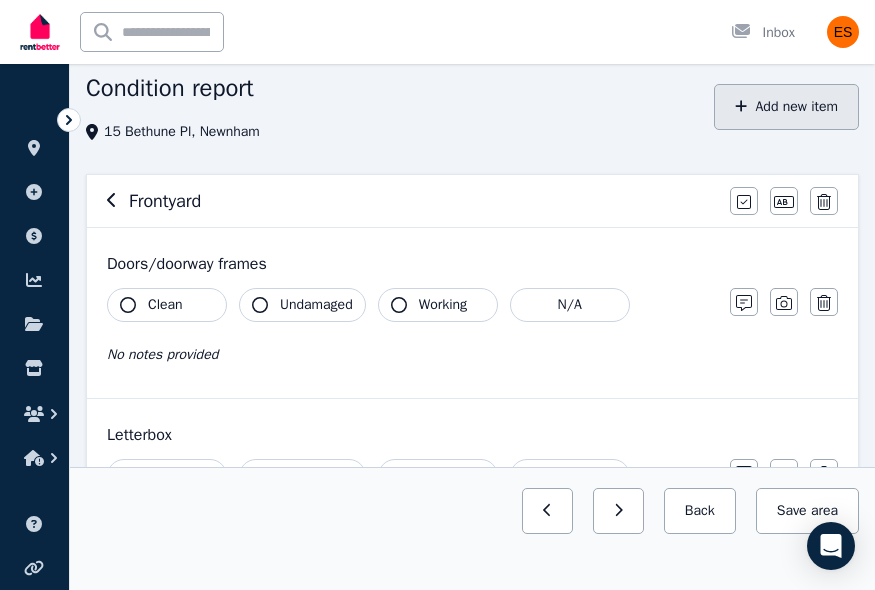 click on "Add new item" at bounding box center [786, 107] 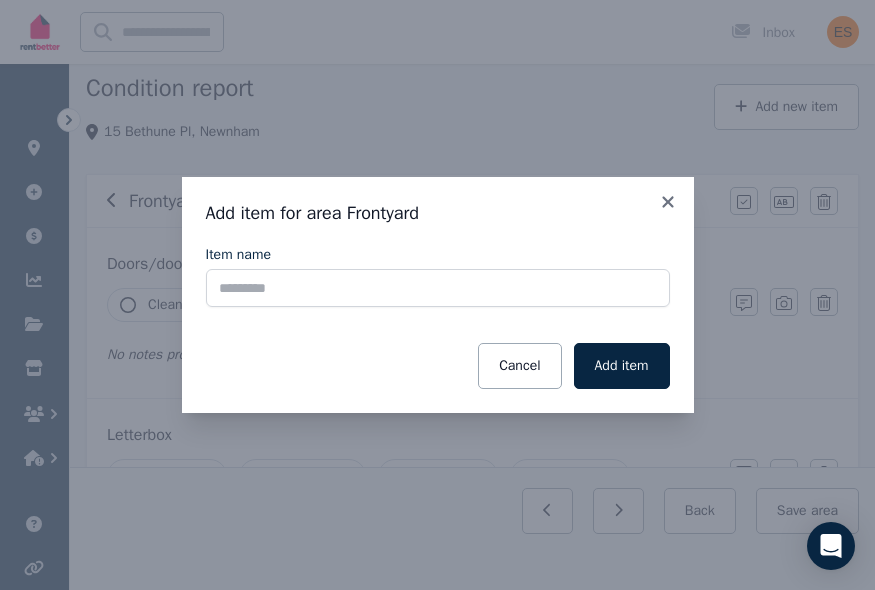 click on "Item name" at bounding box center (438, 255) 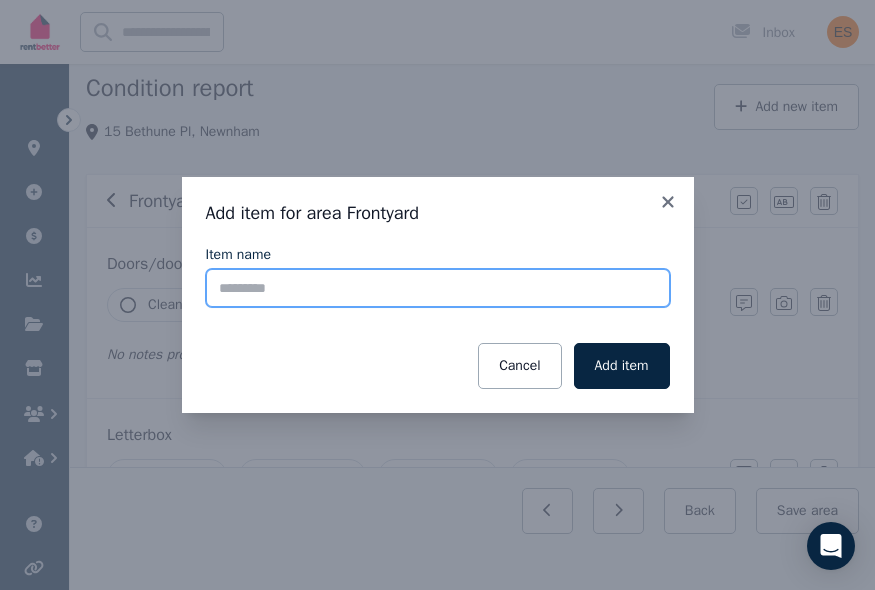 click on "Item name" at bounding box center [438, 288] 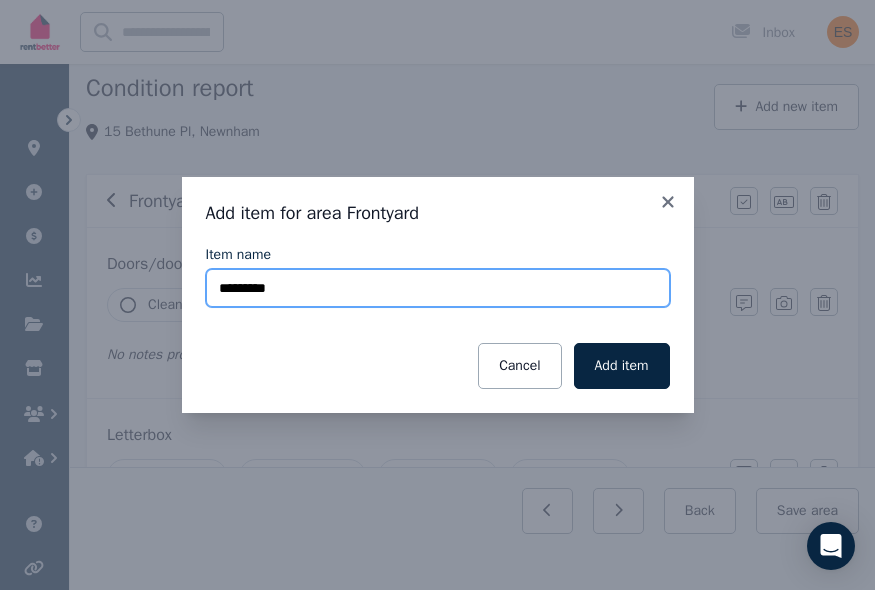 type on "**********" 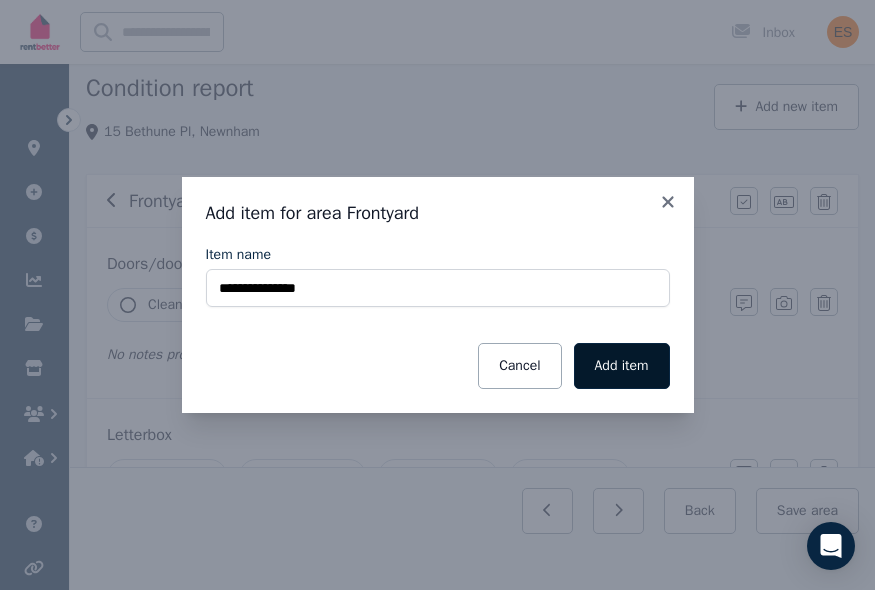 click on "Add item" at bounding box center (622, 366) 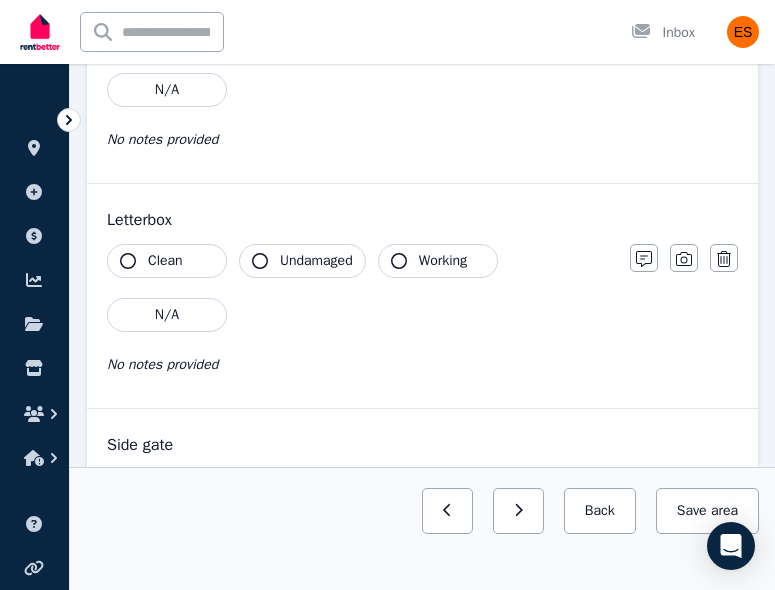 scroll, scrollTop: 369, scrollLeft: 0, axis: vertical 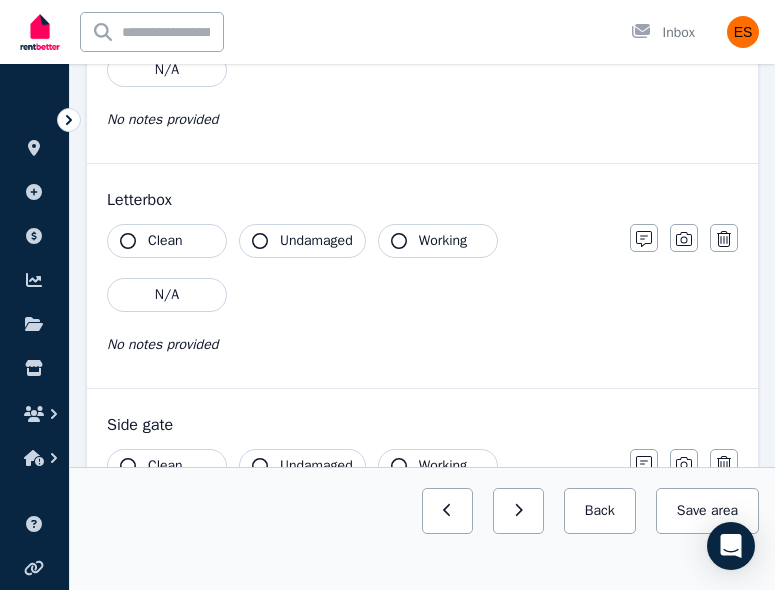 click on "Undamaged" at bounding box center [302, 241] 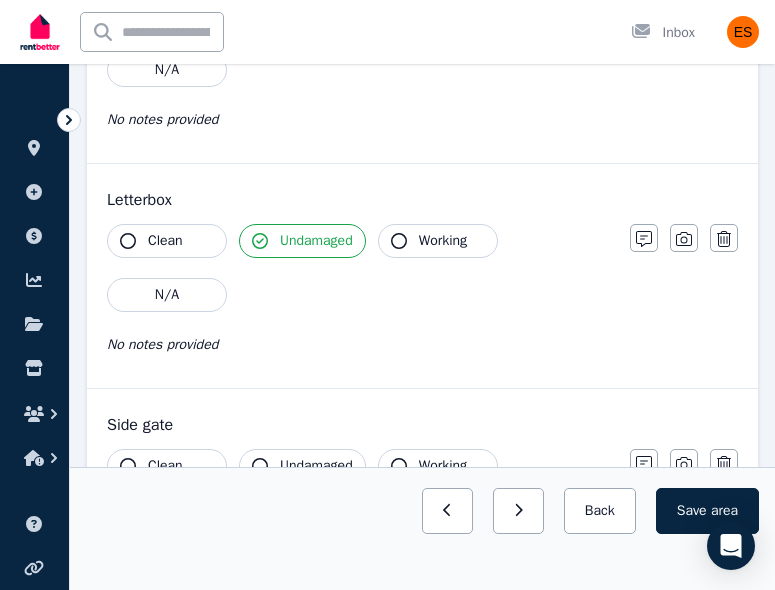 click 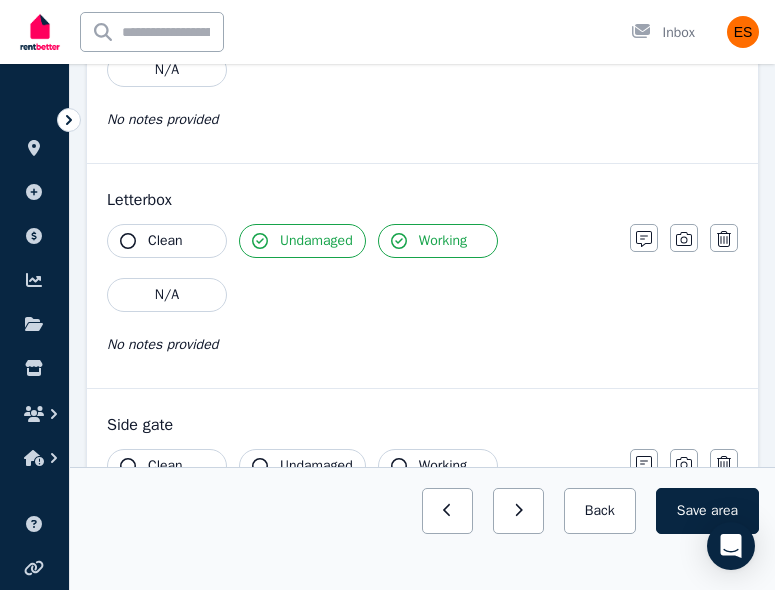 click 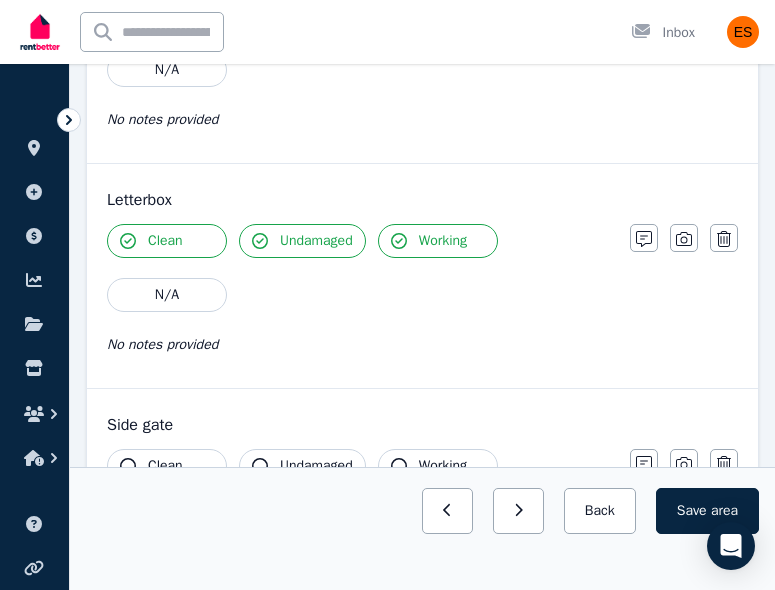 scroll, scrollTop: 598, scrollLeft: 0, axis: vertical 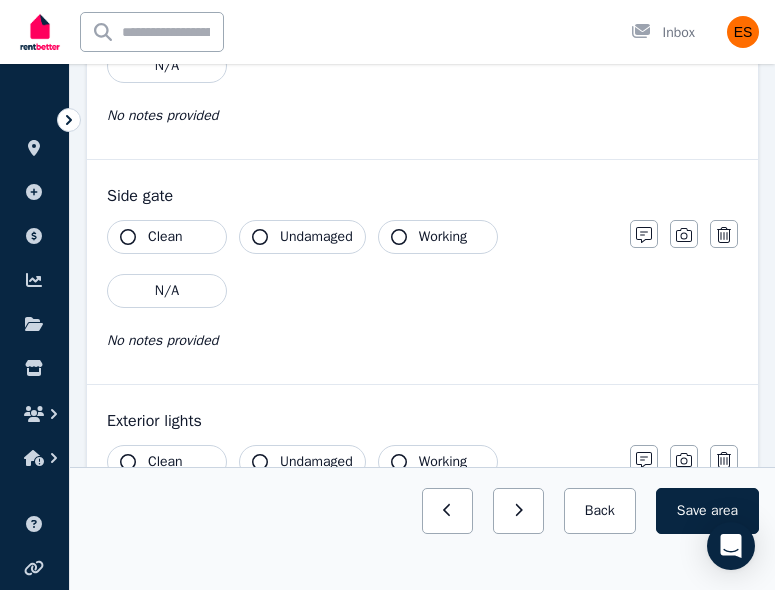 click on "Clean" at bounding box center [167, 237] 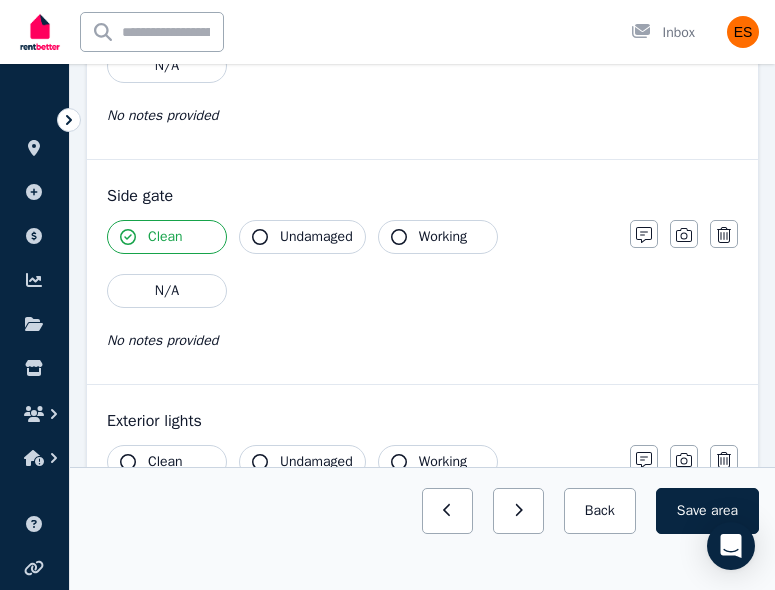 click on "Undamaged" at bounding box center (316, 237) 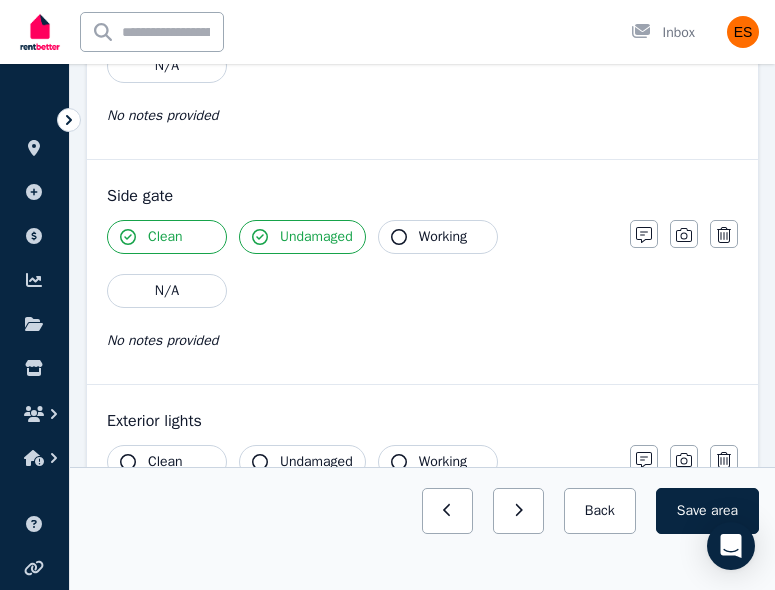click 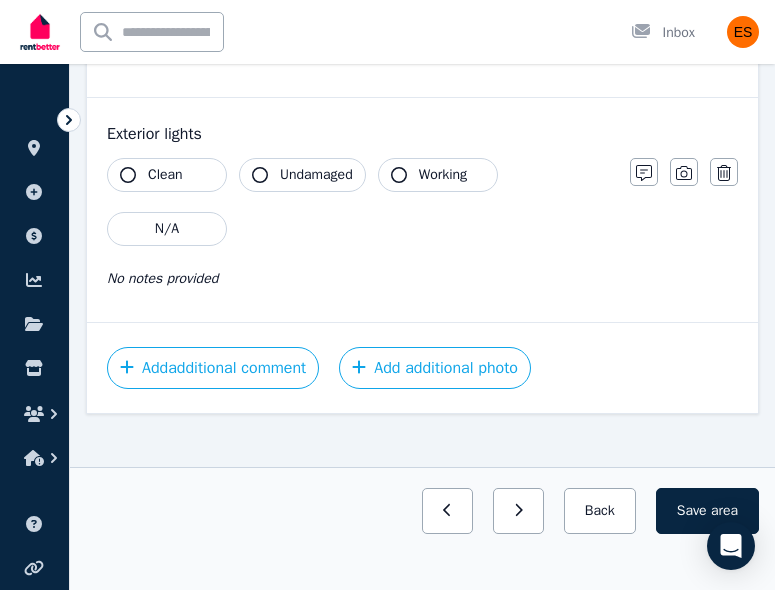 scroll, scrollTop: 888, scrollLeft: 0, axis: vertical 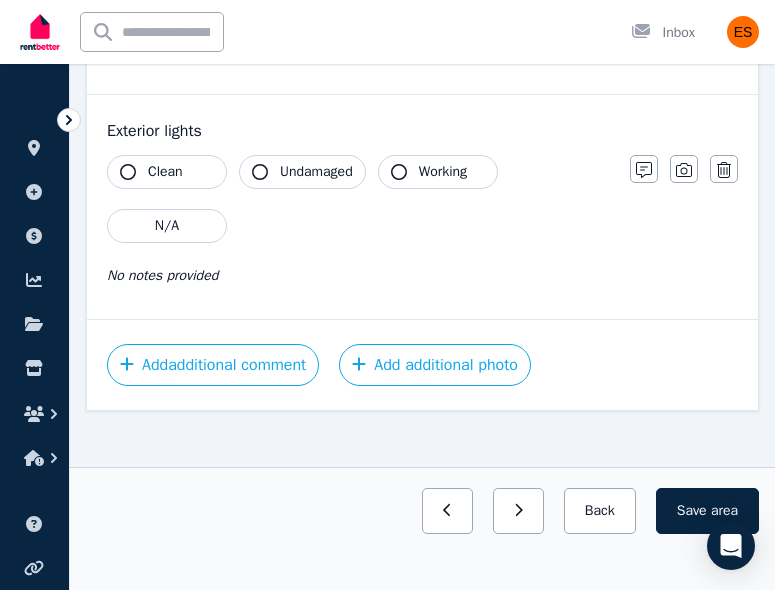 click 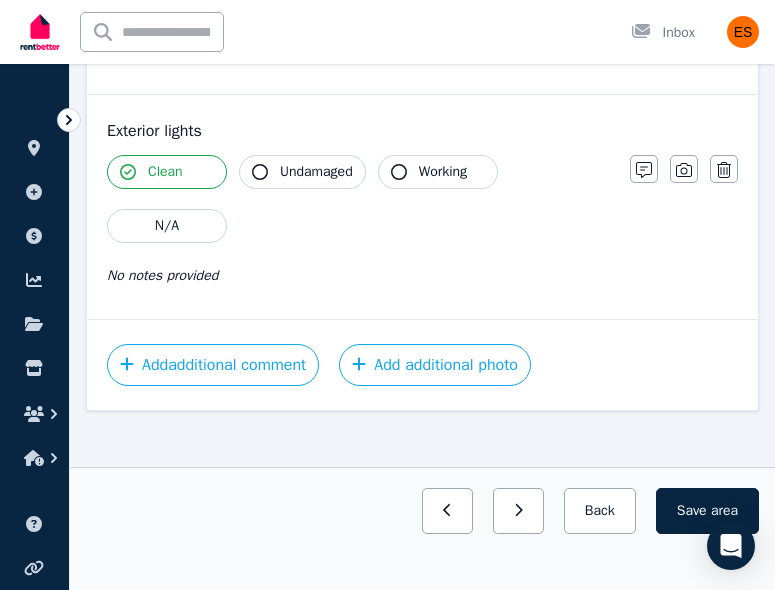 click on "Clean Undamaged Working N/A" at bounding box center (358, 199) 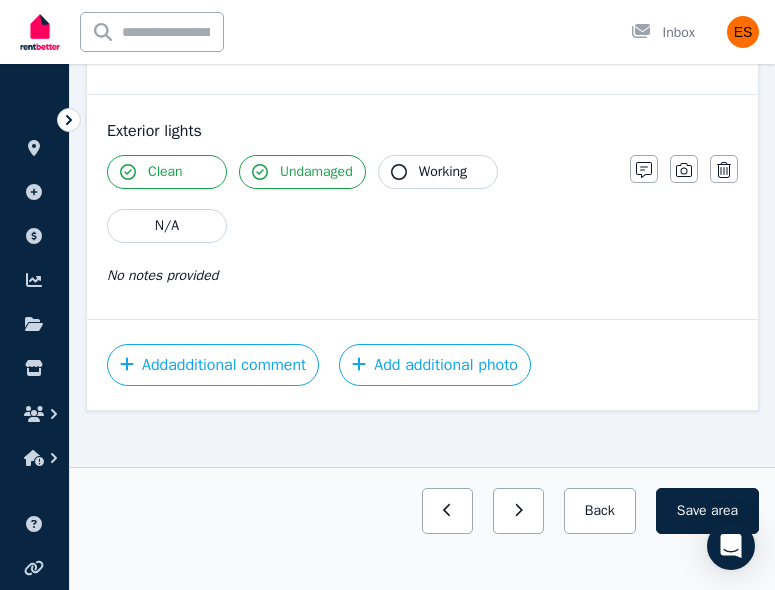 click 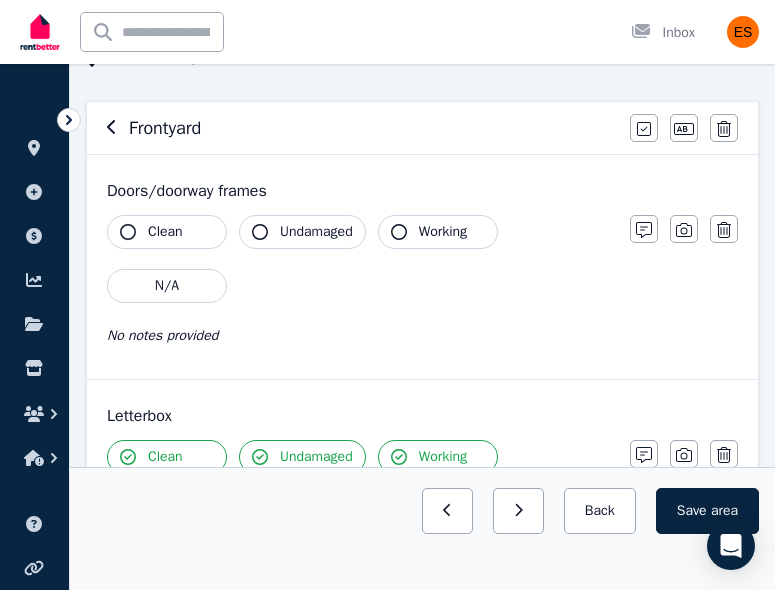 scroll, scrollTop: 142, scrollLeft: 0, axis: vertical 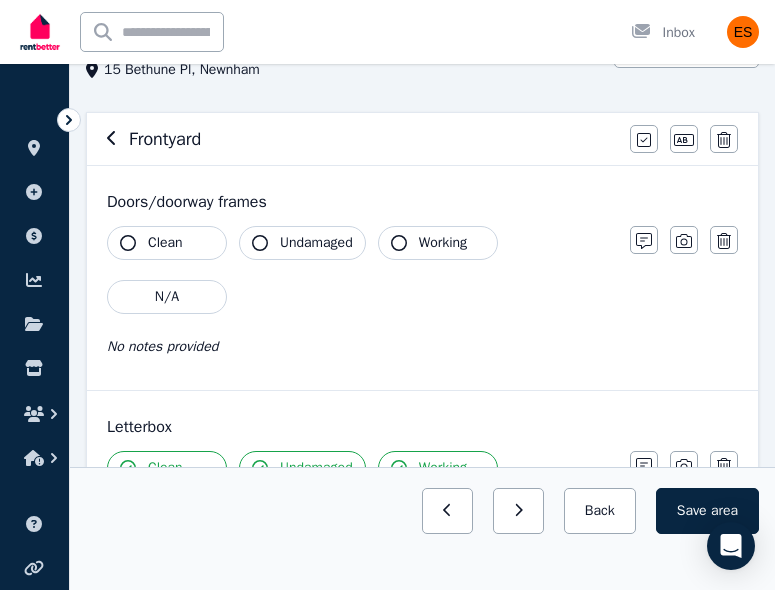click on "Working" at bounding box center [438, 243] 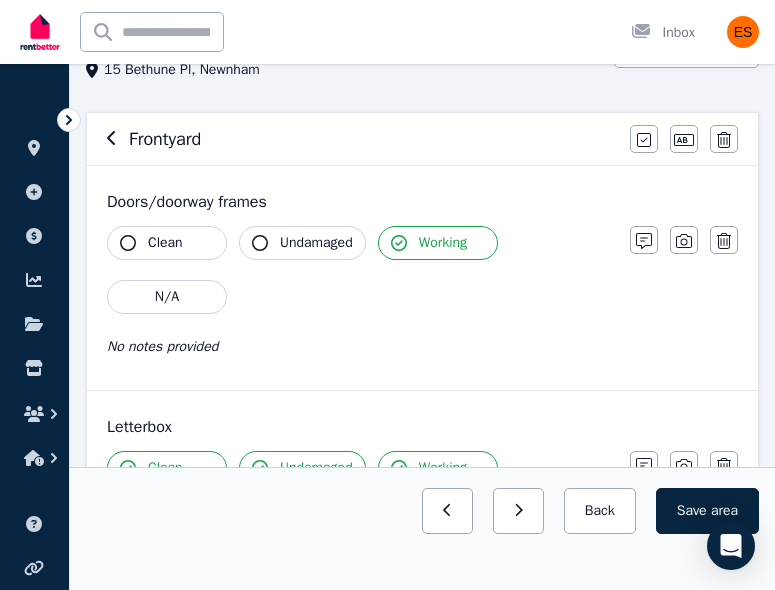 click on "Undamaged" at bounding box center [316, 243] 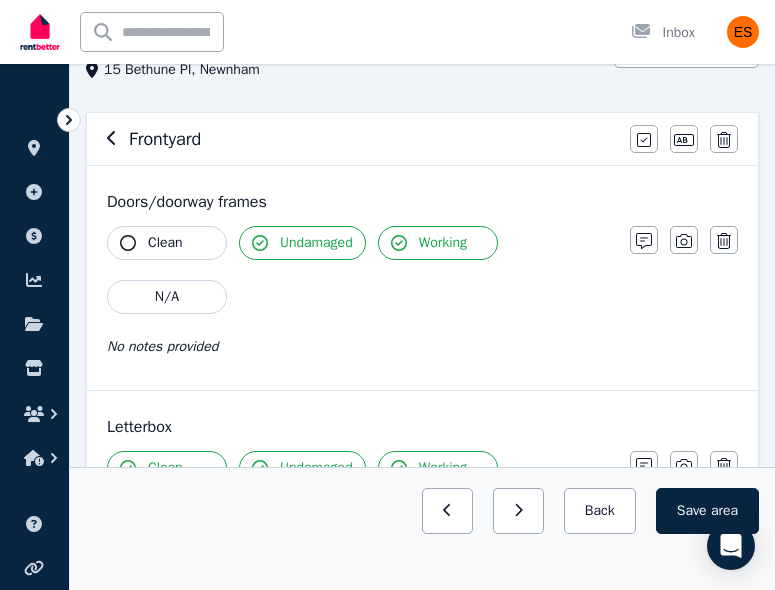 click on "Doors/doorway frames Clean Undamaged Working N/A No notes provided Notes Photo Delete" at bounding box center [422, 278] 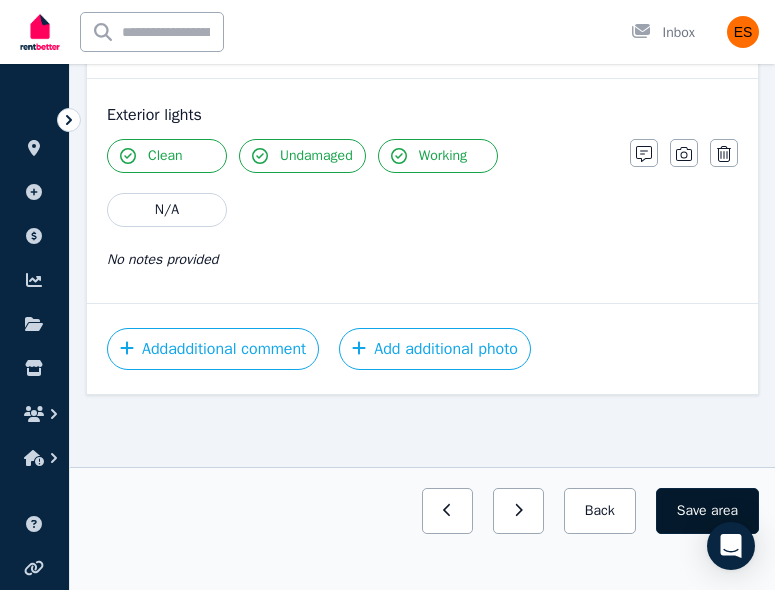 click on "Save   area" at bounding box center (707, 511) 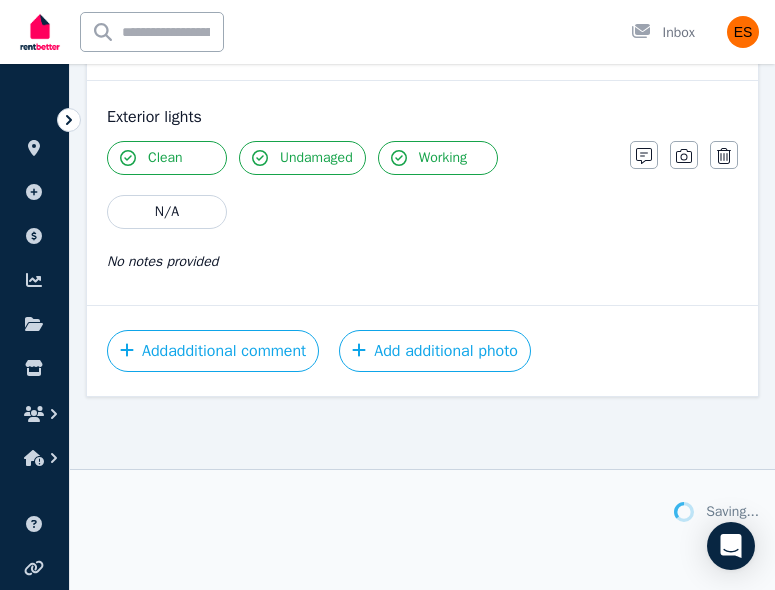 scroll, scrollTop: 904, scrollLeft: 0, axis: vertical 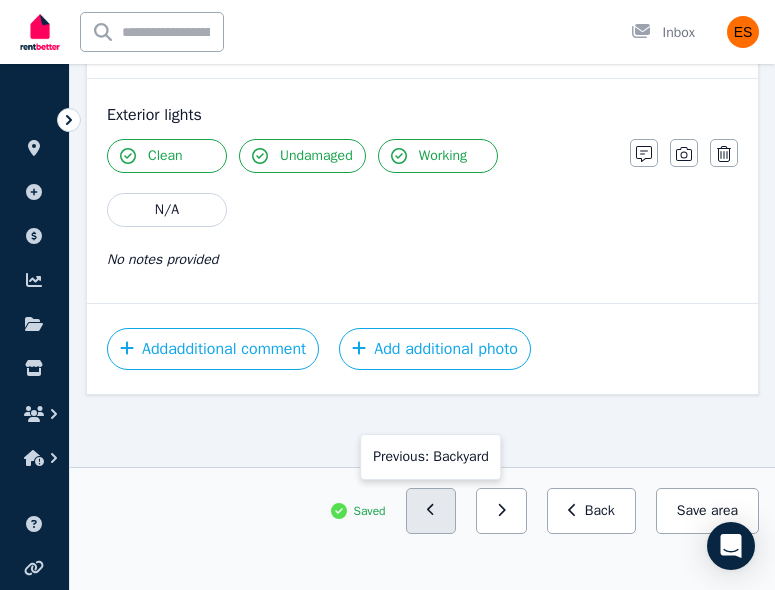 click 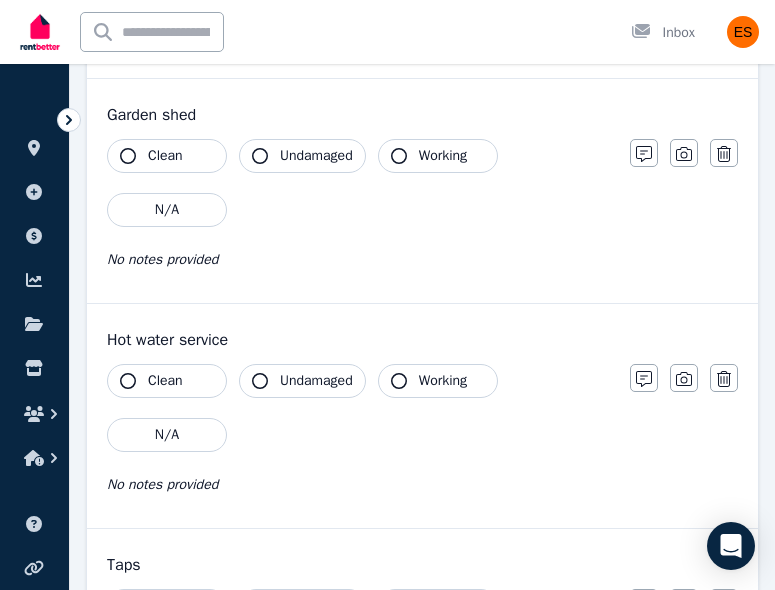scroll, scrollTop: 1804, scrollLeft: 0, axis: vertical 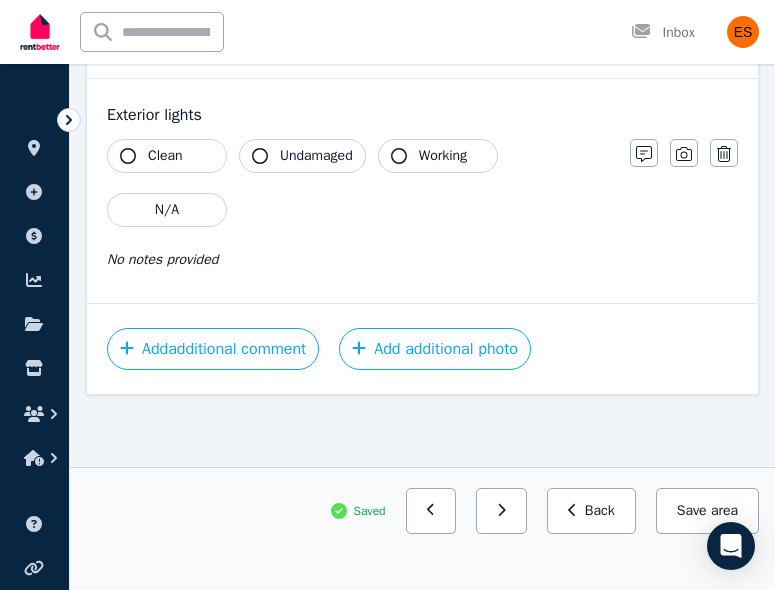 click on "Clean" at bounding box center [167, 156] 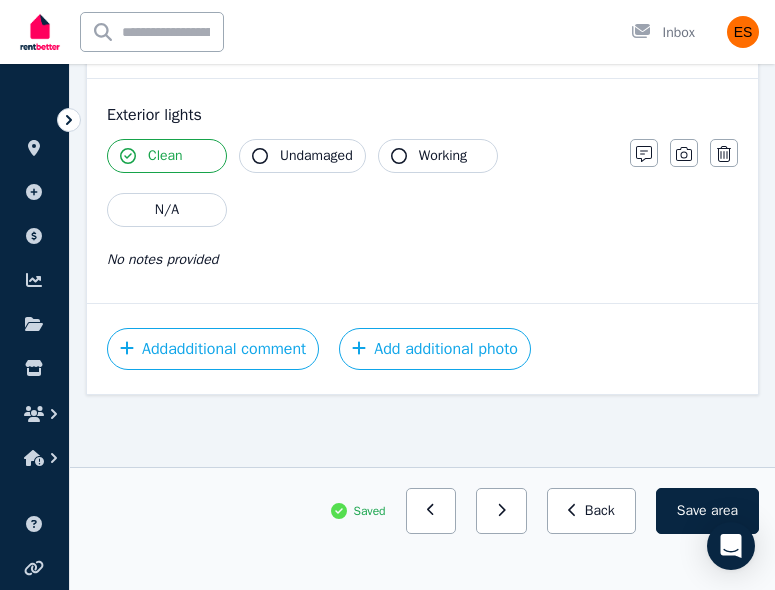 click on "Undamaged" at bounding box center [316, 156] 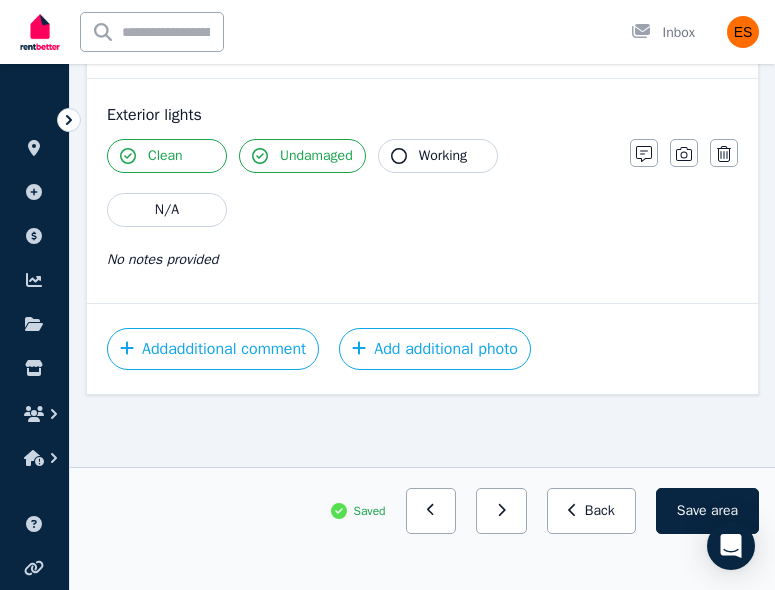 click 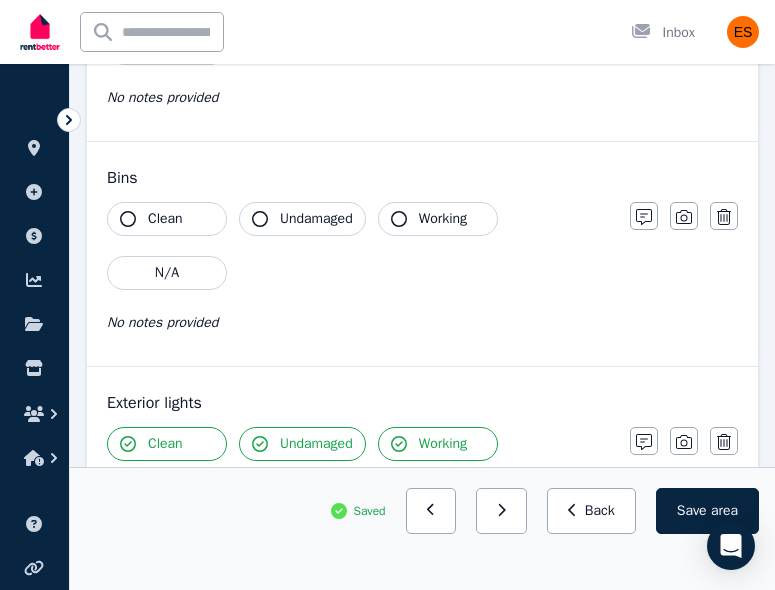 scroll, scrollTop: 1515, scrollLeft: 0, axis: vertical 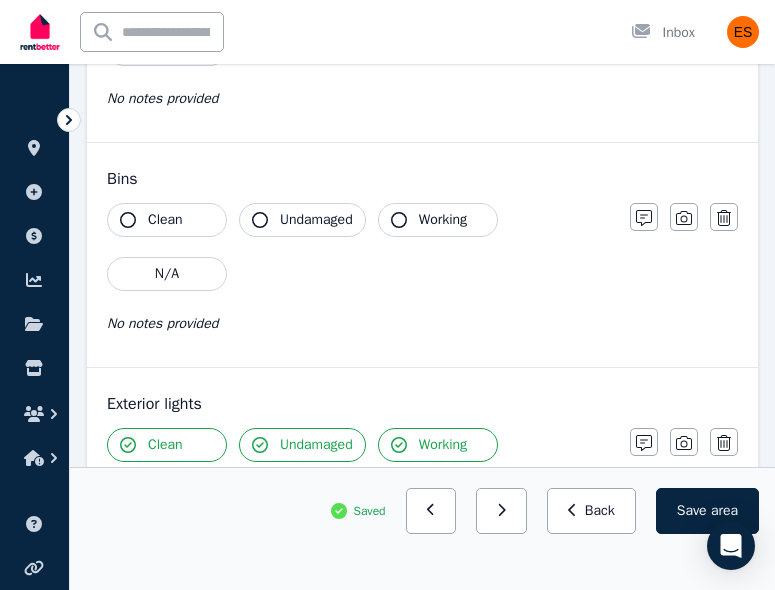 click 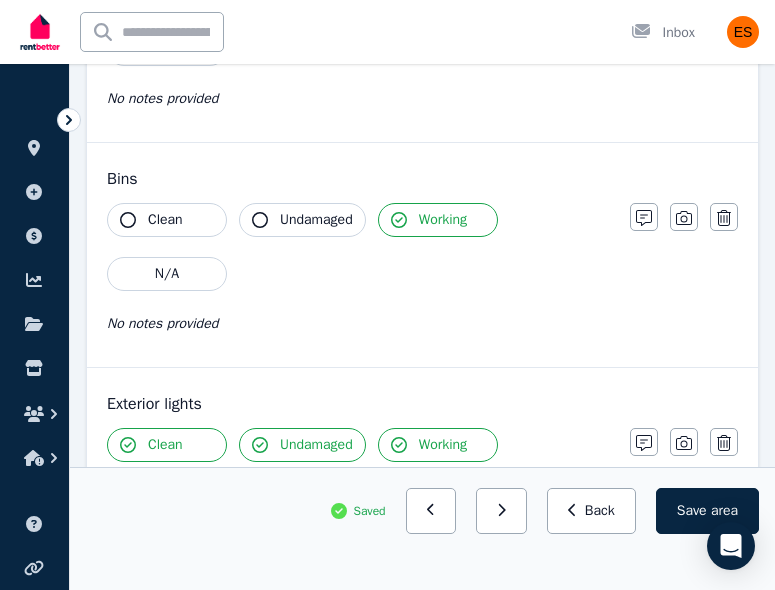 click on "Undamaged" at bounding box center [316, 220] 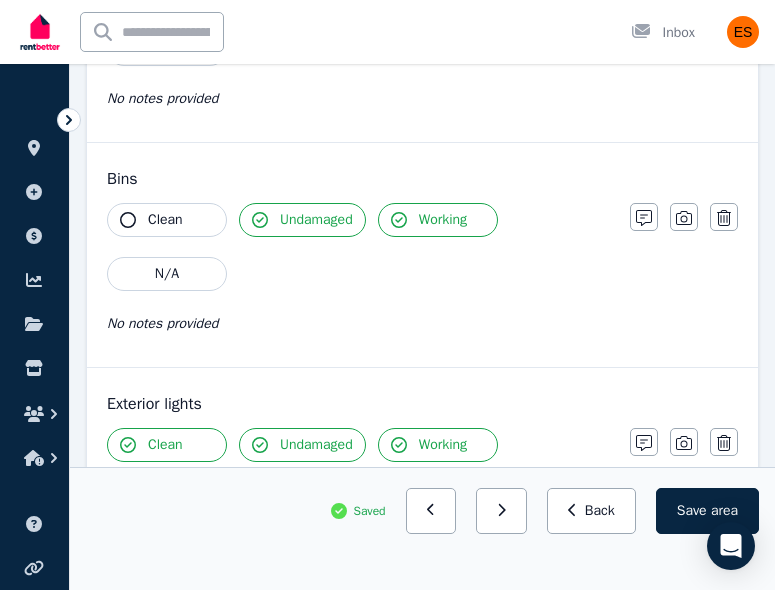 click on "Clean" at bounding box center (167, 220) 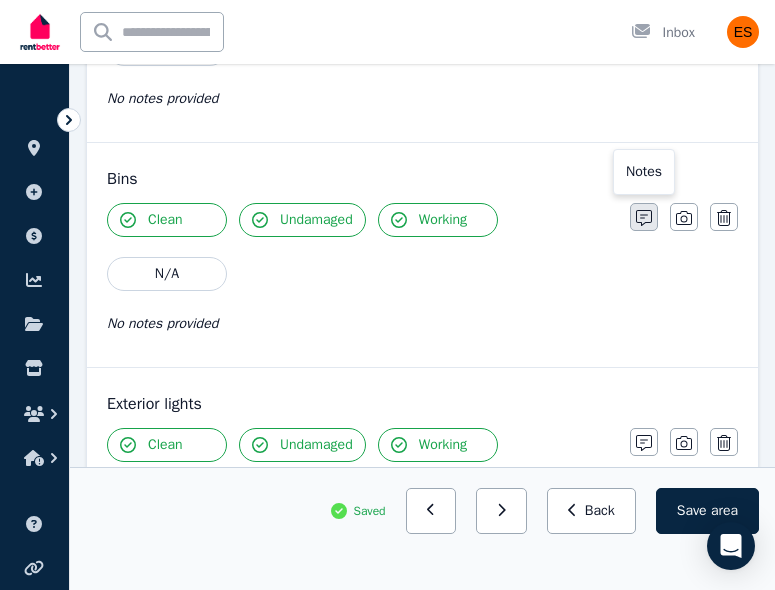 click 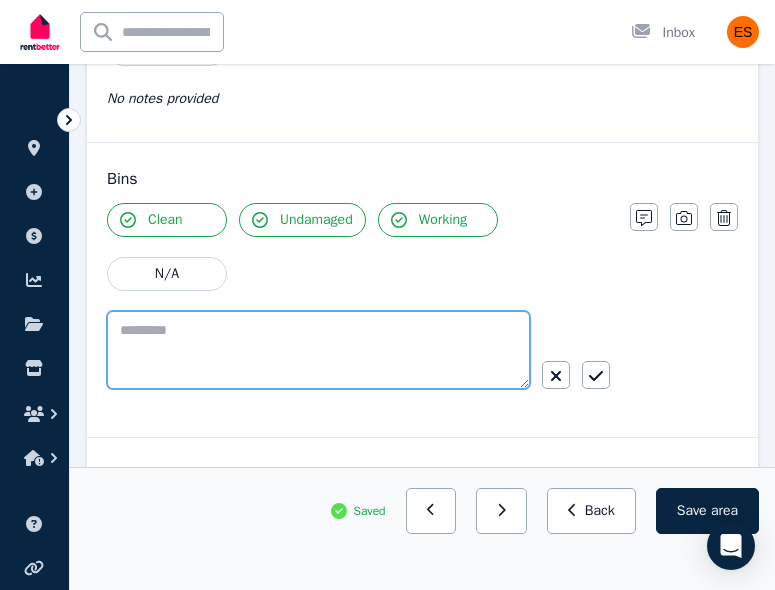 click at bounding box center [318, 350] 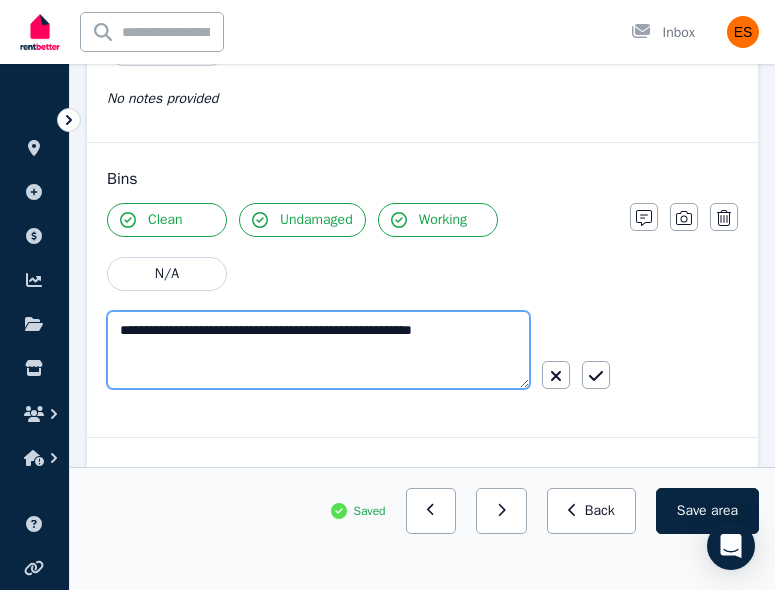 type on "**********" 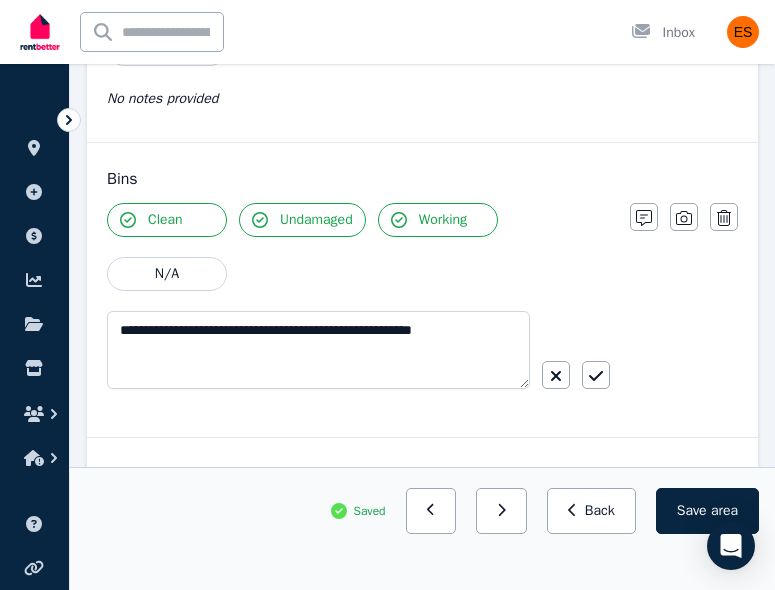 click at bounding box center (596, 375) 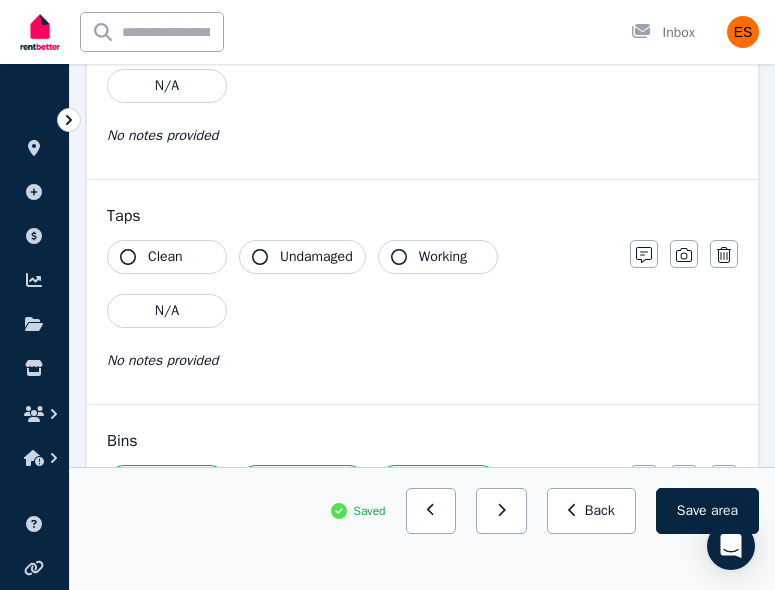 scroll, scrollTop: 1251, scrollLeft: 0, axis: vertical 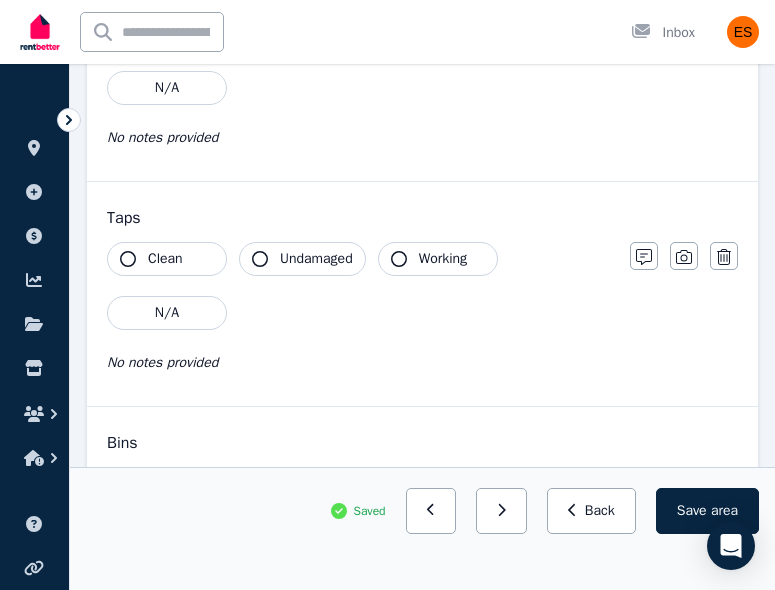 click 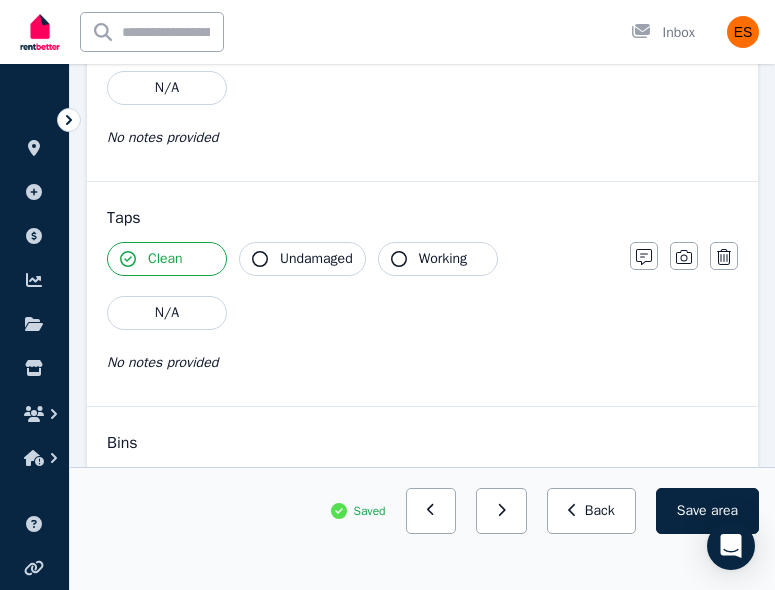click on "Clean" at bounding box center [167, 259] 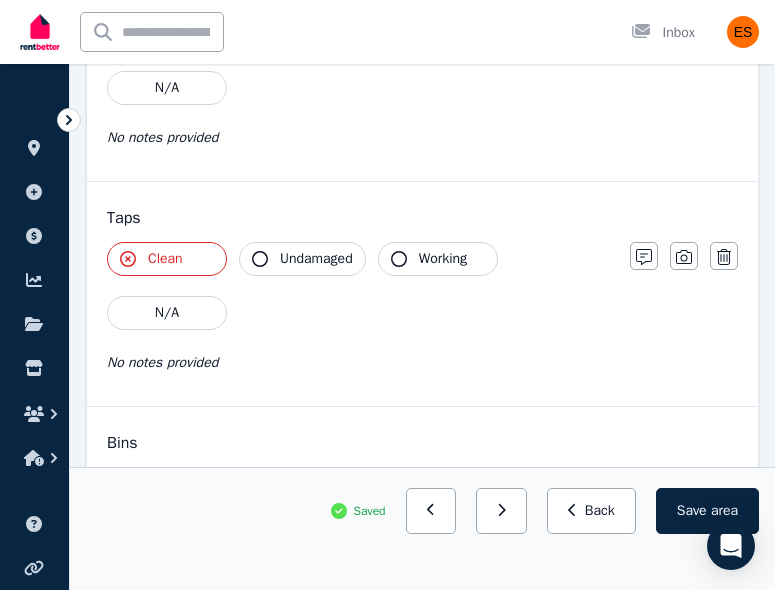 click on "Undamaged" at bounding box center (316, 259) 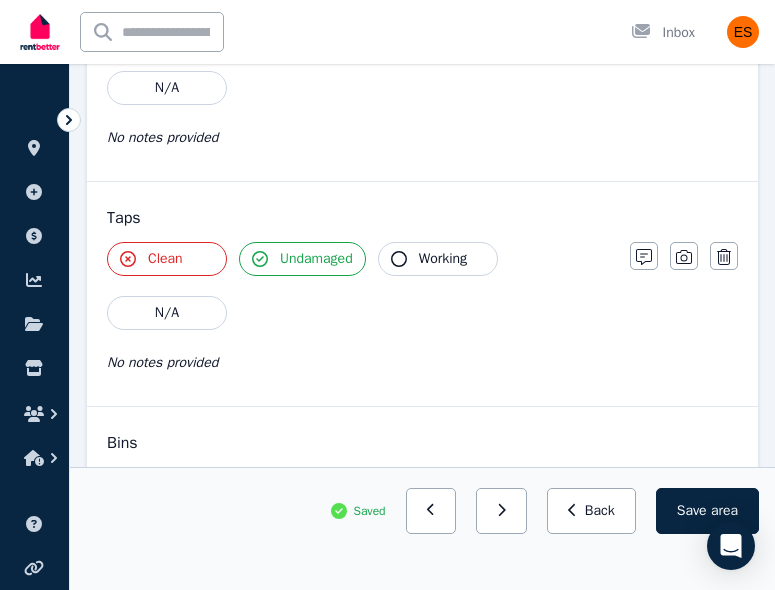 click on "Working" at bounding box center (443, 259) 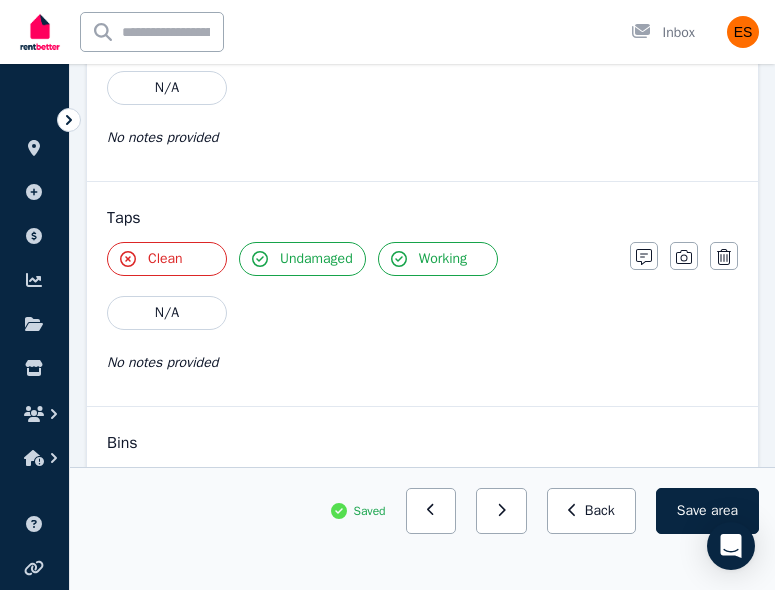 click on "Clean" at bounding box center (167, 259) 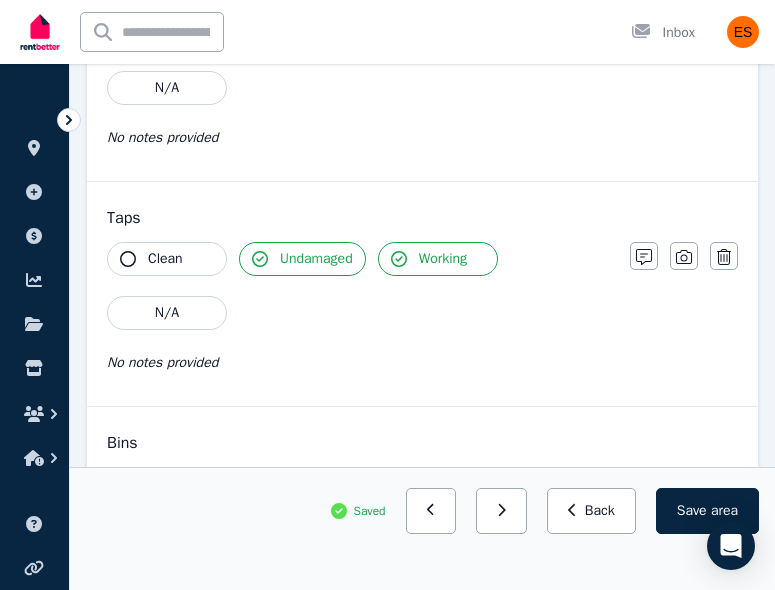 click on "Clean" at bounding box center (167, 259) 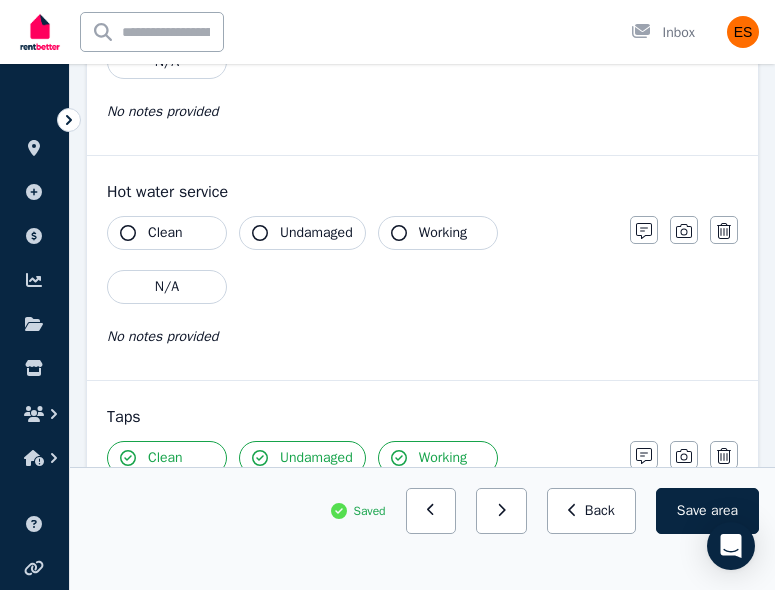 scroll, scrollTop: 1054, scrollLeft: 0, axis: vertical 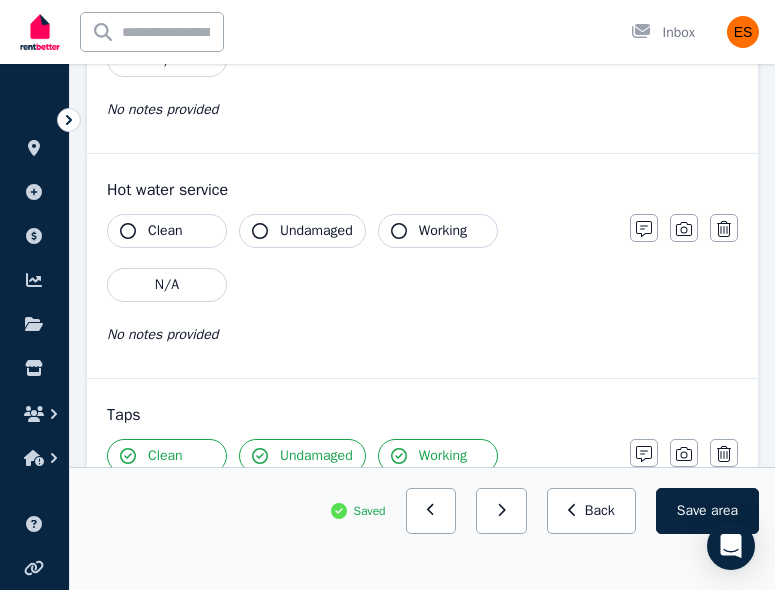 click 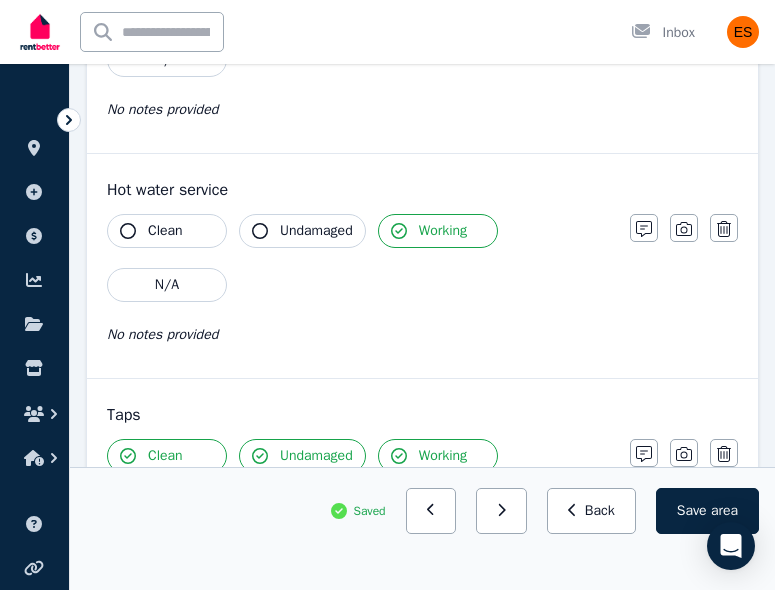 click on "Undamaged" at bounding box center [302, 231] 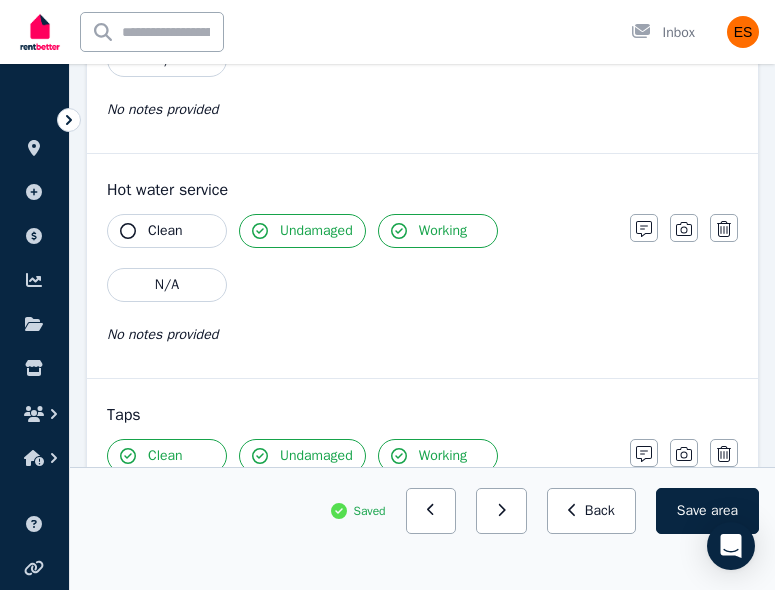 click on "Clean" at bounding box center (165, 231) 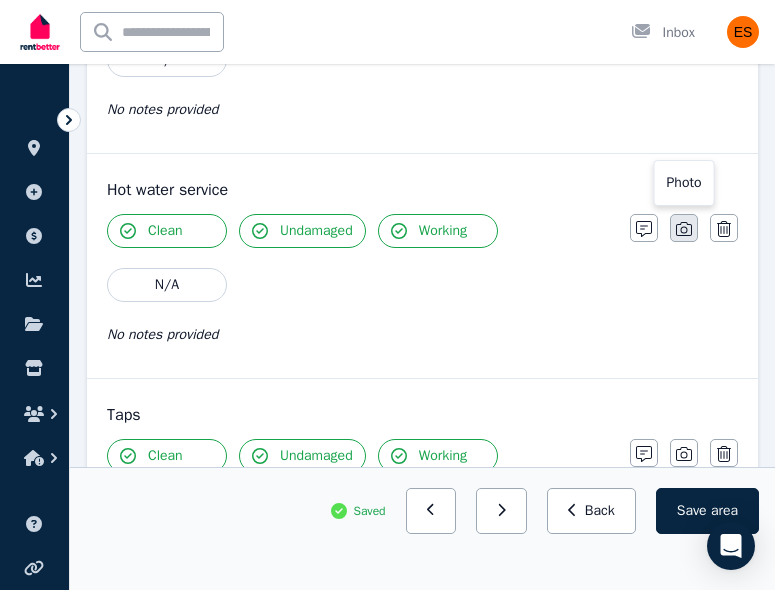 click 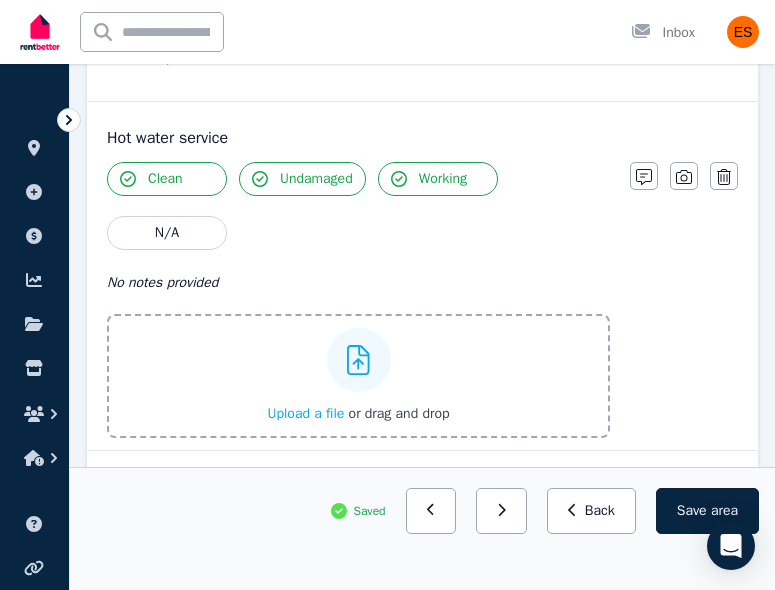 scroll, scrollTop: 1120, scrollLeft: 0, axis: vertical 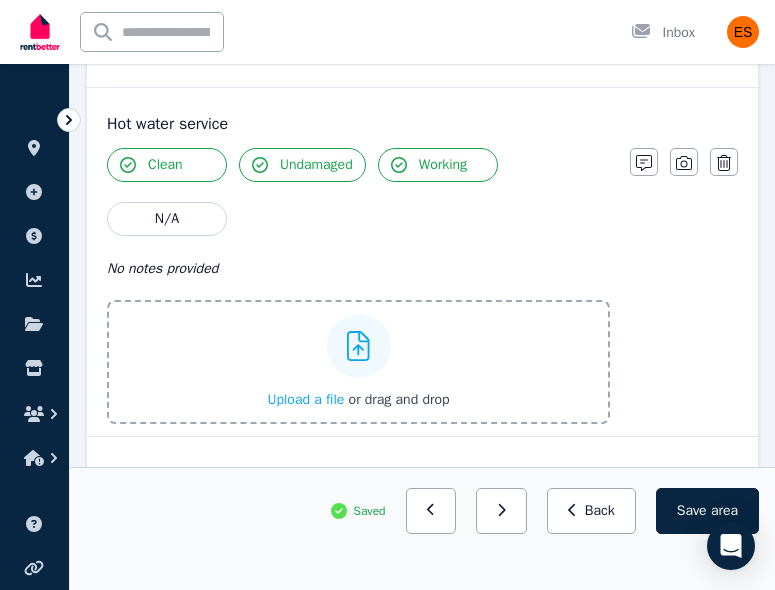 click on "Upload a file" at bounding box center (305, 399) 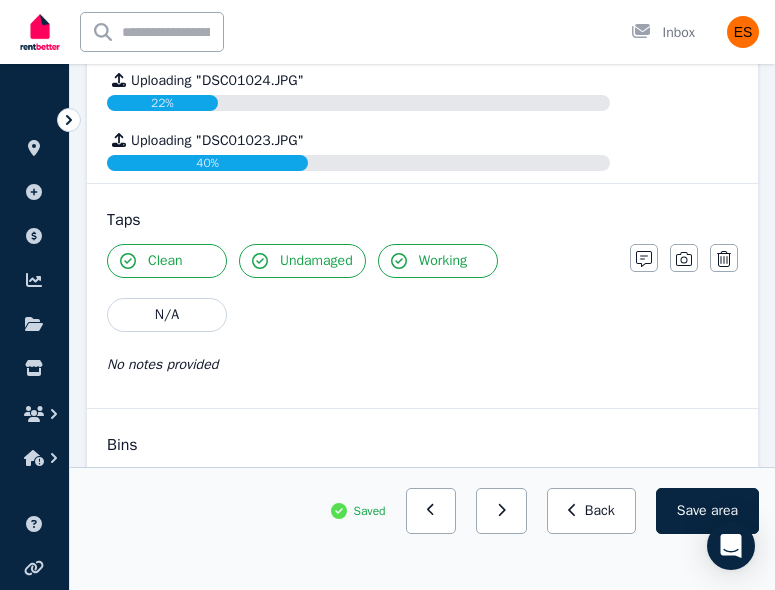 scroll, scrollTop: 1521, scrollLeft: 0, axis: vertical 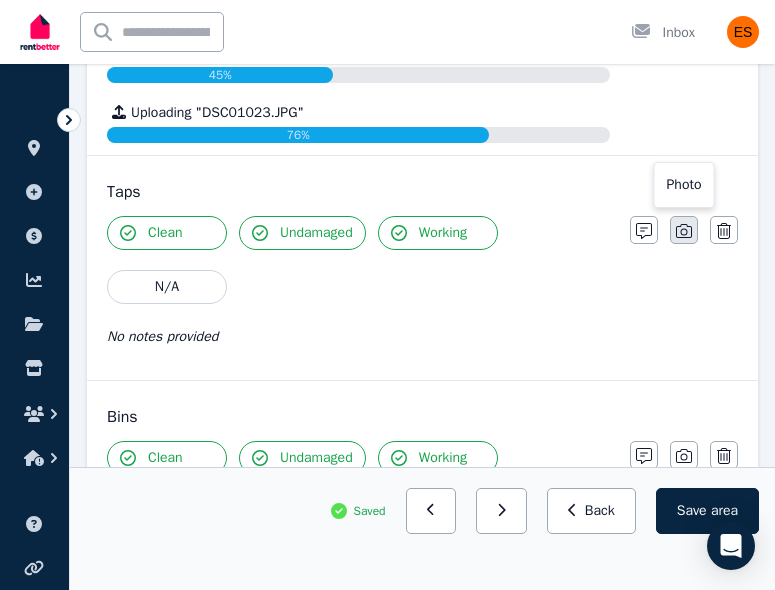 click 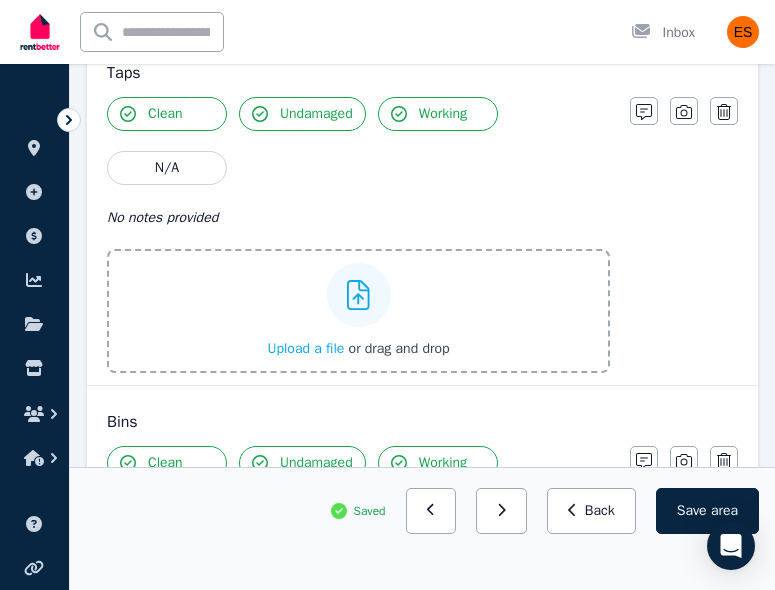 scroll, scrollTop: 1652, scrollLeft: 0, axis: vertical 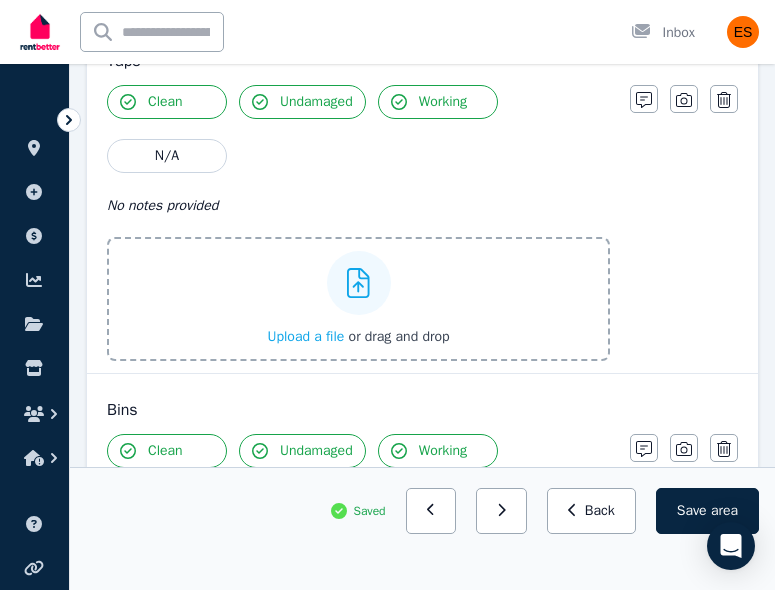 click on "Upload a file" at bounding box center (305, 336) 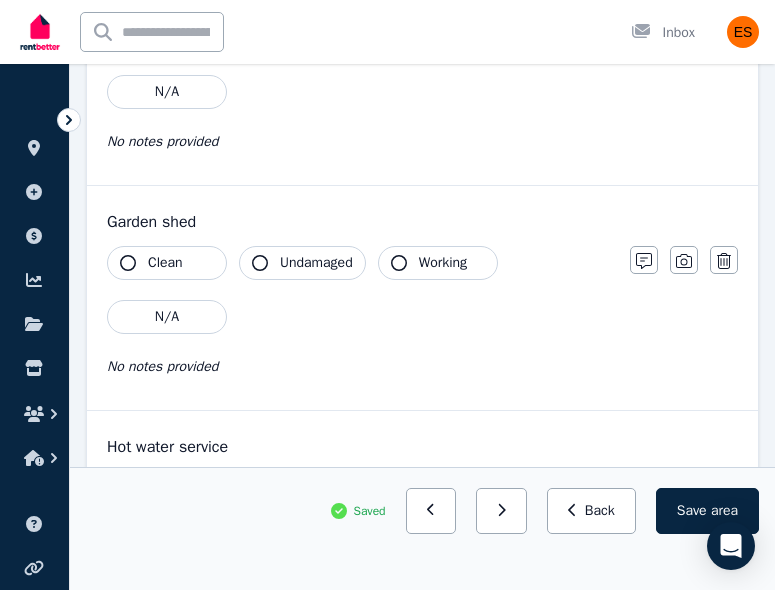 scroll, scrollTop: 793, scrollLeft: 0, axis: vertical 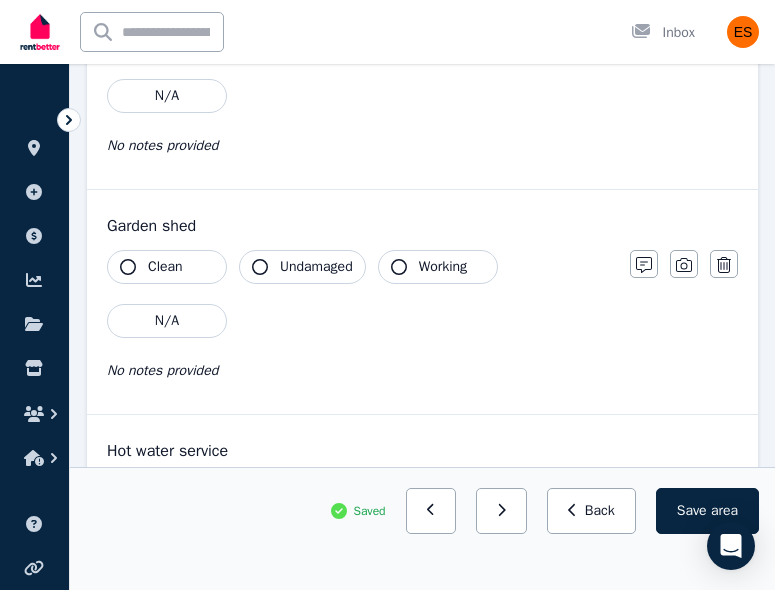 click on "Clean" at bounding box center [167, 267] 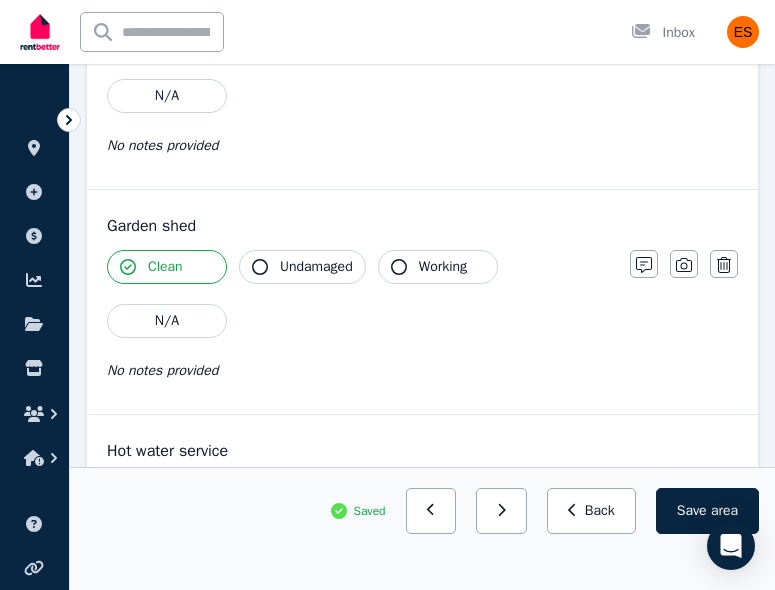 click on "Undamaged" at bounding box center [316, 267] 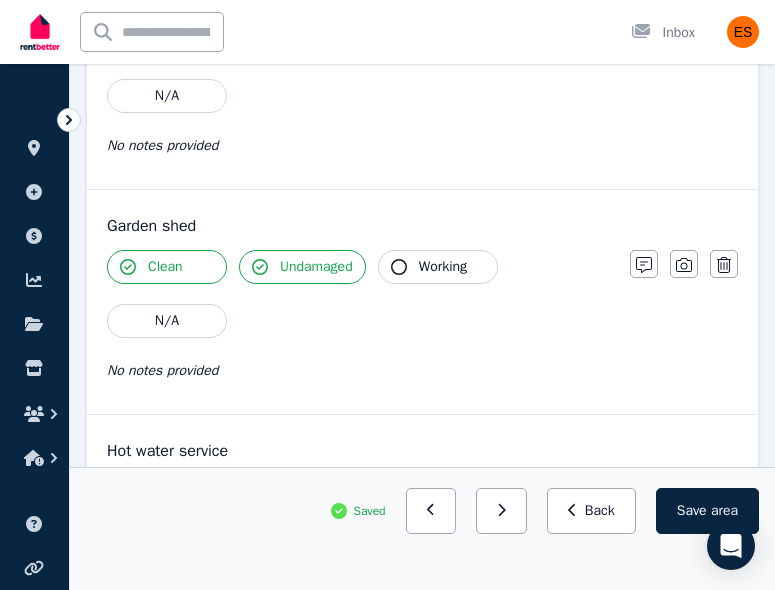 click on "Working" at bounding box center [438, 267] 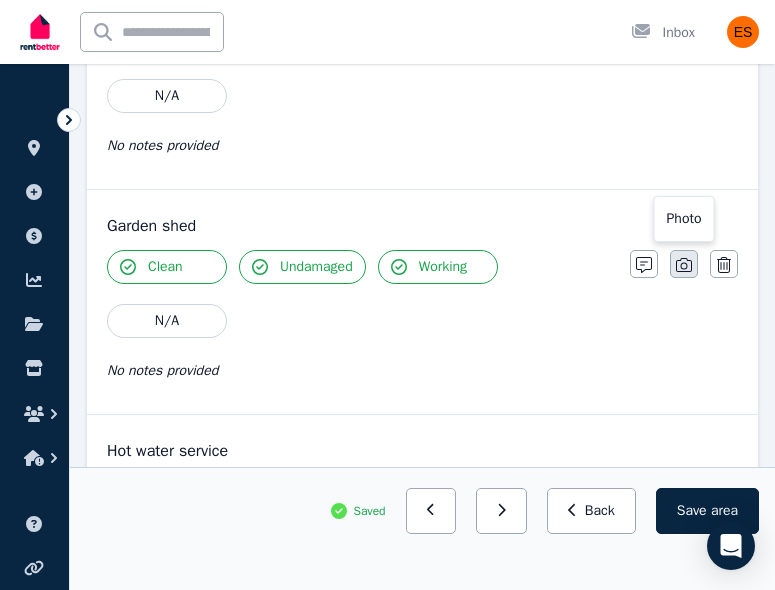 click 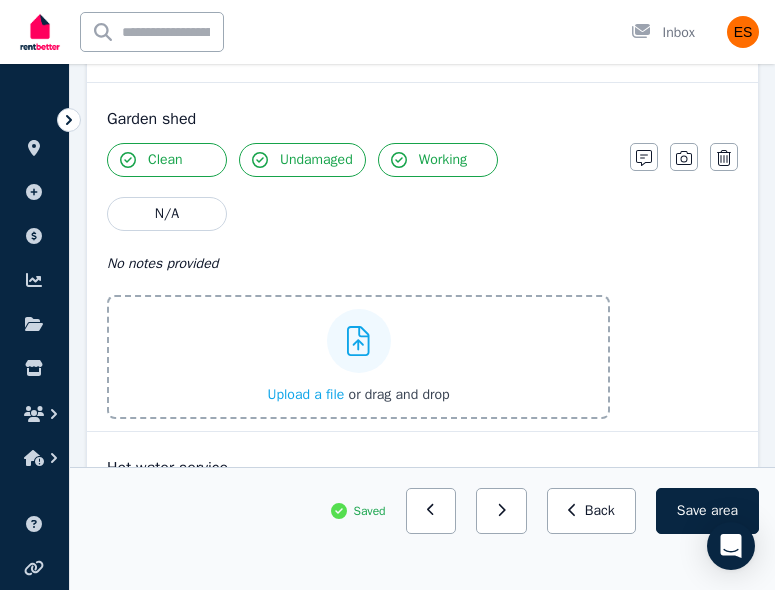 scroll, scrollTop: 914, scrollLeft: 0, axis: vertical 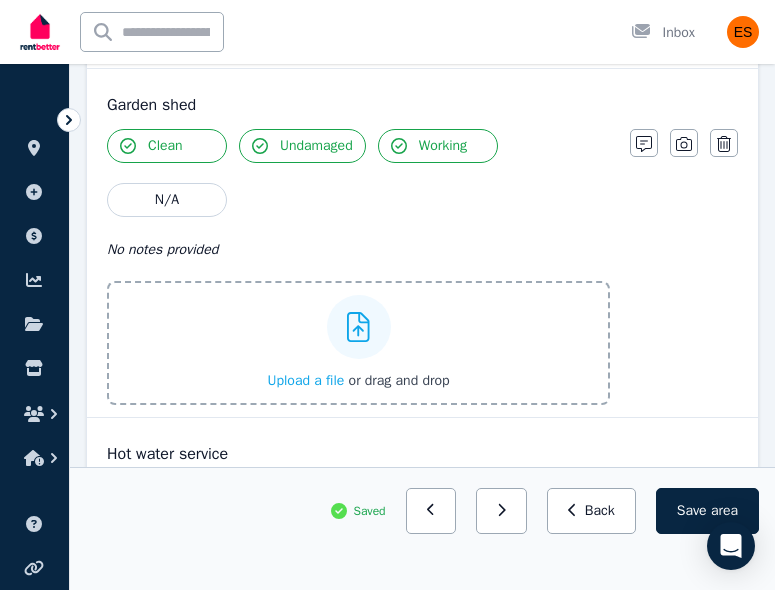 click on "Upload a file" at bounding box center (305, 380) 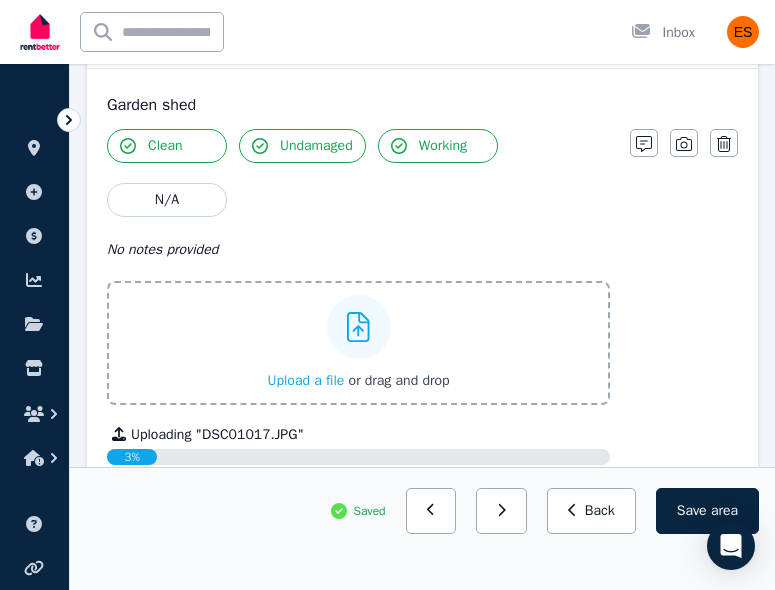 scroll, scrollTop: 626, scrollLeft: 0, axis: vertical 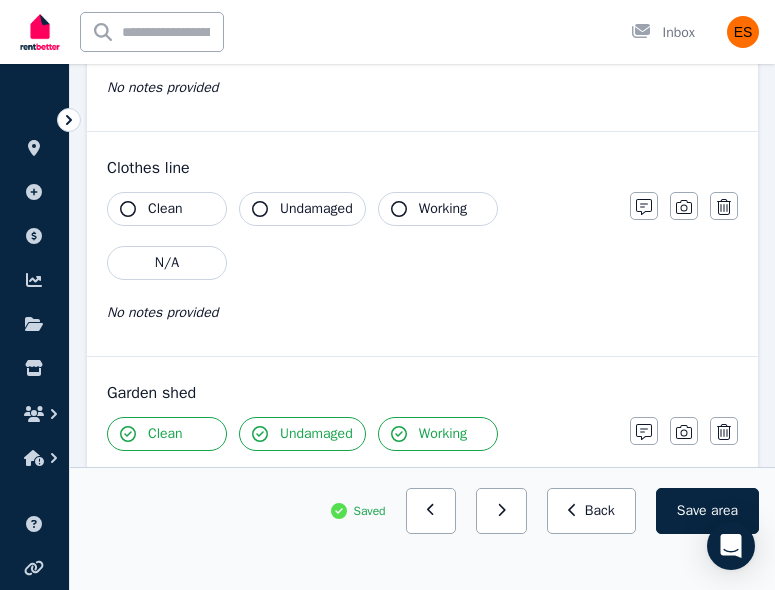 click on "Working" at bounding box center (438, 209) 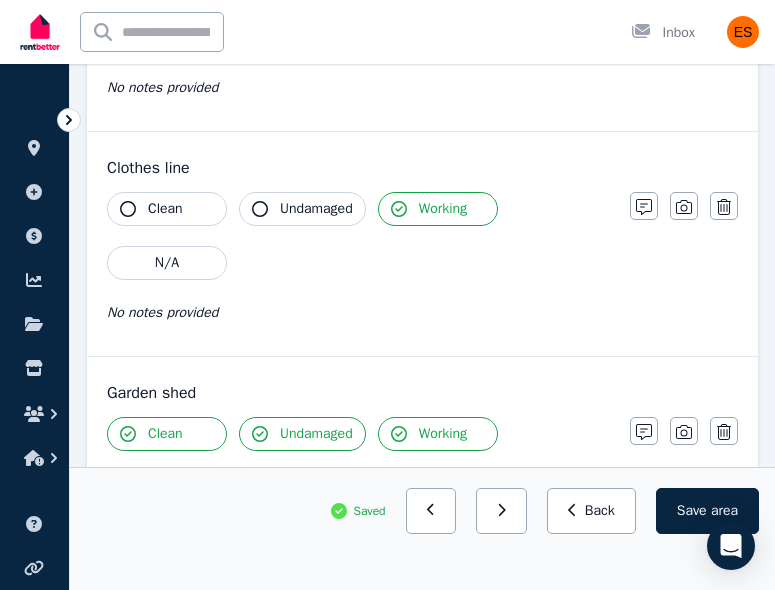 click 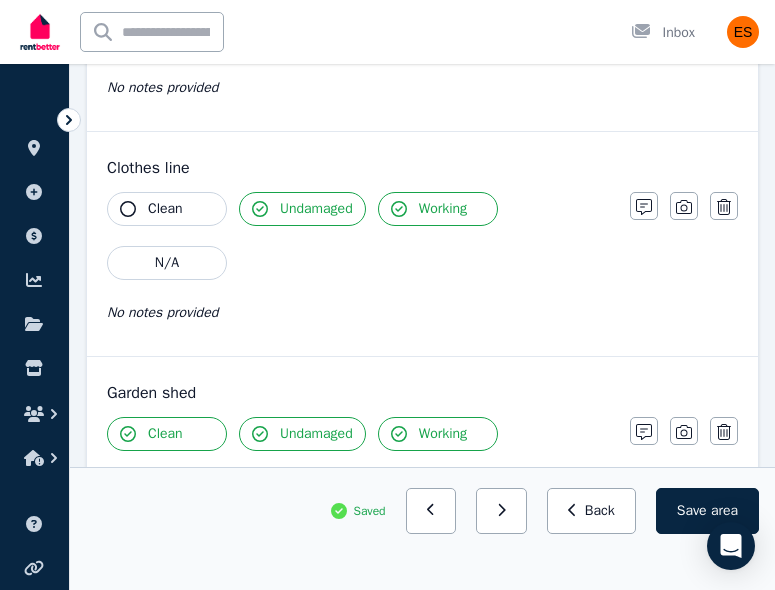 click on "Clean" at bounding box center [165, 209] 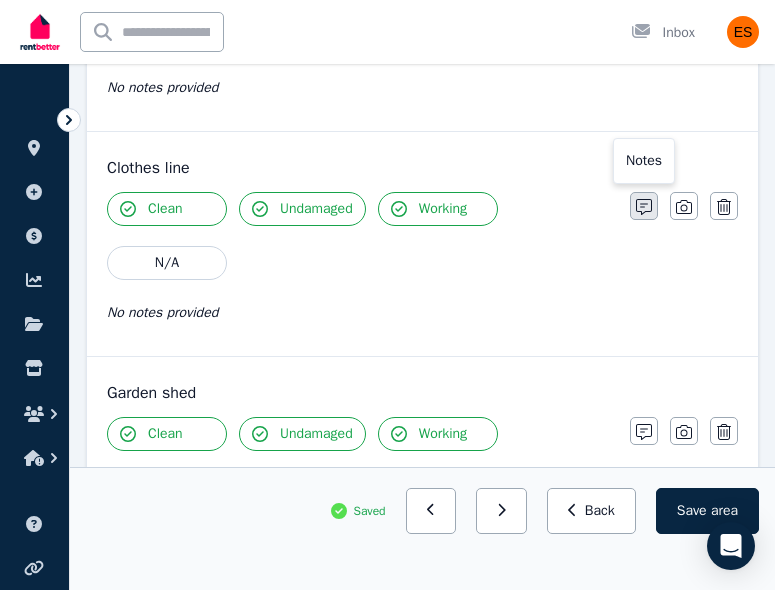click 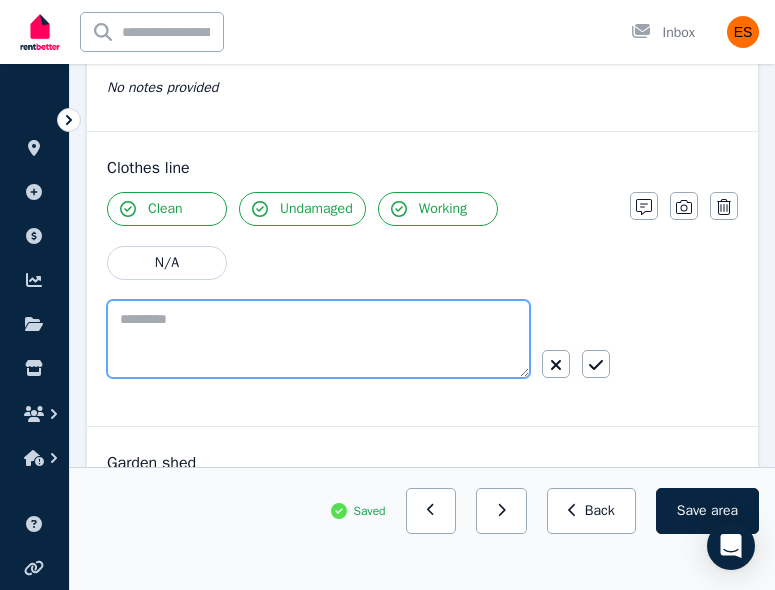 click at bounding box center [318, 339] 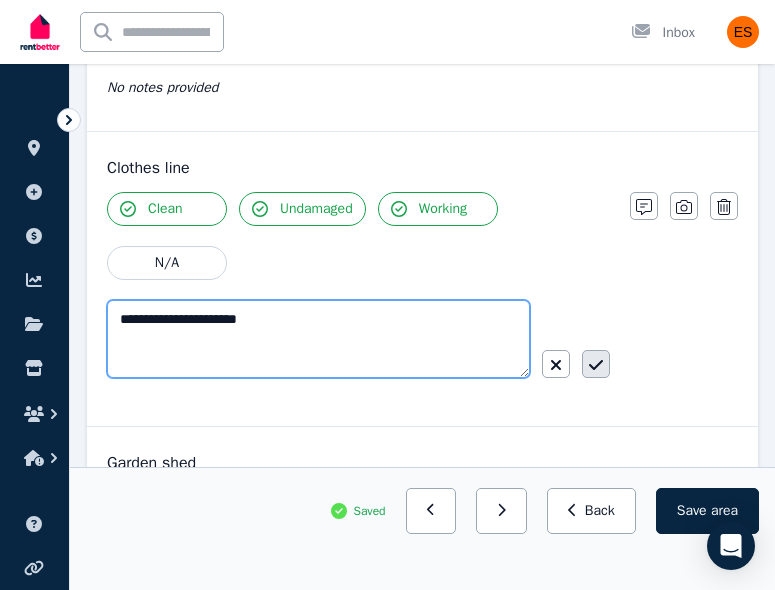 type on "**********" 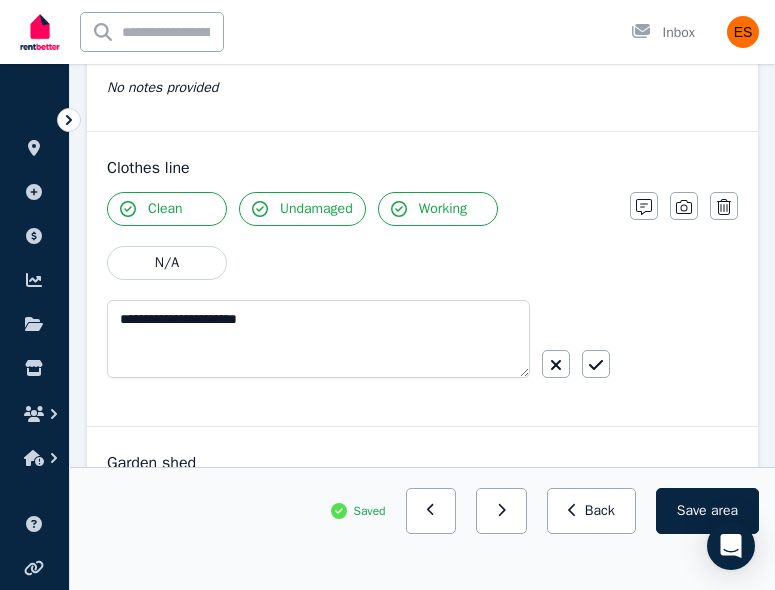 click at bounding box center [596, 364] 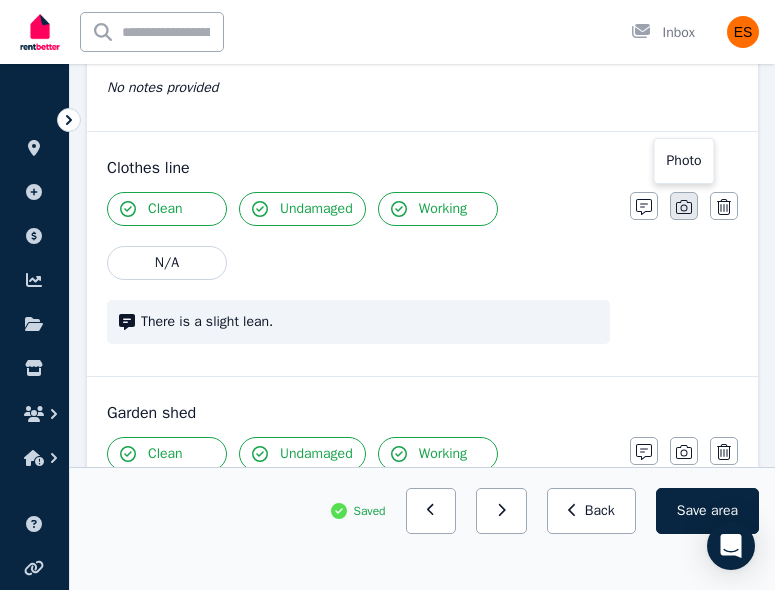 click 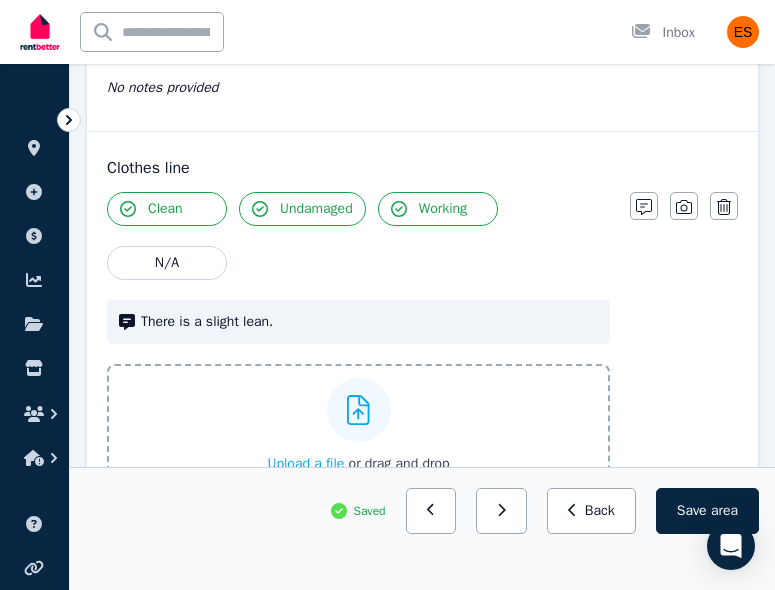 scroll, scrollTop: 729, scrollLeft: 0, axis: vertical 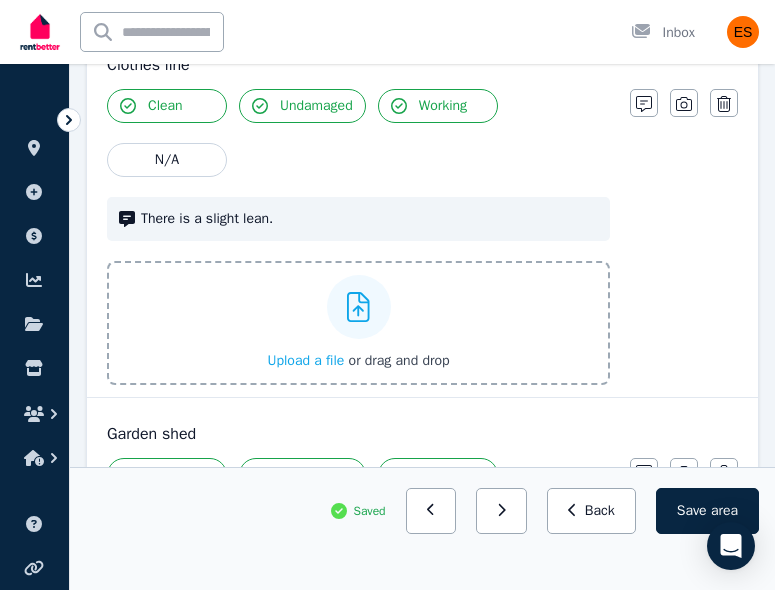 click on "Upload a file" at bounding box center (305, 360) 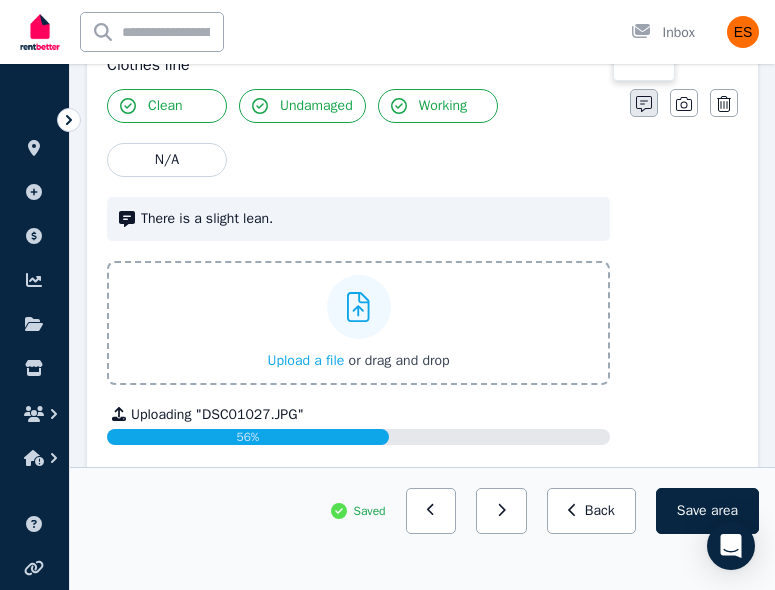 click at bounding box center (644, 103) 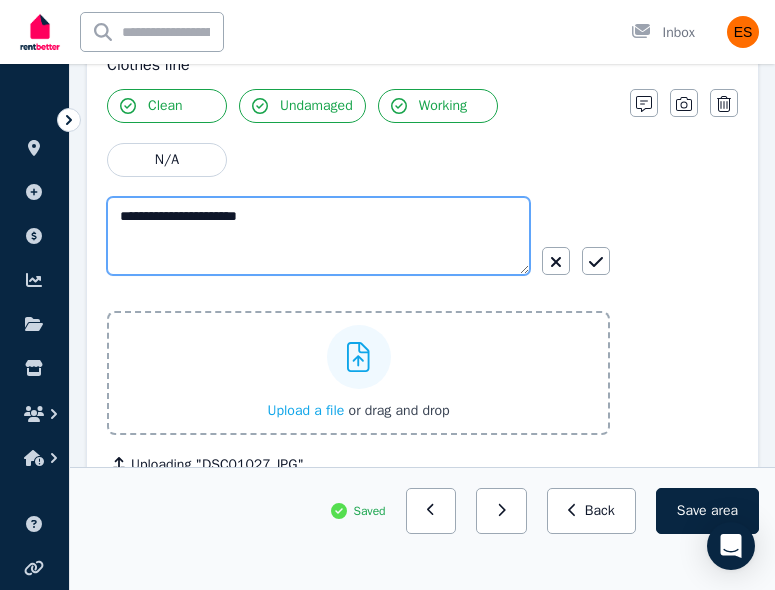 click on "**********" at bounding box center [318, 236] 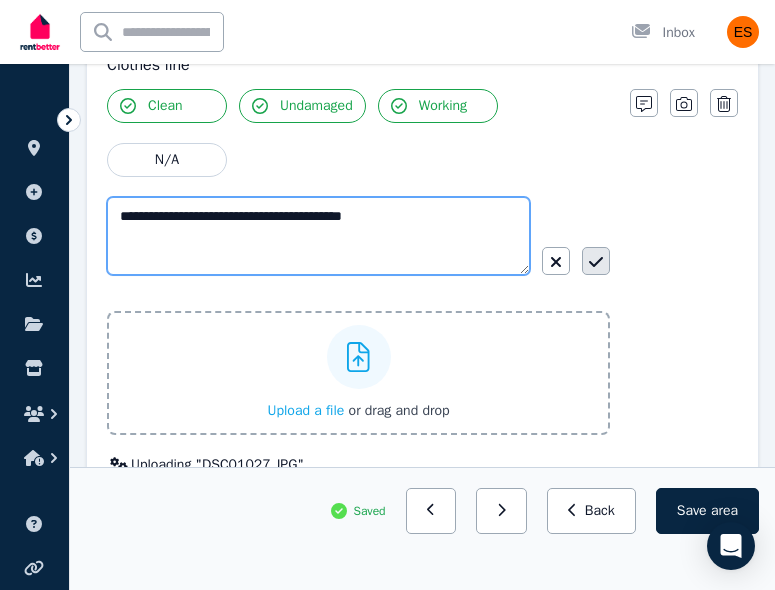 type on "**********" 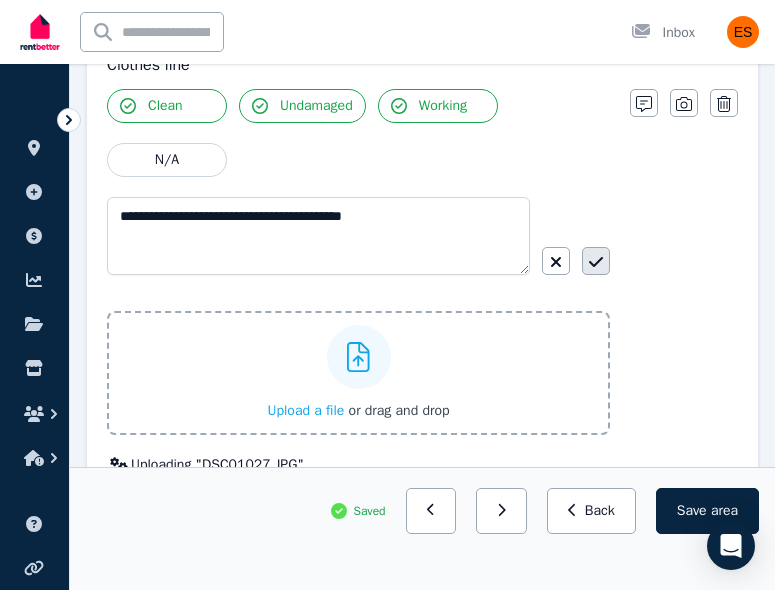 click at bounding box center [596, 261] 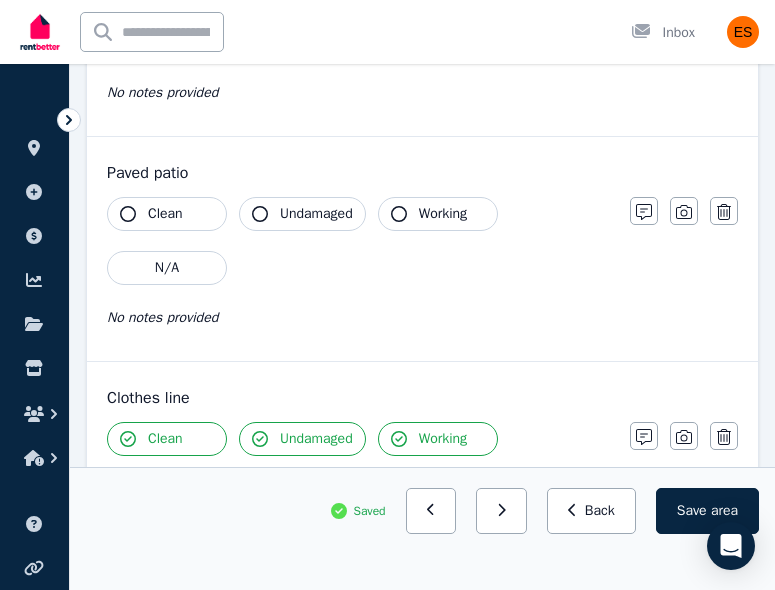 scroll, scrollTop: 392, scrollLeft: 0, axis: vertical 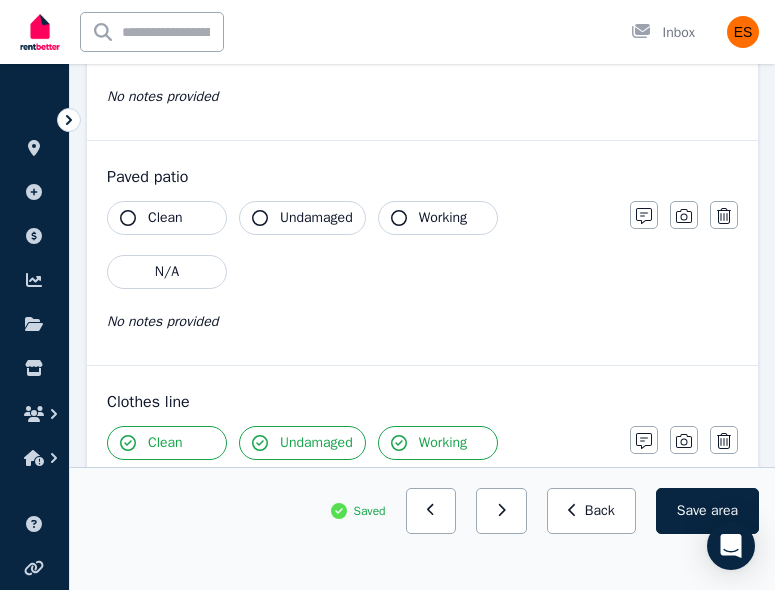 click on "Clean" at bounding box center [165, 218] 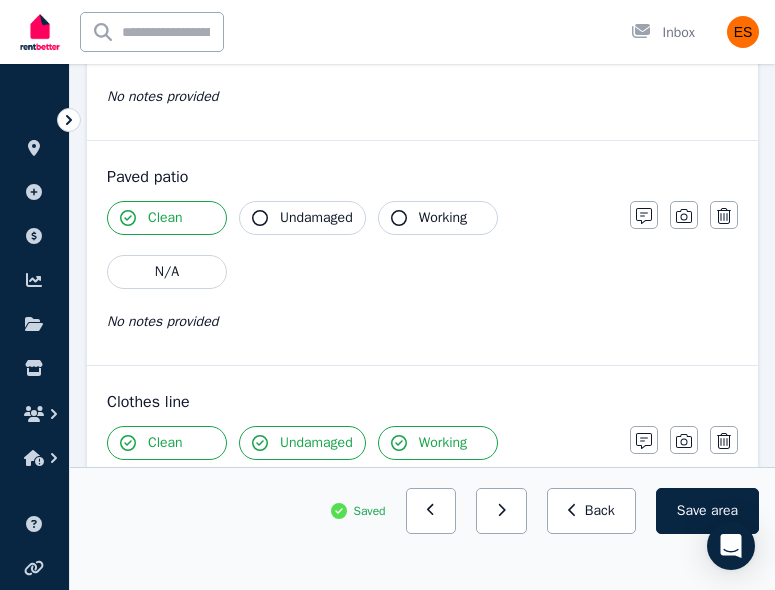 click on "Undamaged" at bounding box center (302, 218) 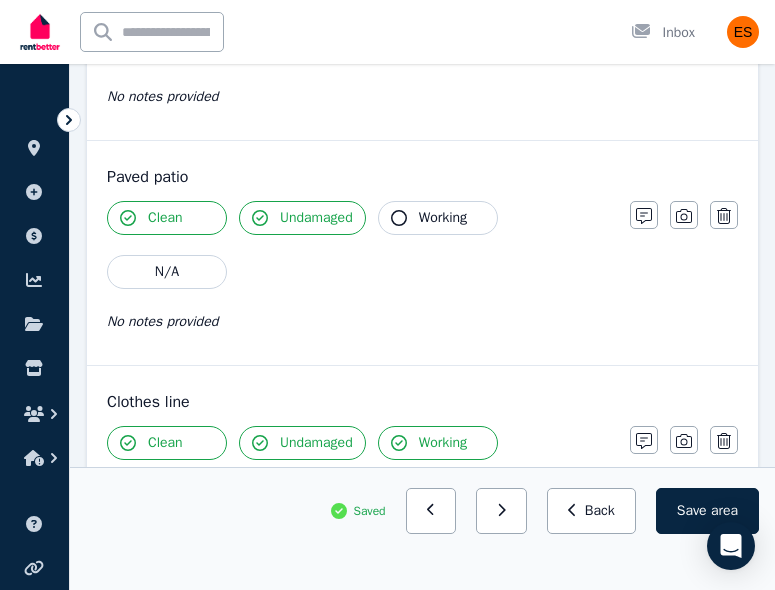 click on "Working" at bounding box center [443, 218] 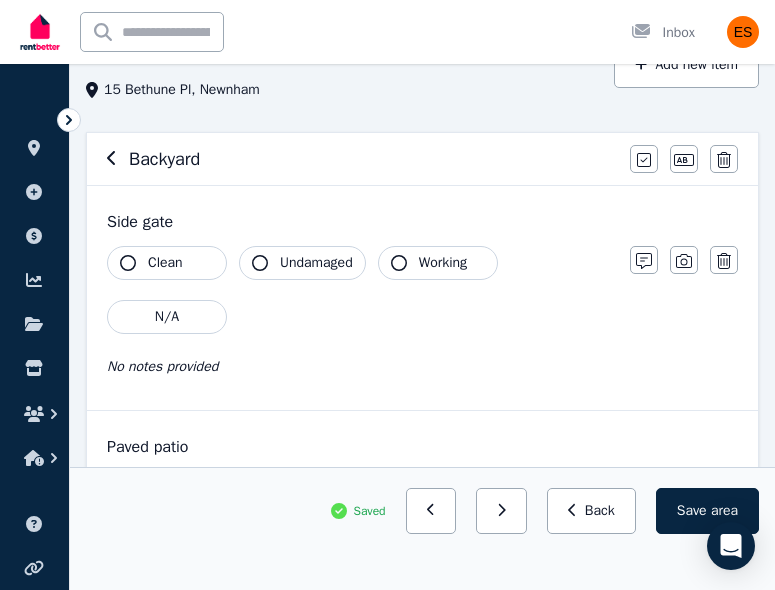 scroll, scrollTop: 93, scrollLeft: 0, axis: vertical 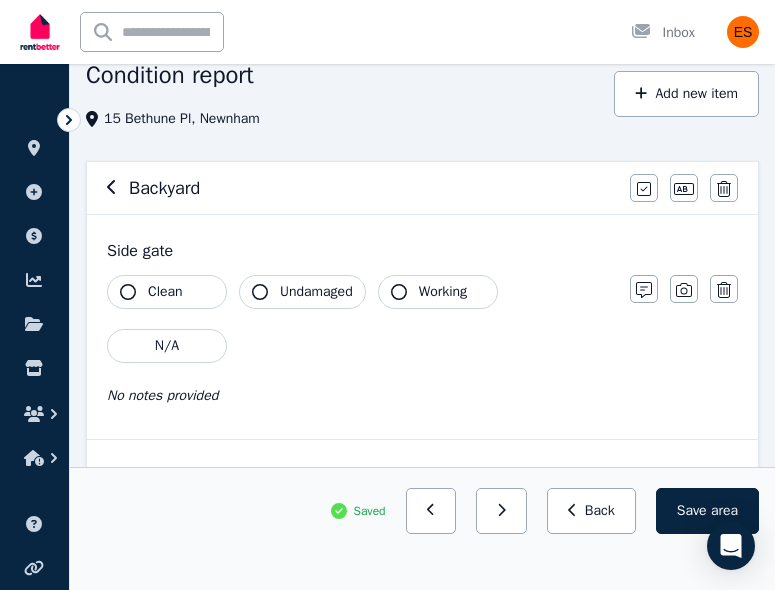 click on "Clean" at bounding box center (165, 292) 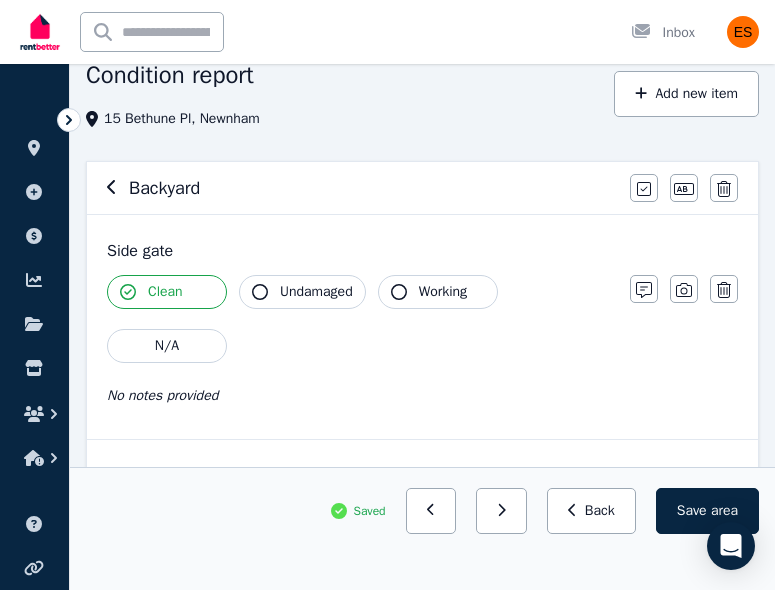 click on "Undamaged" at bounding box center [316, 292] 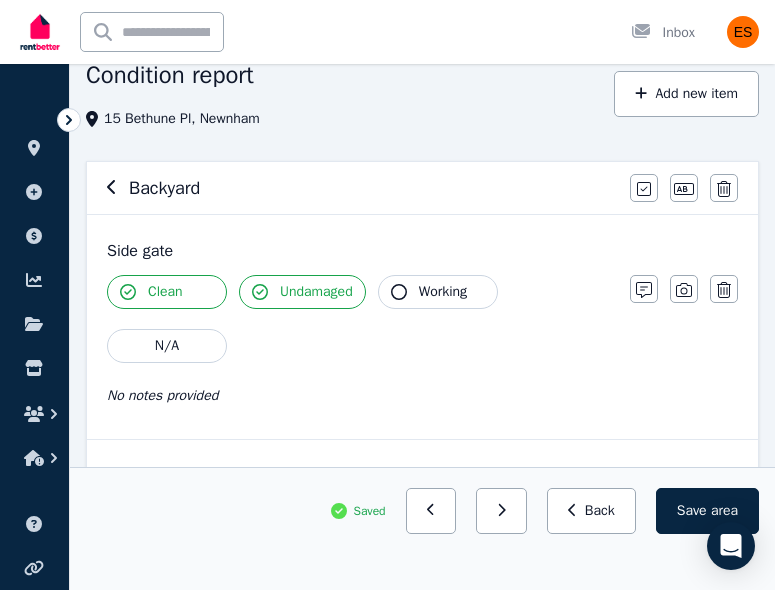click on "Working" at bounding box center (438, 292) 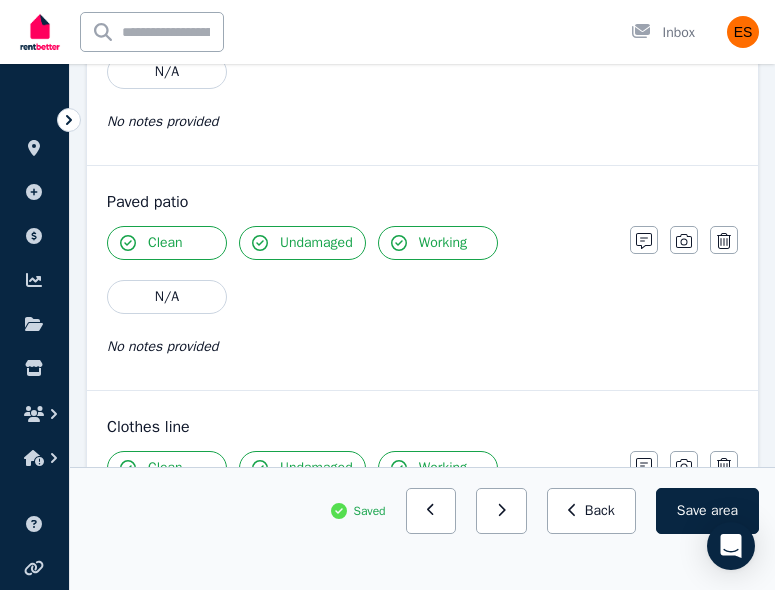 scroll, scrollTop: 386, scrollLeft: 0, axis: vertical 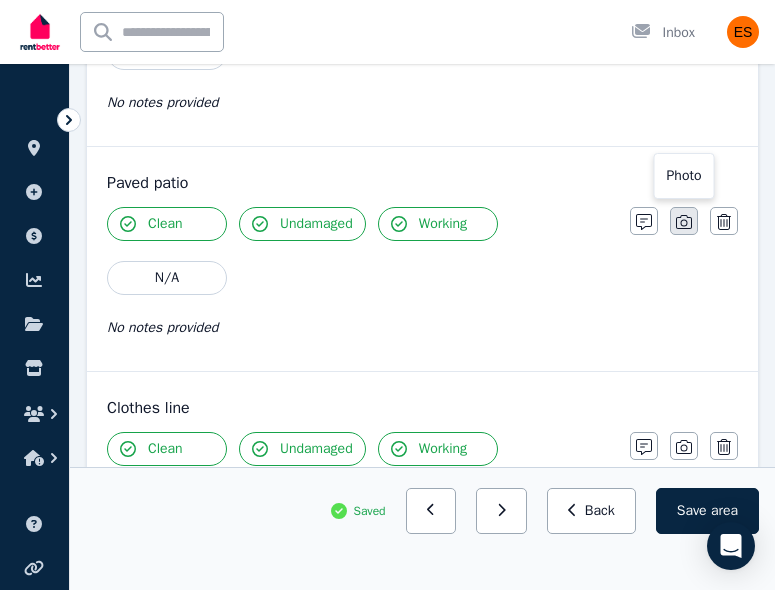 click 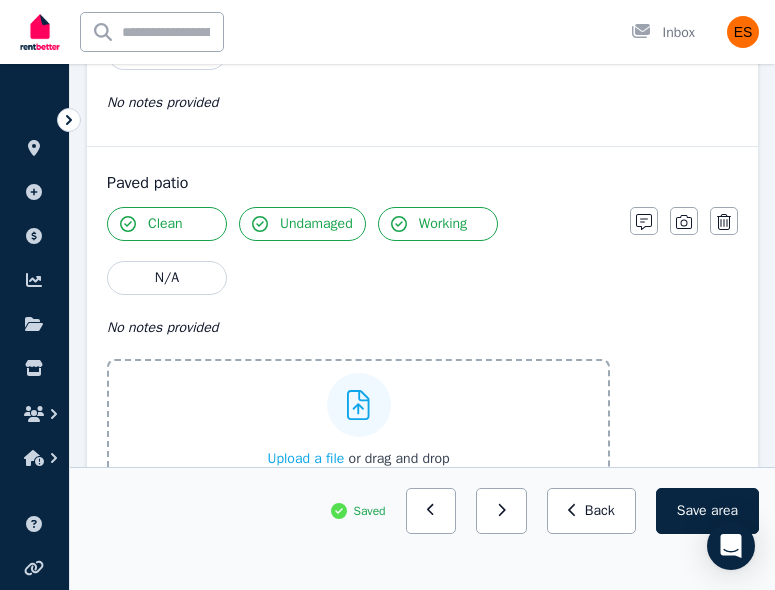 scroll, scrollTop: 410, scrollLeft: 0, axis: vertical 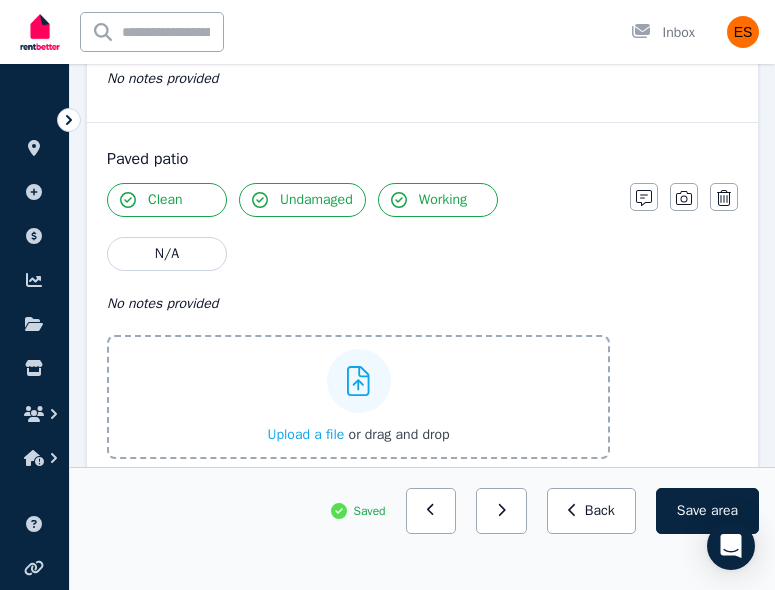 click on "Upload a file" at bounding box center (305, 434) 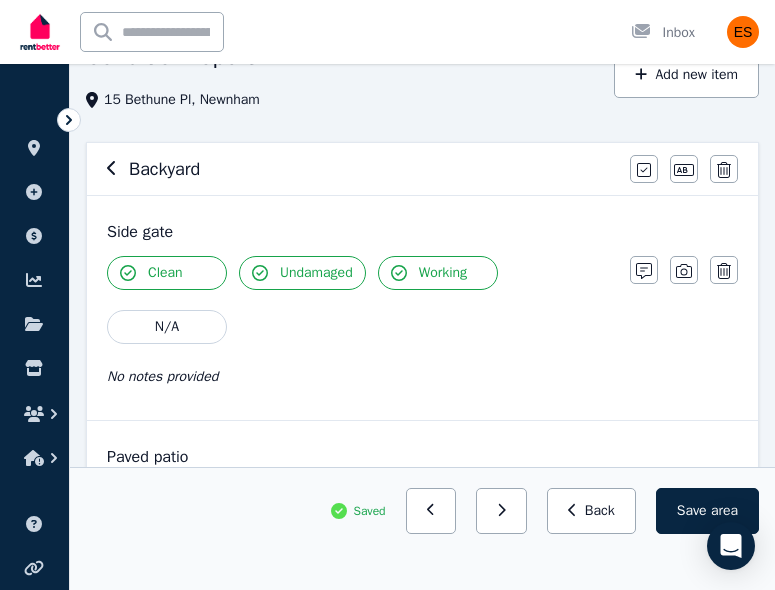 scroll, scrollTop: 115, scrollLeft: 0, axis: vertical 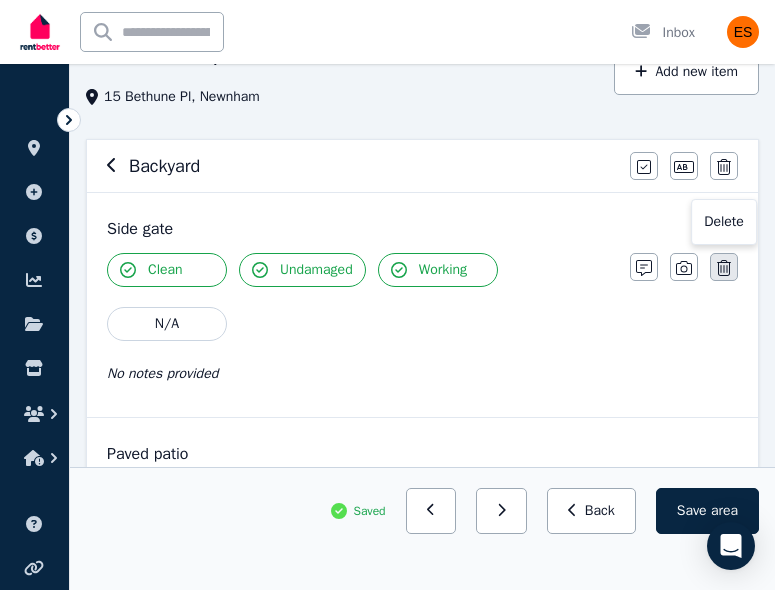 click 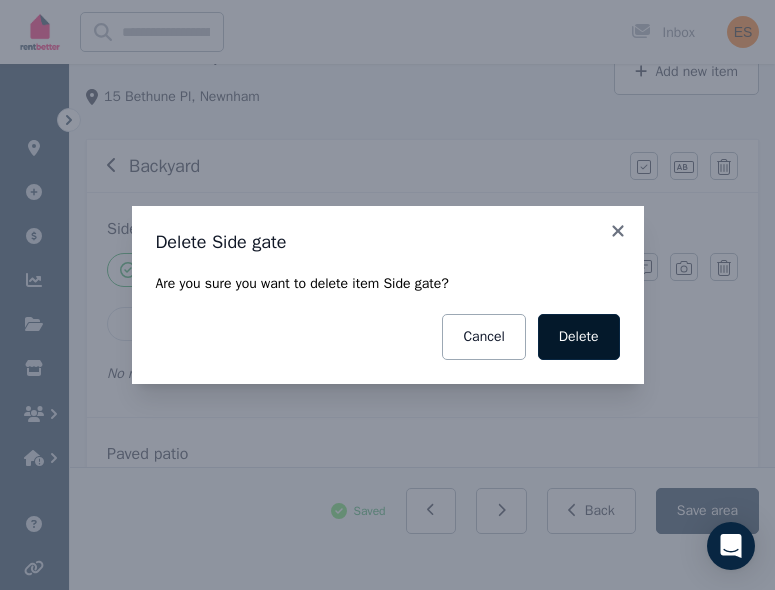 click on "Delete" at bounding box center [579, 337] 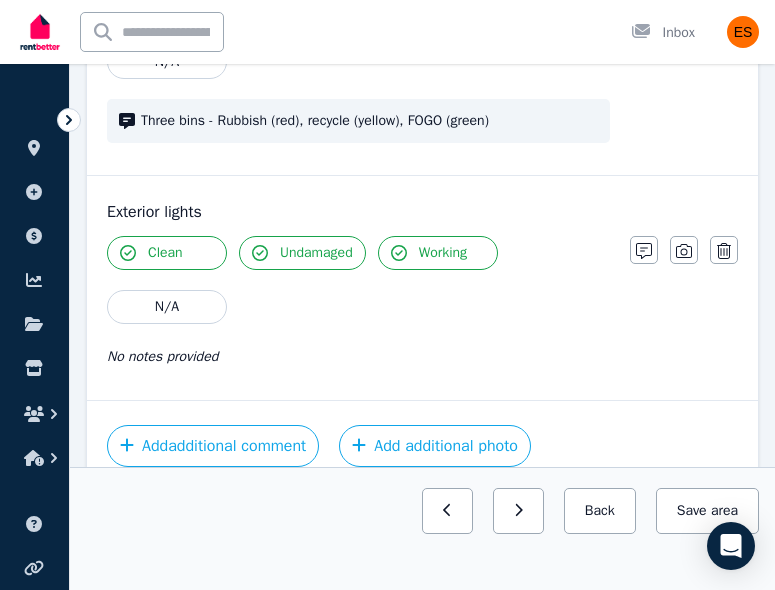 scroll, scrollTop: 2979, scrollLeft: 0, axis: vertical 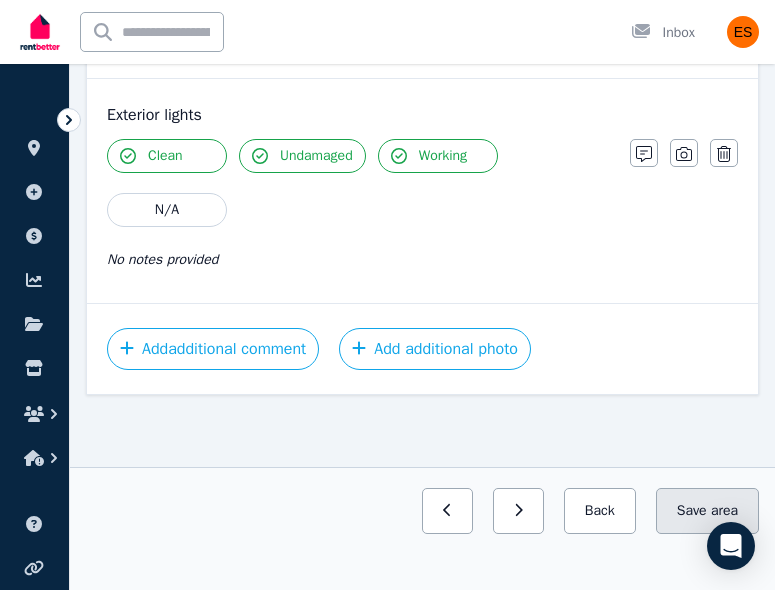 click on "Save   area" at bounding box center [707, 511] 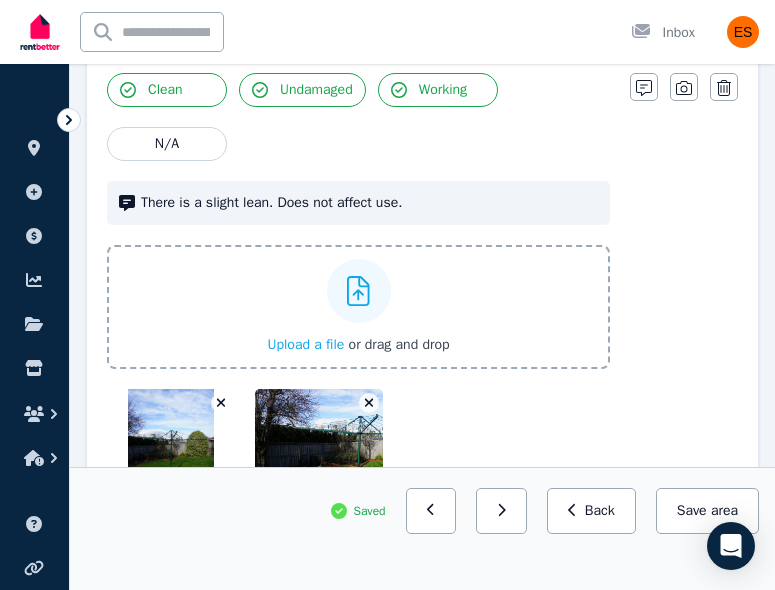 scroll, scrollTop: 0, scrollLeft: 0, axis: both 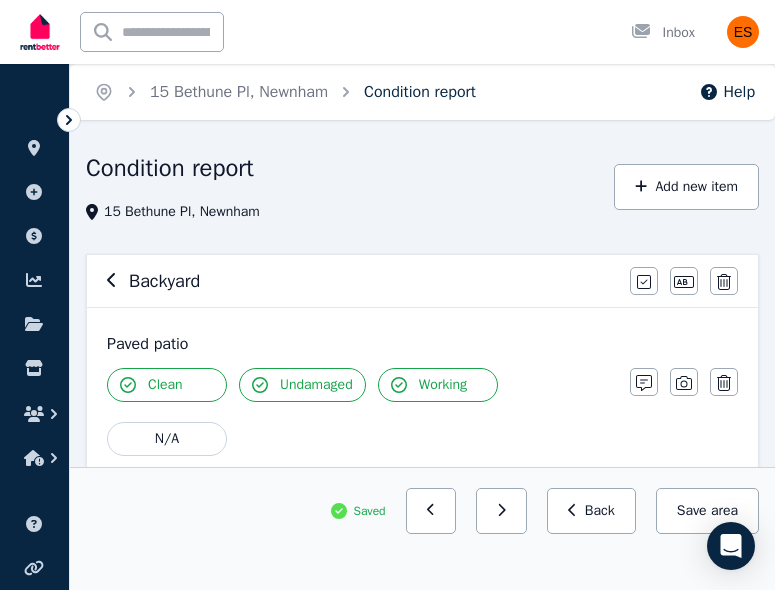 click on "Condition report" at bounding box center (420, 92) 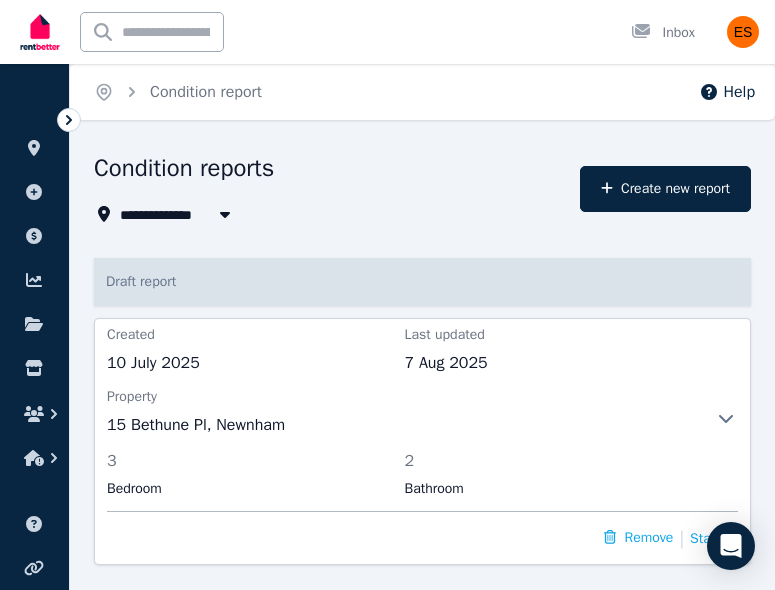 scroll, scrollTop: 47, scrollLeft: 0, axis: vertical 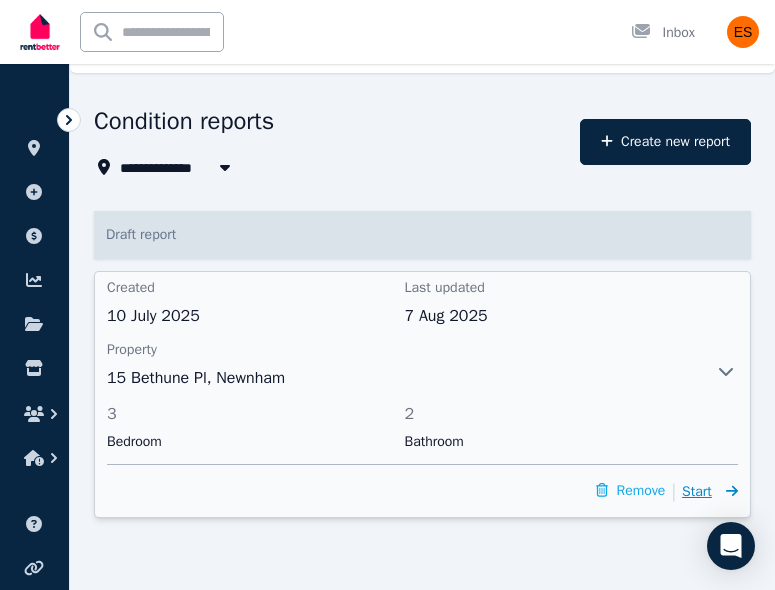 click on "Start" at bounding box center [710, 491] 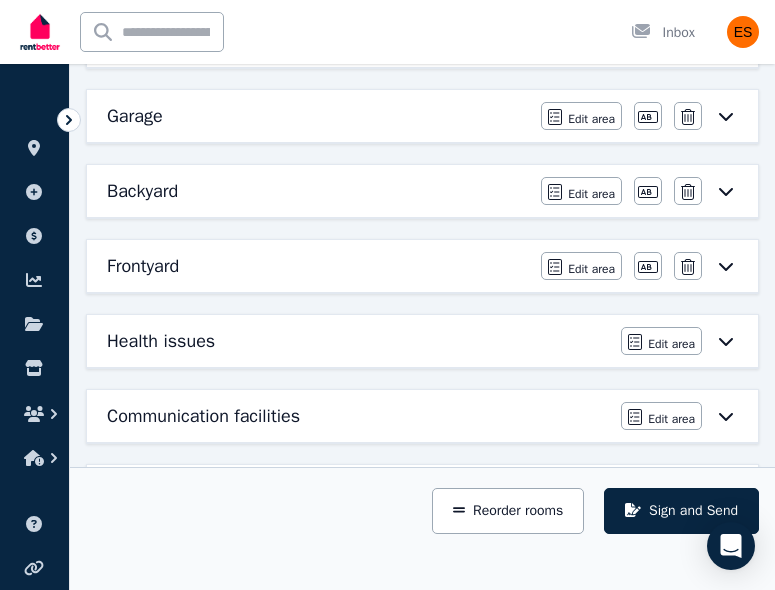 scroll, scrollTop: 1002, scrollLeft: 0, axis: vertical 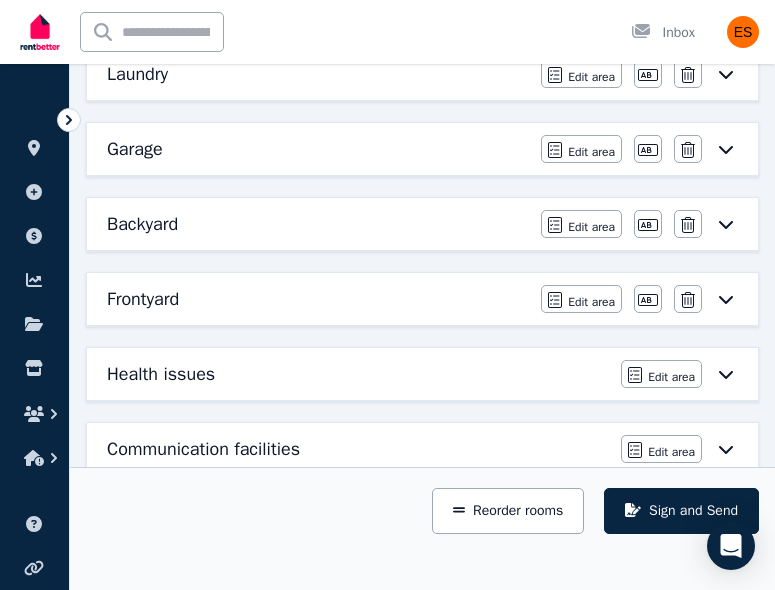 click 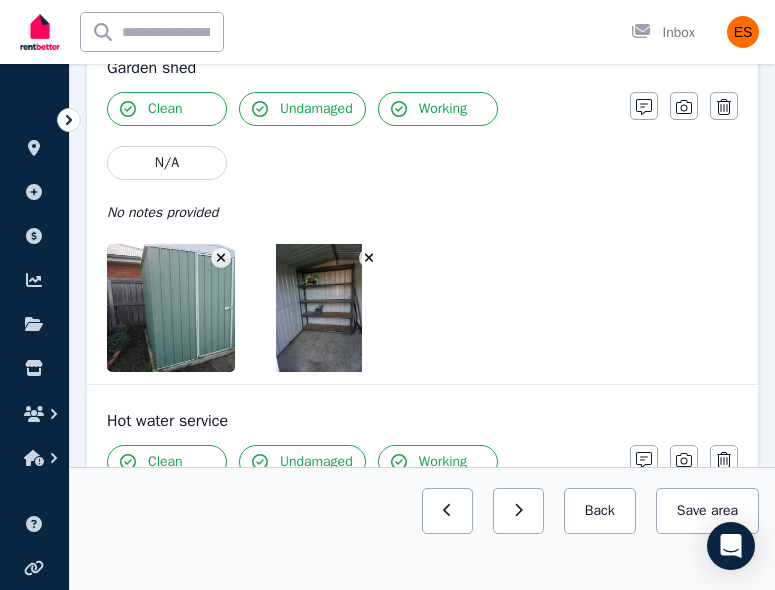 scroll, scrollTop: 0, scrollLeft: 0, axis: both 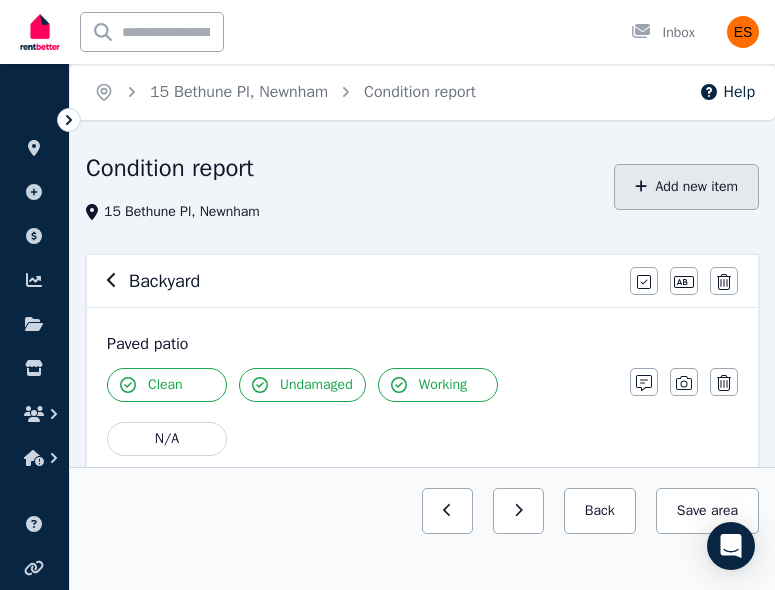 click on "Add new item" at bounding box center [686, 187] 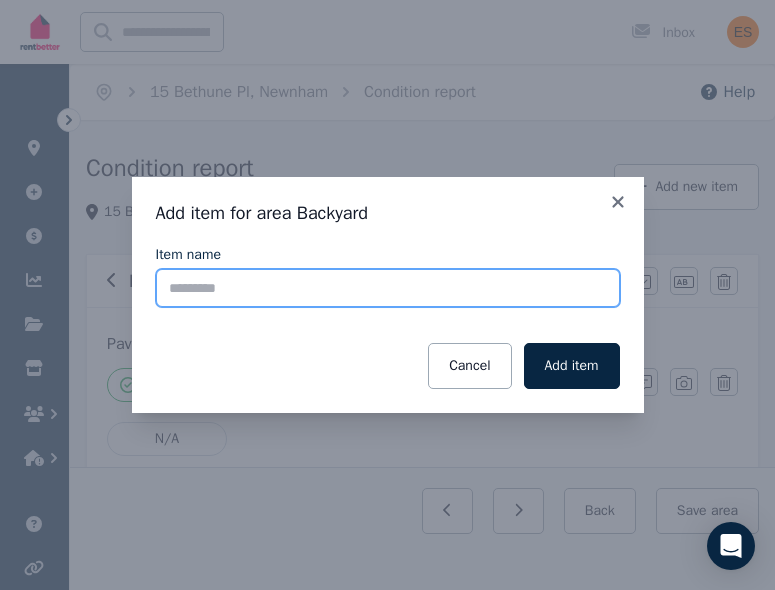 click on "Item name" at bounding box center (388, 288) 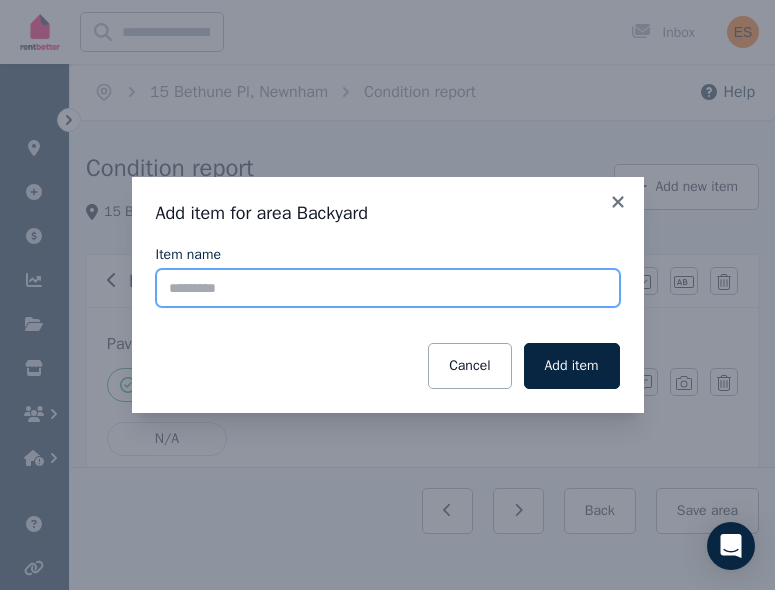 type on "**********" 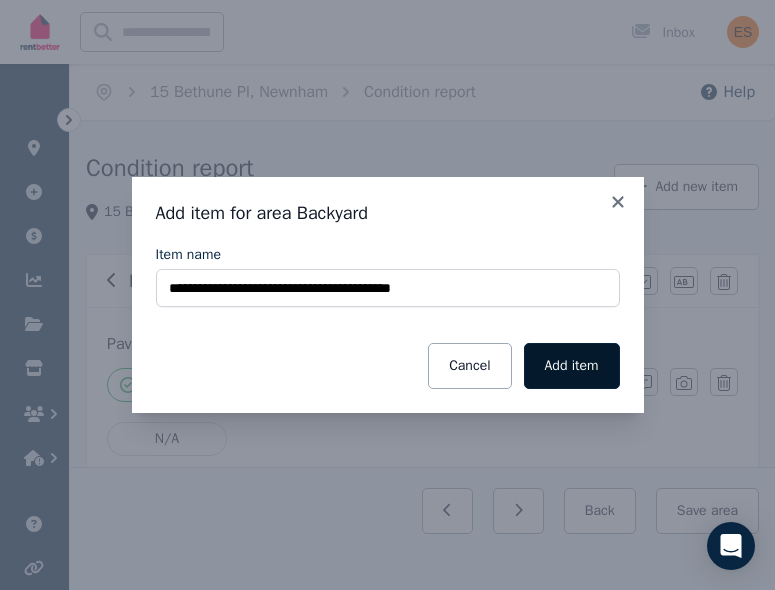 click on "Add item" at bounding box center (572, 366) 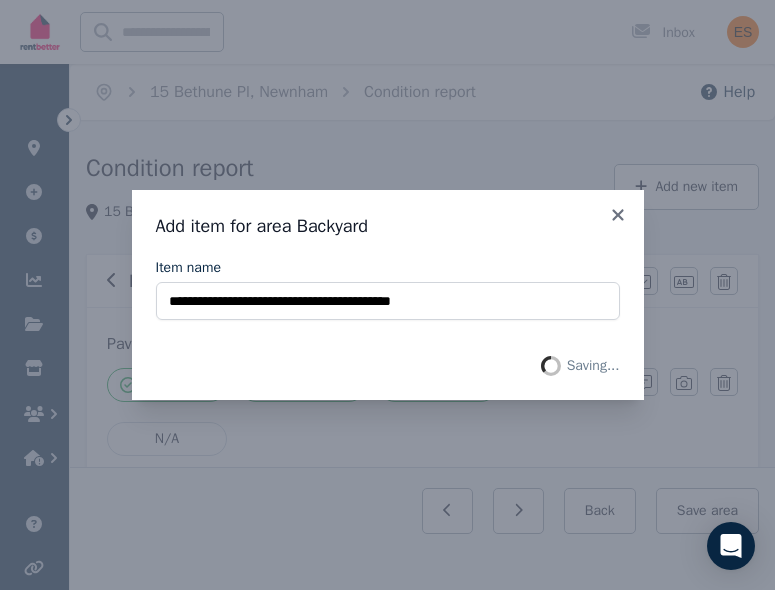 click on "Saving..." at bounding box center [388, 366] 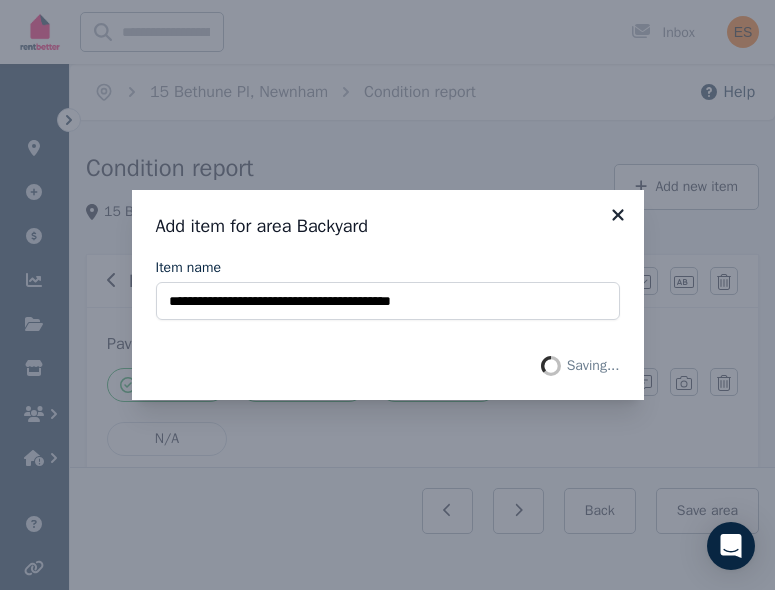 click 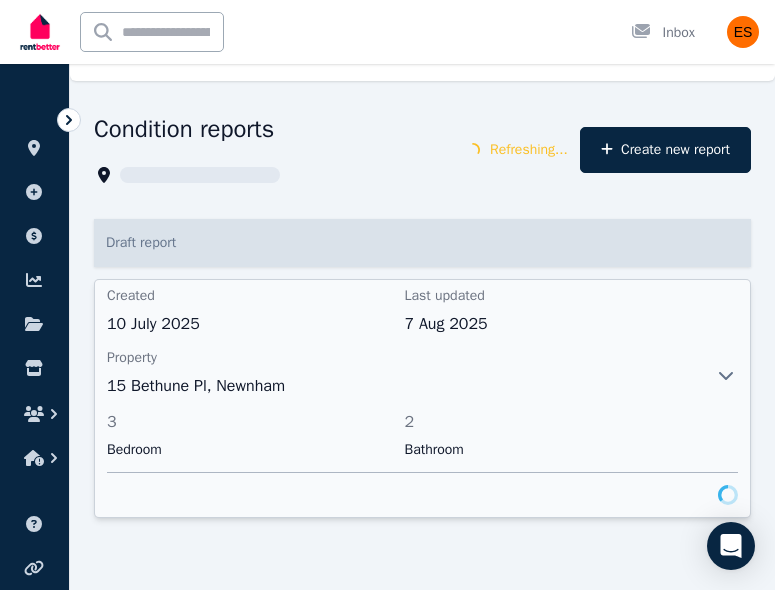 click at bounding box center (726, 399) 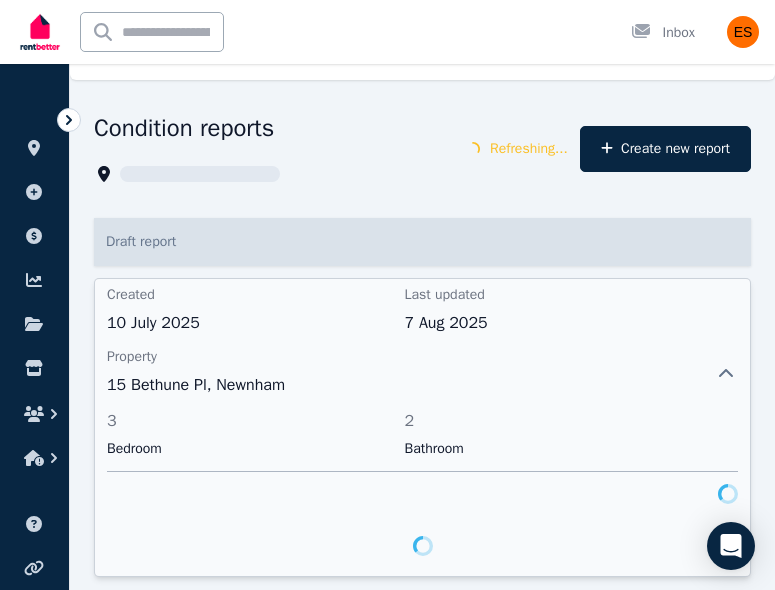 scroll, scrollTop: 99, scrollLeft: 0, axis: vertical 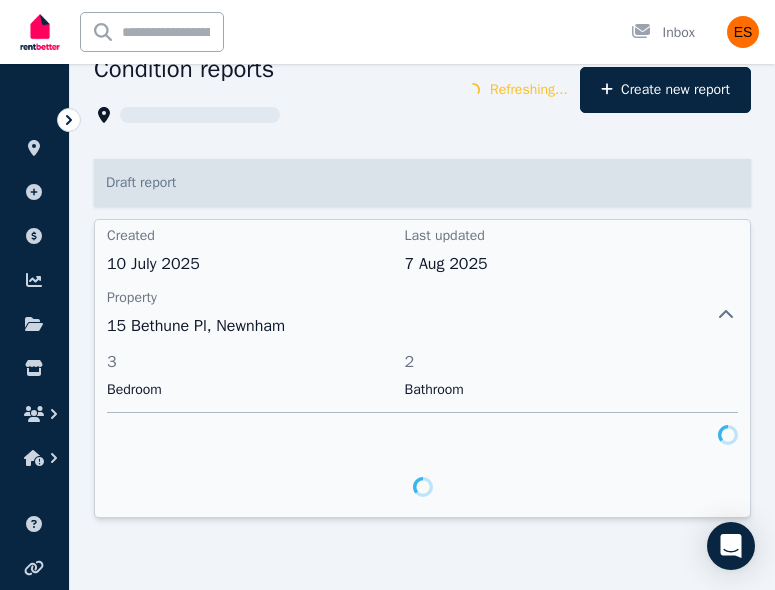 click at bounding box center (726, 339) 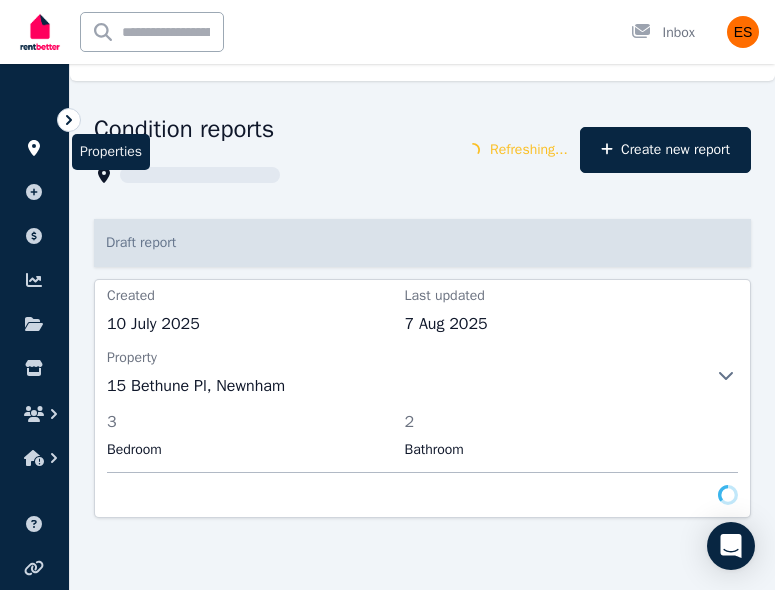 click 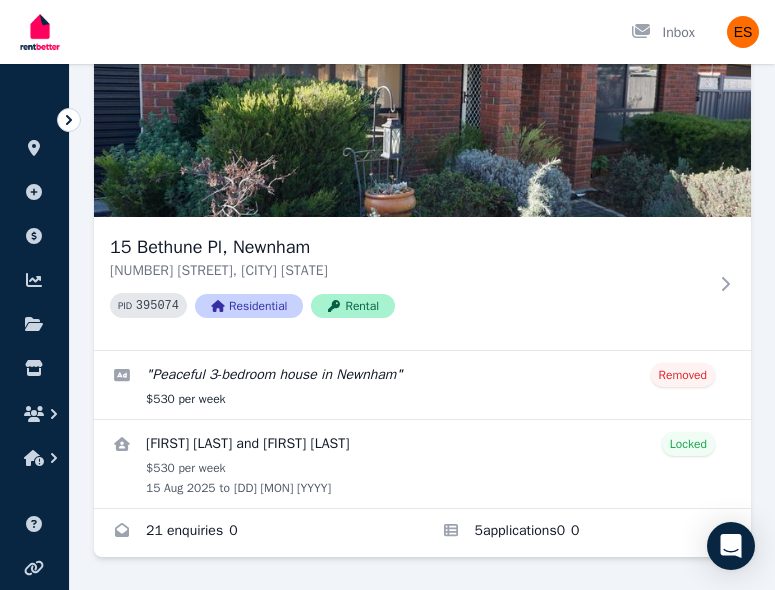 scroll, scrollTop: 1133, scrollLeft: 0, axis: vertical 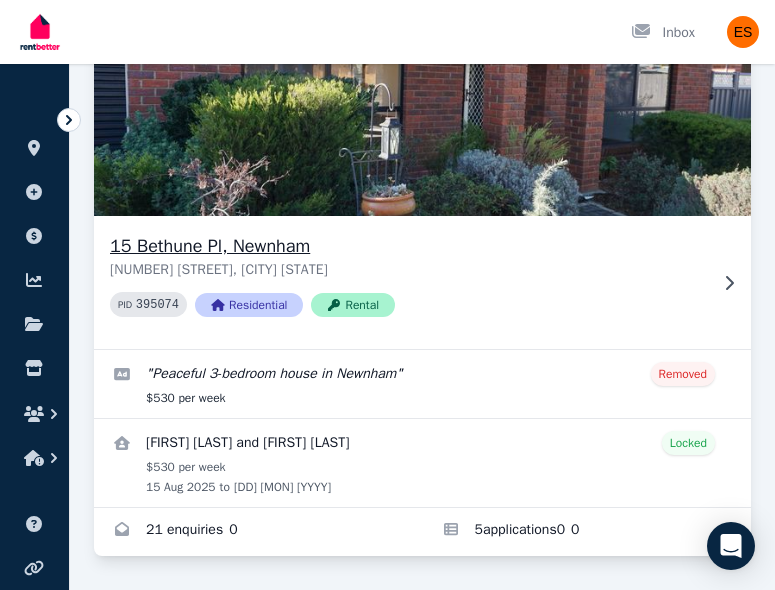 click on "[NUMBER] [STREET], [CITY] [STATE] [POSTAL_CODE]" at bounding box center [408, 270] 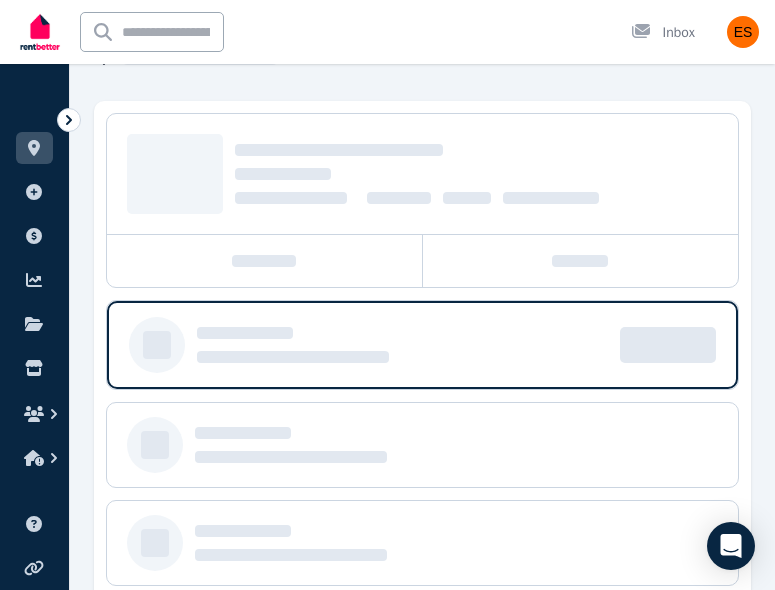 scroll, scrollTop: 195, scrollLeft: 0, axis: vertical 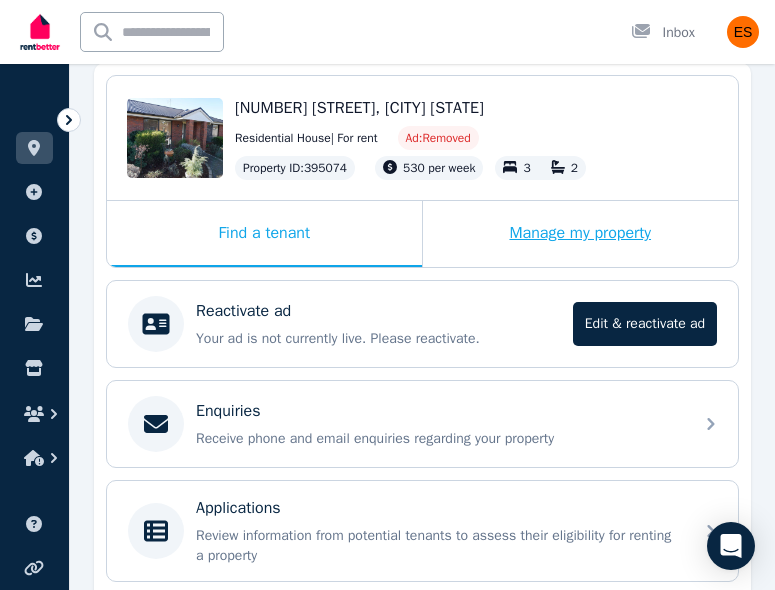 click on "Manage my property" at bounding box center (581, 234) 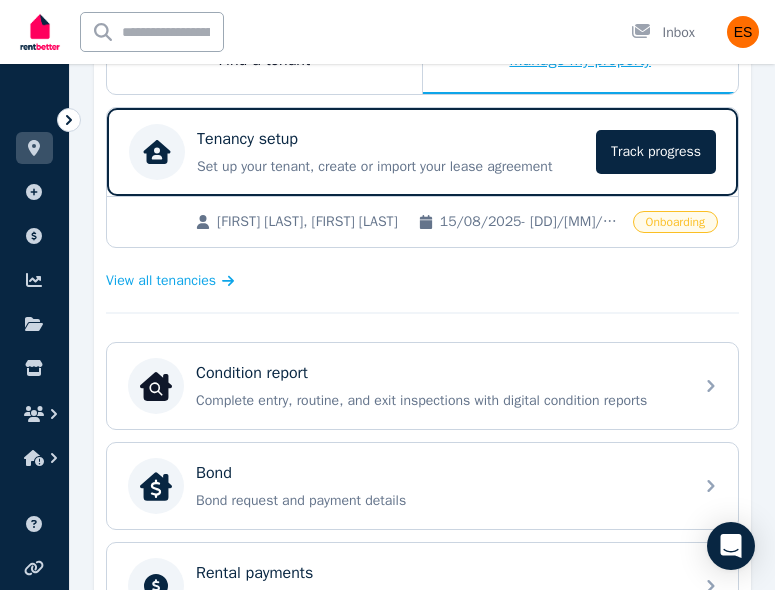 scroll, scrollTop: 376, scrollLeft: 0, axis: vertical 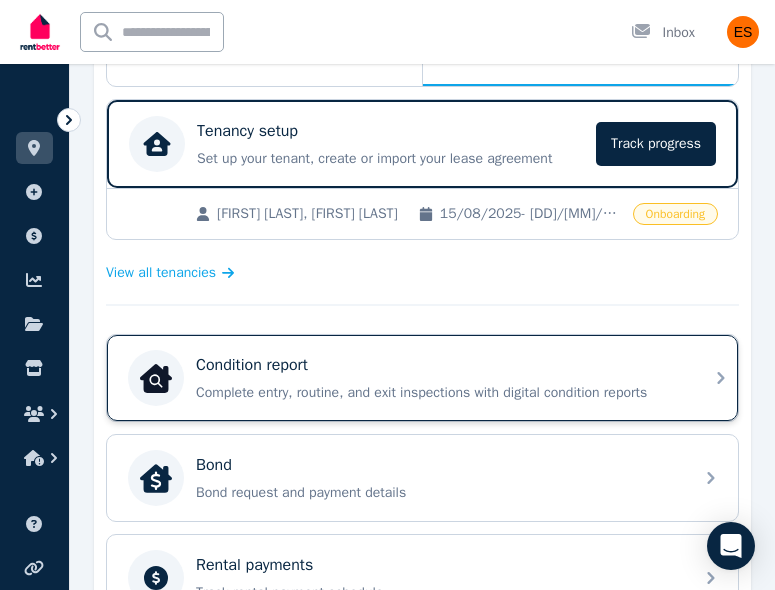 click on "Complete entry, routine, and exit inspections with digital condition reports" at bounding box center (438, 393) 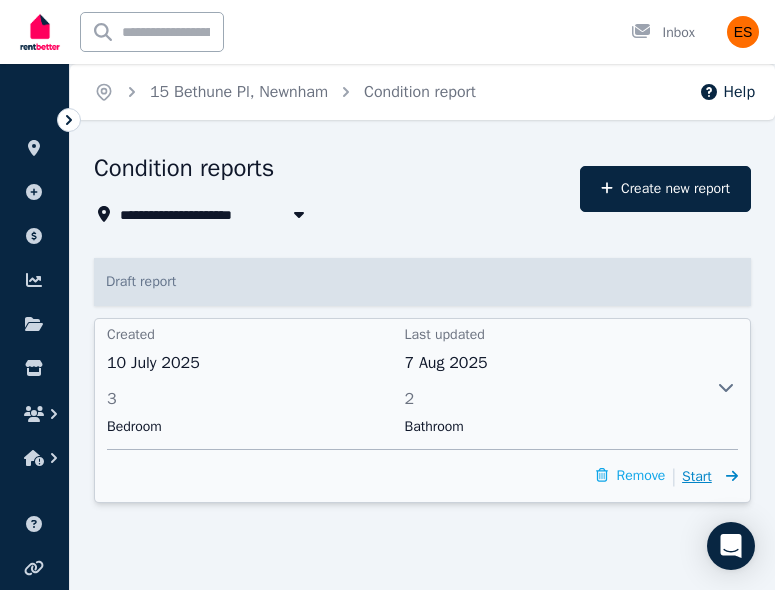 click on "Start" at bounding box center (710, 476) 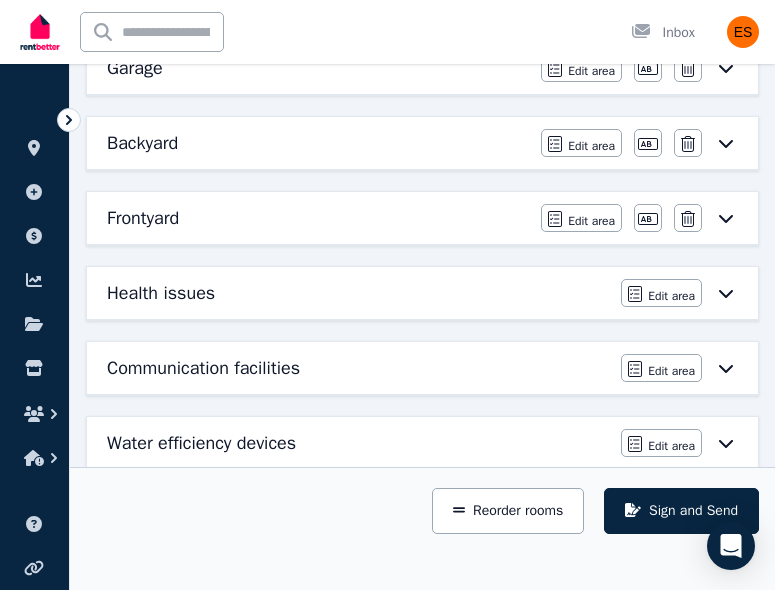 scroll, scrollTop: 1081, scrollLeft: 0, axis: vertical 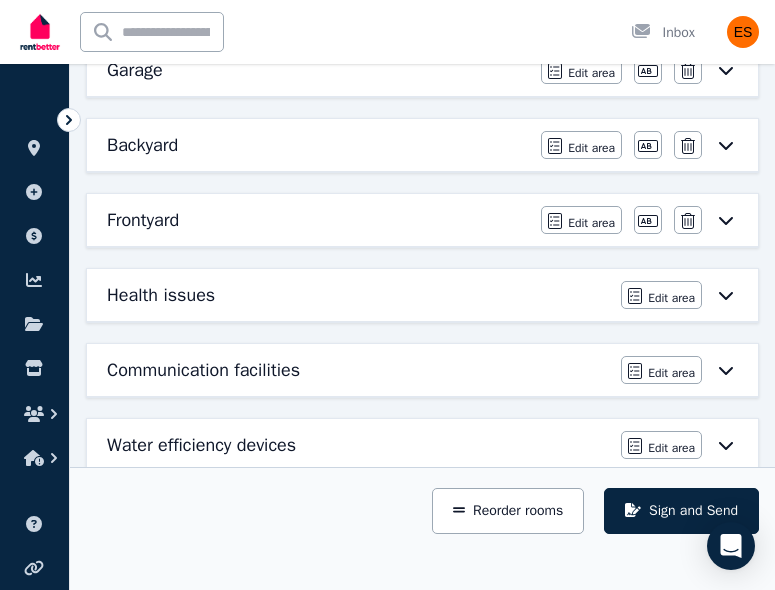 click 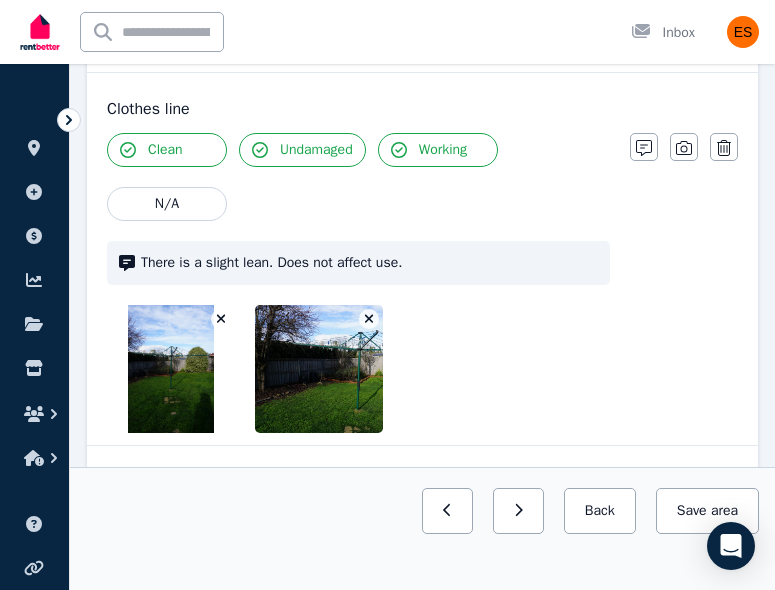 scroll, scrollTop: 0, scrollLeft: 0, axis: both 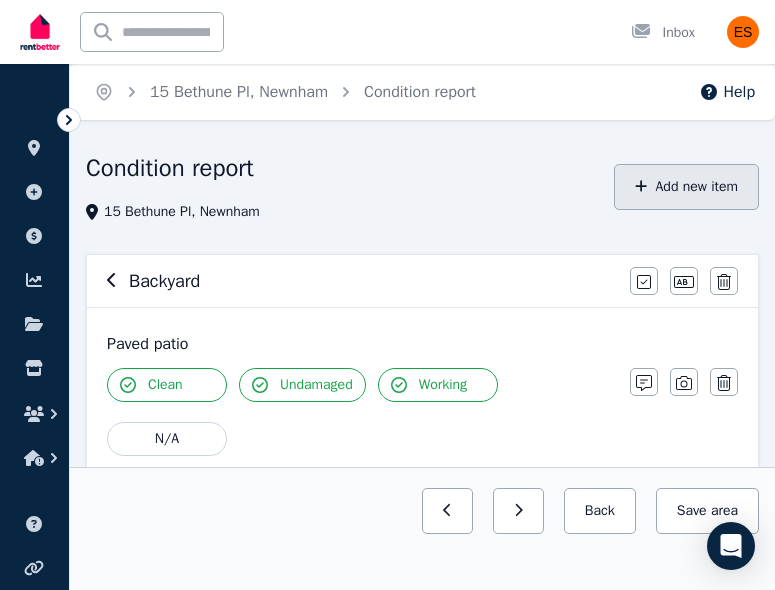 click on "Add new item" at bounding box center (686, 187) 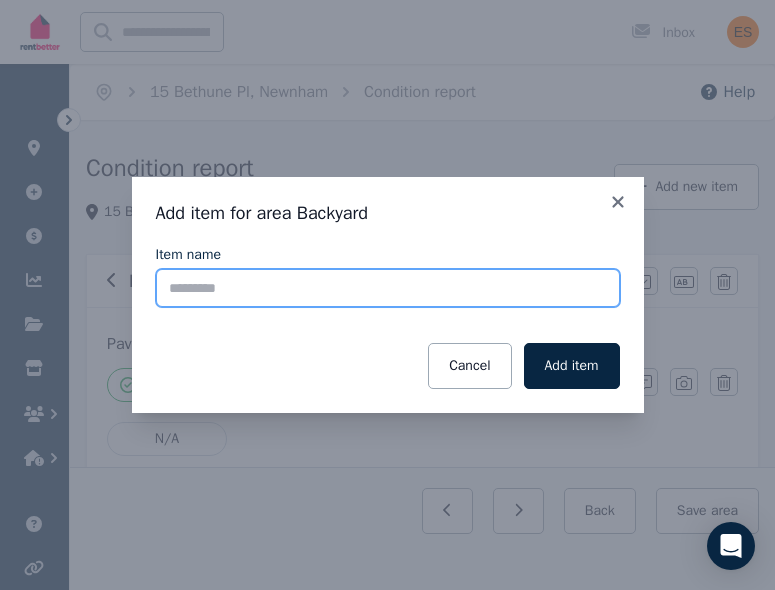click on "Item name" at bounding box center [388, 288] 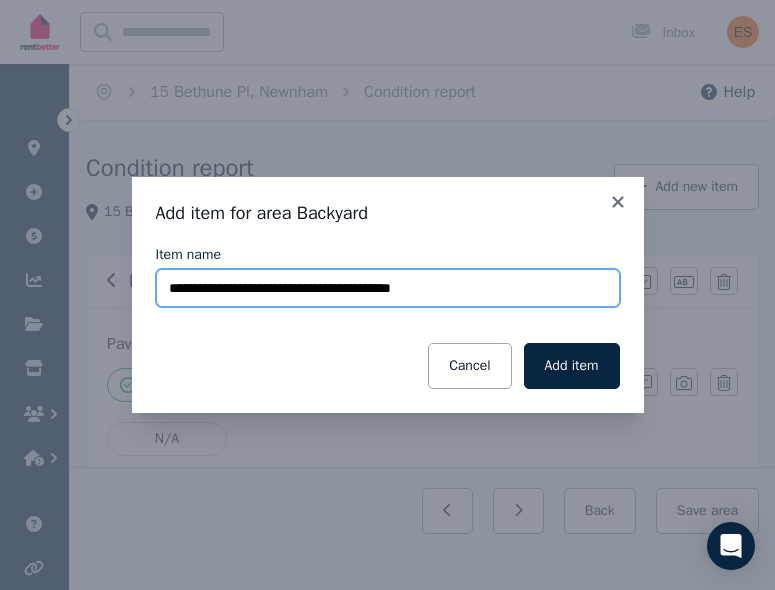 drag, startPoint x: 357, startPoint y: 289, endPoint x: 156, endPoint y: 297, distance: 201.15913 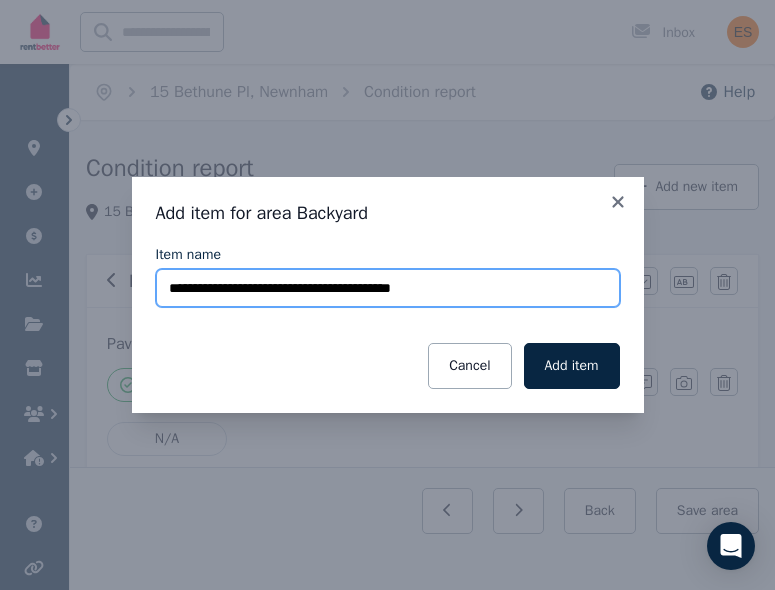 click on "**********" at bounding box center [388, 288] 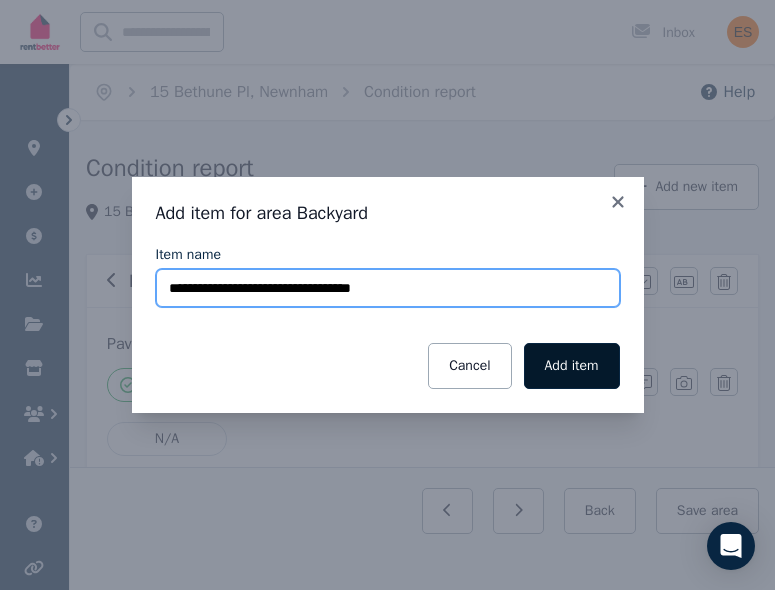 type on "**********" 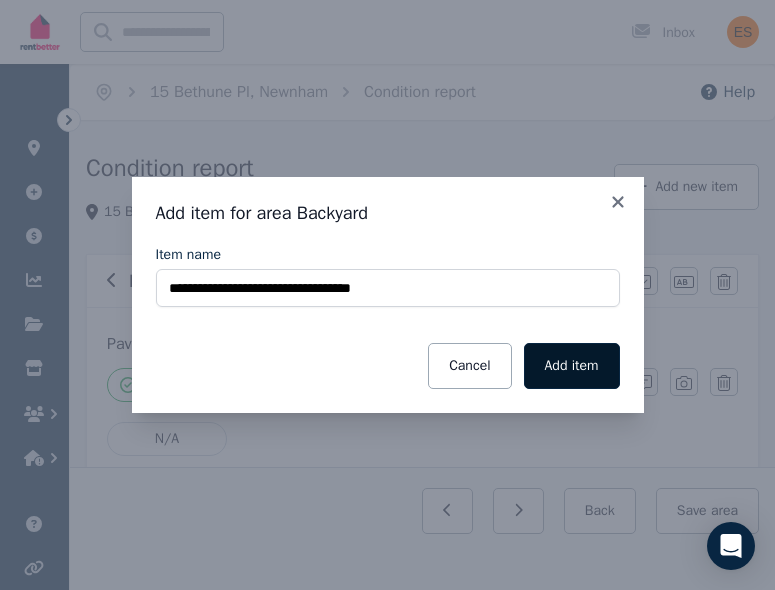 click on "Add item" at bounding box center [572, 366] 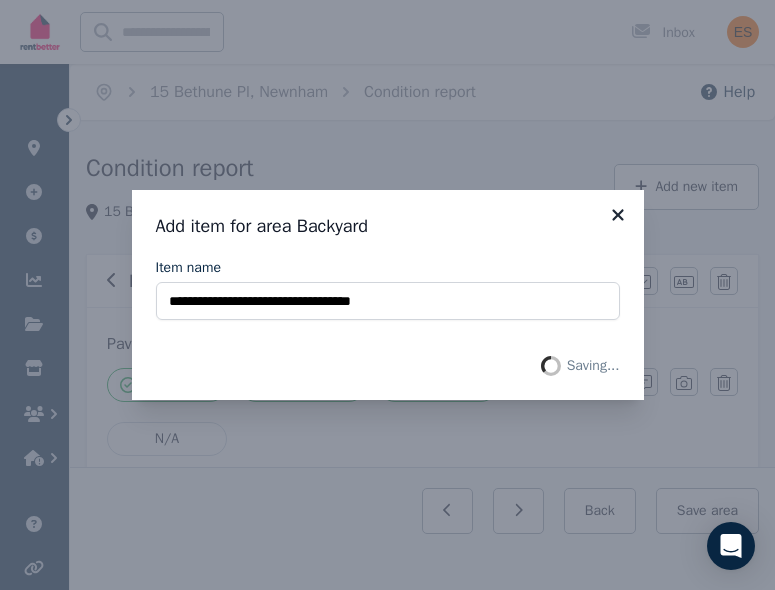 click 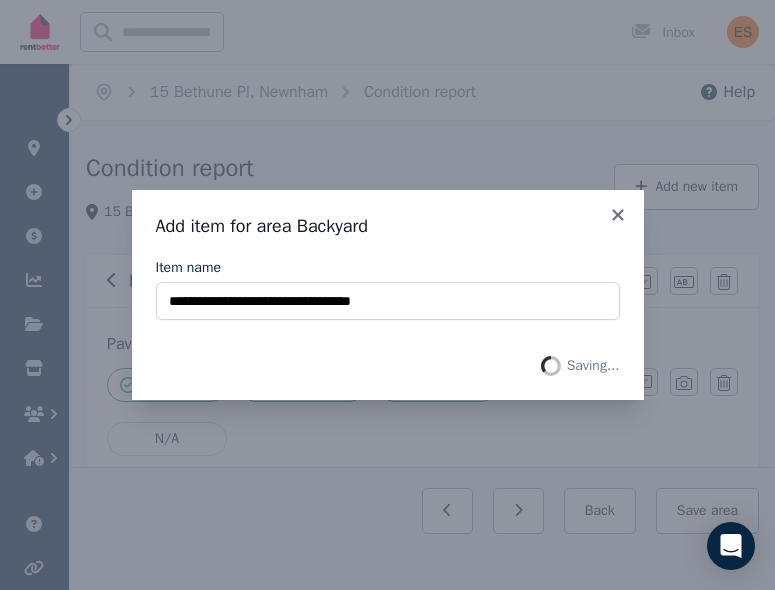 click on "**********" at bounding box center [387, 295] 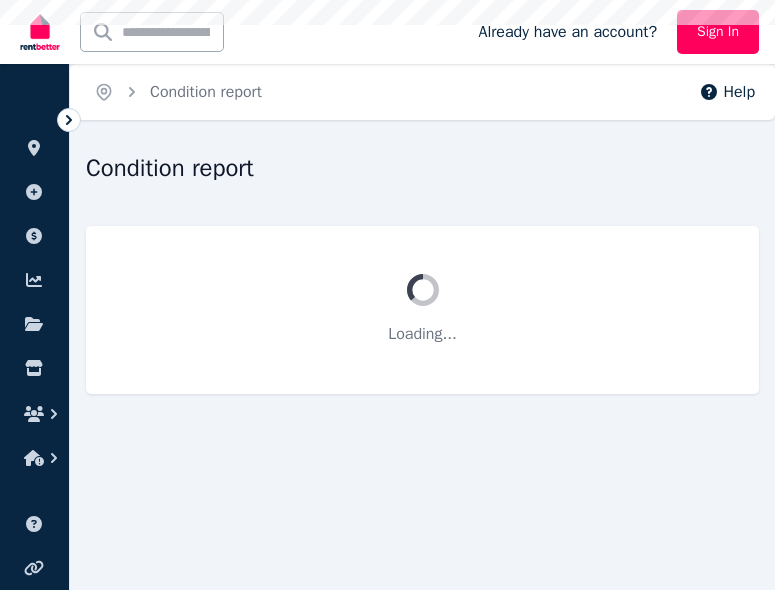 scroll, scrollTop: 0, scrollLeft: 0, axis: both 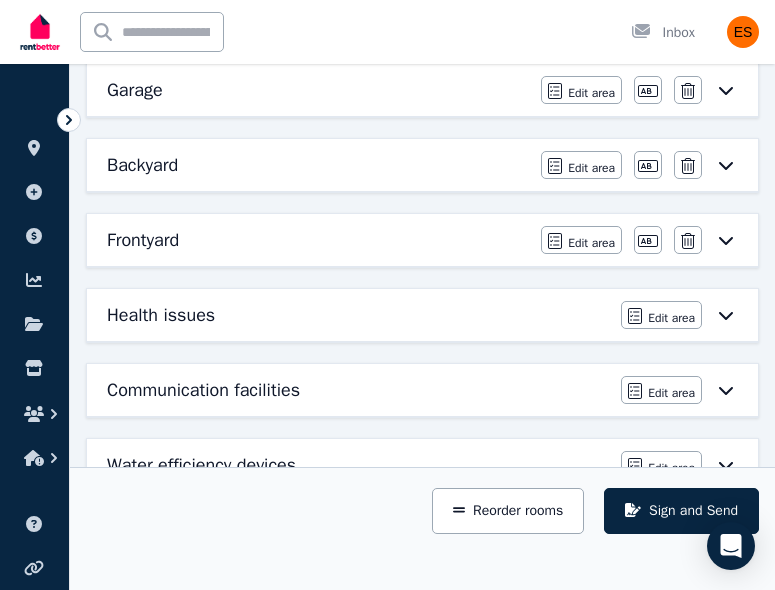 click 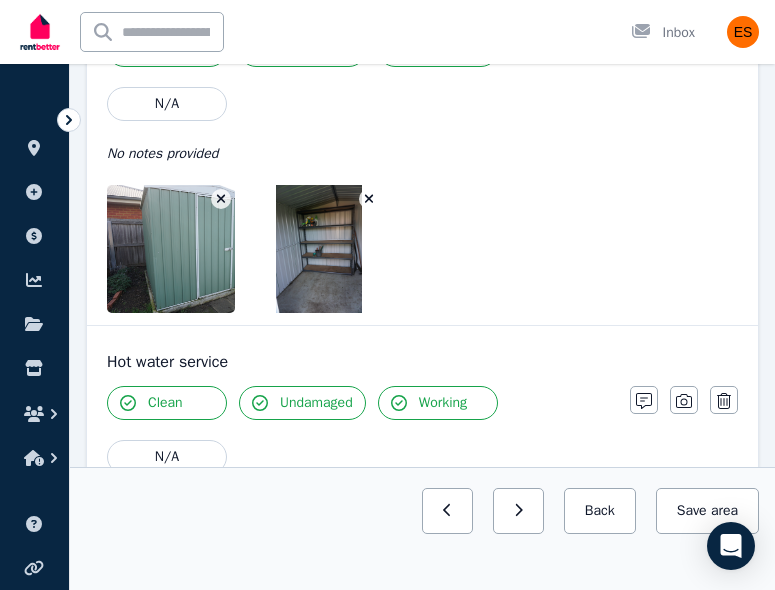 scroll, scrollTop: 0, scrollLeft: 0, axis: both 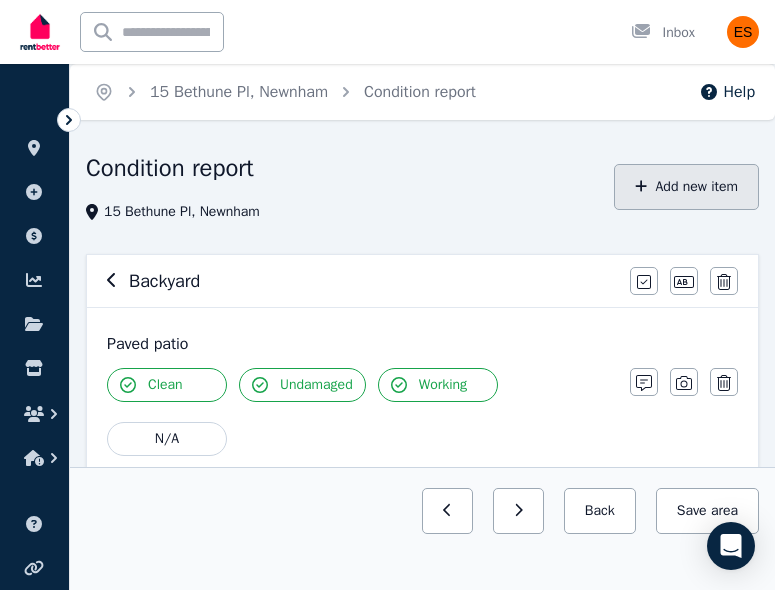 click on "Add new item" at bounding box center [686, 187] 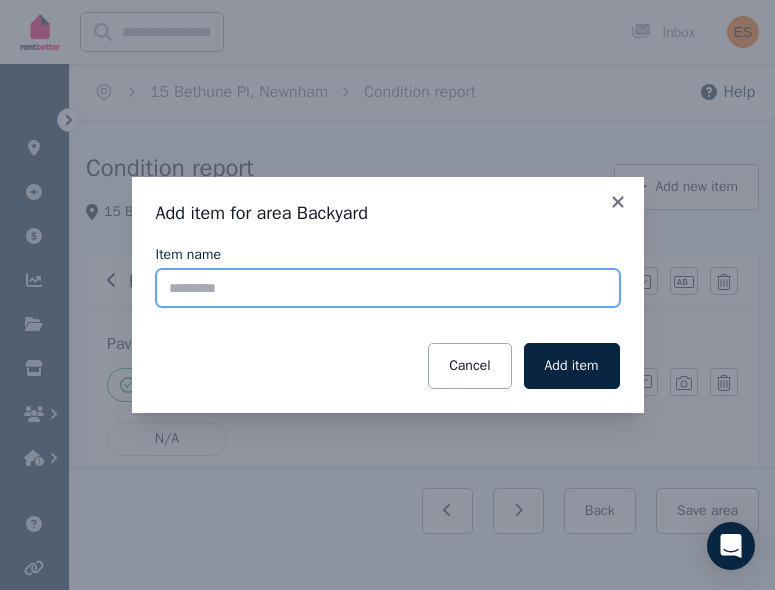 click on "Item name" at bounding box center (388, 288) 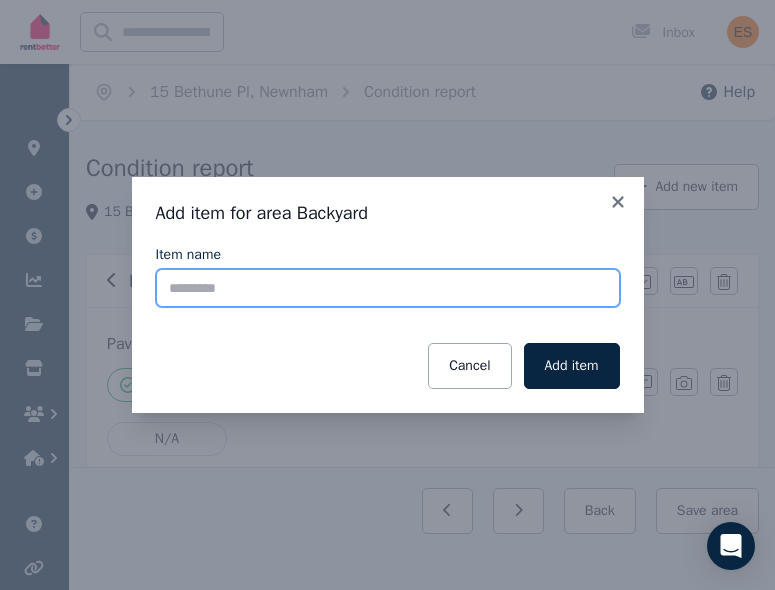 type on "**********" 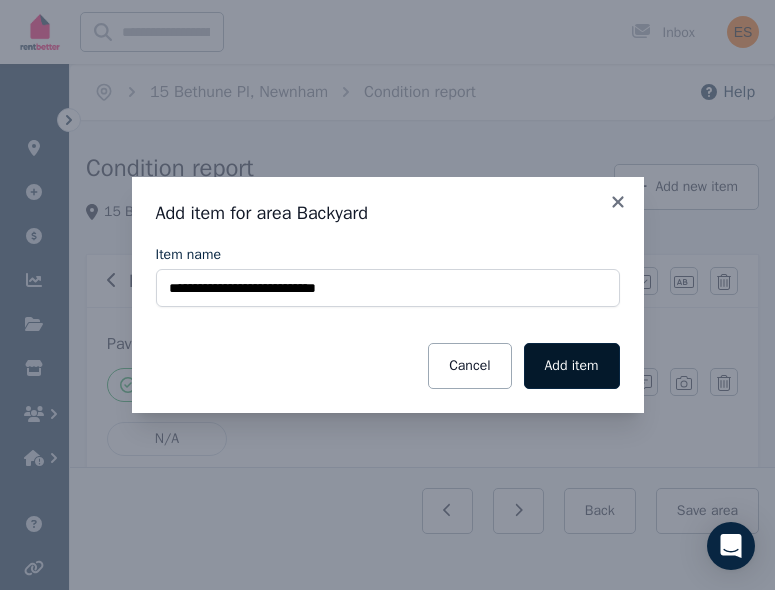 click on "Add item" at bounding box center [572, 366] 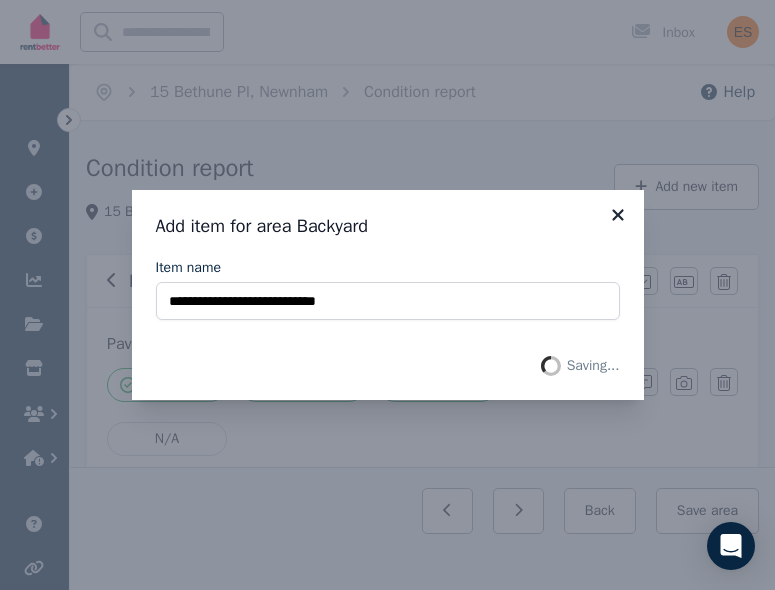 click 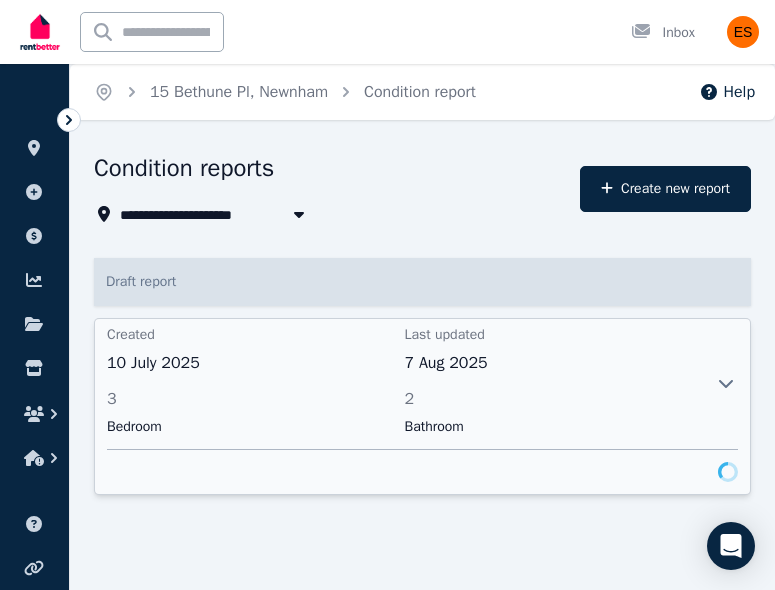 click at bounding box center (726, 407) 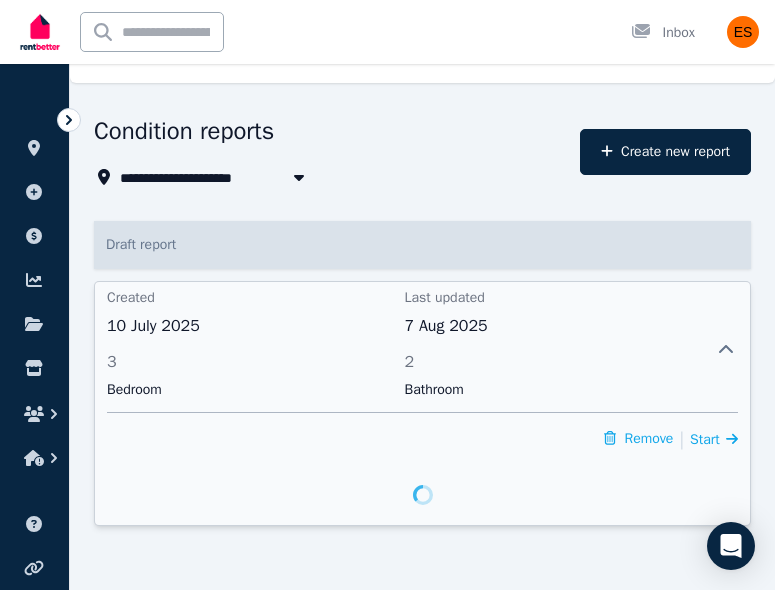scroll, scrollTop: 38, scrollLeft: 0, axis: vertical 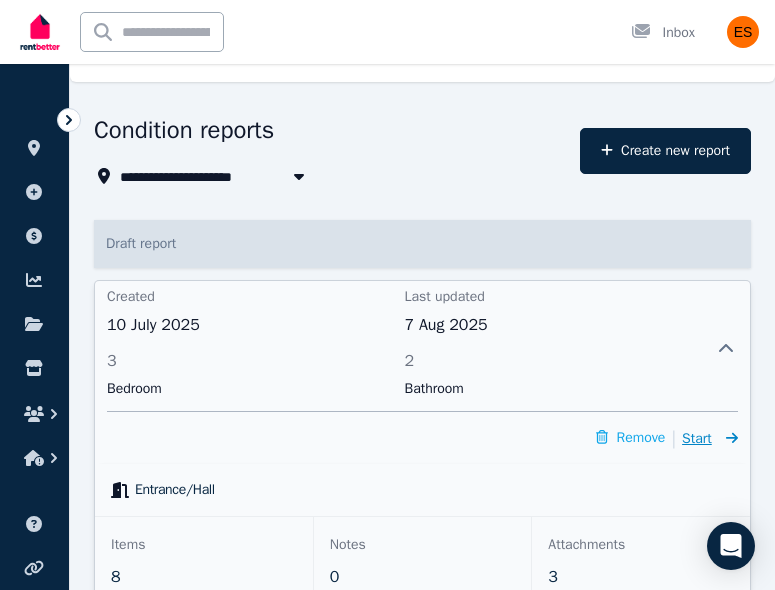 click on "Start" at bounding box center [710, 438] 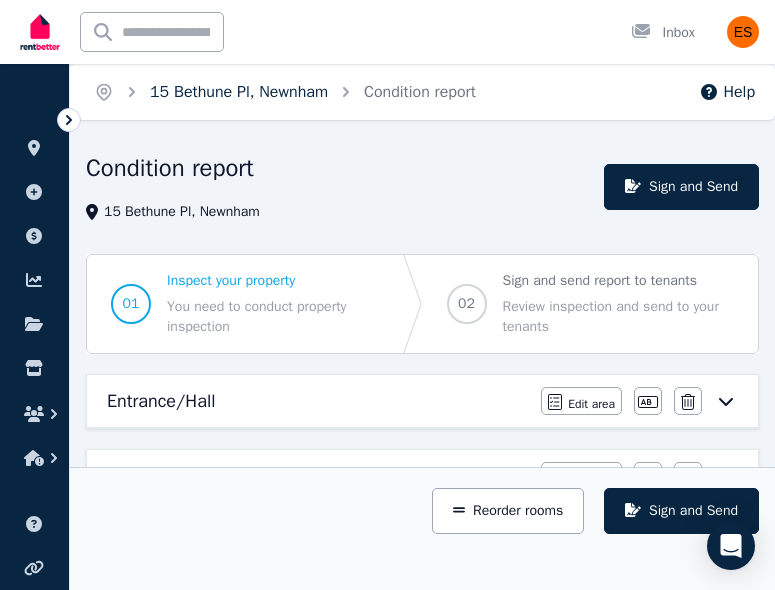 click on "15 Bethune Pl, Newnham" at bounding box center [239, 92] 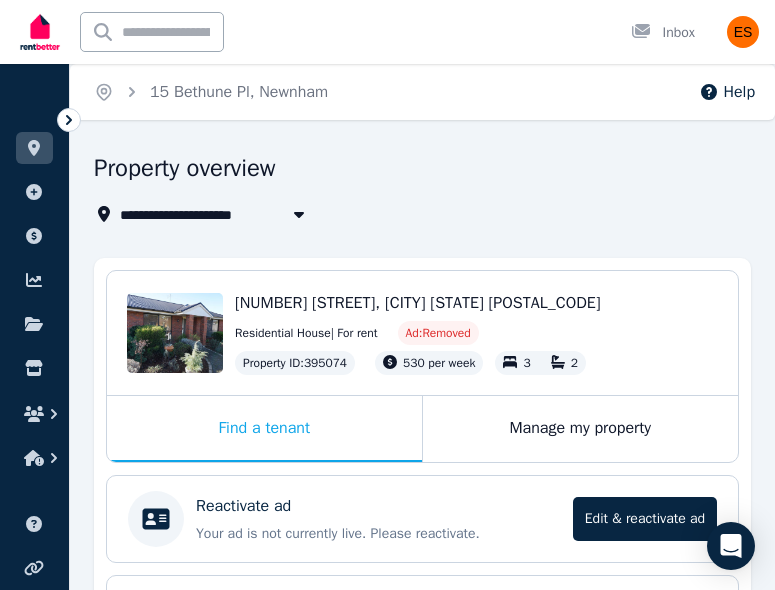 scroll, scrollTop: 76, scrollLeft: 0, axis: vertical 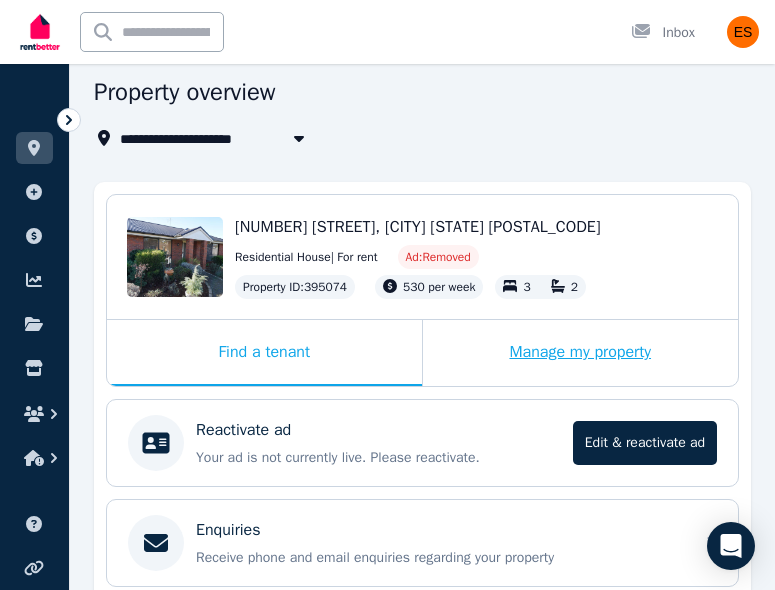 click on "Manage my property" at bounding box center [581, 353] 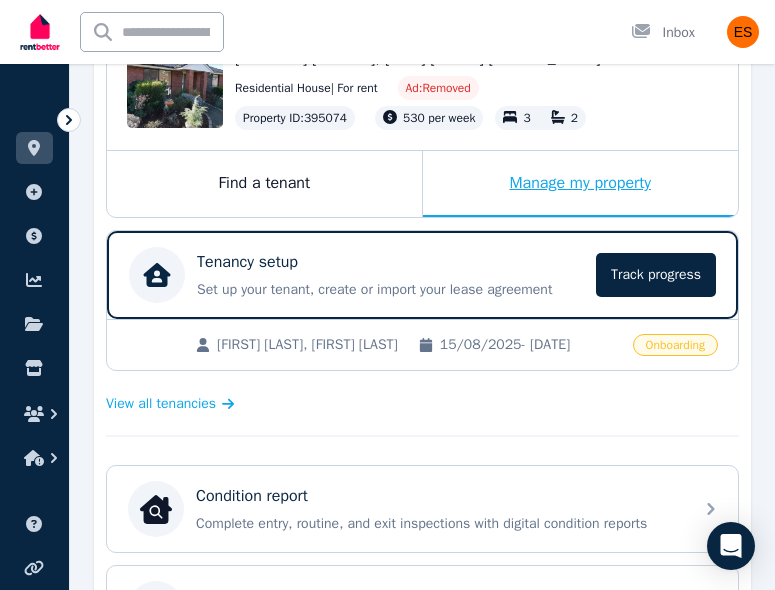 scroll, scrollTop: 310, scrollLeft: 0, axis: vertical 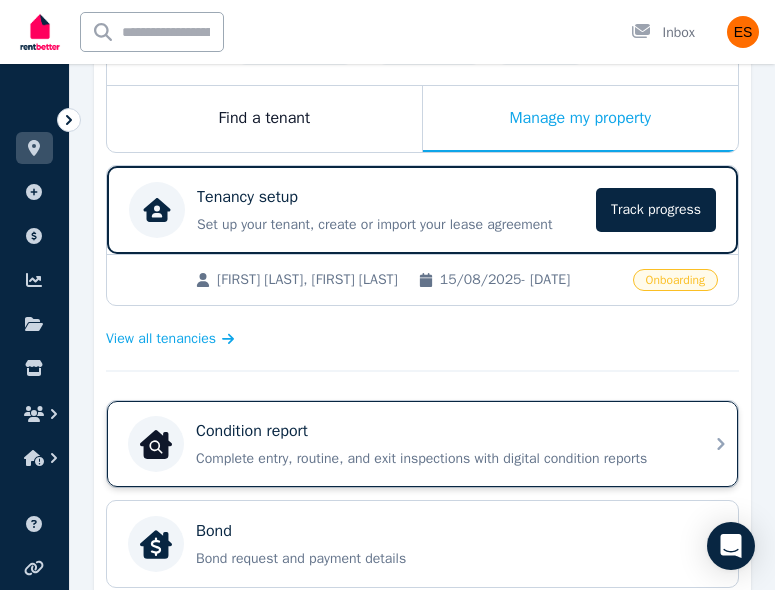 click on "Condition report" at bounding box center (438, 431) 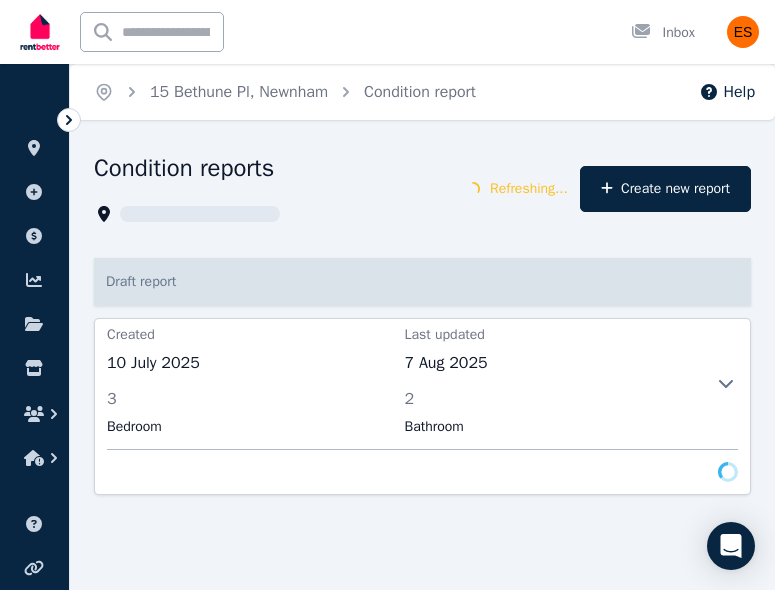 scroll, scrollTop: 0, scrollLeft: 0, axis: both 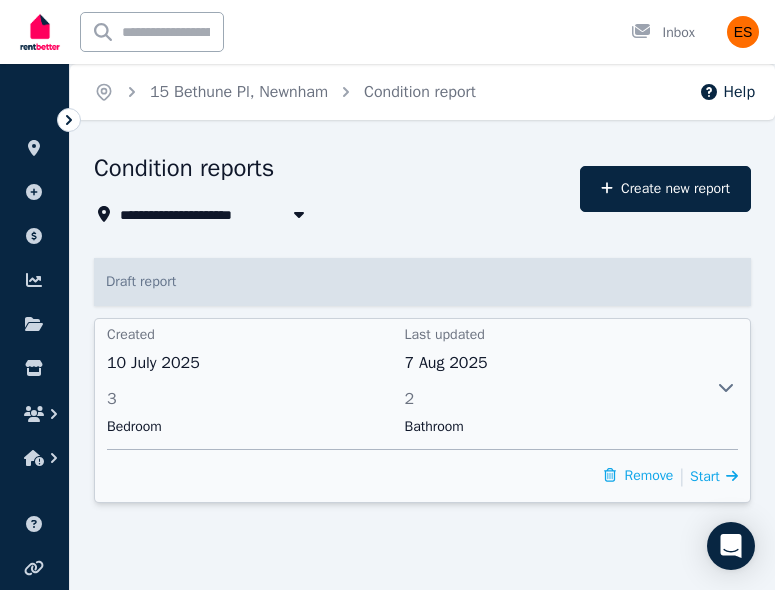 click 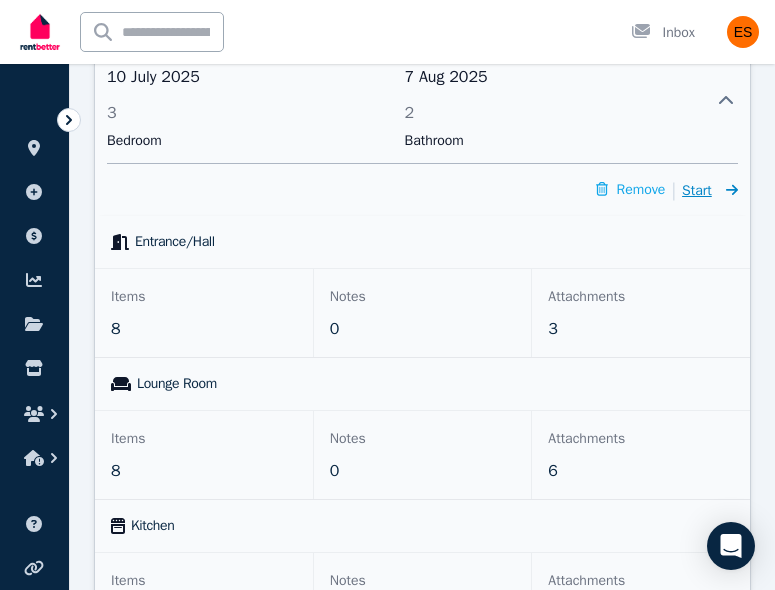 scroll, scrollTop: 289, scrollLeft: 0, axis: vertical 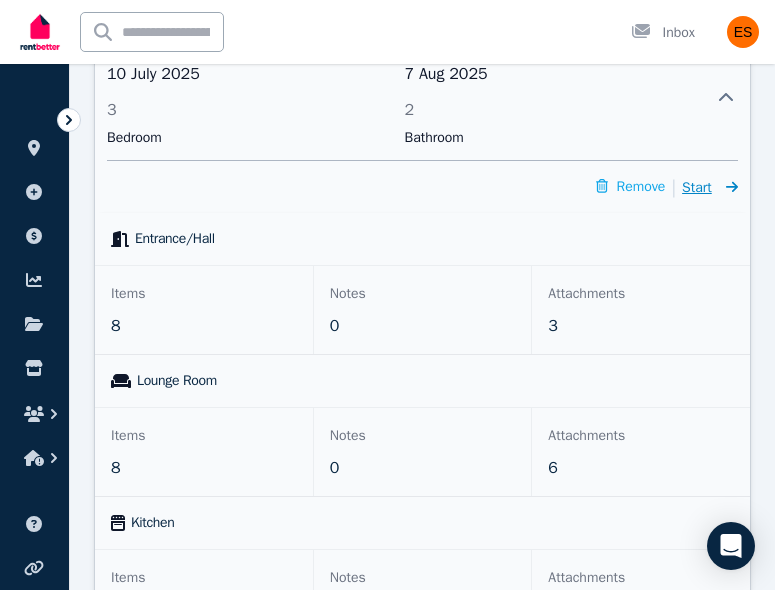 click on "Start" at bounding box center [697, 187] 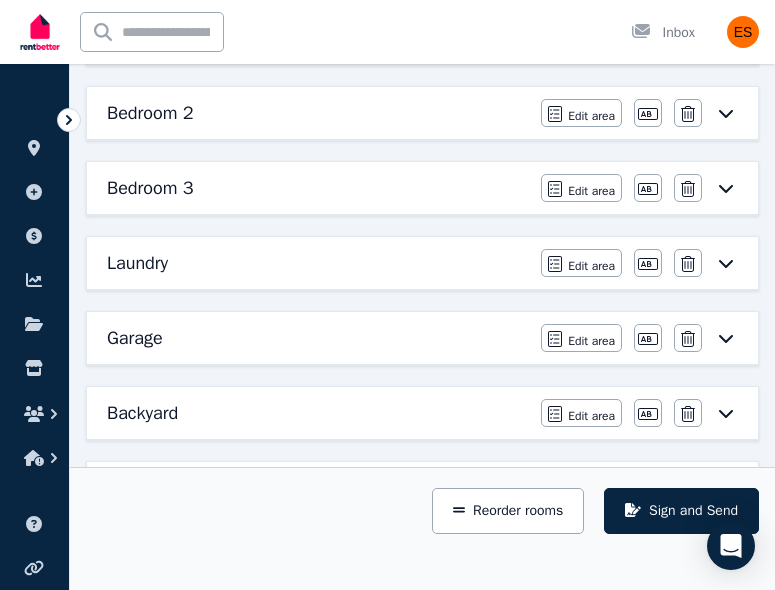 scroll, scrollTop: 815, scrollLeft: 0, axis: vertical 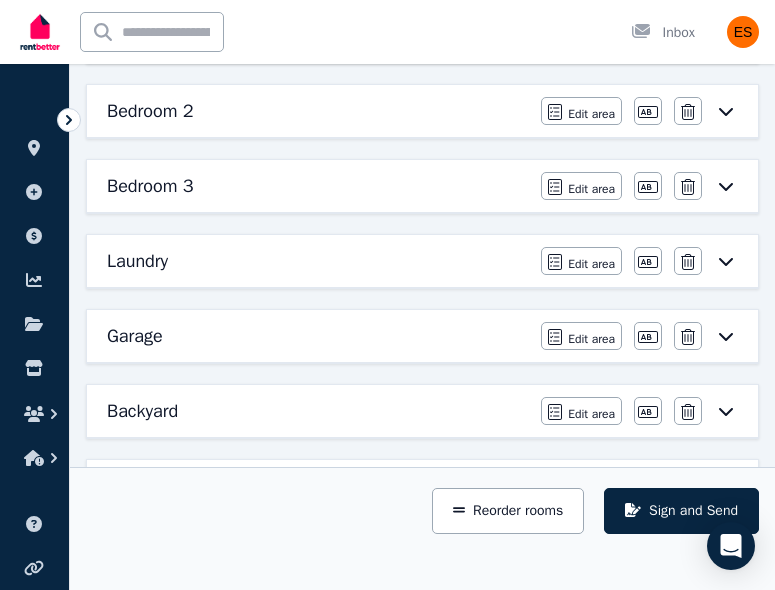 click on "Backyard" at bounding box center [318, 411] 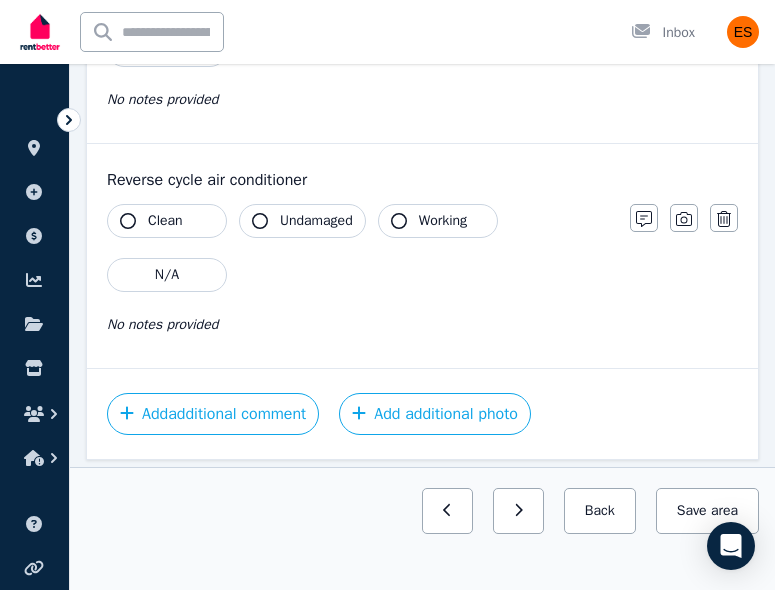 scroll, scrollTop: 2425, scrollLeft: 0, axis: vertical 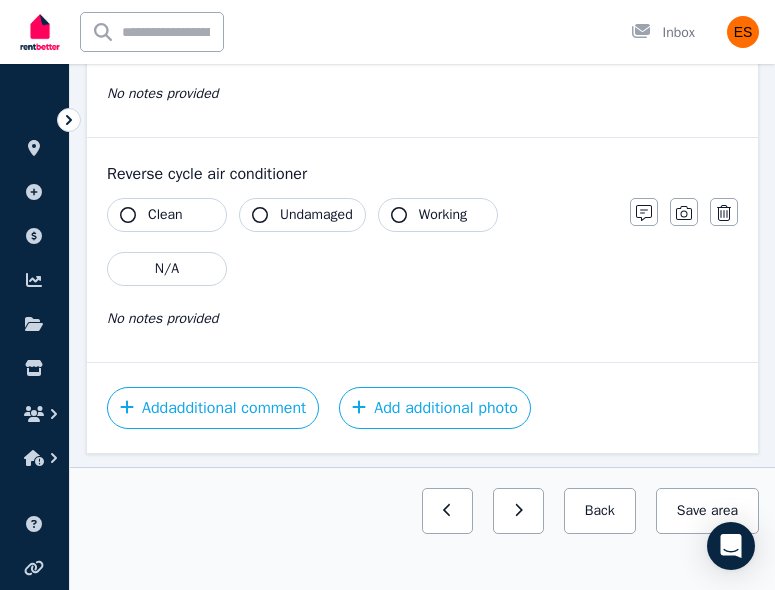 click on "Clean" at bounding box center [167, 215] 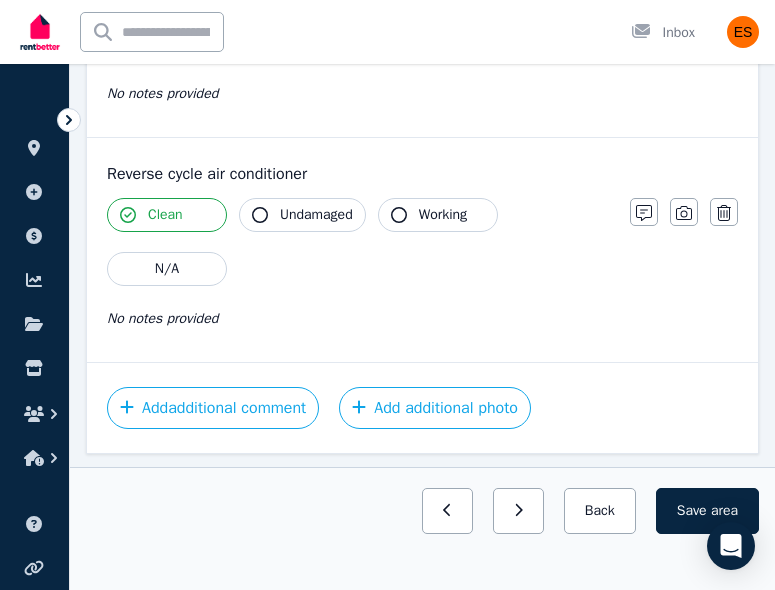 click on "Undamaged" at bounding box center (302, 215) 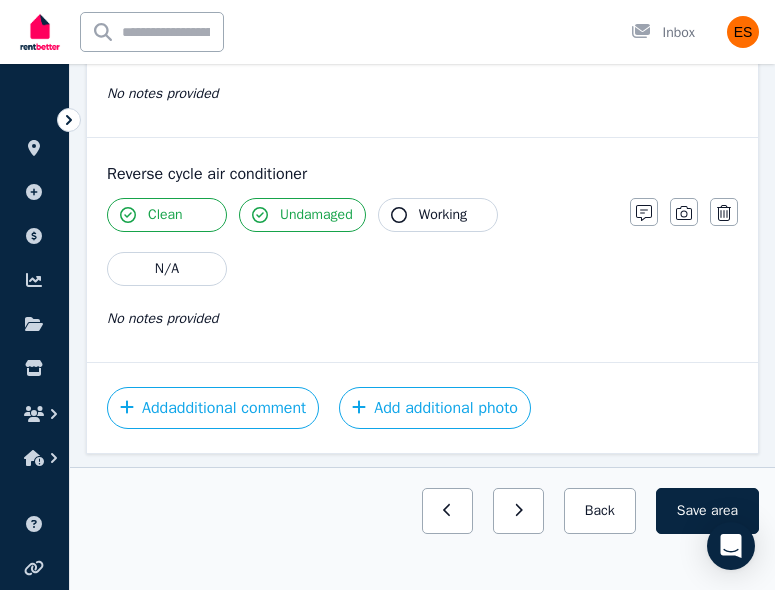 click on "Working" at bounding box center (438, 215) 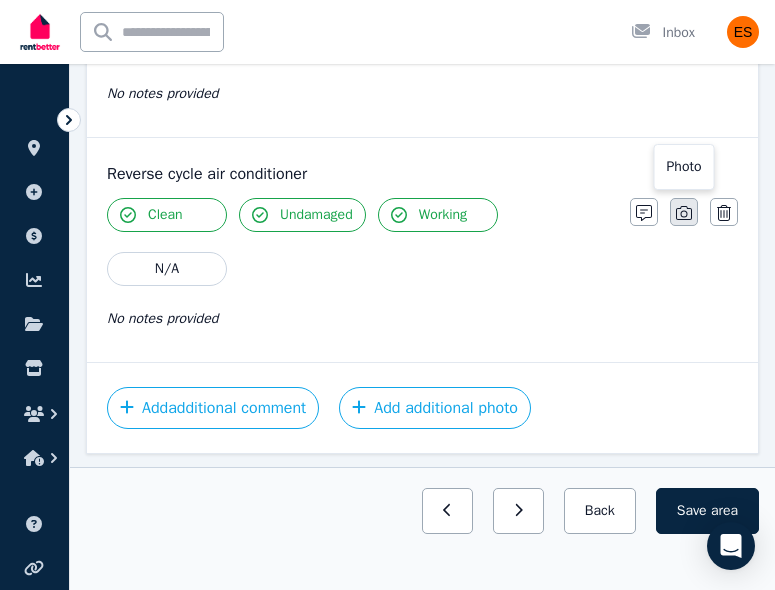 click at bounding box center (684, 212) 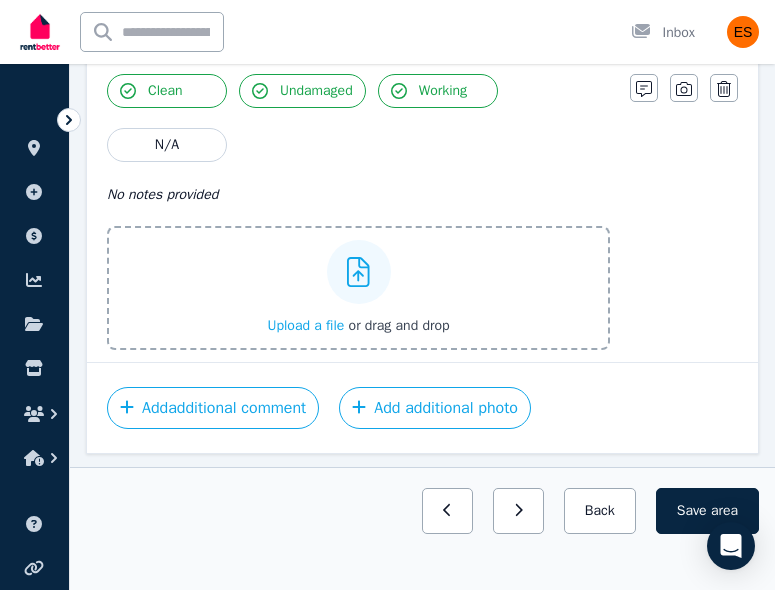 click on "Upload a file" at bounding box center (305, 325) 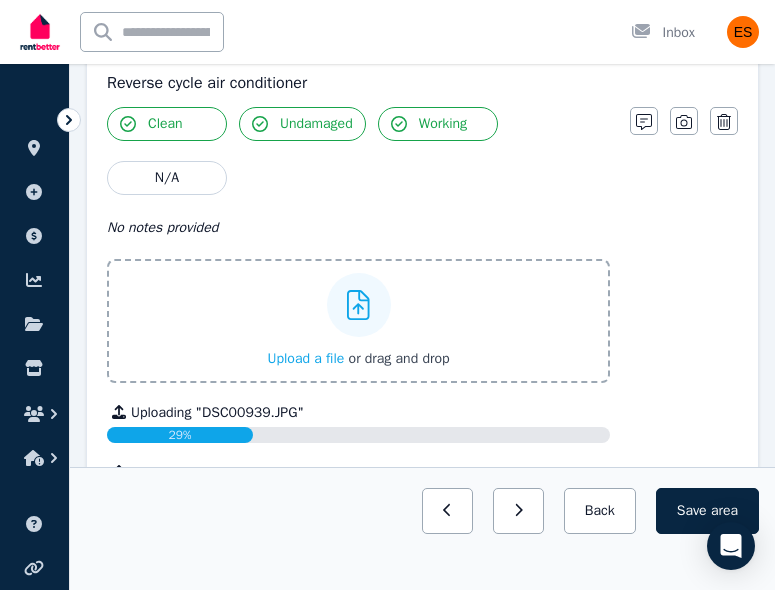 scroll, scrollTop: 2514, scrollLeft: 0, axis: vertical 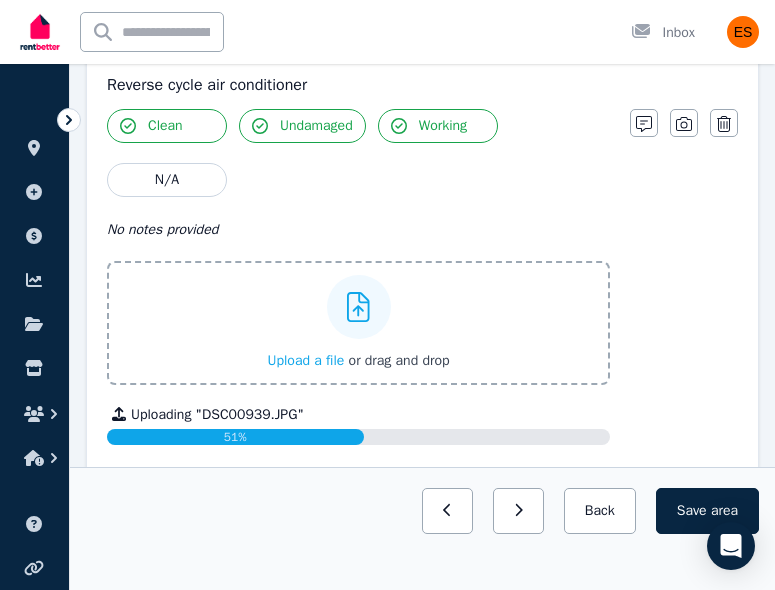 click 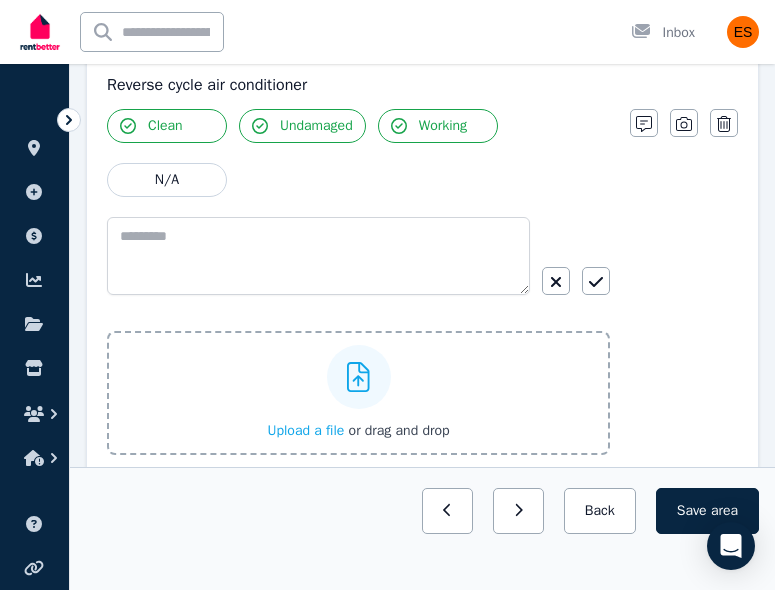 scroll, scrollTop: 2584, scrollLeft: 0, axis: vertical 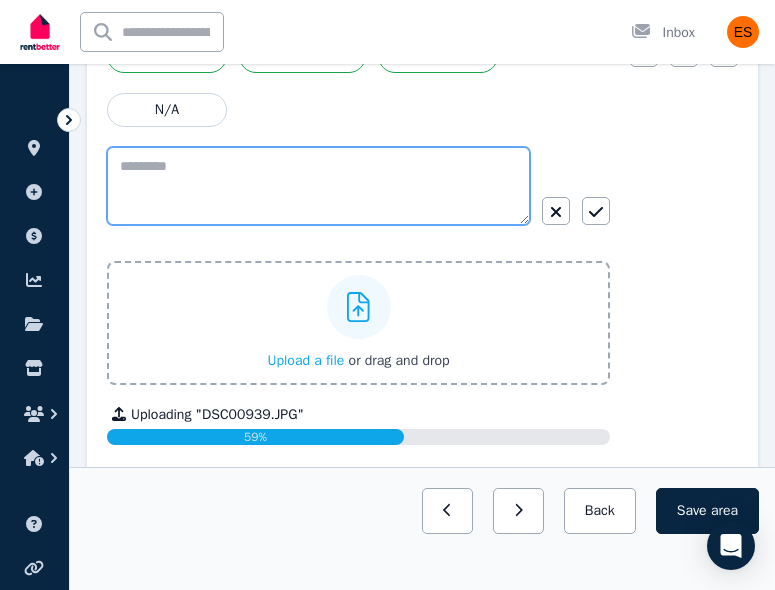 click at bounding box center [318, 186] 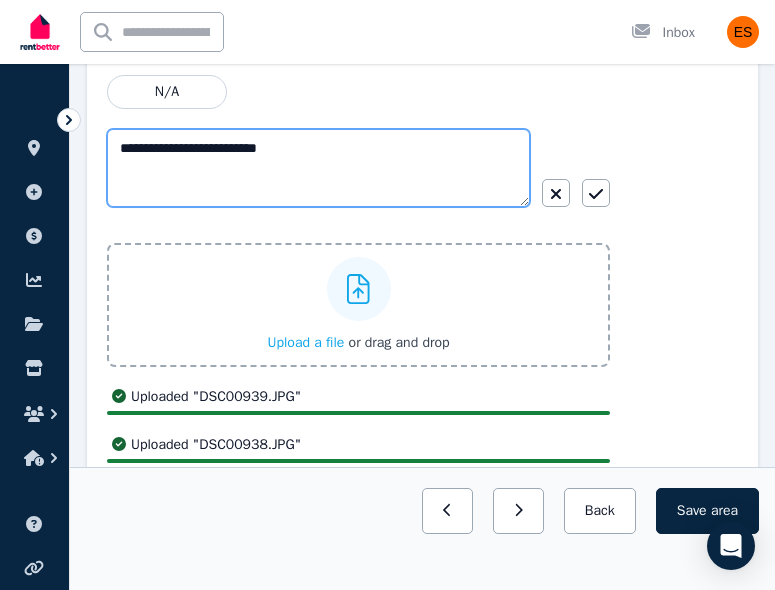 scroll, scrollTop: 2566, scrollLeft: 0, axis: vertical 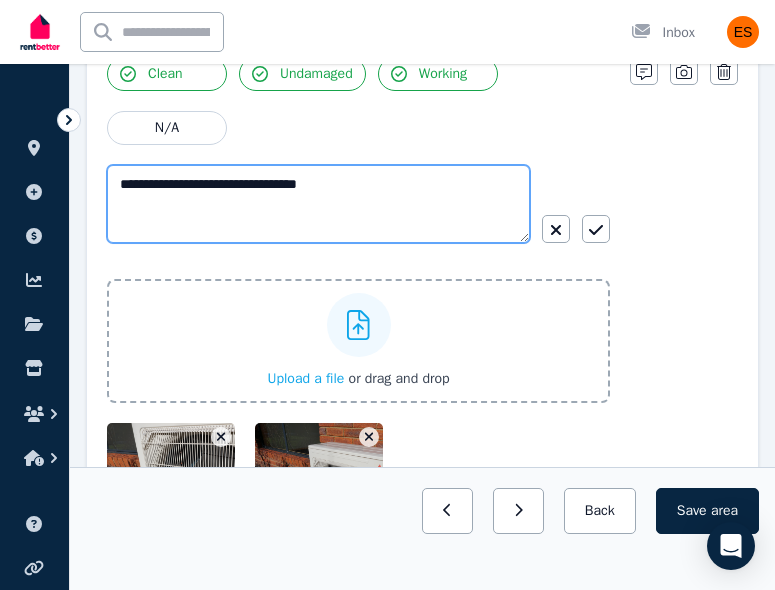 click on "**********" at bounding box center [318, 204] 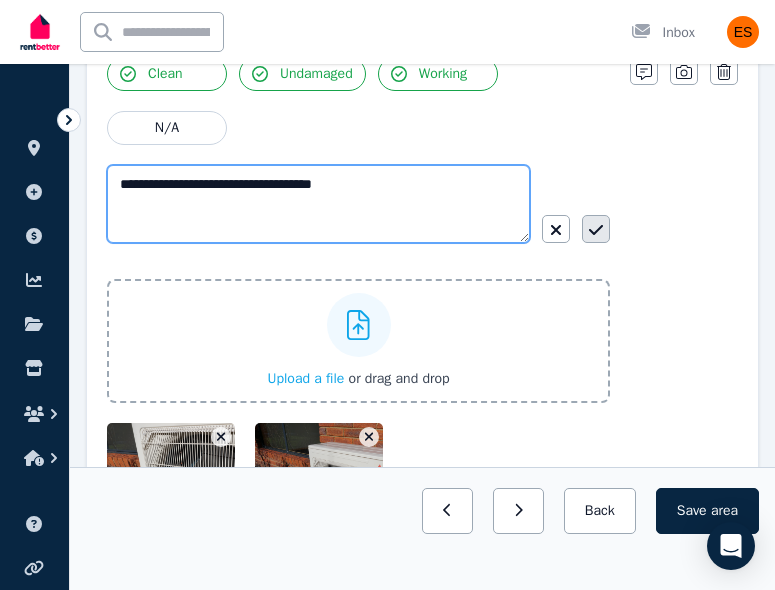 type on "**********" 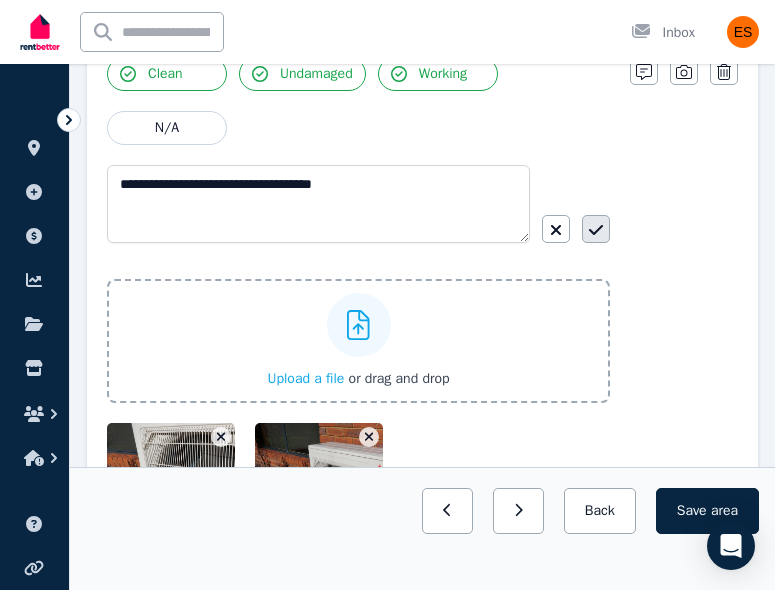 click 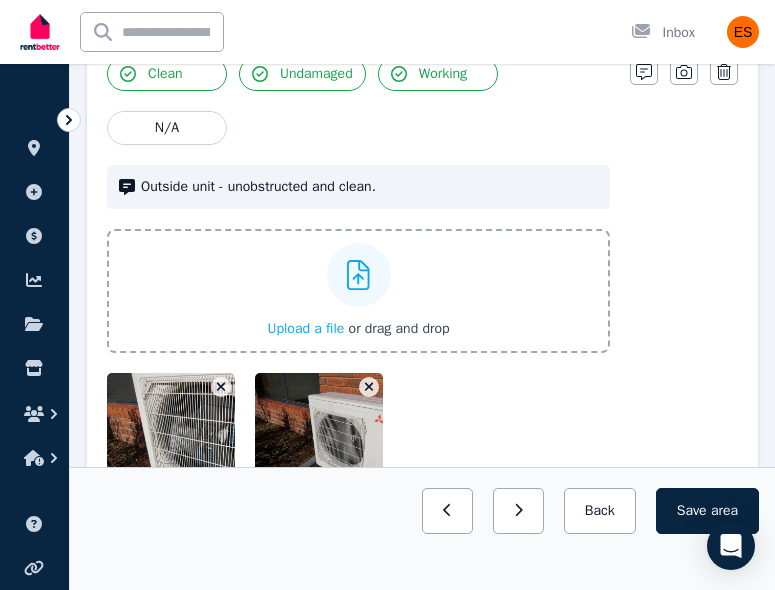scroll, scrollTop: 2516, scrollLeft: 0, axis: vertical 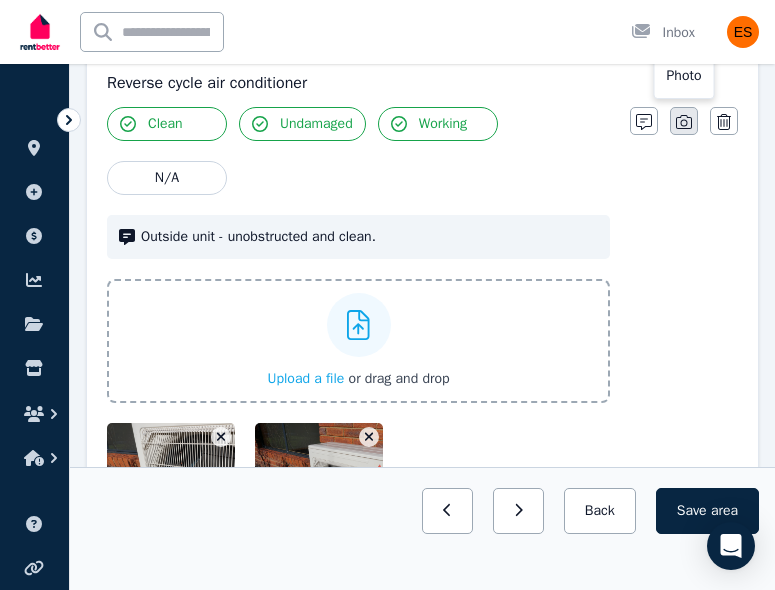 click 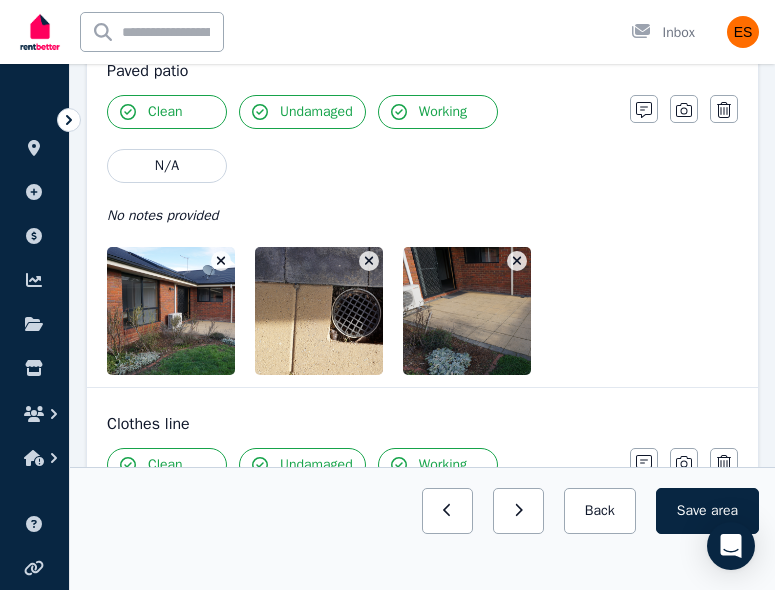 scroll, scrollTop: 260, scrollLeft: 0, axis: vertical 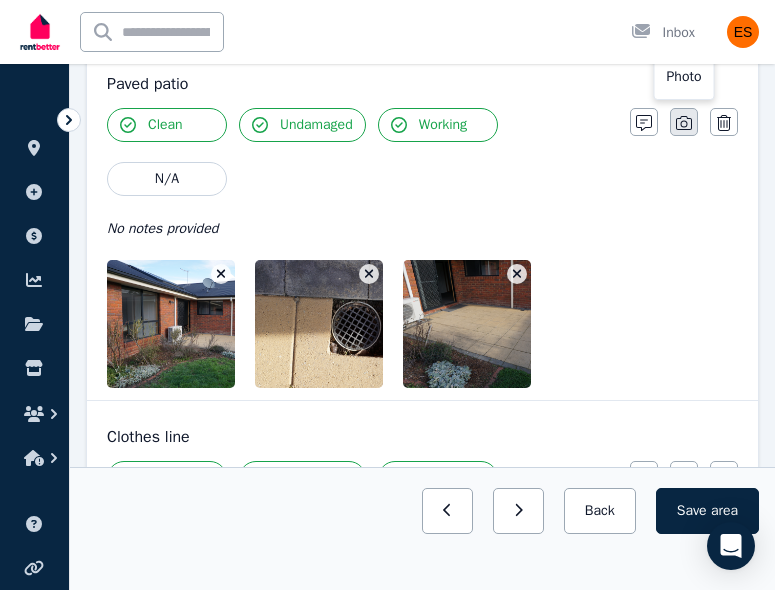 click 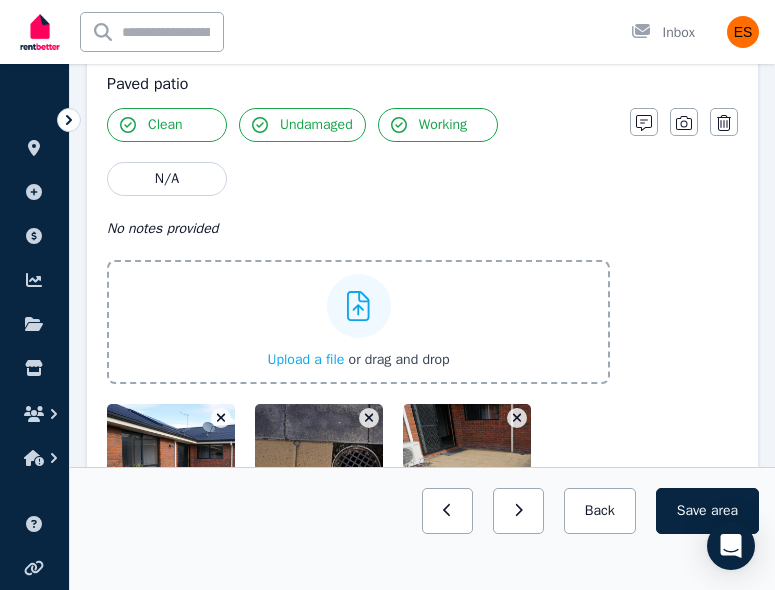 click on "Upload a file" at bounding box center [305, 359] 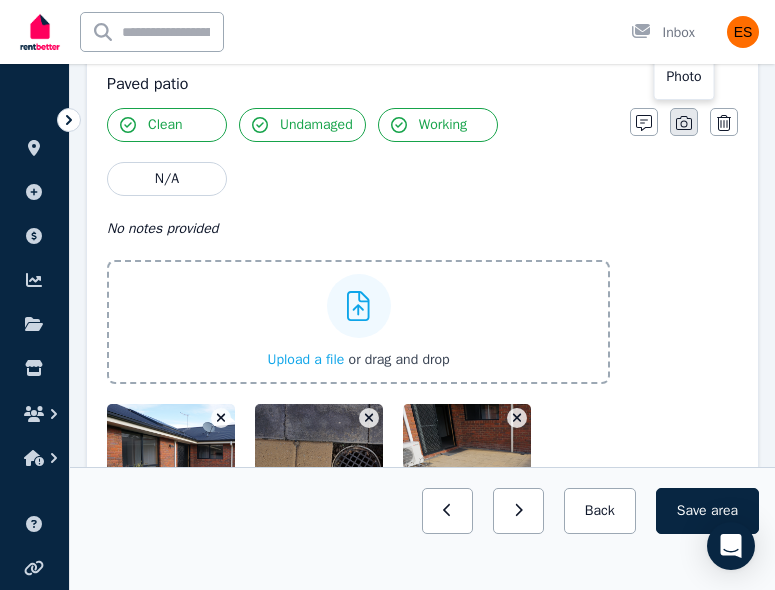 click 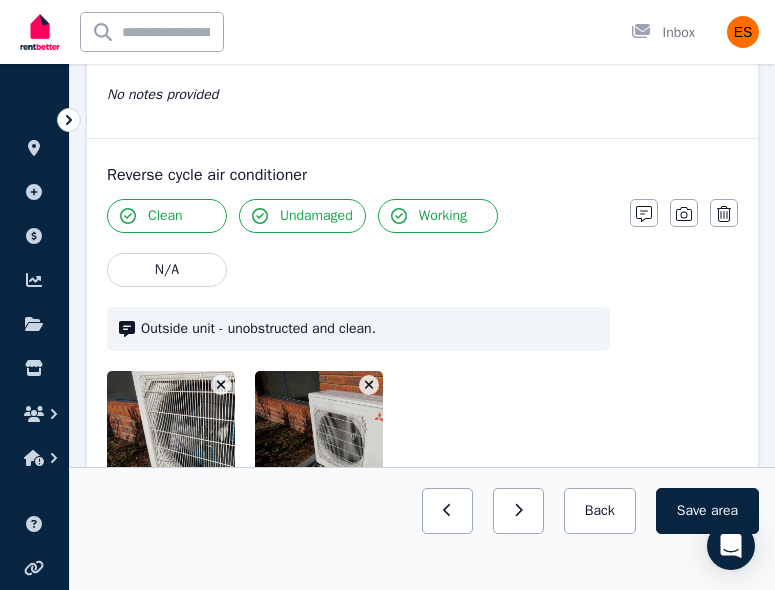 scroll, scrollTop: 2780, scrollLeft: 0, axis: vertical 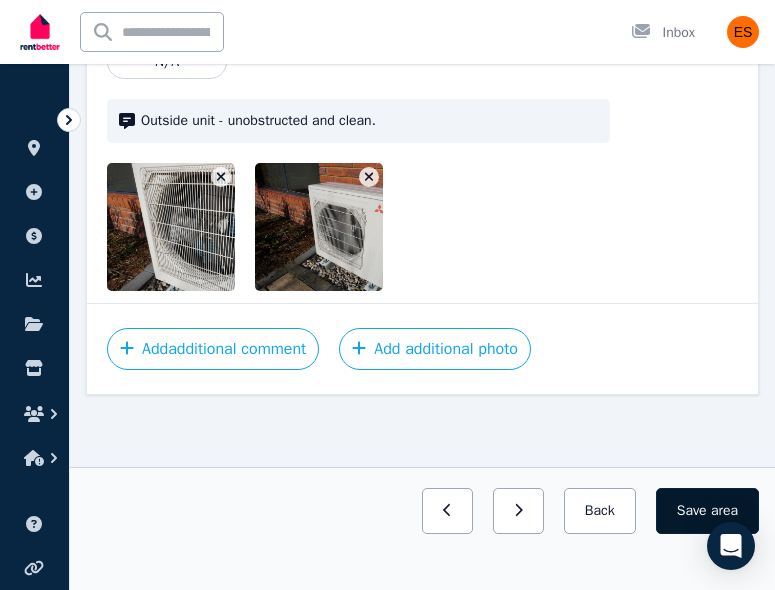 click on "Save   area" at bounding box center [707, 511] 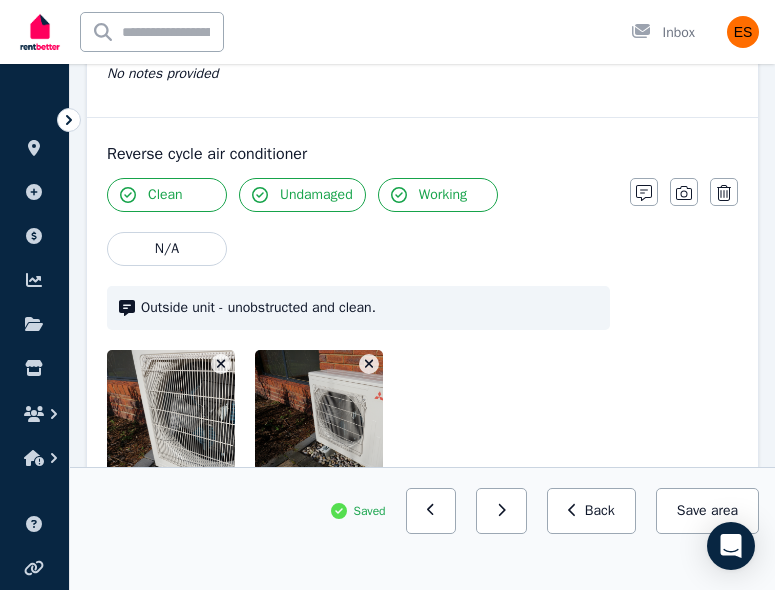 scroll, scrollTop: 2780, scrollLeft: 0, axis: vertical 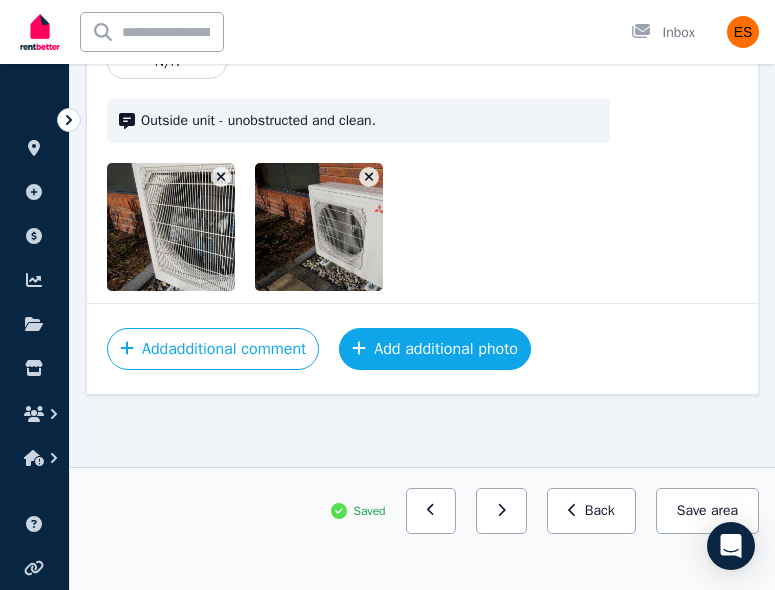 click on "Add additional photo" at bounding box center [435, 349] 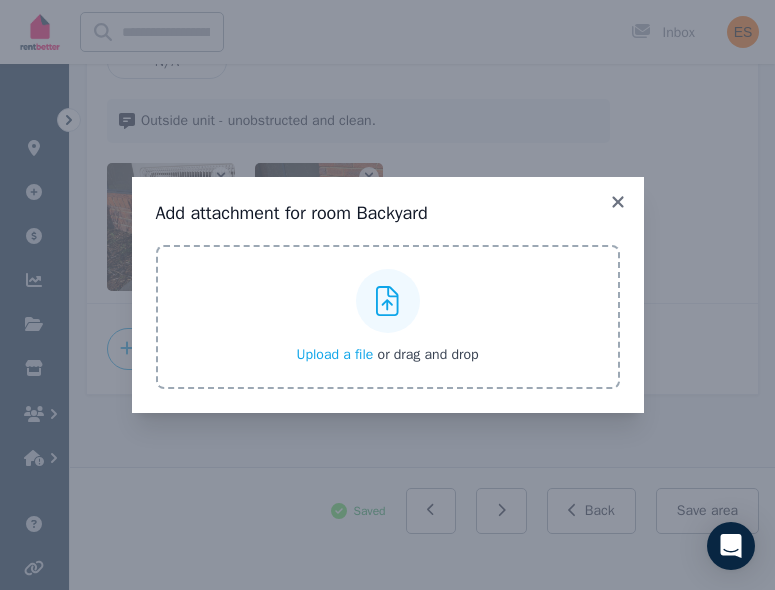 click on "Upload a file" at bounding box center [334, 354] 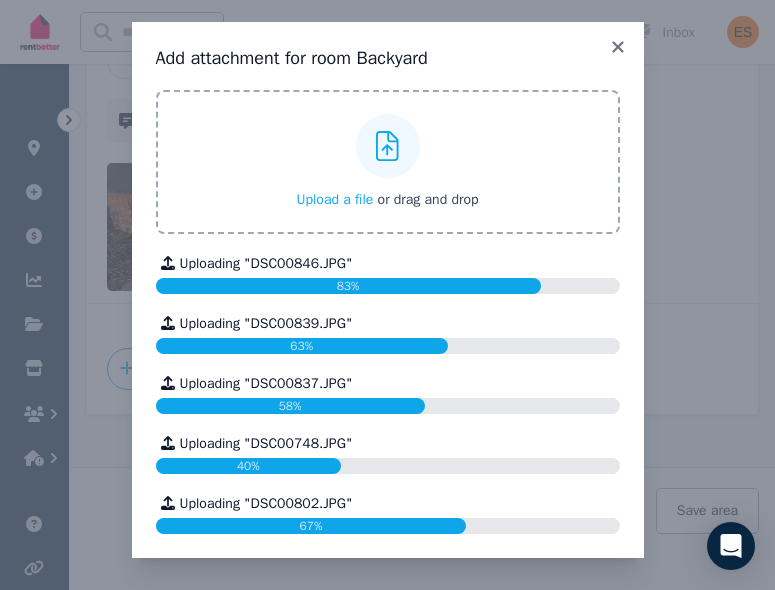 scroll, scrollTop: 0, scrollLeft: 0, axis: both 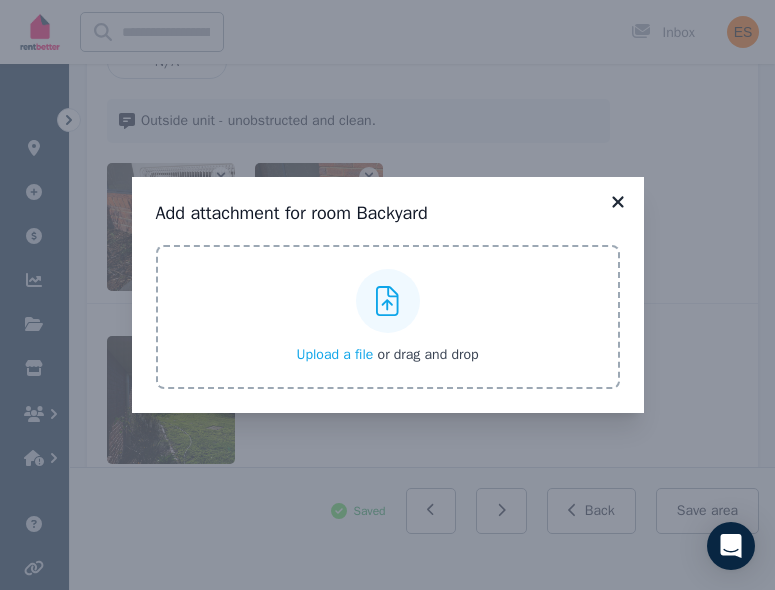 click 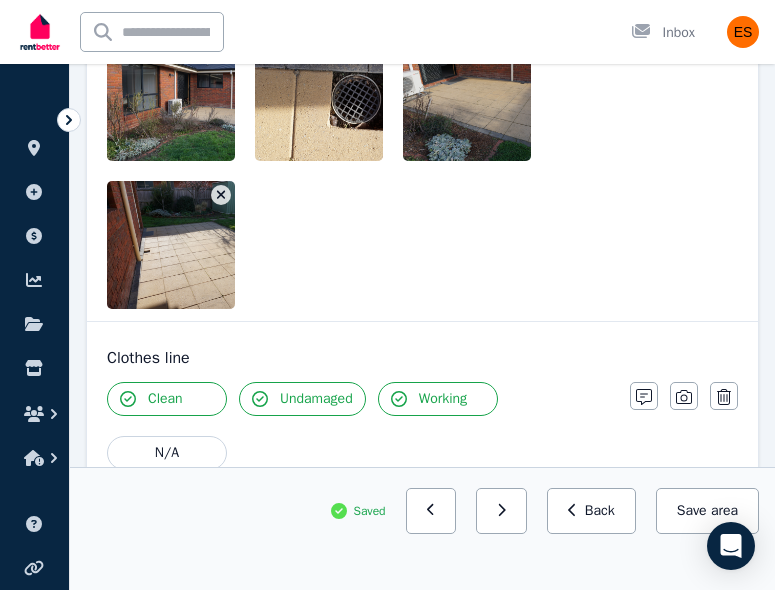 scroll, scrollTop: 519, scrollLeft: 0, axis: vertical 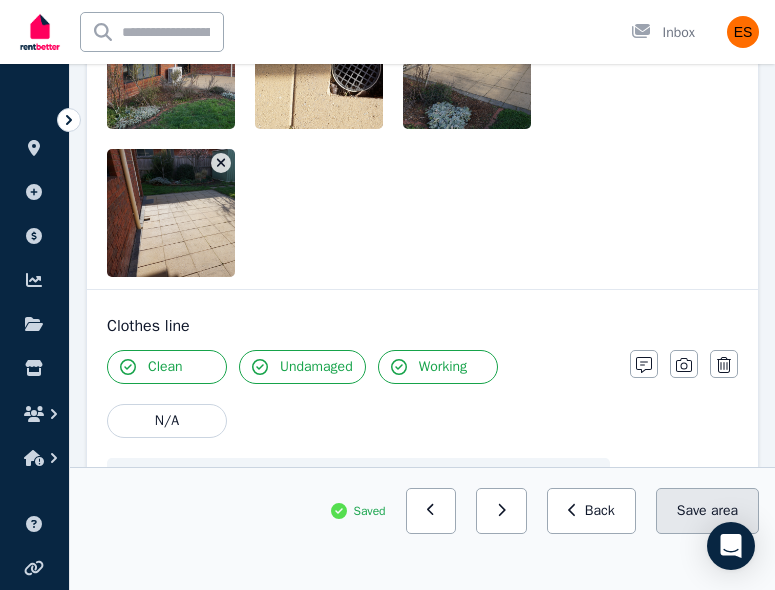 click on "Save   area" at bounding box center (707, 511) 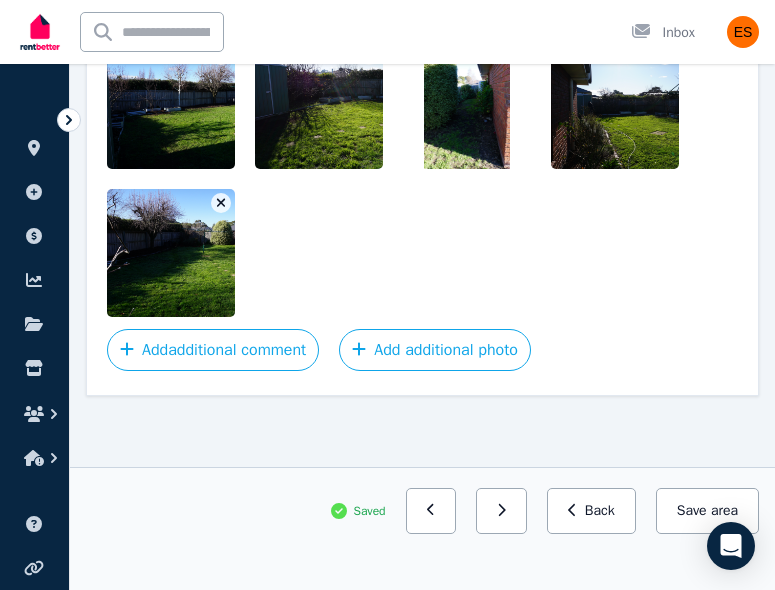 scroll, scrollTop: 3076, scrollLeft: 0, axis: vertical 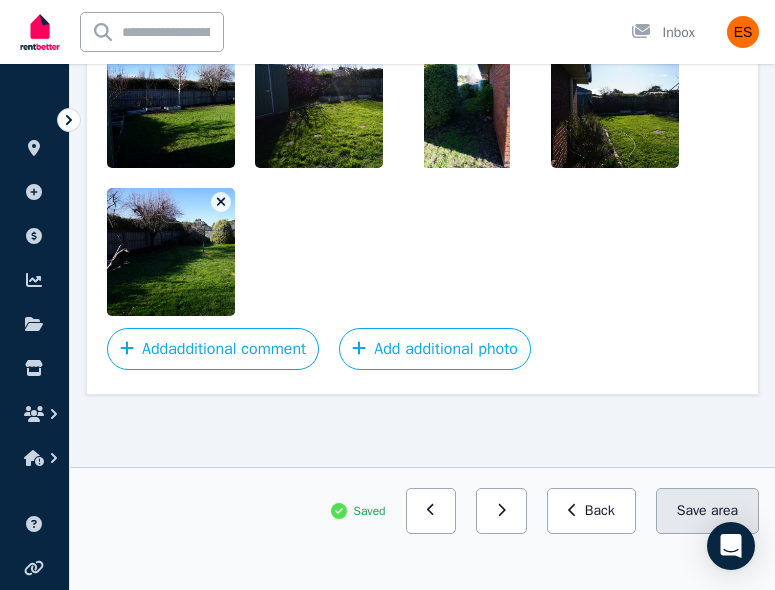 click on "Save   area" at bounding box center [707, 511] 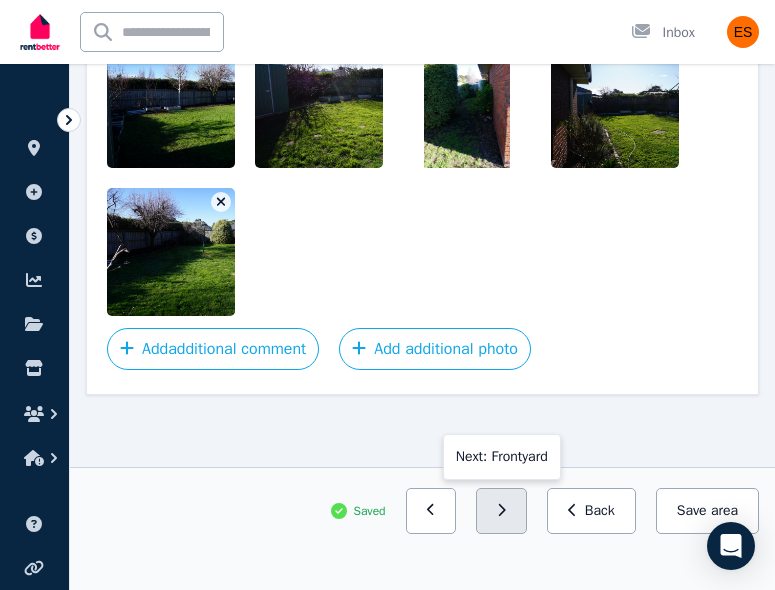click at bounding box center (501, 511) 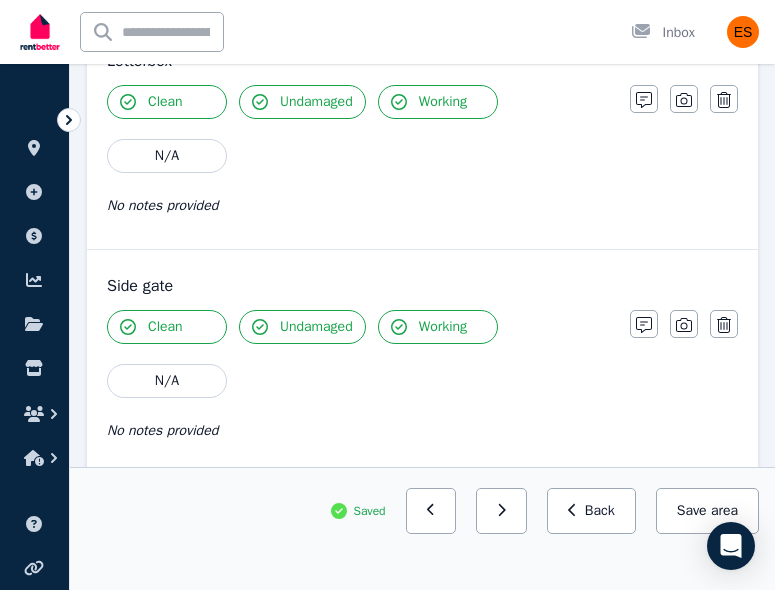 scroll, scrollTop: 904, scrollLeft: 0, axis: vertical 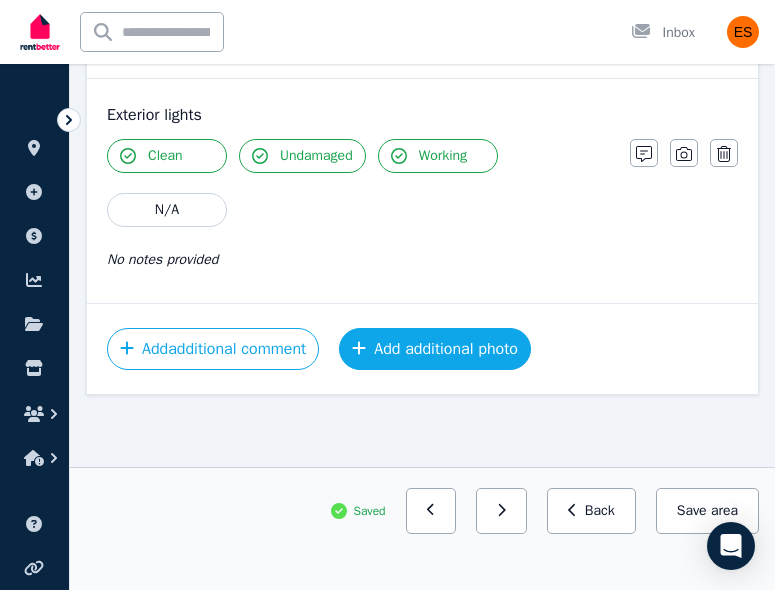 click on "Add additional photo" at bounding box center [435, 349] 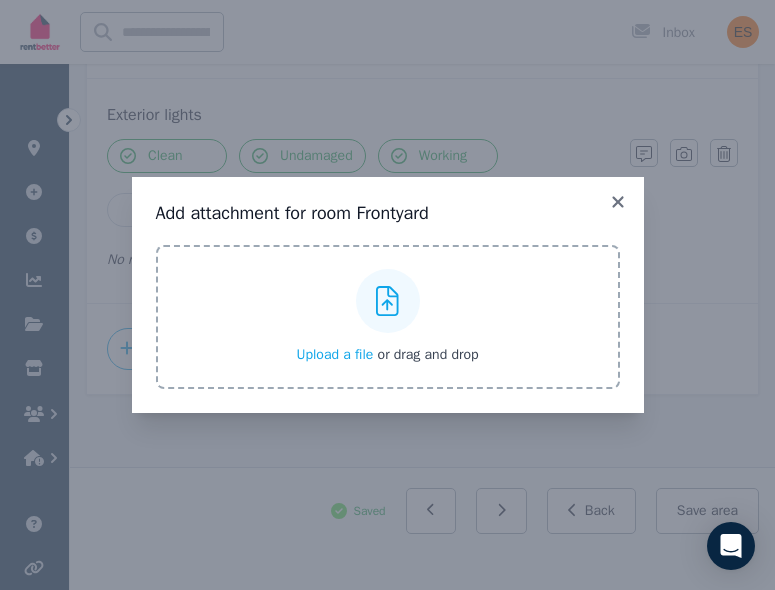 click on "Upload a file   or drag and drop" at bounding box center [387, 317] 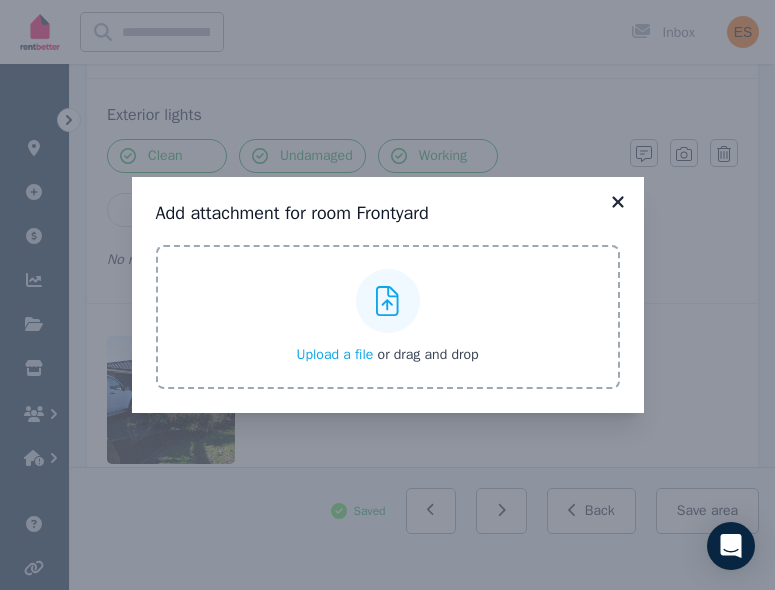 click 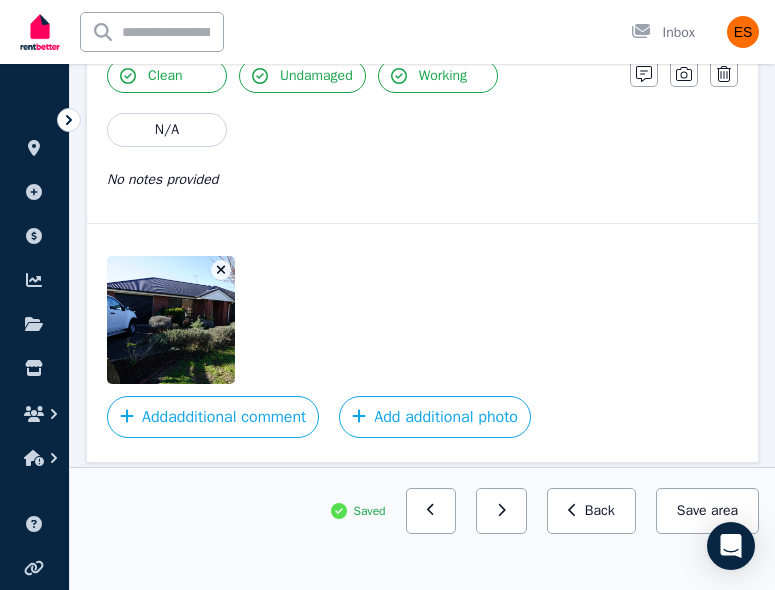 scroll, scrollTop: 0, scrollLeft: 0, axis: both 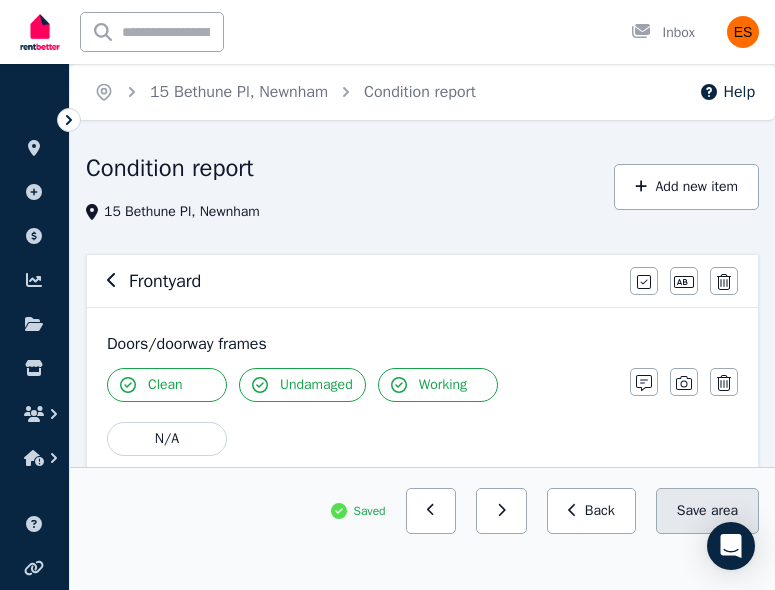 click on "Save   area" at bounding box center (707, 511) 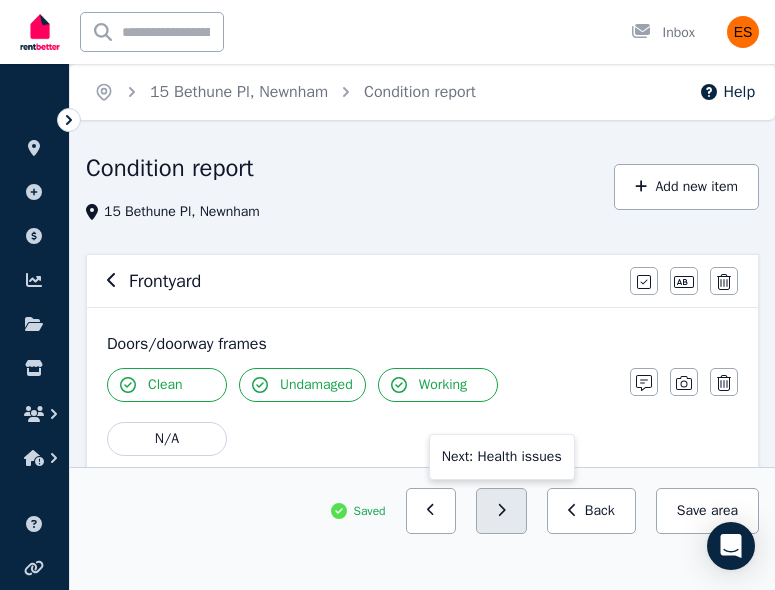 click at bounding box center [501, 511] 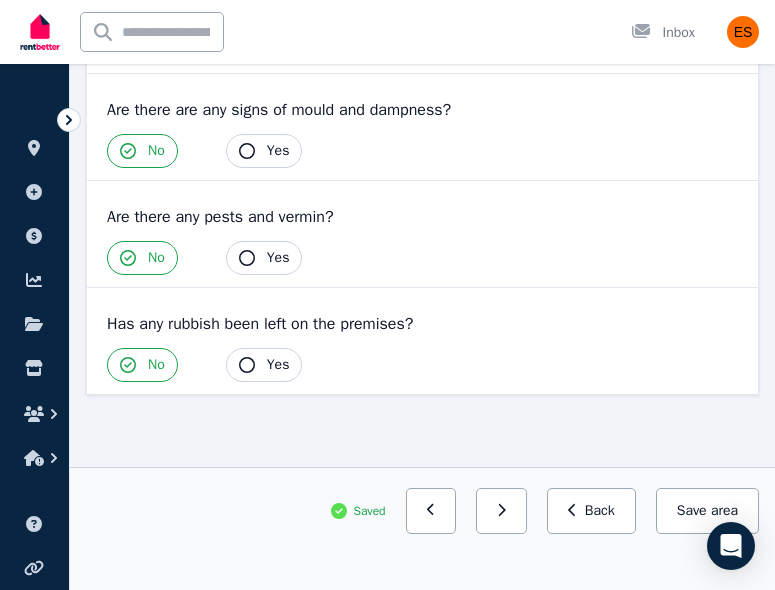 scroll, scrollTop: 0, scrollLeft: 0, axis: both 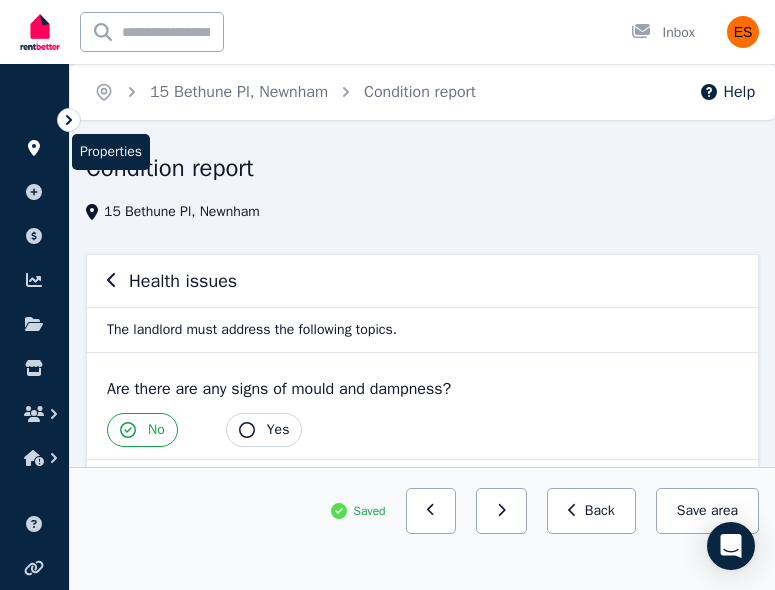 click at bounding box center (34, 148) 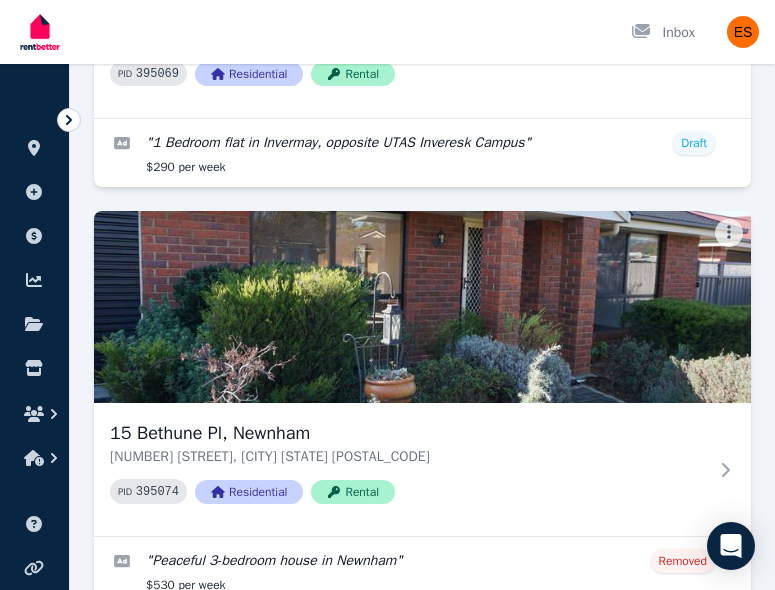 scroll, scrollTop: 980, scrollLeft: 0, axis: vertical 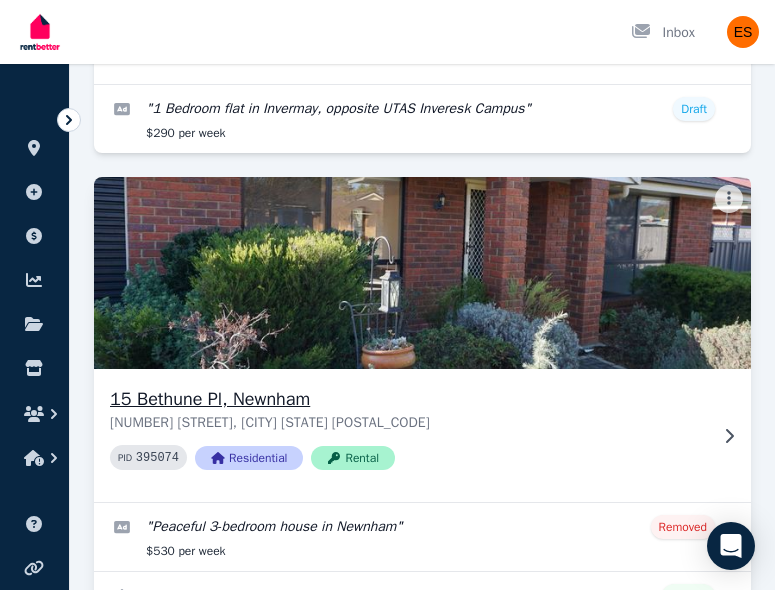click on "[NUMBER] [STREET], [CITY] [STATE] [POSTAL_CODE]" at bounding box center [408, 423] 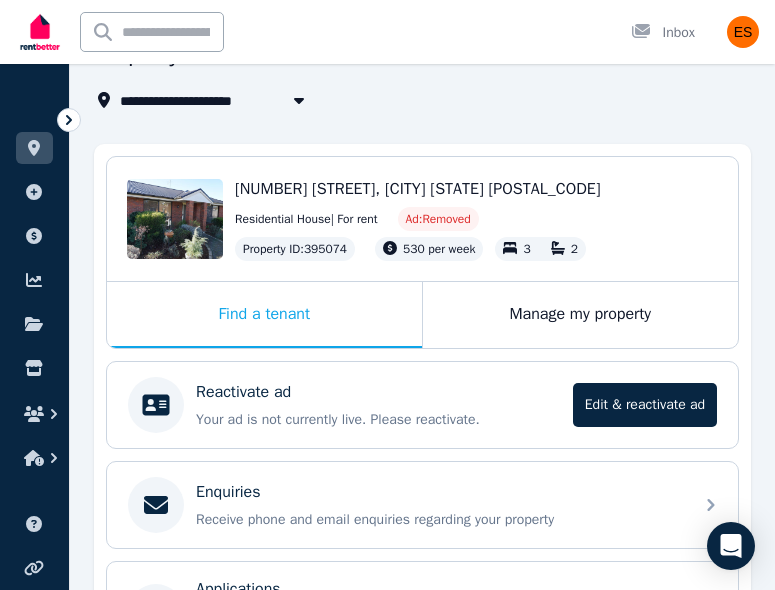 scroll, scrollTop: 115, scrollLeft: 0, axis: vertical 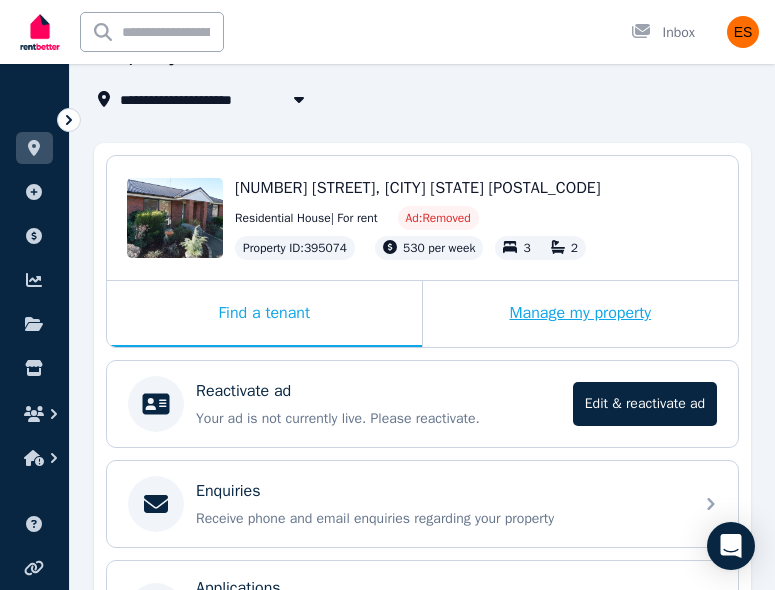 click on "Manage my property" at bounding box center [581, 314] 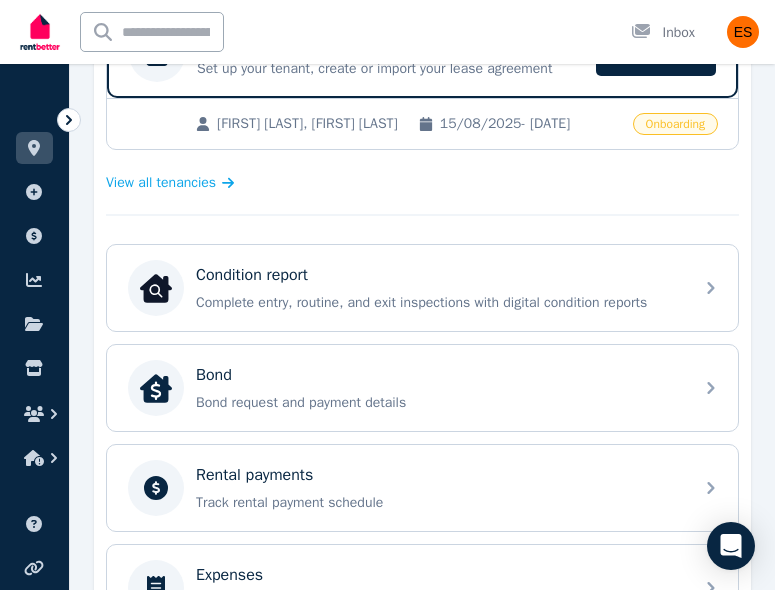 scroll, scrollTop: 481, scrollLeft: 0, axis: vertical 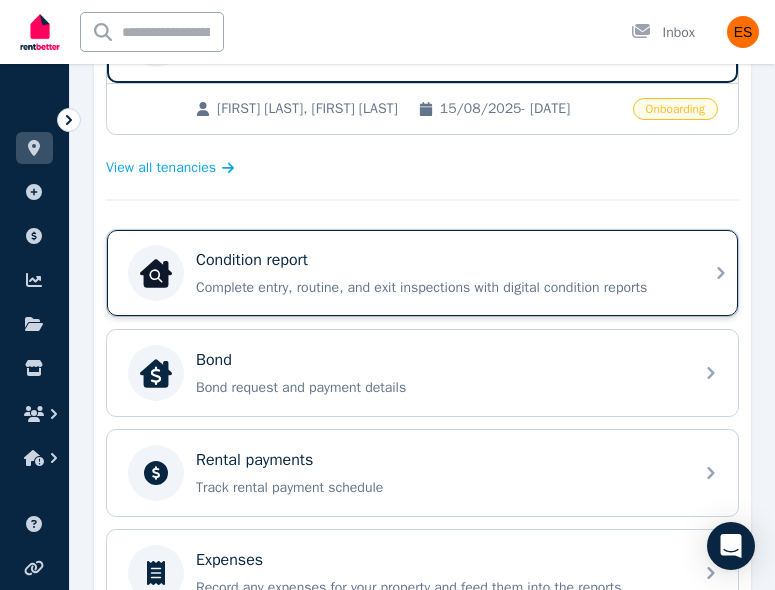click on "Condition report Complete entry, routine, and exit inspections with digital condition reports" at bounding box center (438, 273) 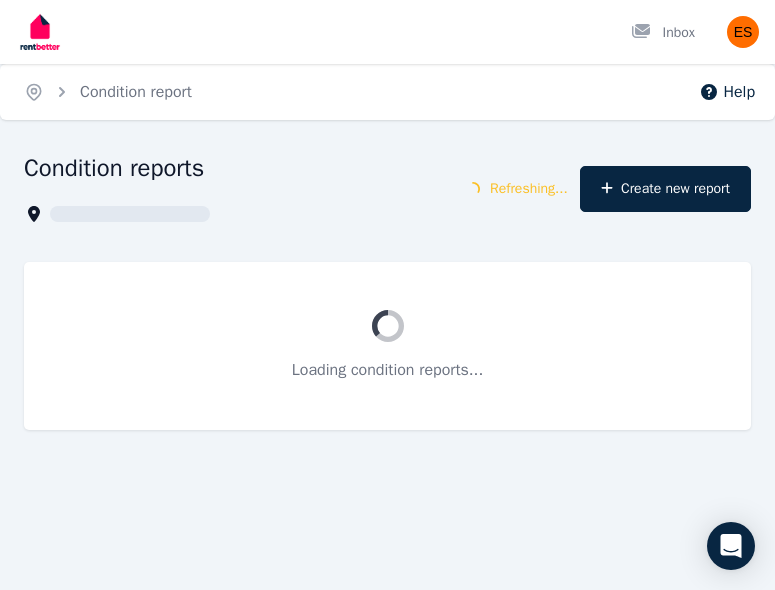 scroll, scrollTop: 0, scrollLeft: 0, axis: both 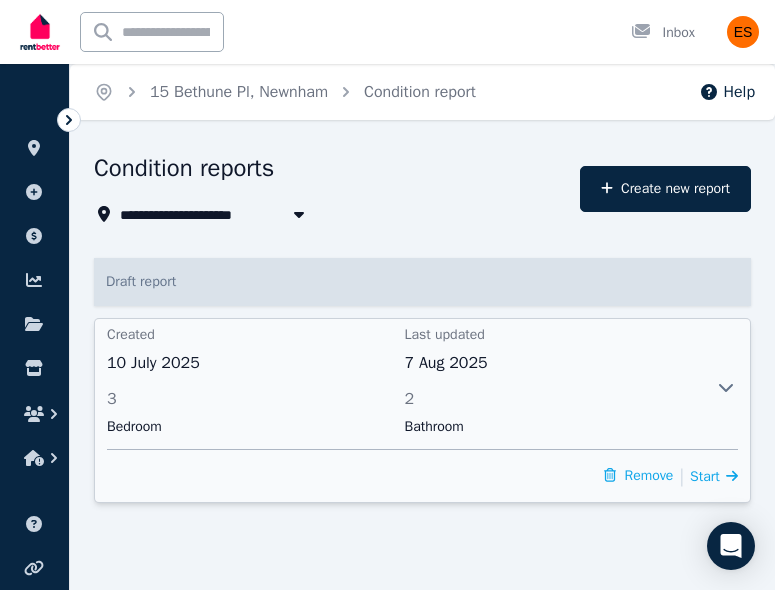 click 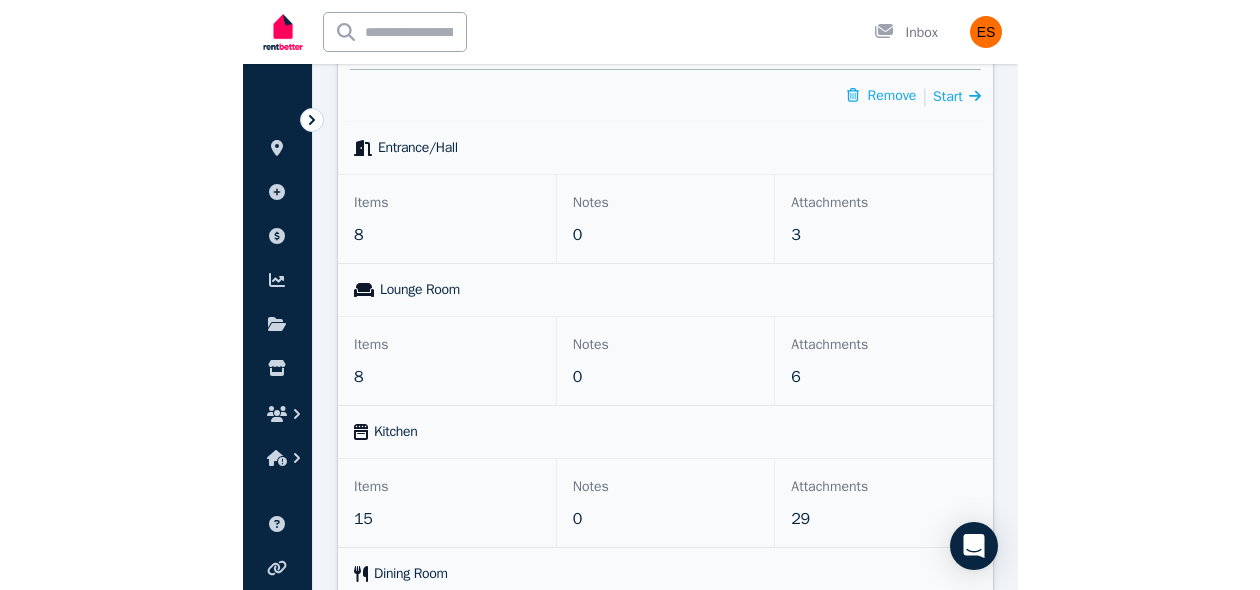 scroll, scrollTop: 0, scrollLeft: 0, axis: both 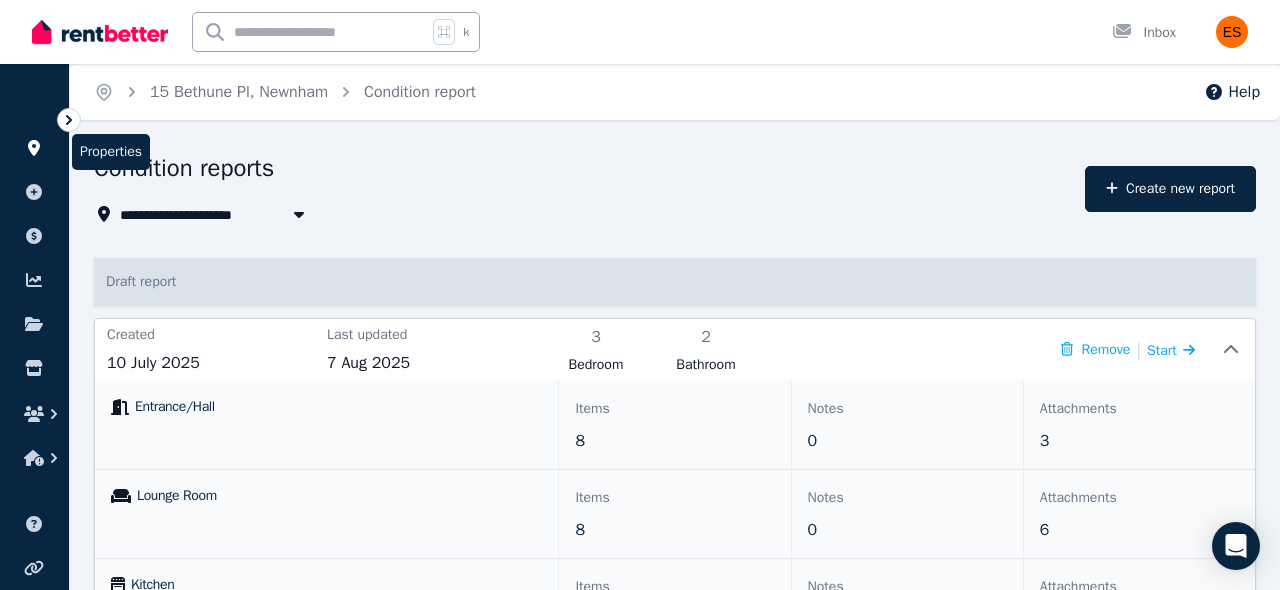 click at bounding box center (34, 148) 